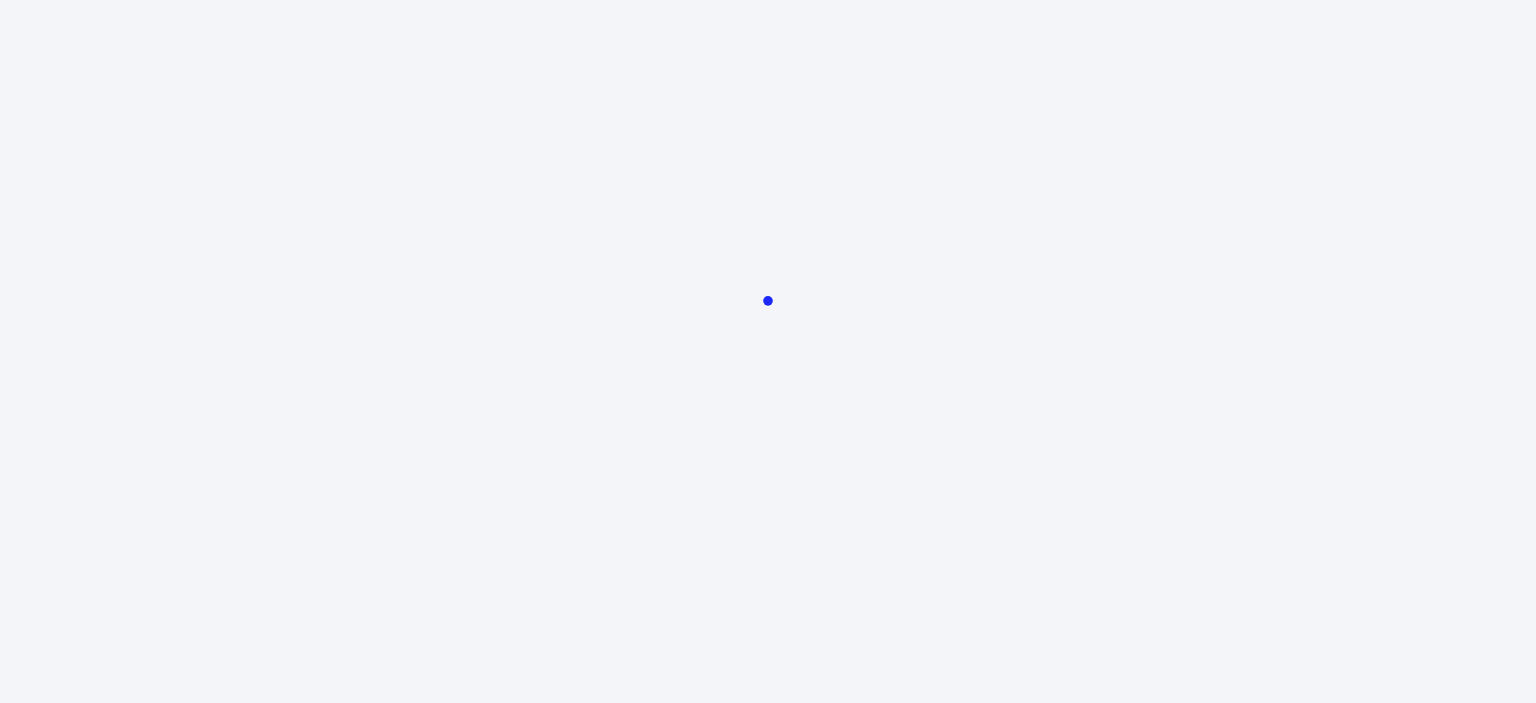scroll, scrollTop: 0, scrollLeft: 0, axis: both 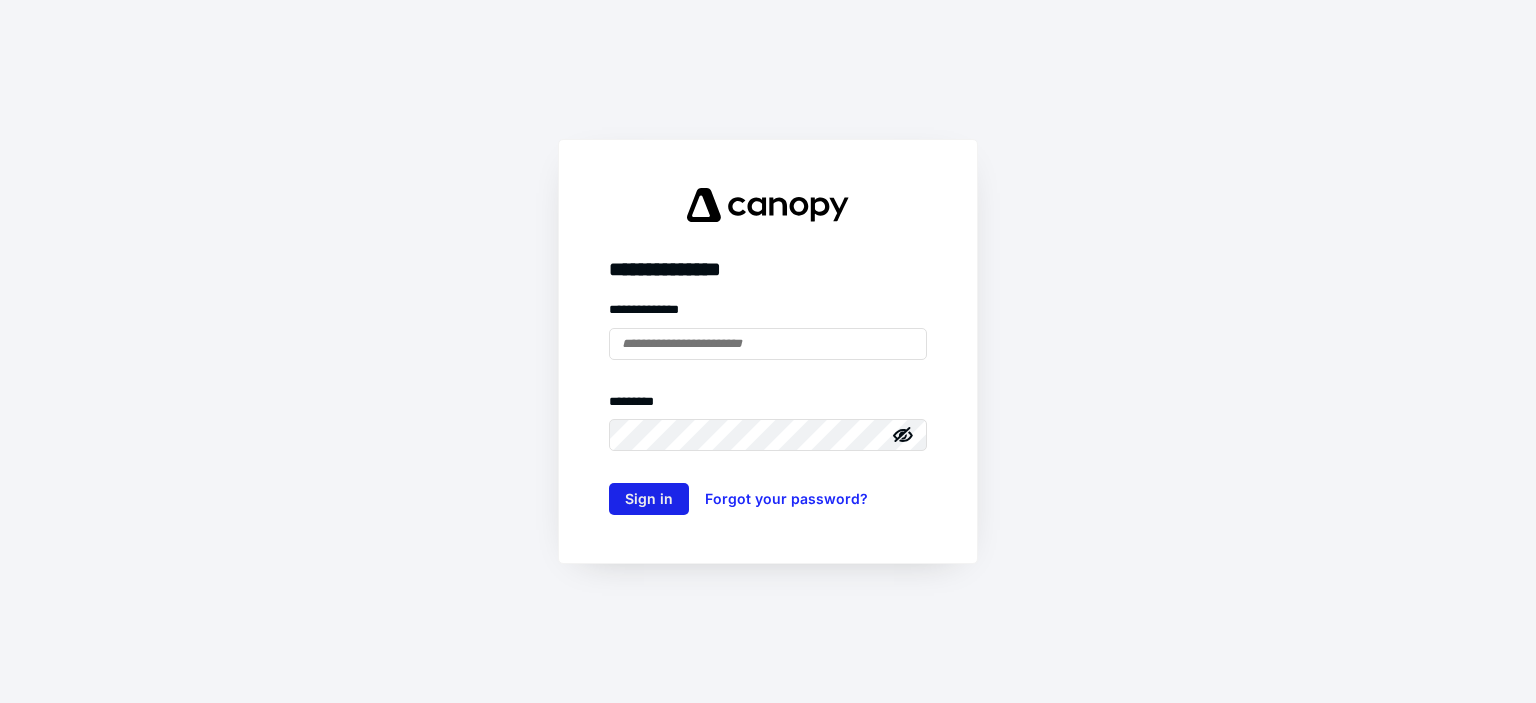 type on "**********" 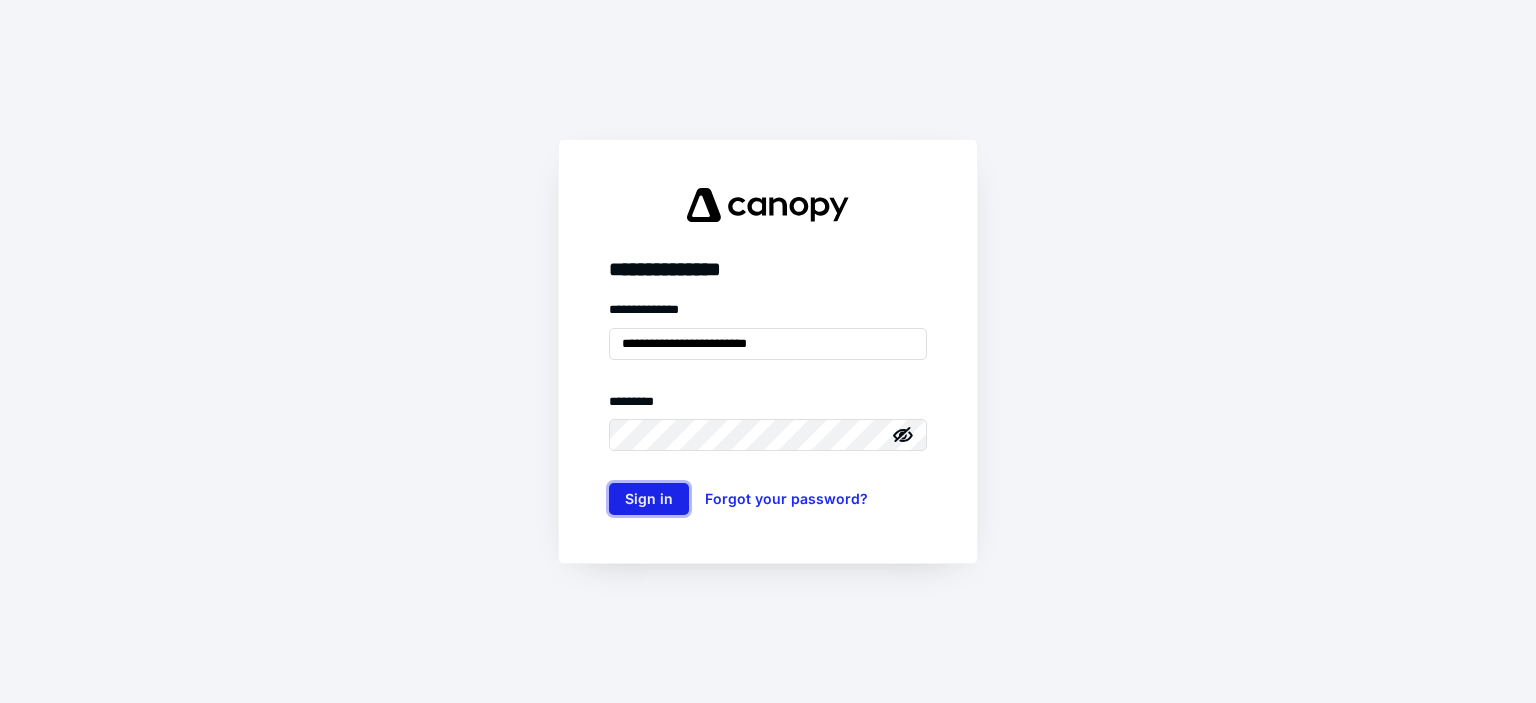 click on "Sign in" at bounding box center (649, 499) 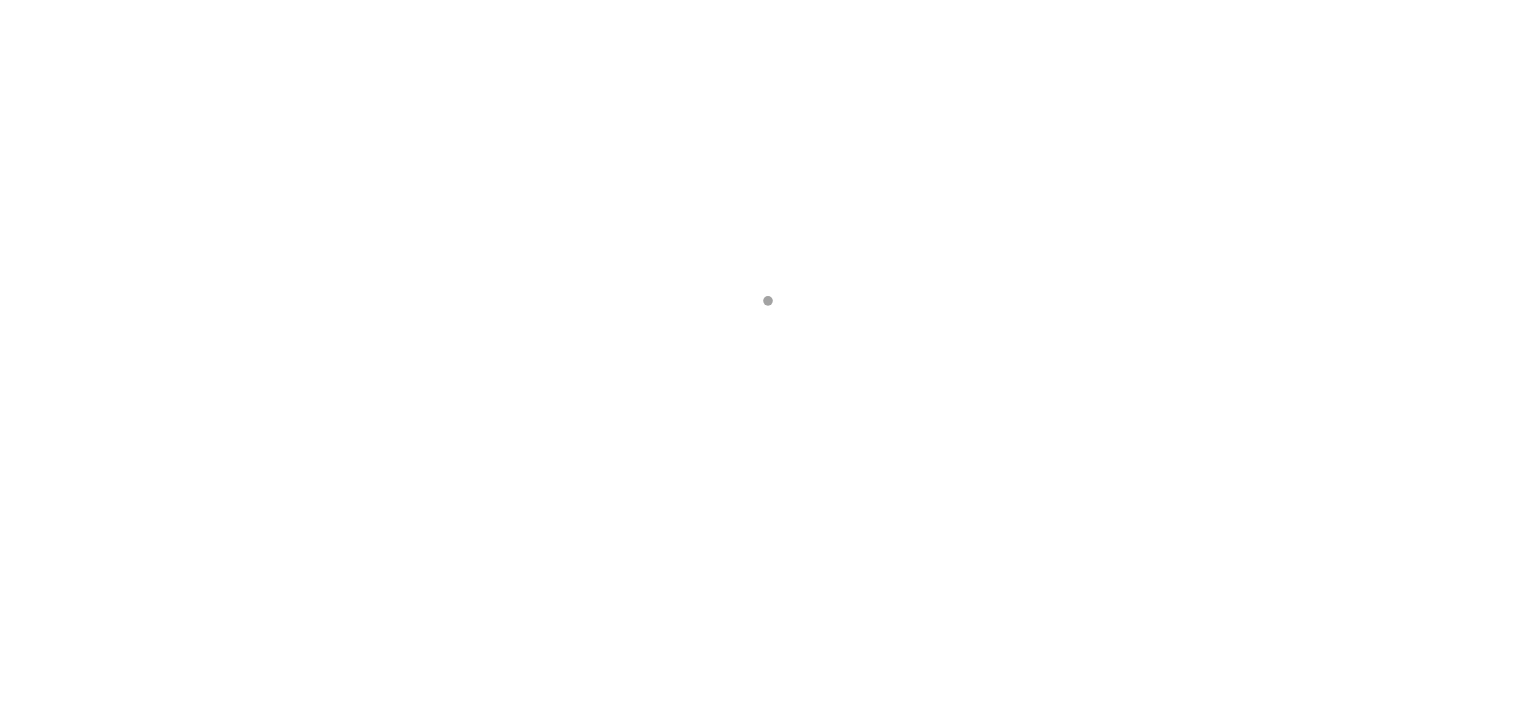 scroll, scrollTop: 0, scrollLeft: 0, axis: both 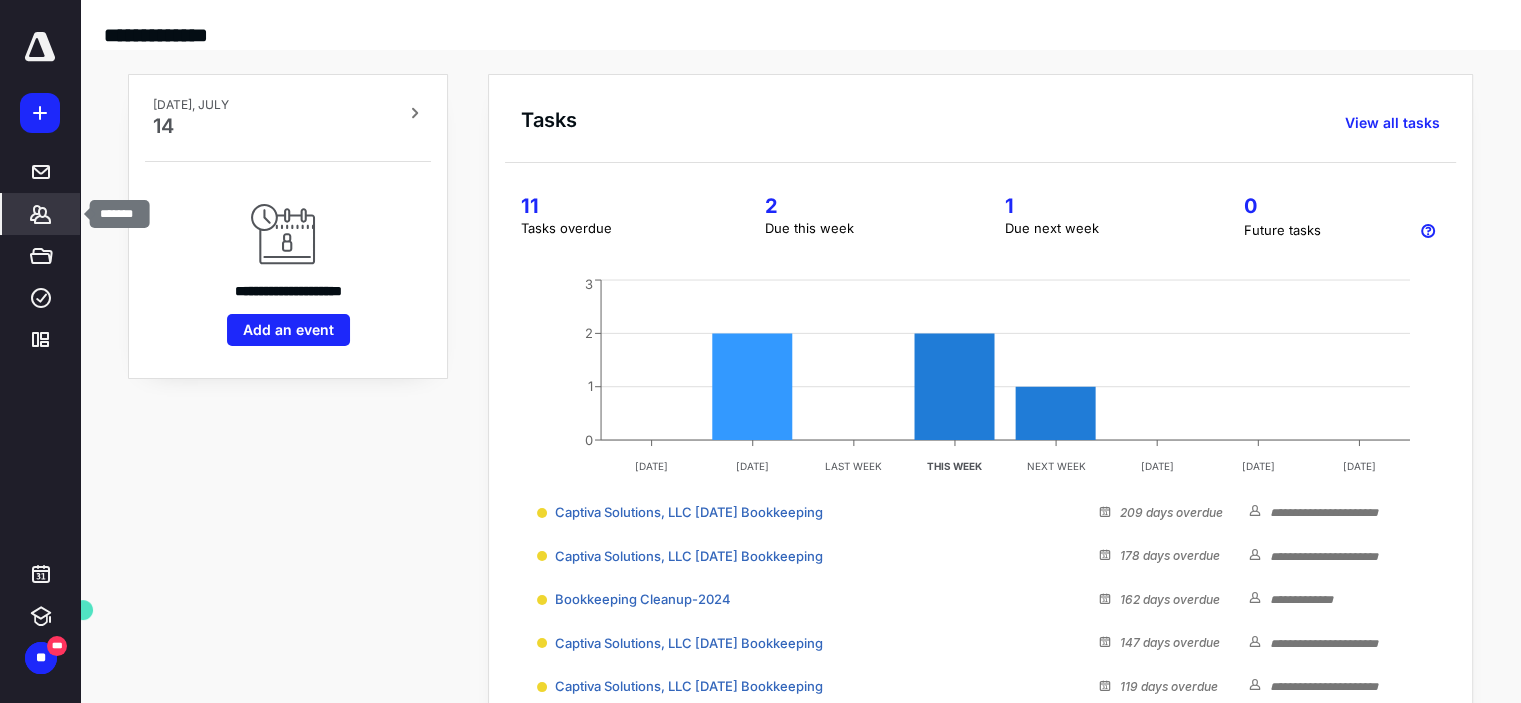 click 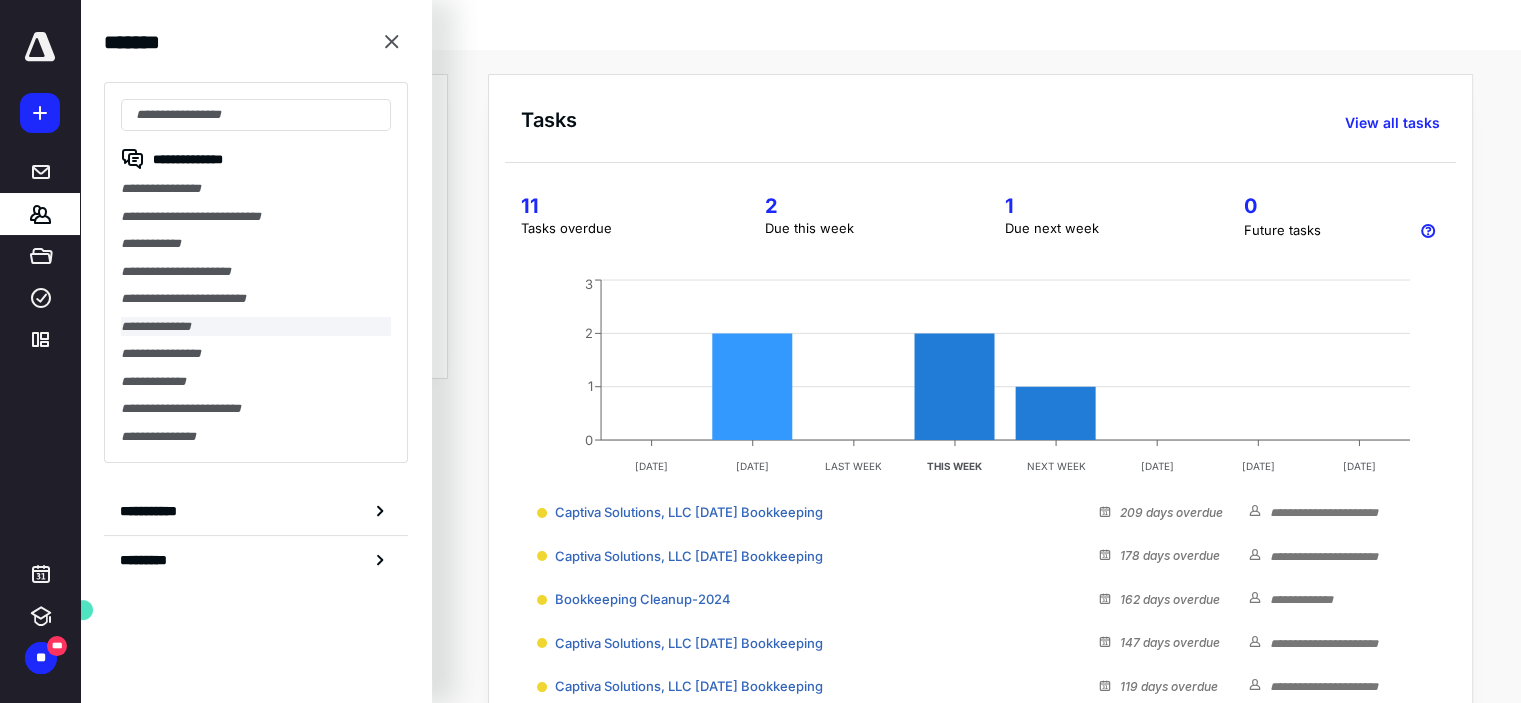 click on "**********" at bounding box center [256, 327] 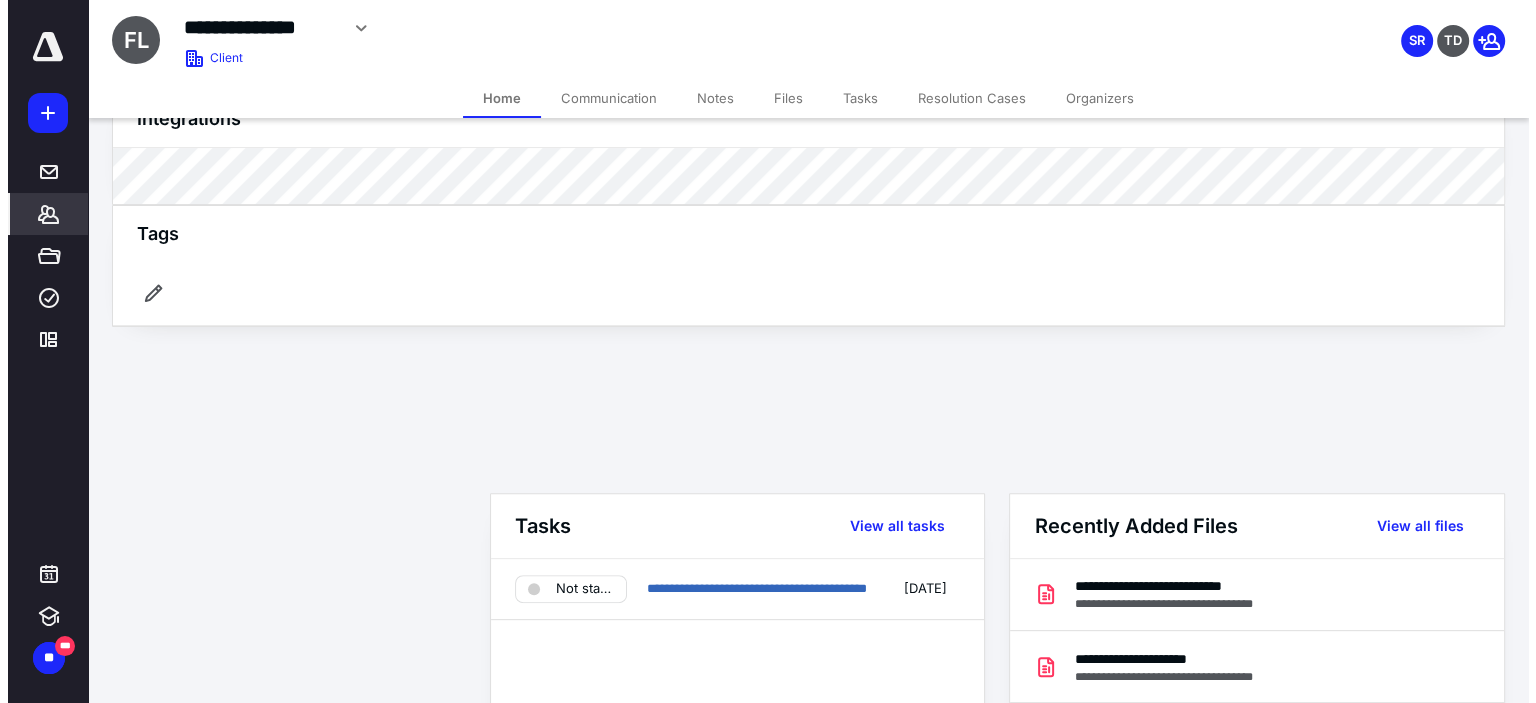scroll, scrollTop: 0, scrollLeft: 0, axis: both 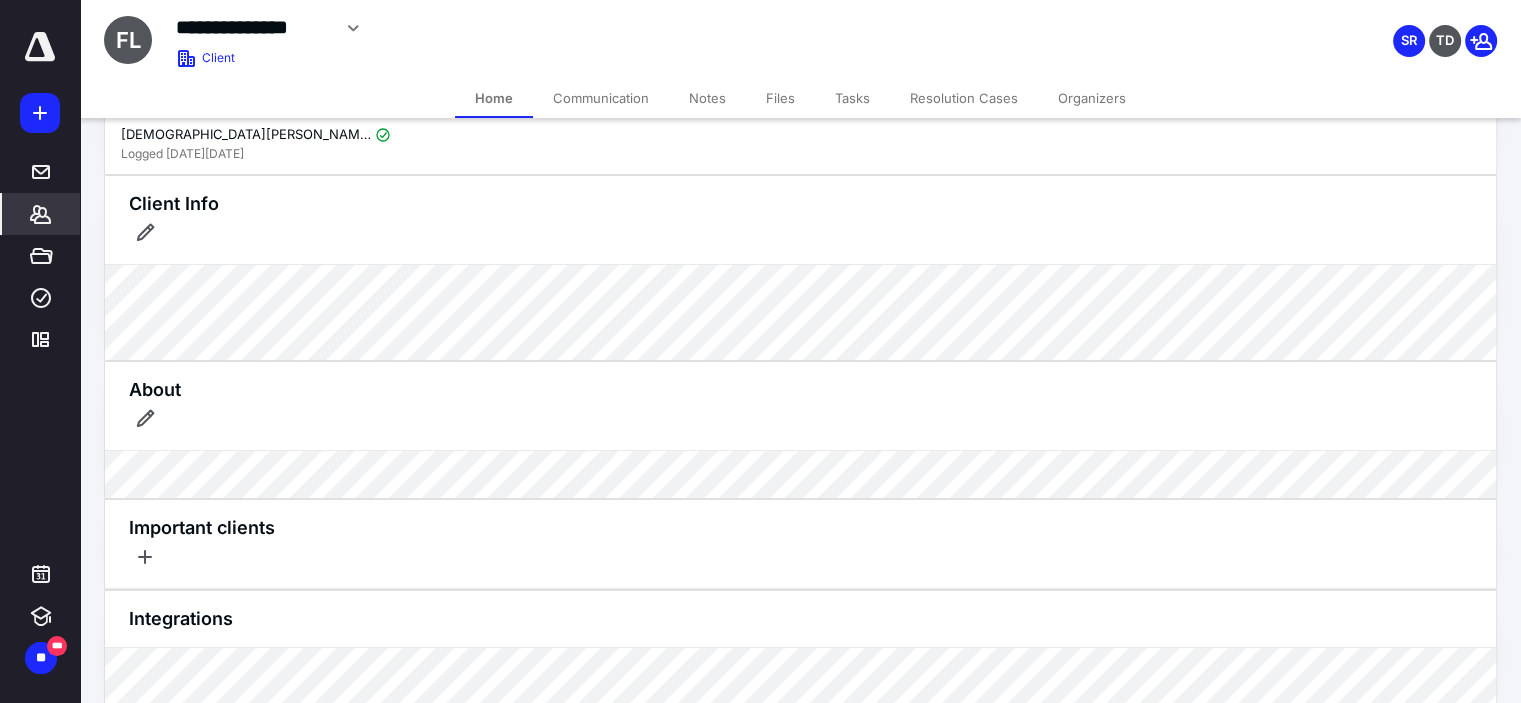 click on "Files" at bounding box center [780, 98] 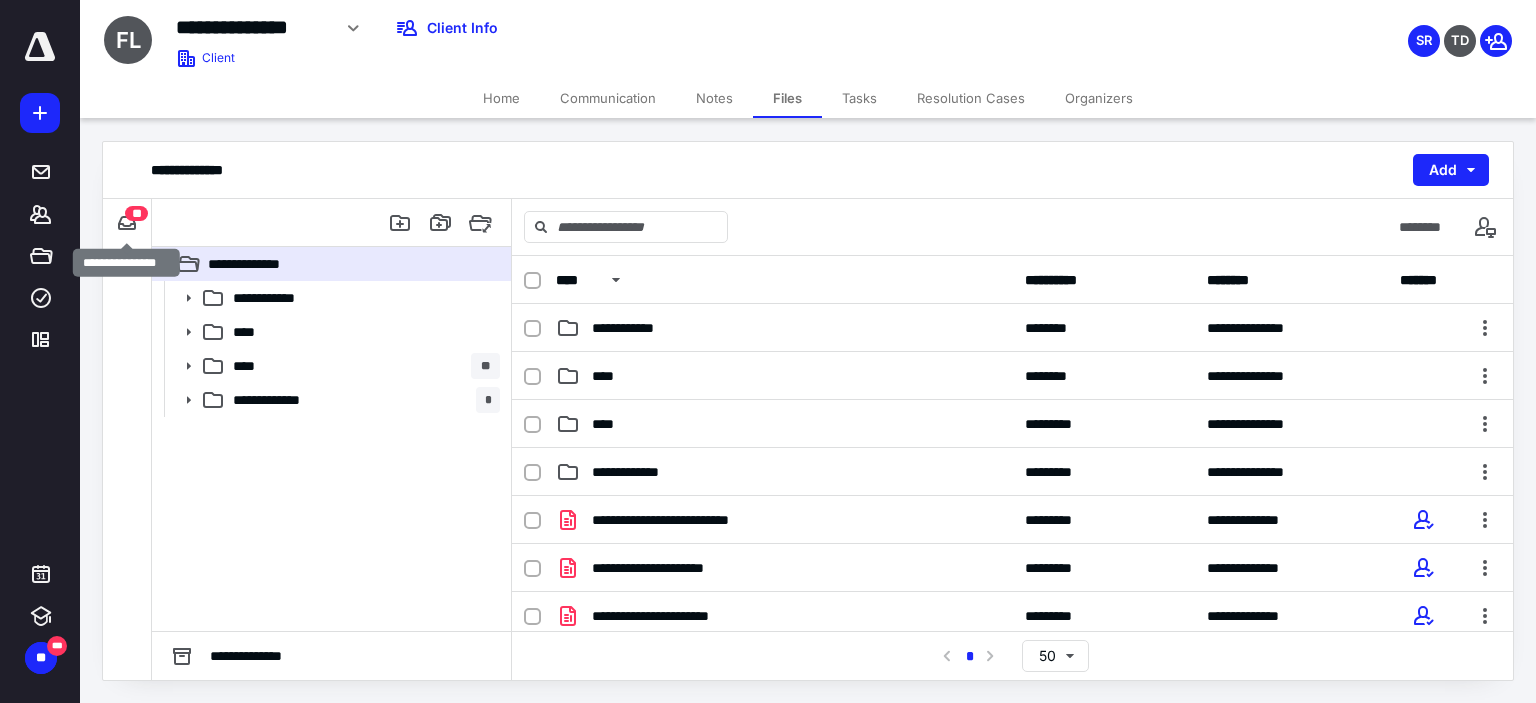 click on "**" at bounding box center (136, 213) 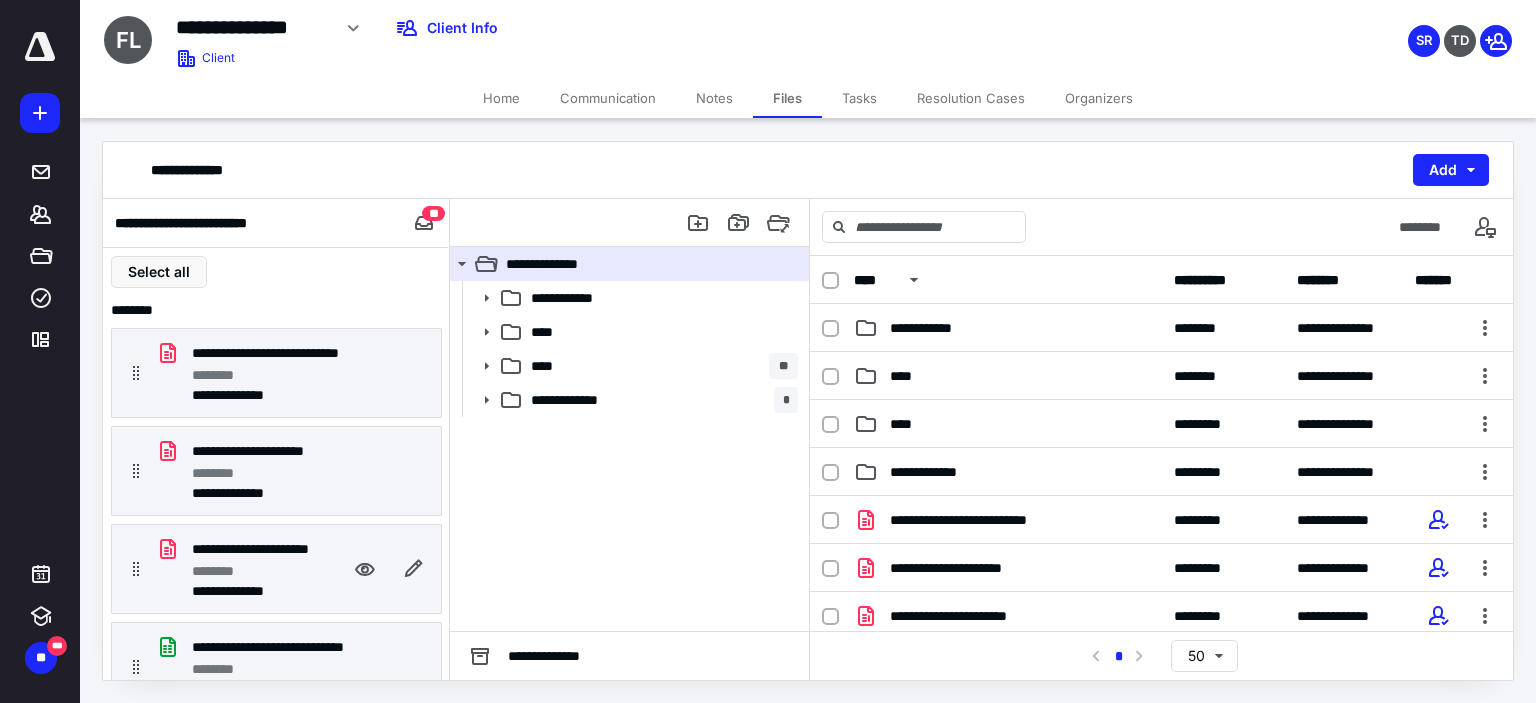 scroll, scrollTop: 500, scrollLeft: 0, axis: vertical 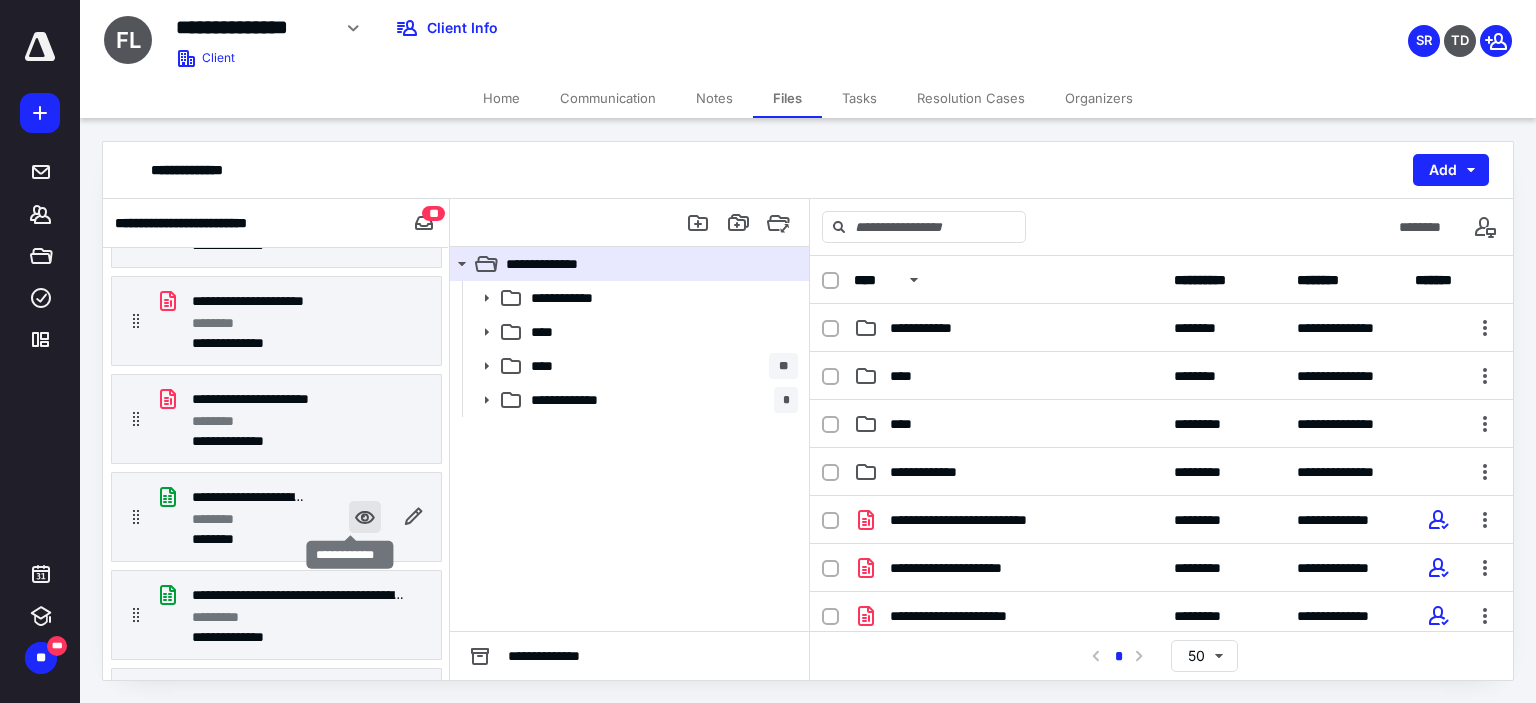 click at bounding box center [365, 517] 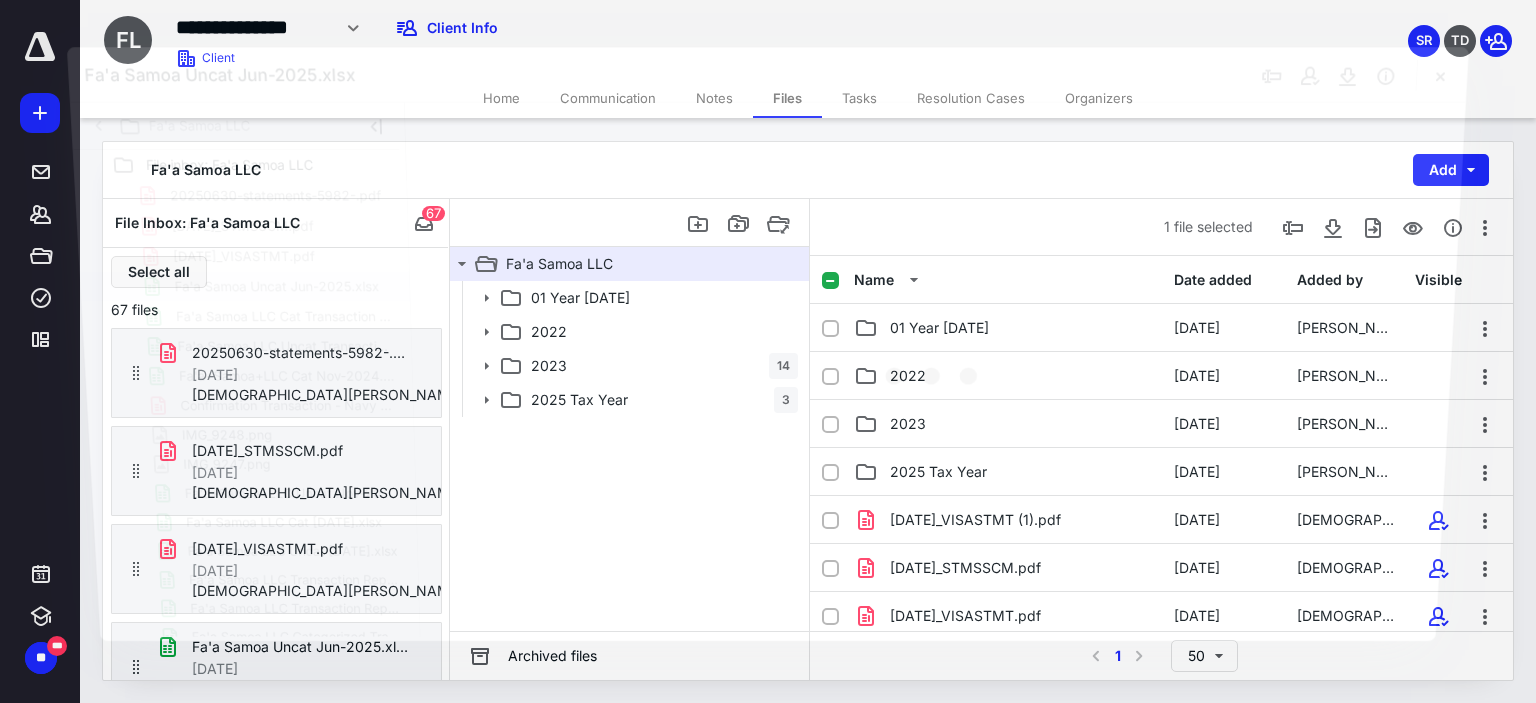 scroll, scrollTop: 150, scrollLeft: 0, axis: vertical 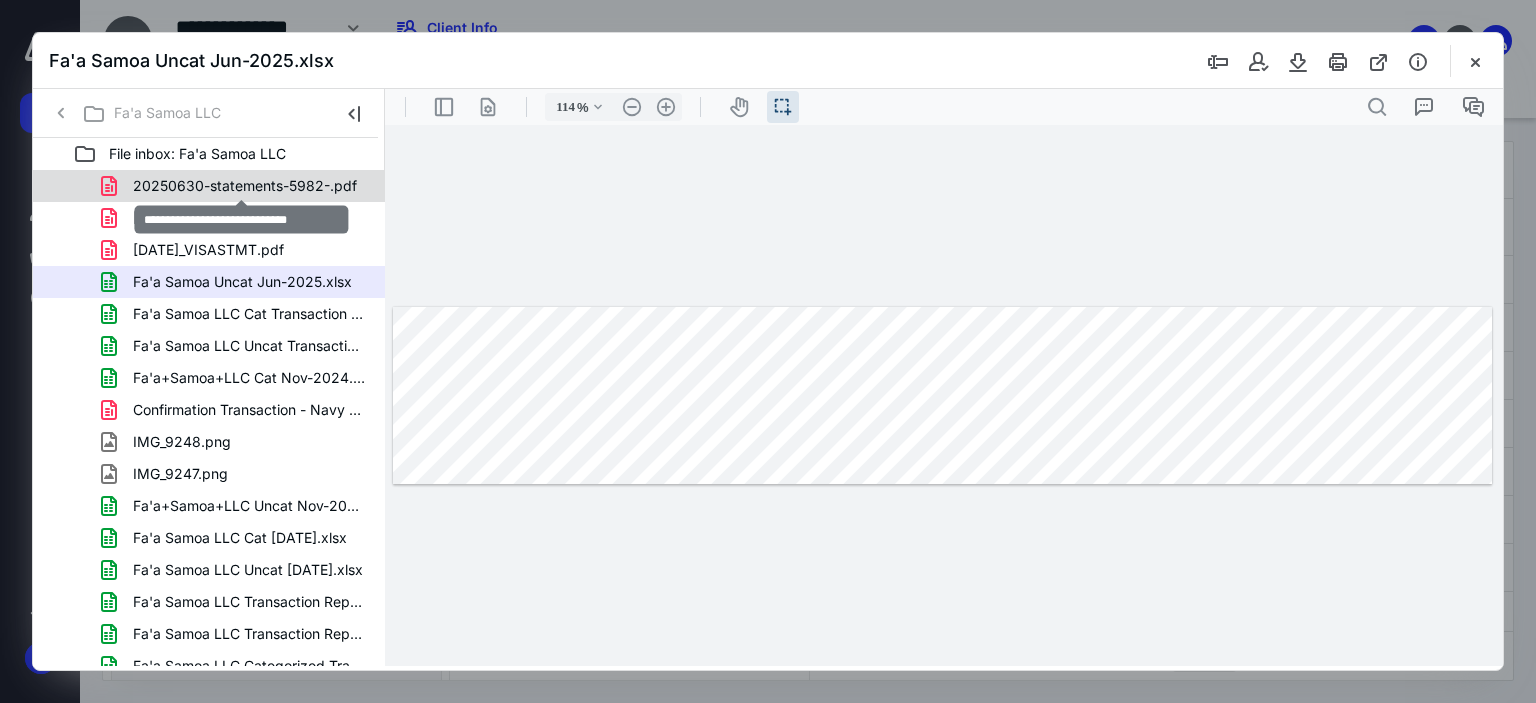 click on "20250630-statements-5982-.pdf" at bounding box center [245, 186] 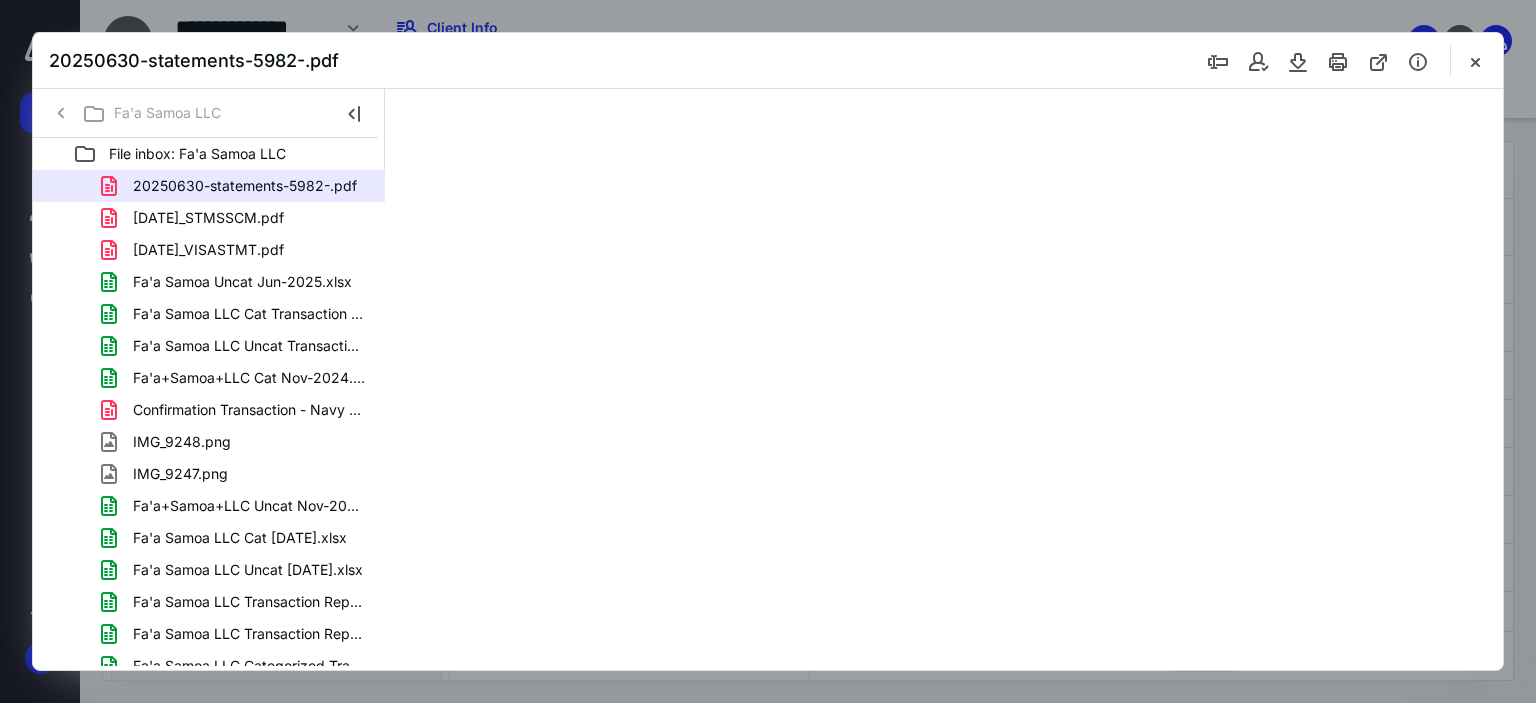 type on "68" 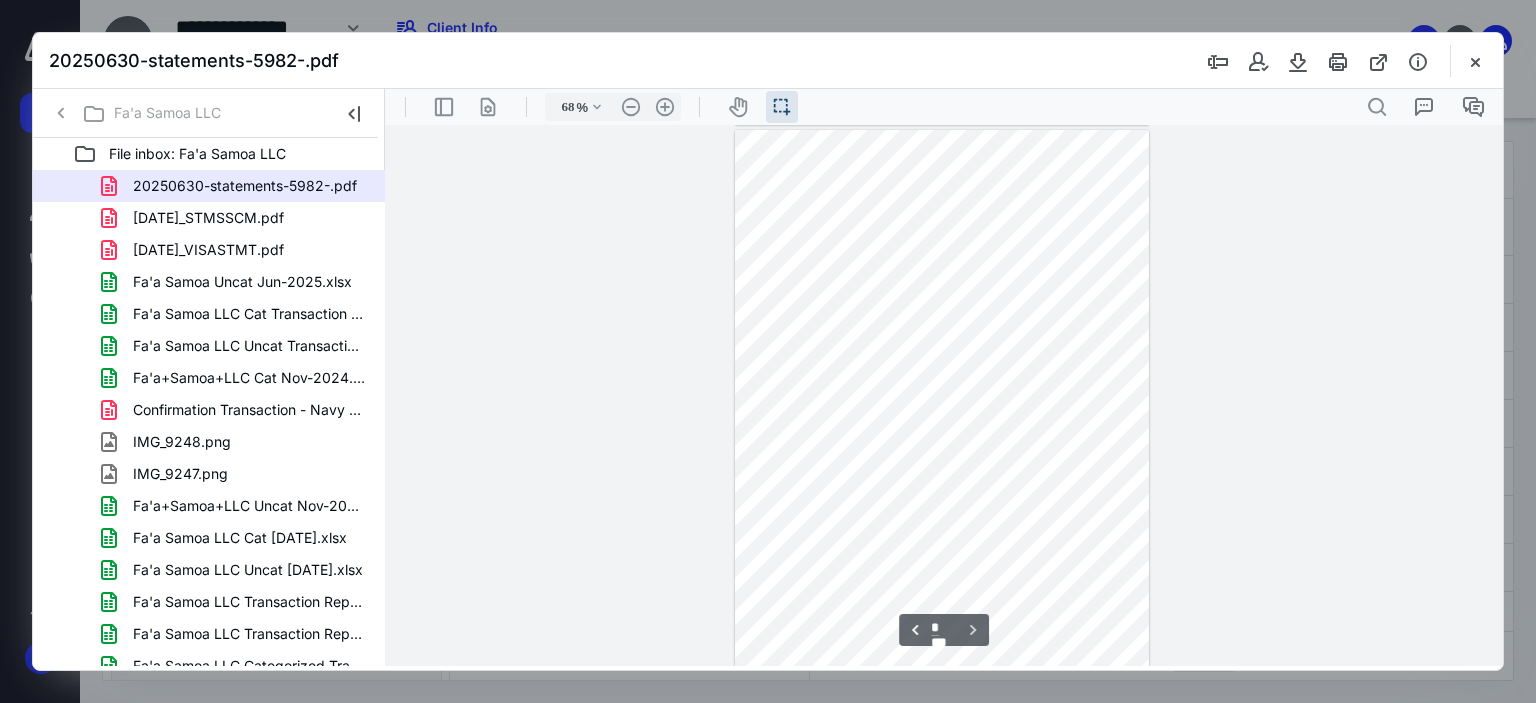scroll, scrollTop: 542, scrollLeft: 0, axis: vertical 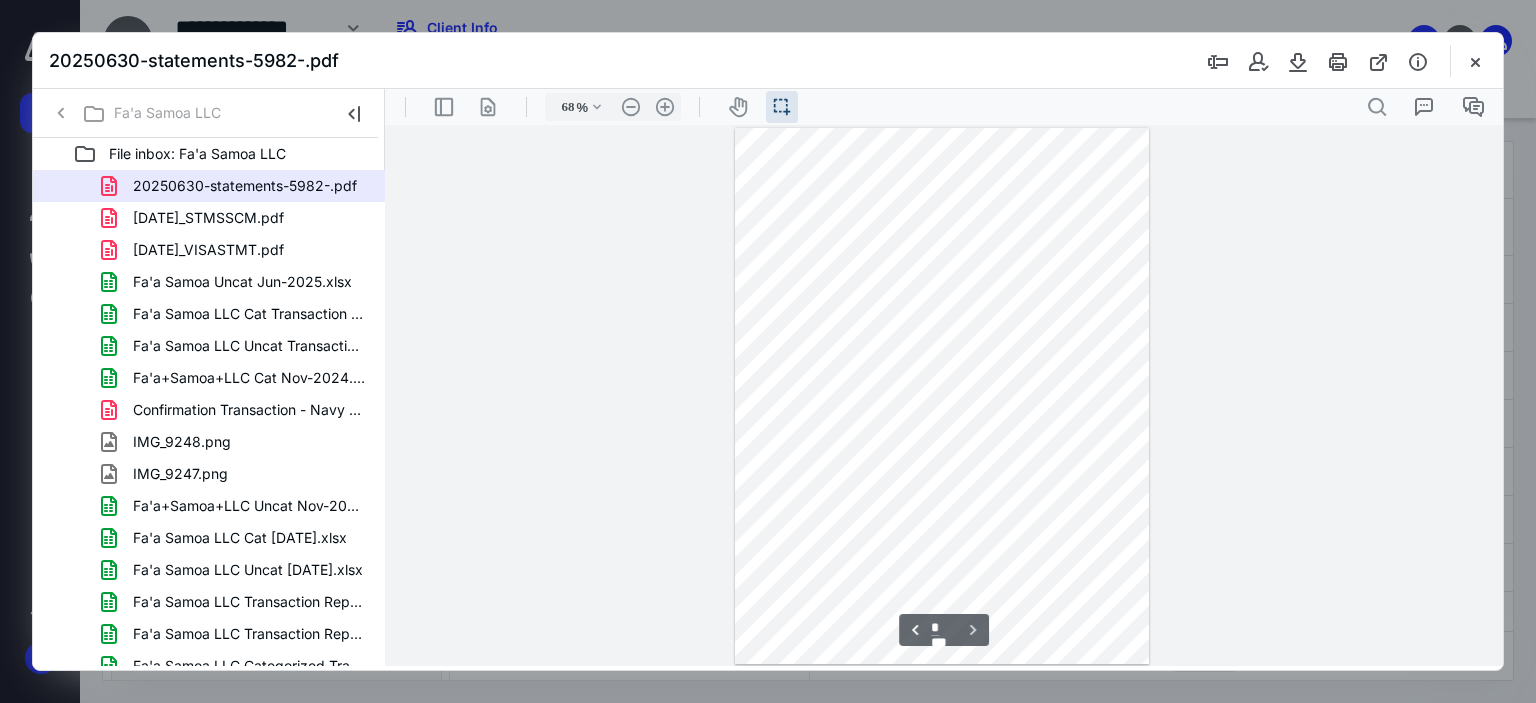 type on "*" 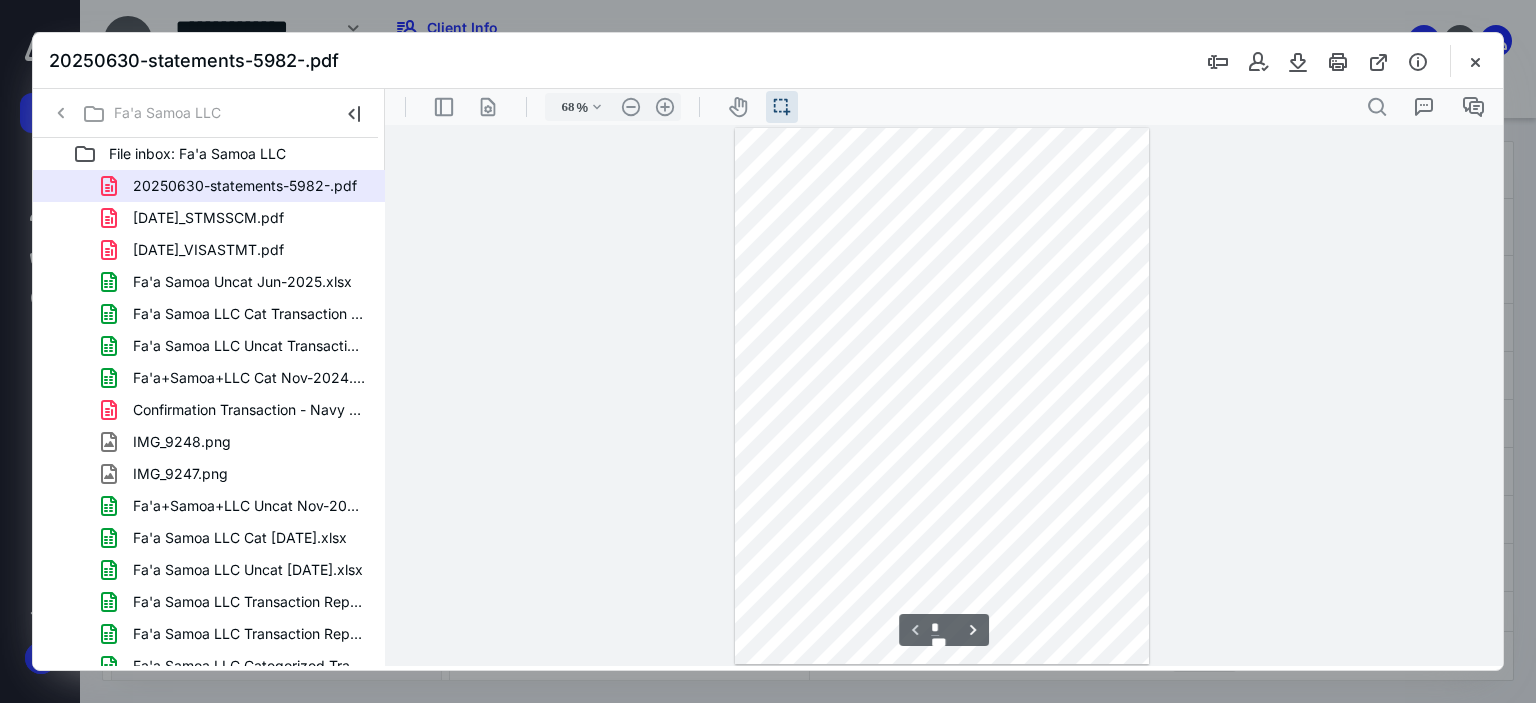 scroll, scrollTop: 0, scrollLeft: 0, axis: both 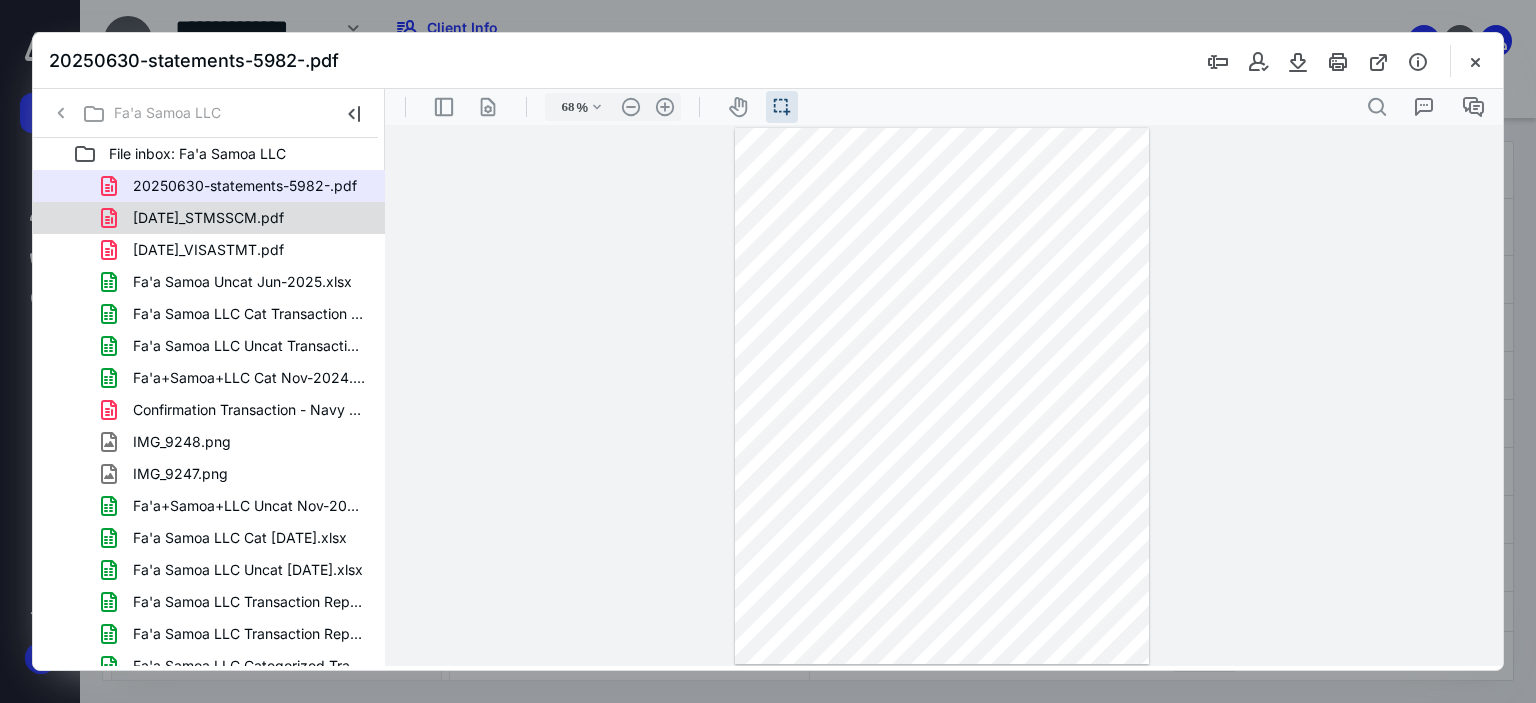 click on "2025-06-30_STMSSCM.pdf" at bounding box center [208, 218] 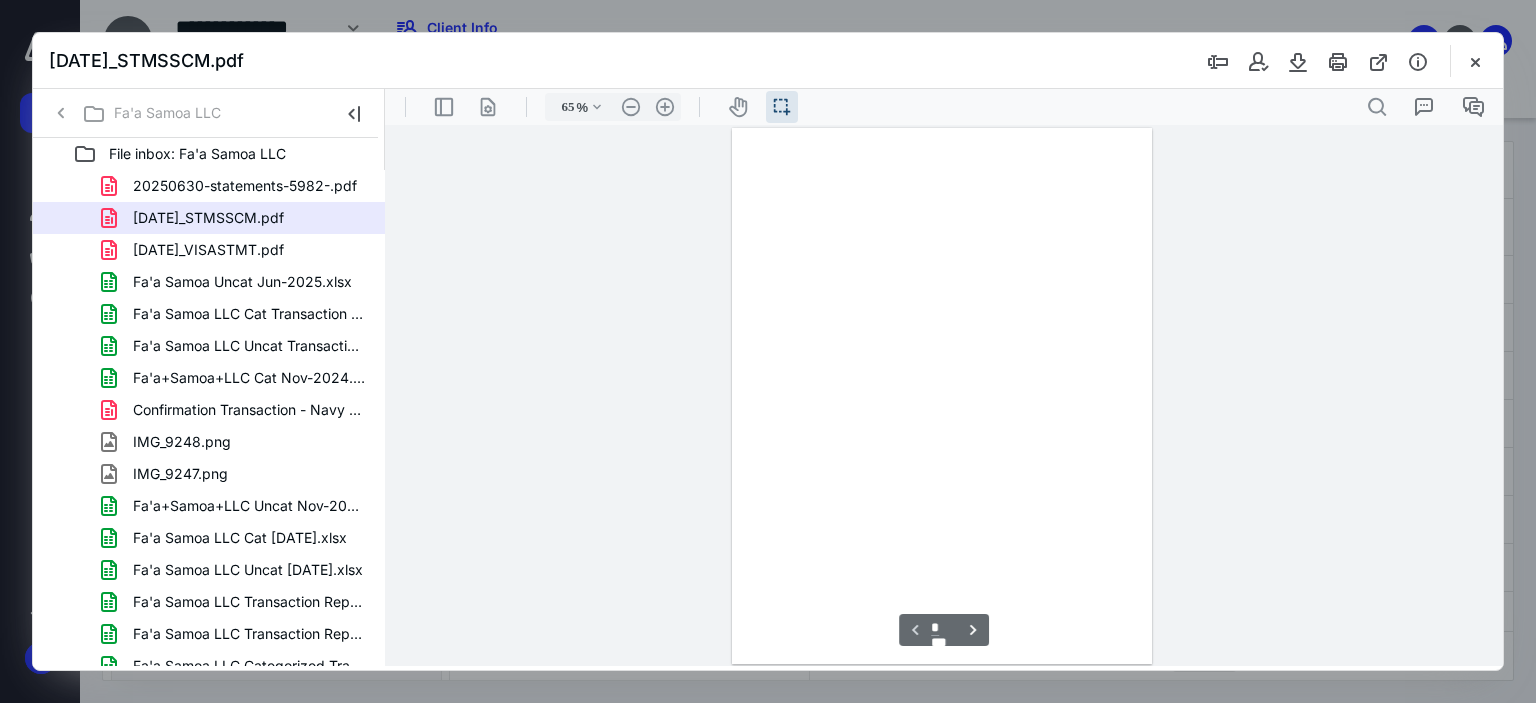 scroll, scrollTop: 39, scrollLeft: 0, axis: vertical 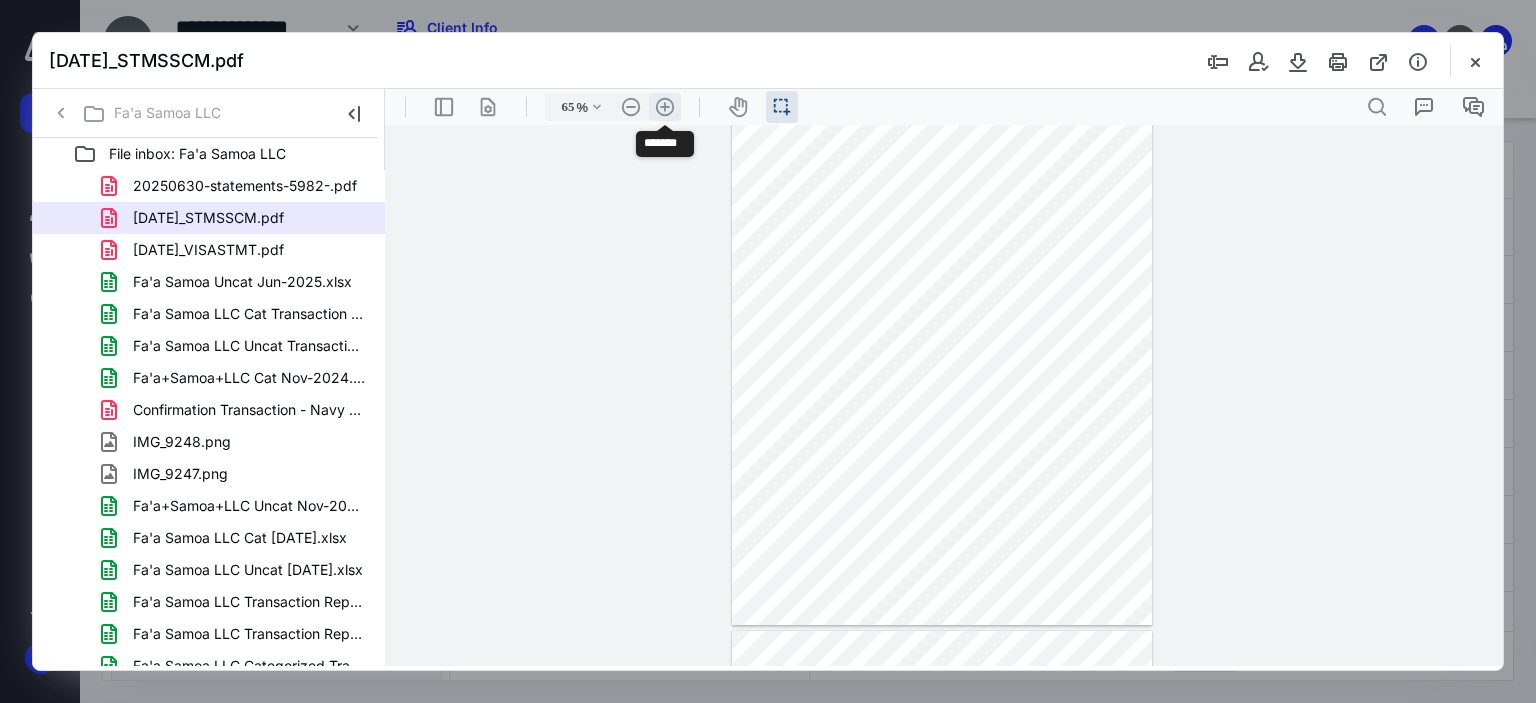 click on ".cls-1{fill:#abb0c4;} icon - header - zoom - in - line" at bounding box center (665, 107) 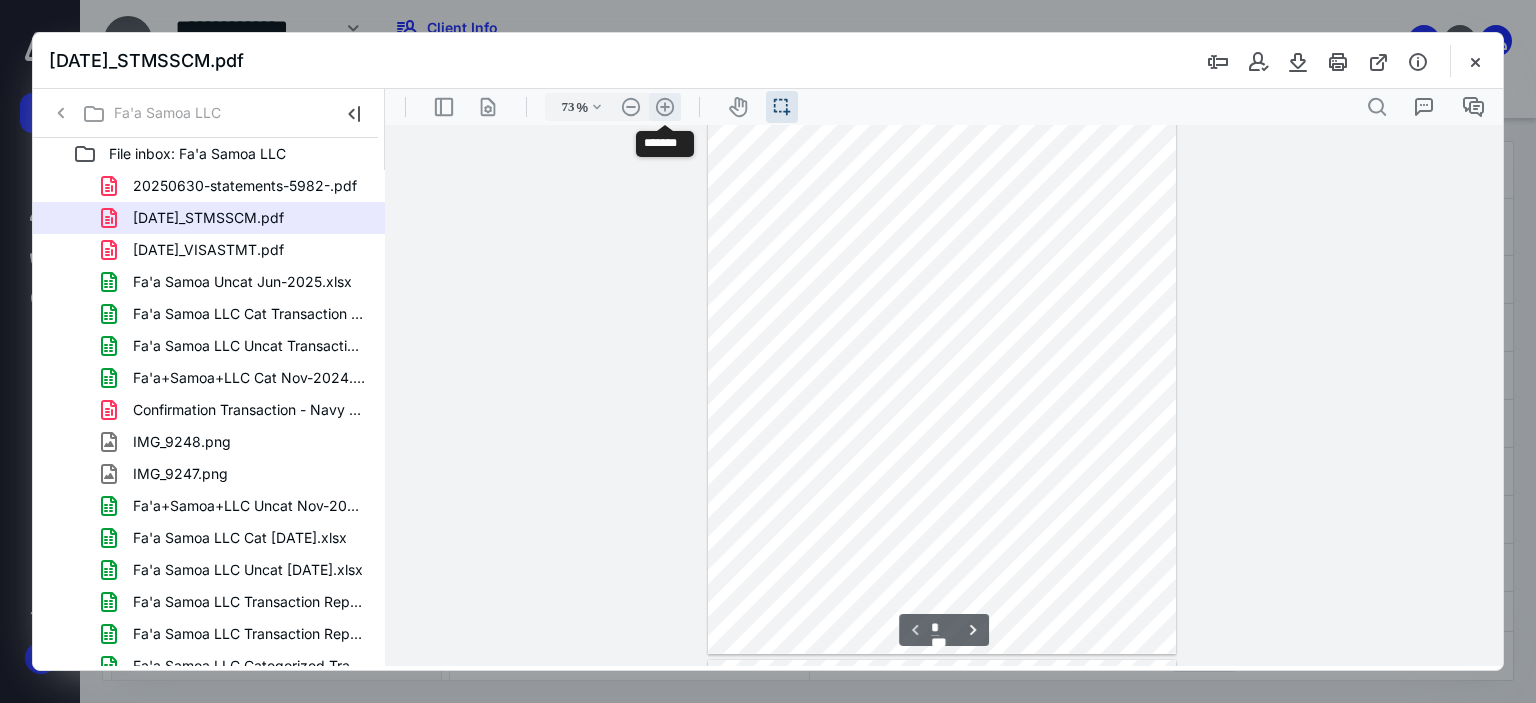 click on ".cls-1{fill:#abb0c4;} icon - header - zoom - in - line" at bounding box center (665, 107) 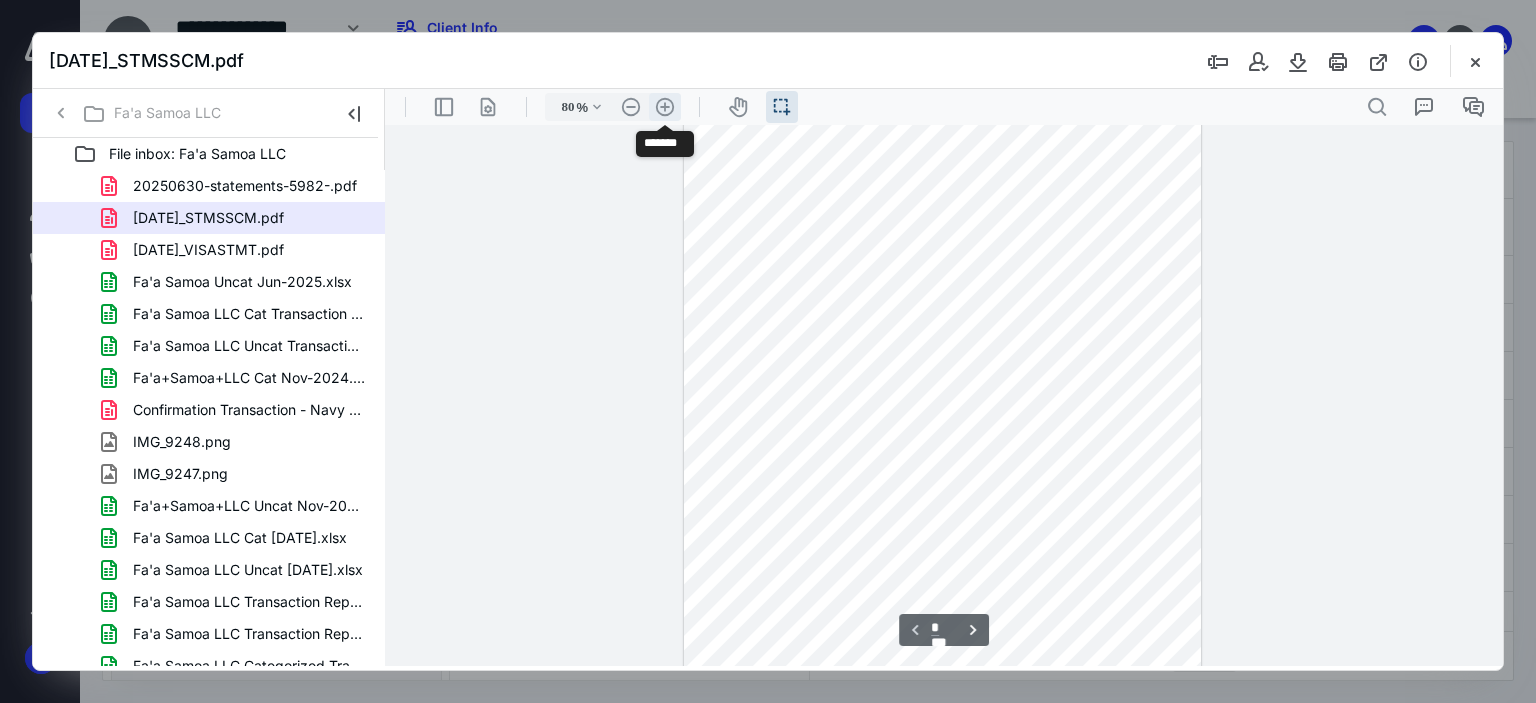 scroll, scrollTop: 106, scrollLeft: 0, axis: vertical 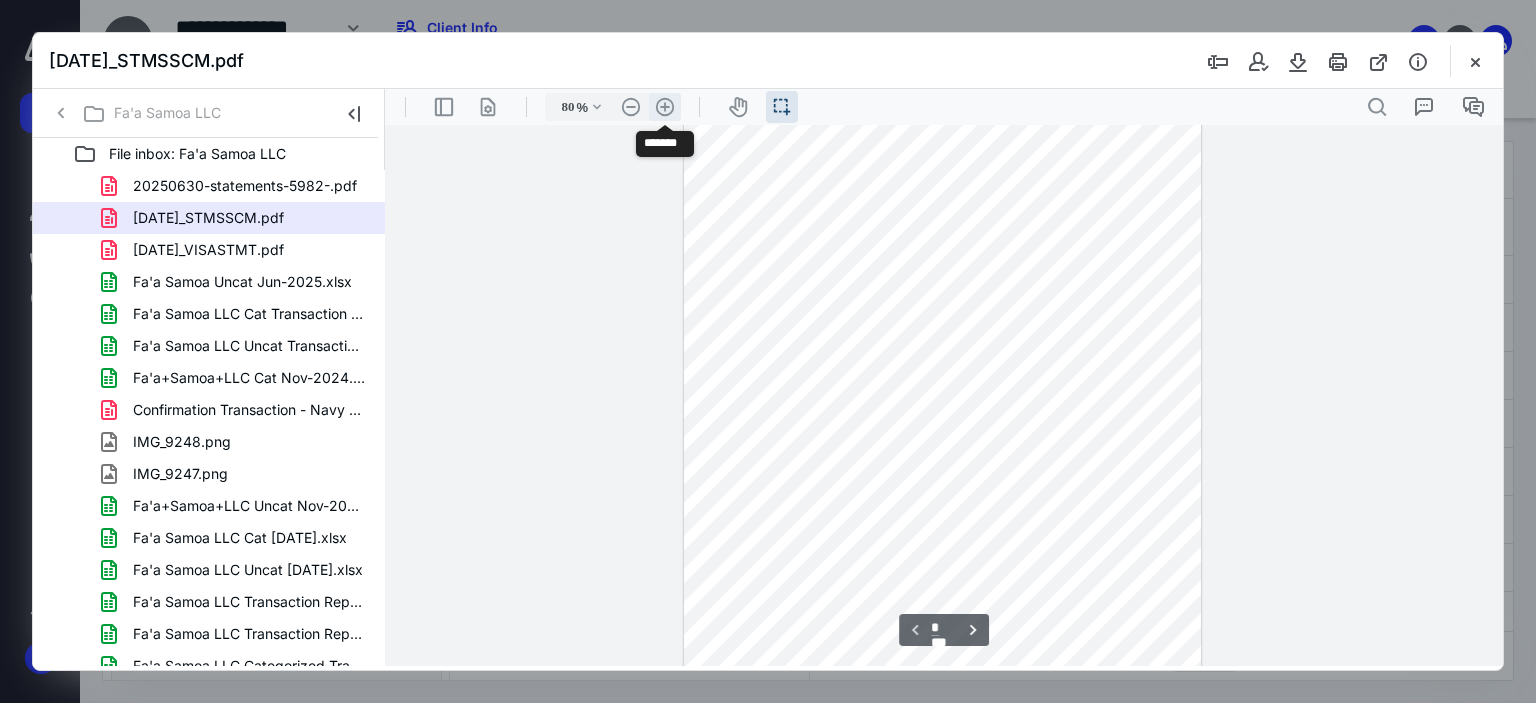 click on ".cls-1{fill:#abb0c4;} icon - header - zoom - in - line" at bounding box center (665, 107) 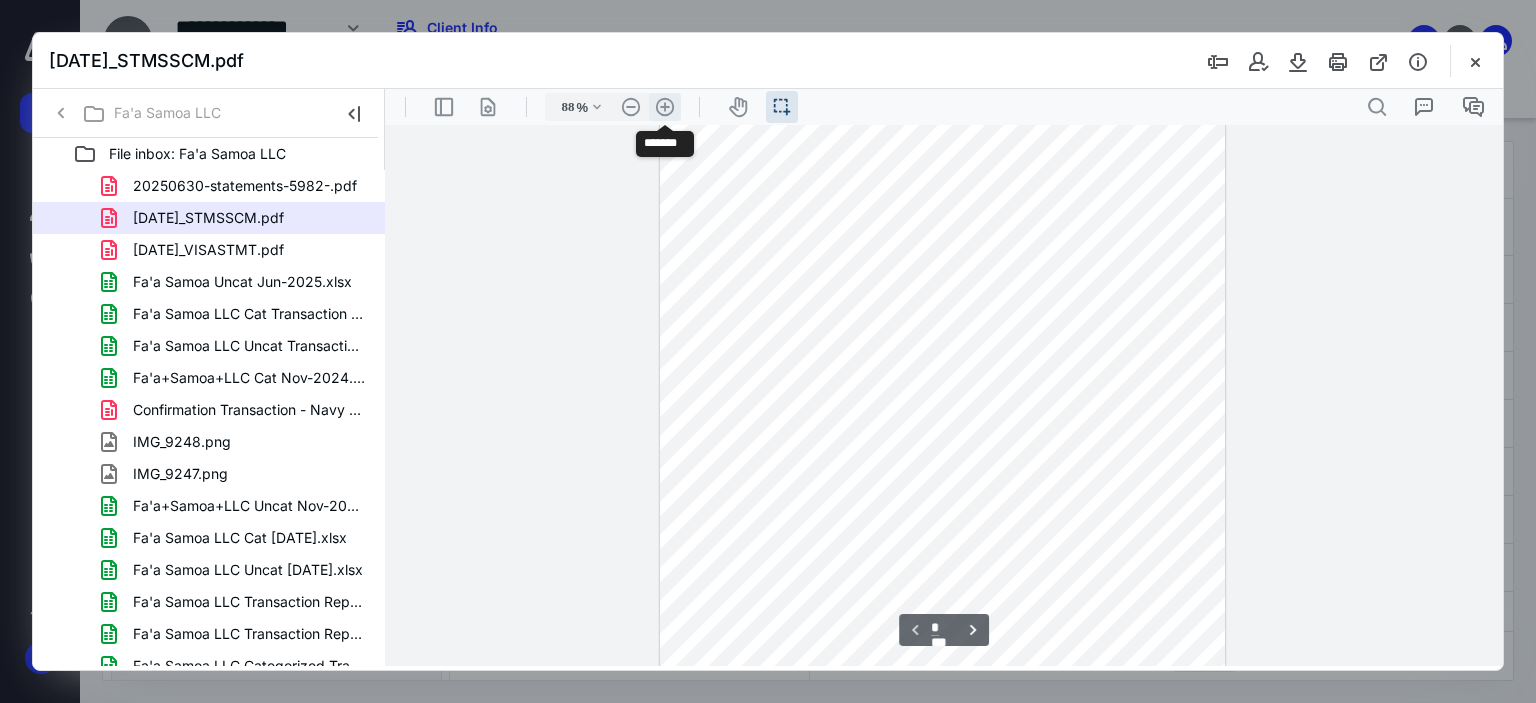 click on ".cls-1{fill:#abb0c4;} icon - header - zoom - in - line" at bounding box center (665, 107) 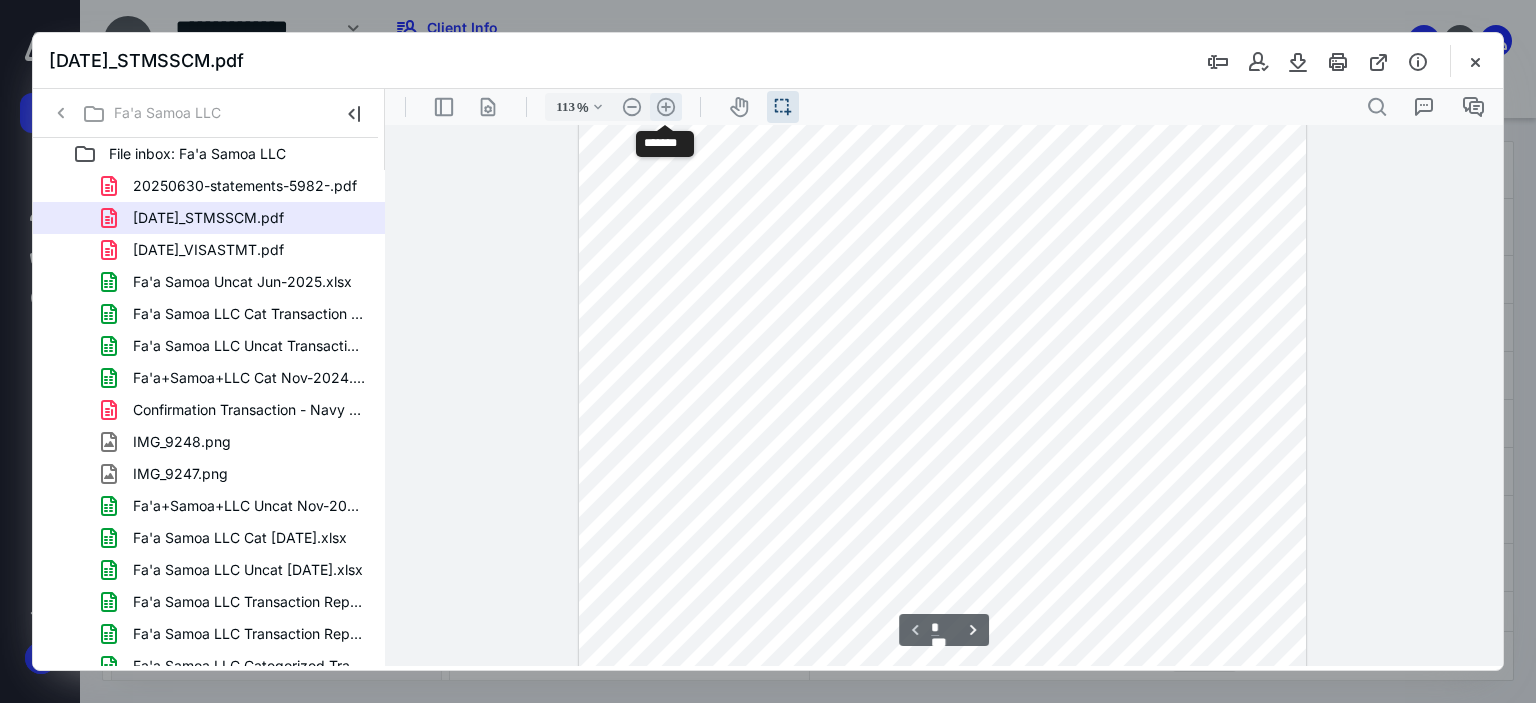 scroll, scrollTop: 252, scrollLeft: 0, axis: vertical 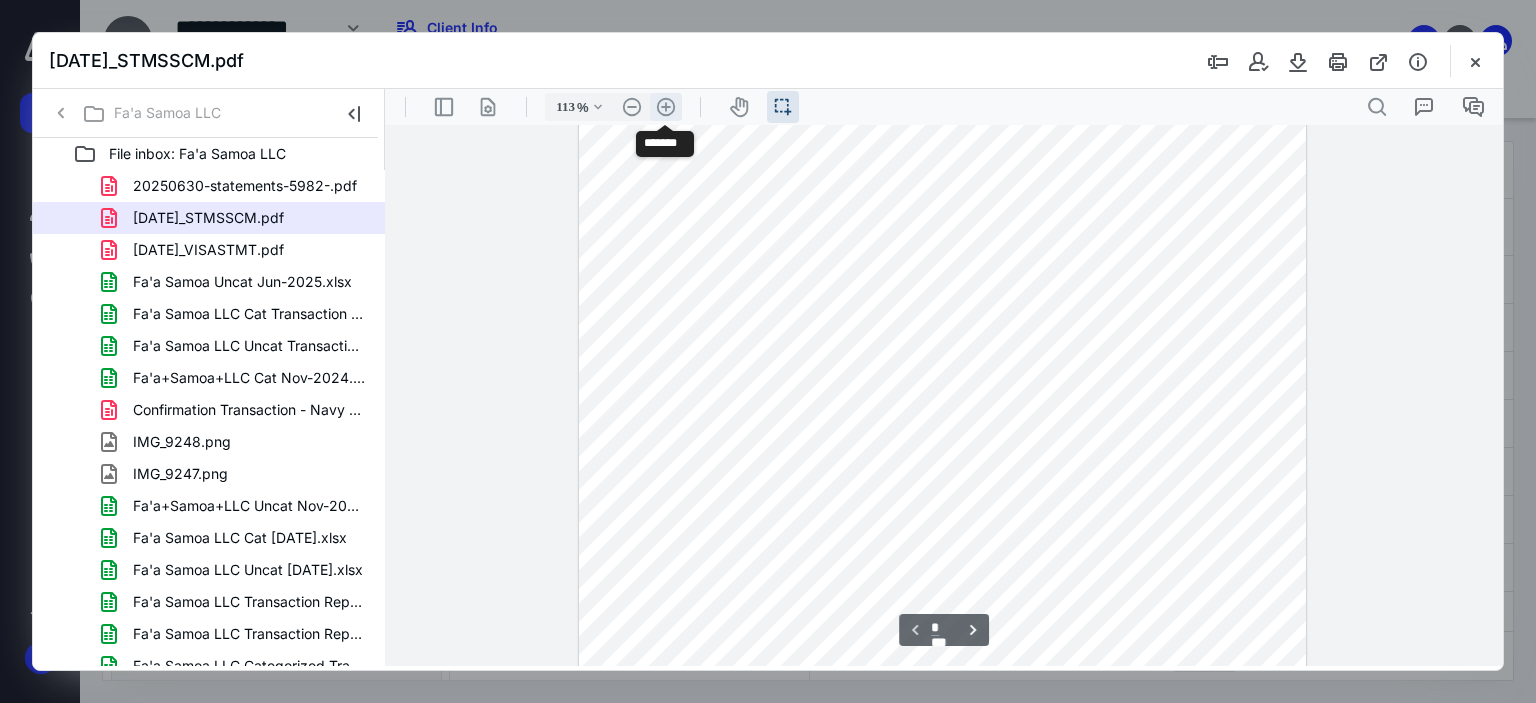 click on ".cls-1{fill:#abb0c4;} icon - header - zoom - in - line" at bounding box center (666, 107) 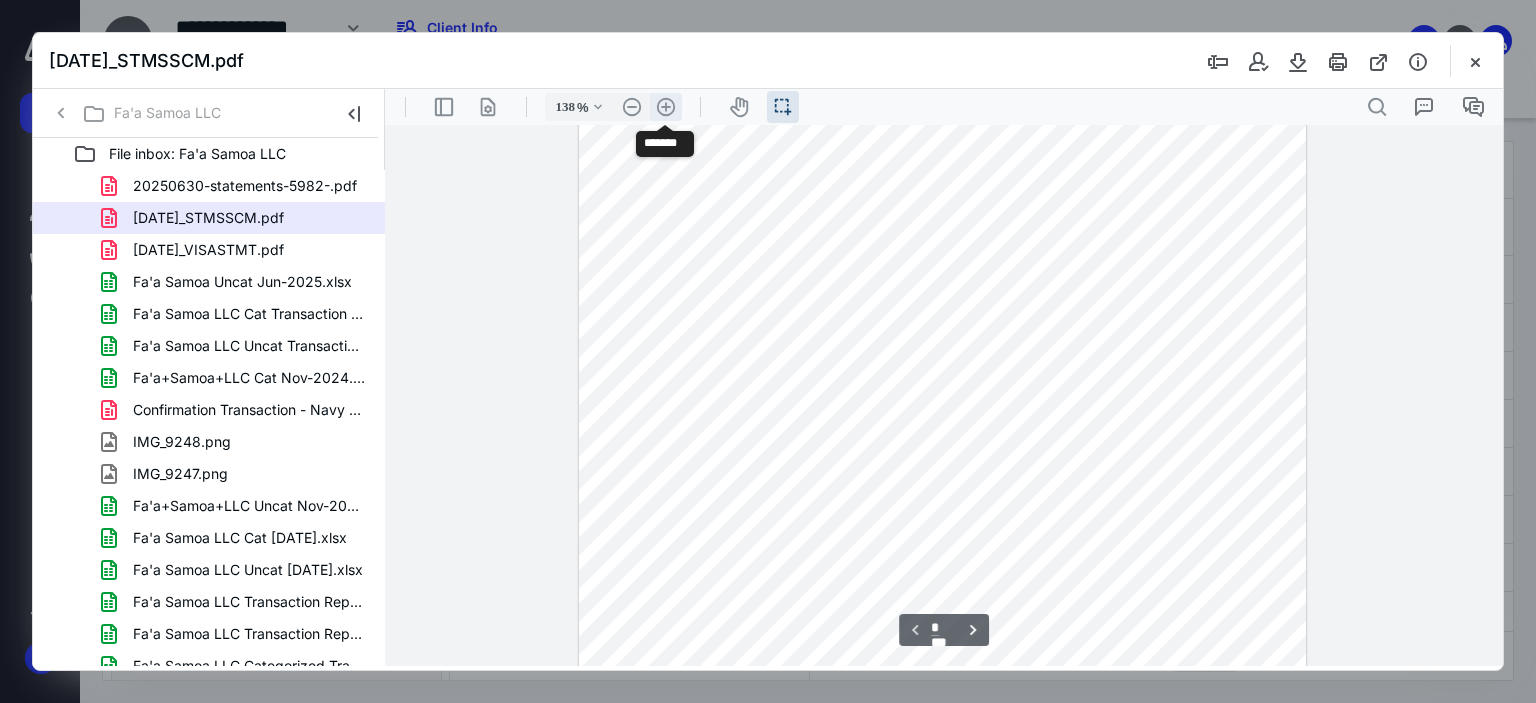 scroll, scrollTop: 365, scrollLeft: 0, axis: vertical 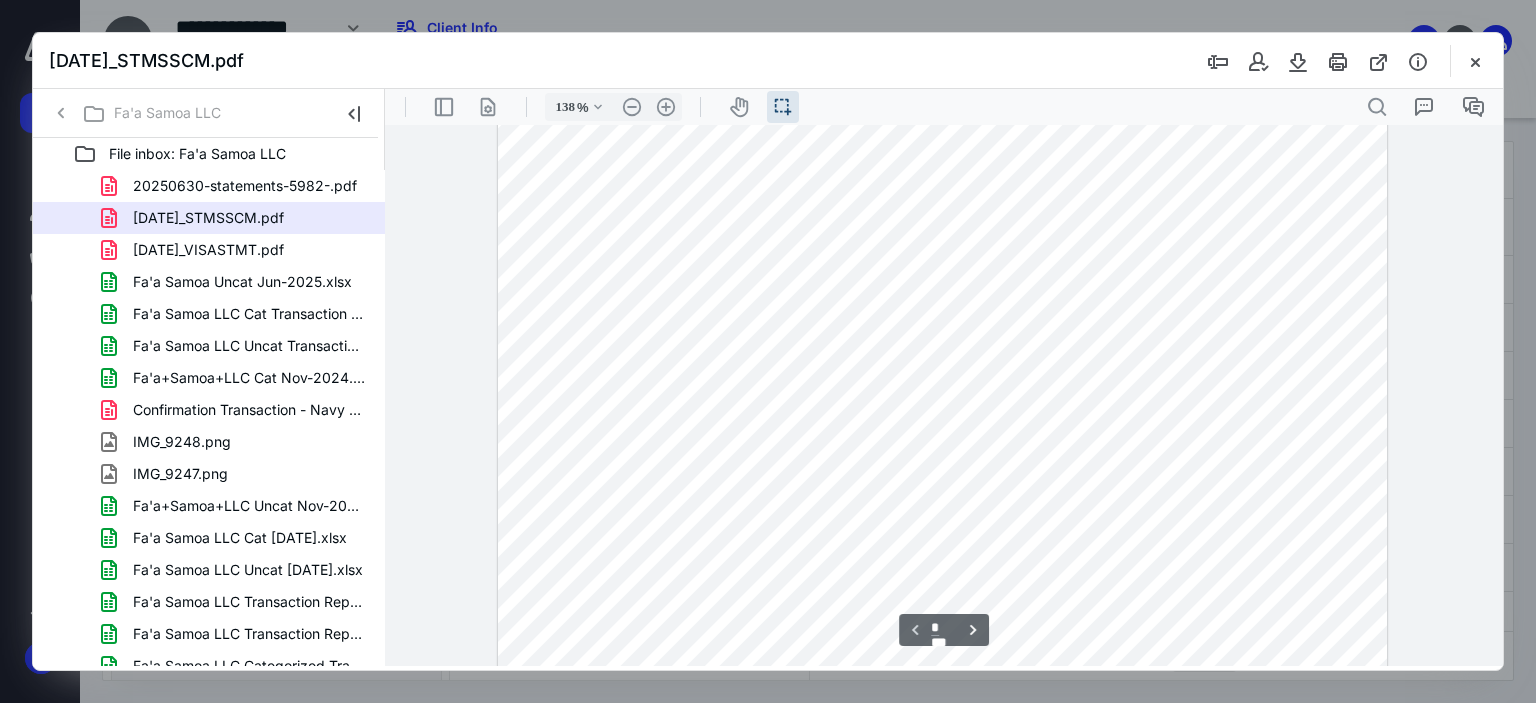 click at bounding box center [943, 333] 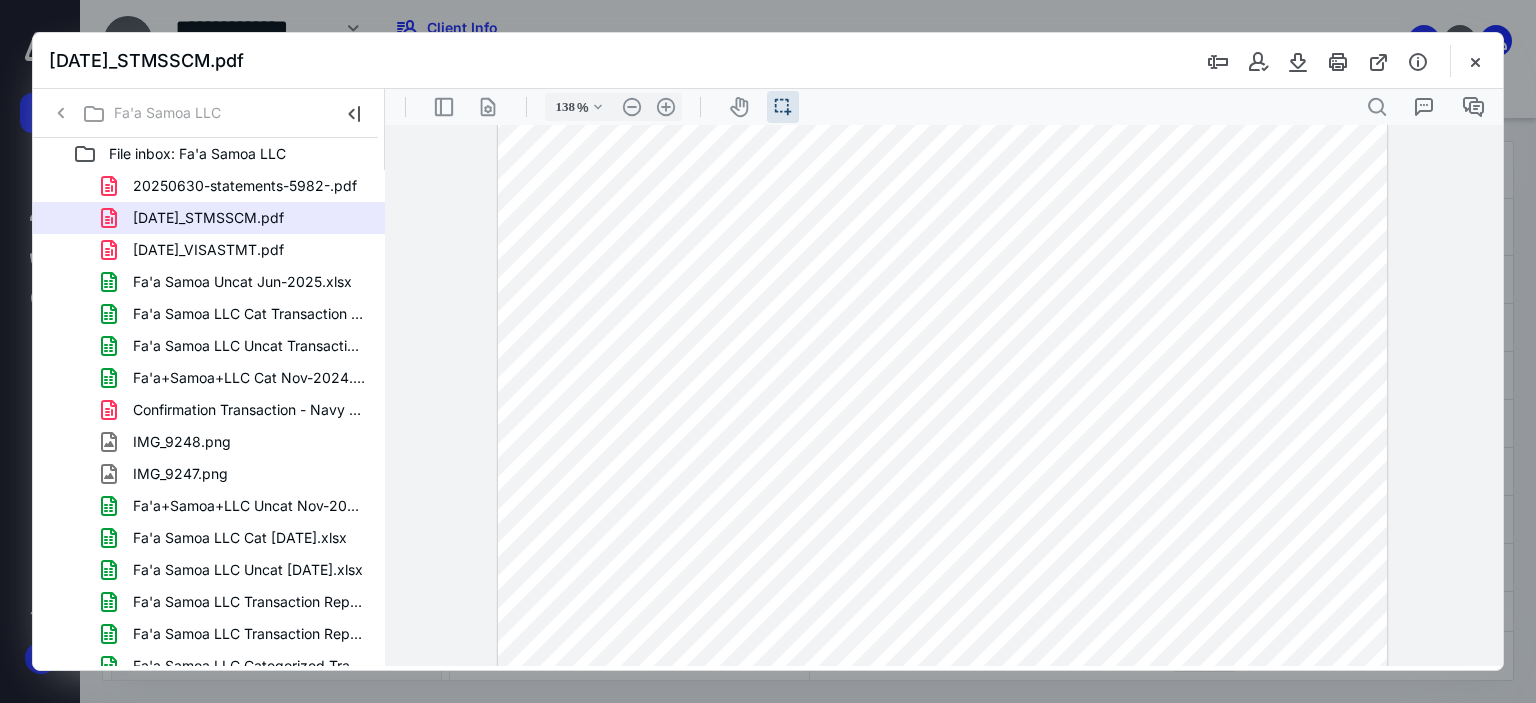 click at bounding box center [943, 333] 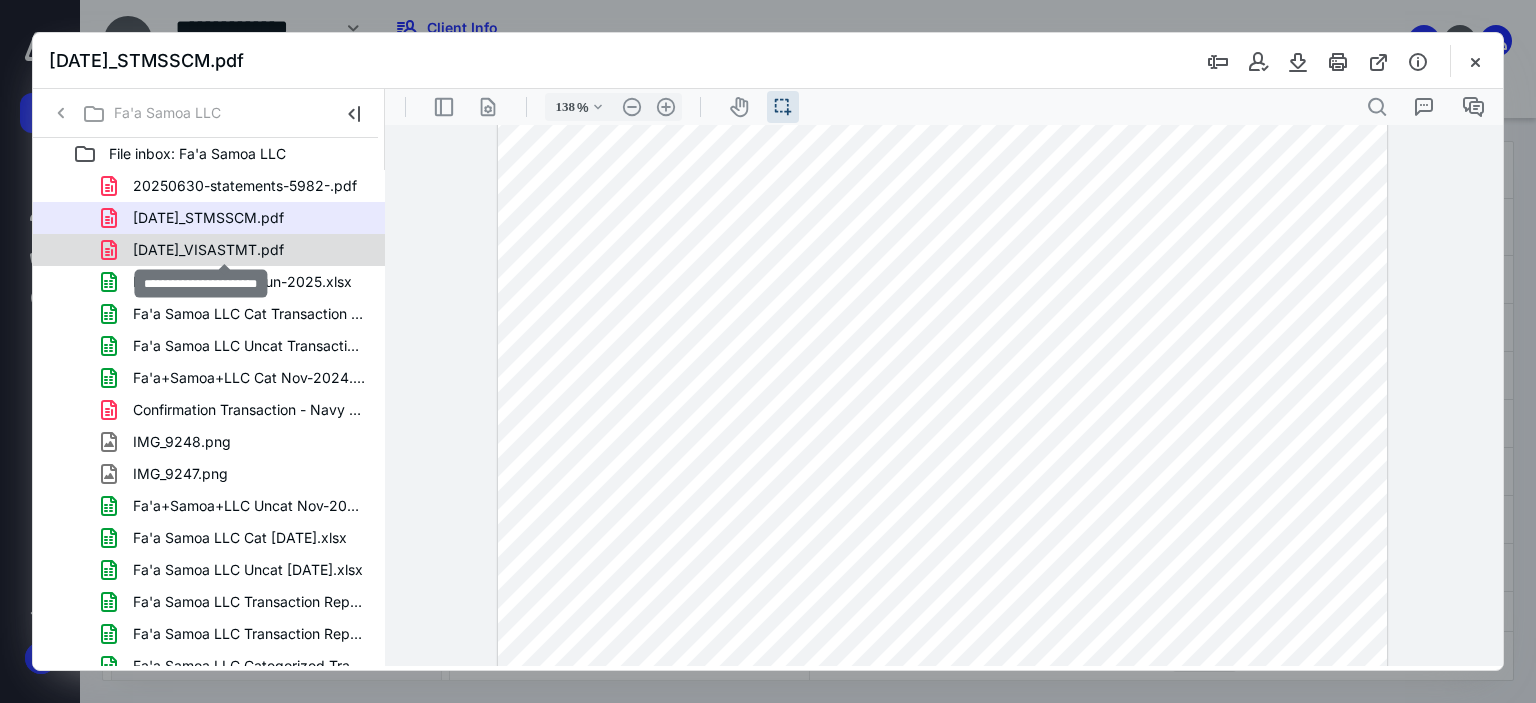 click on "2025-07-08_VISASTMT.pdf" at bounding box center [208, 250] 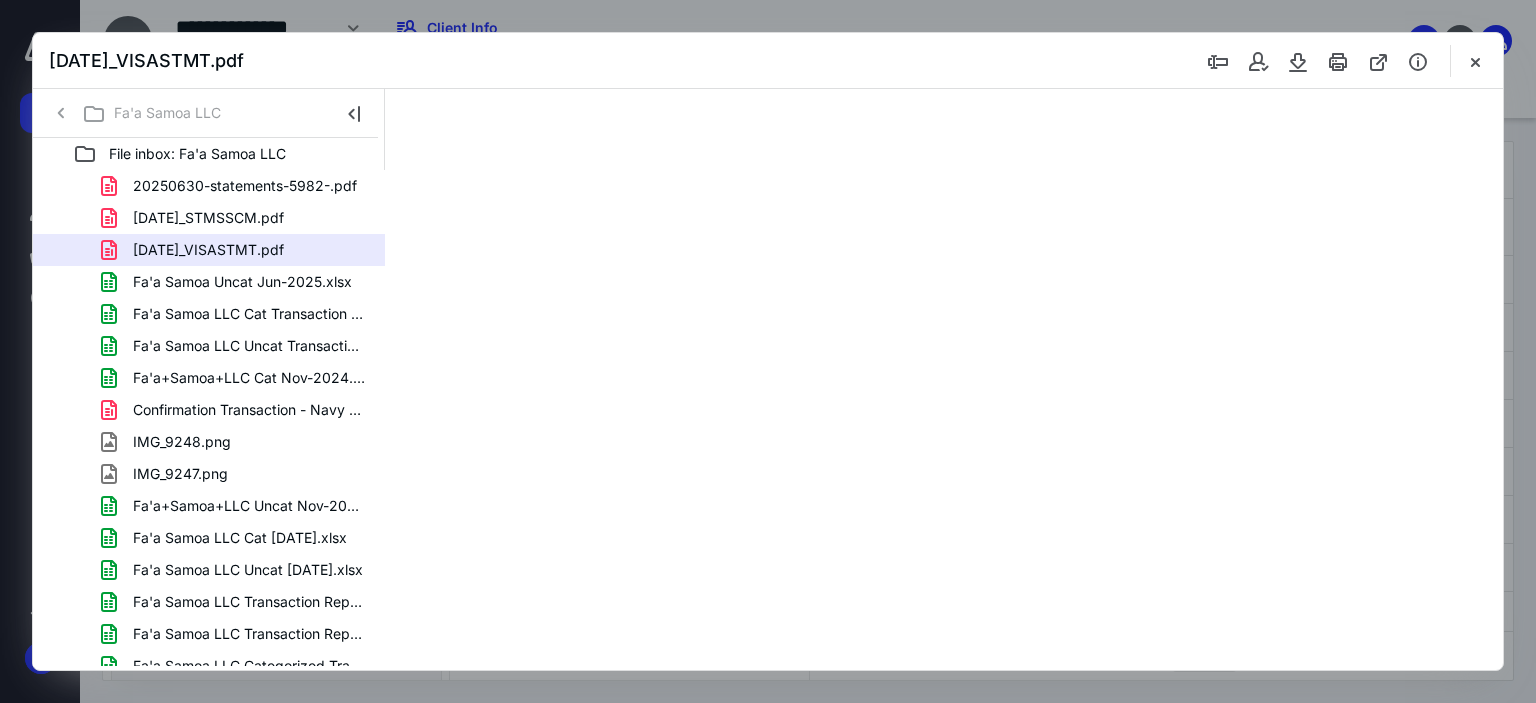 scroll, scrollTop: 0, scrollLeft: 0, axis: both 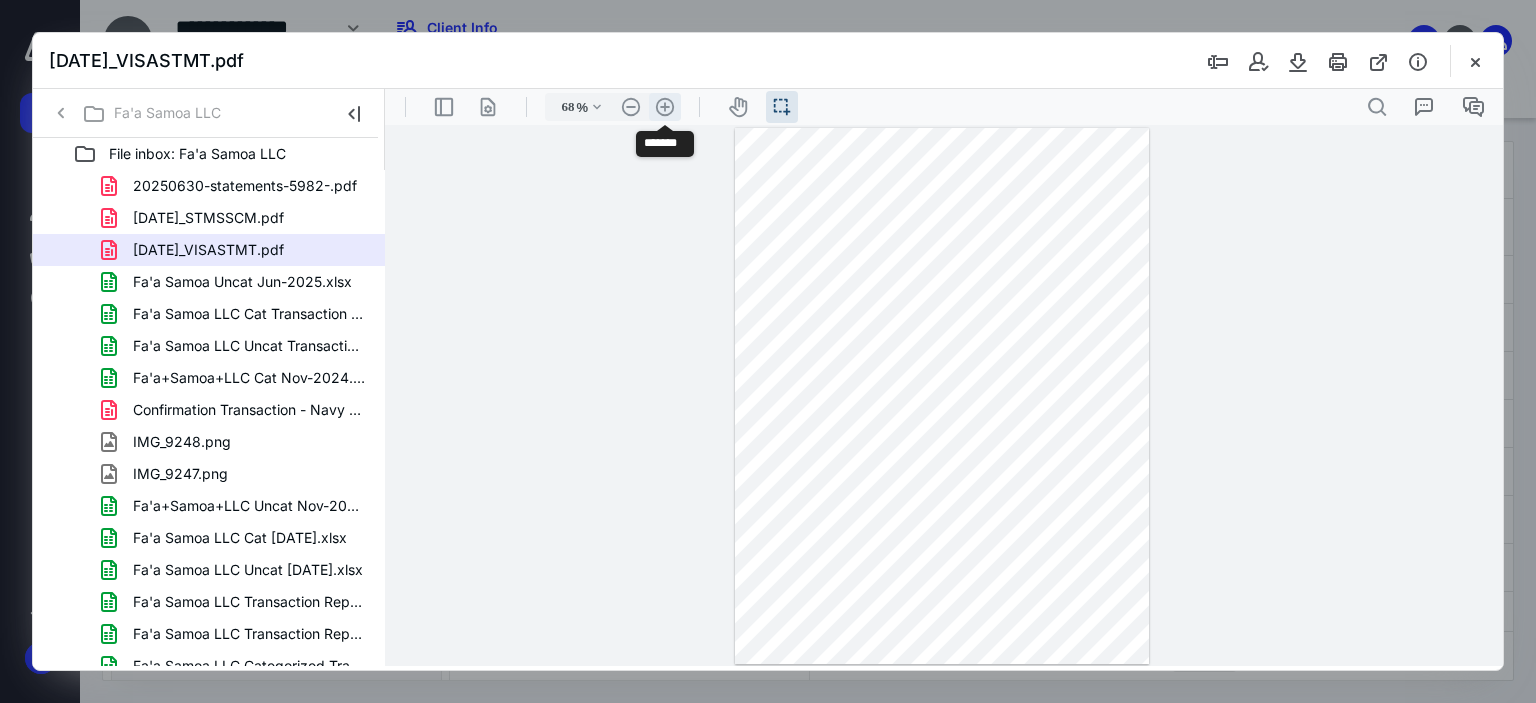 click on ".cls-1{fill:#abb0c4;} icon - header - zoom - in - line" at bounding box center [665, 107] 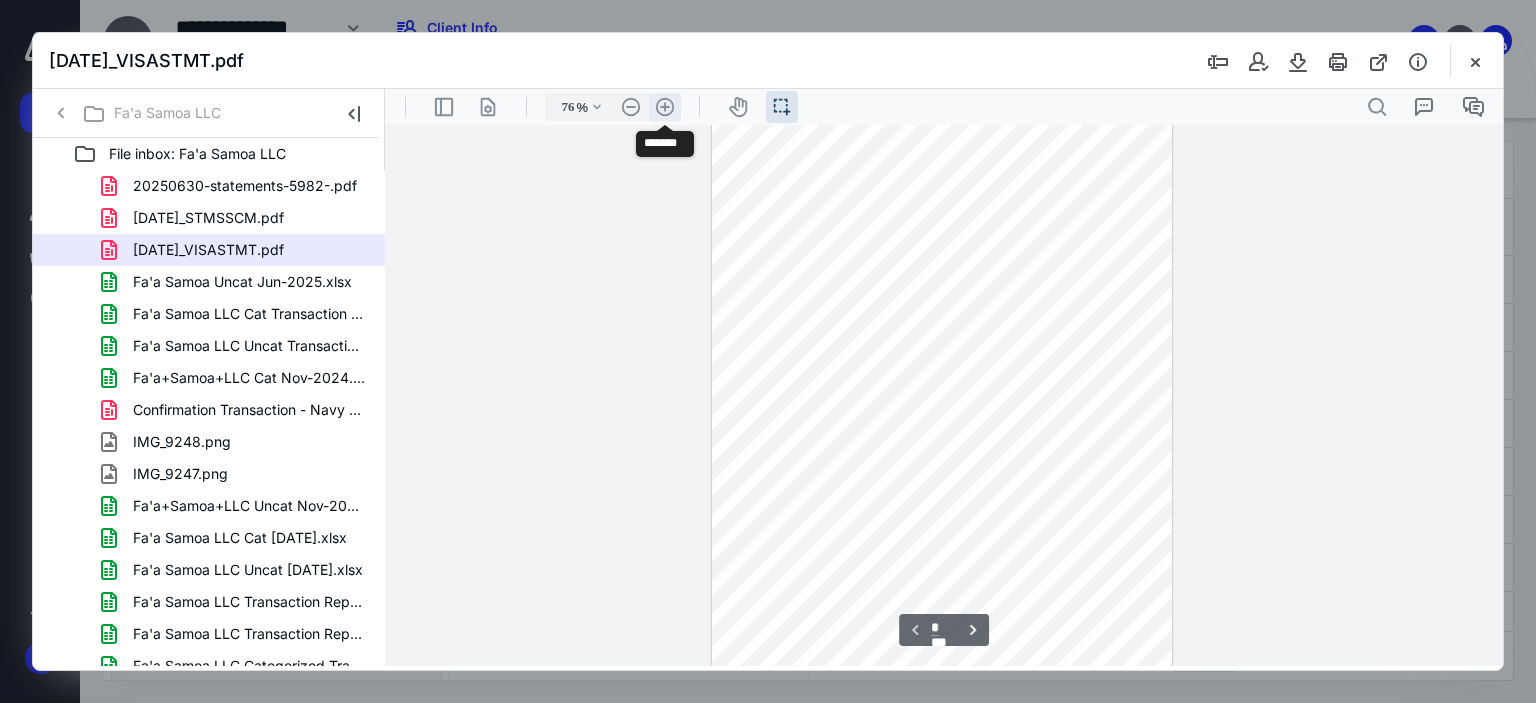 click on ".cls-1{fill:#abb0c4;} icon - header - zoom - in - line" at bounding box center (665, 107) 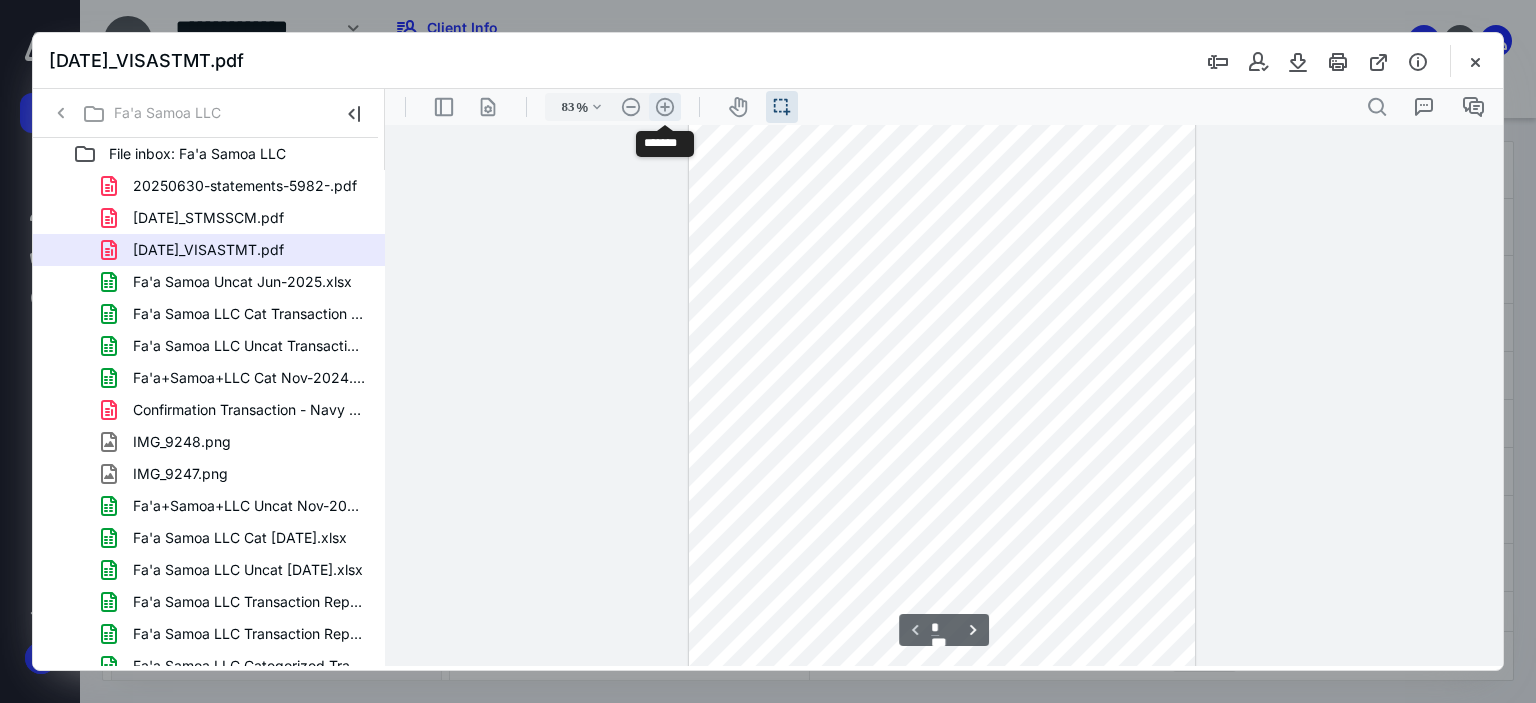 click on ".cls-1{fill:#abb0c4;} icon - header - zoom - in - line" at bounding box center (665, 107) 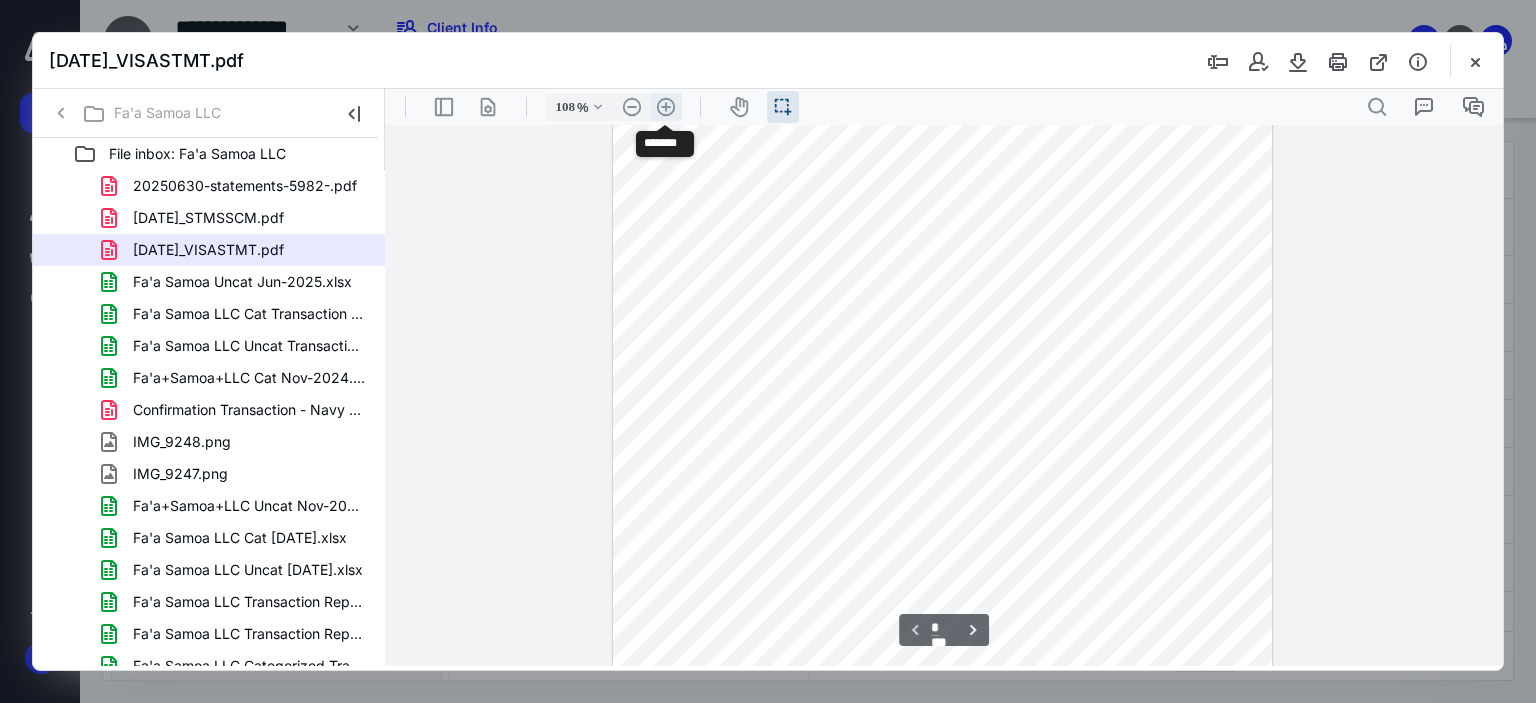 click on ".cls-1{fill:#abb0c4;} icon - header - zoom - in - line" at bounding box center [666, 107] 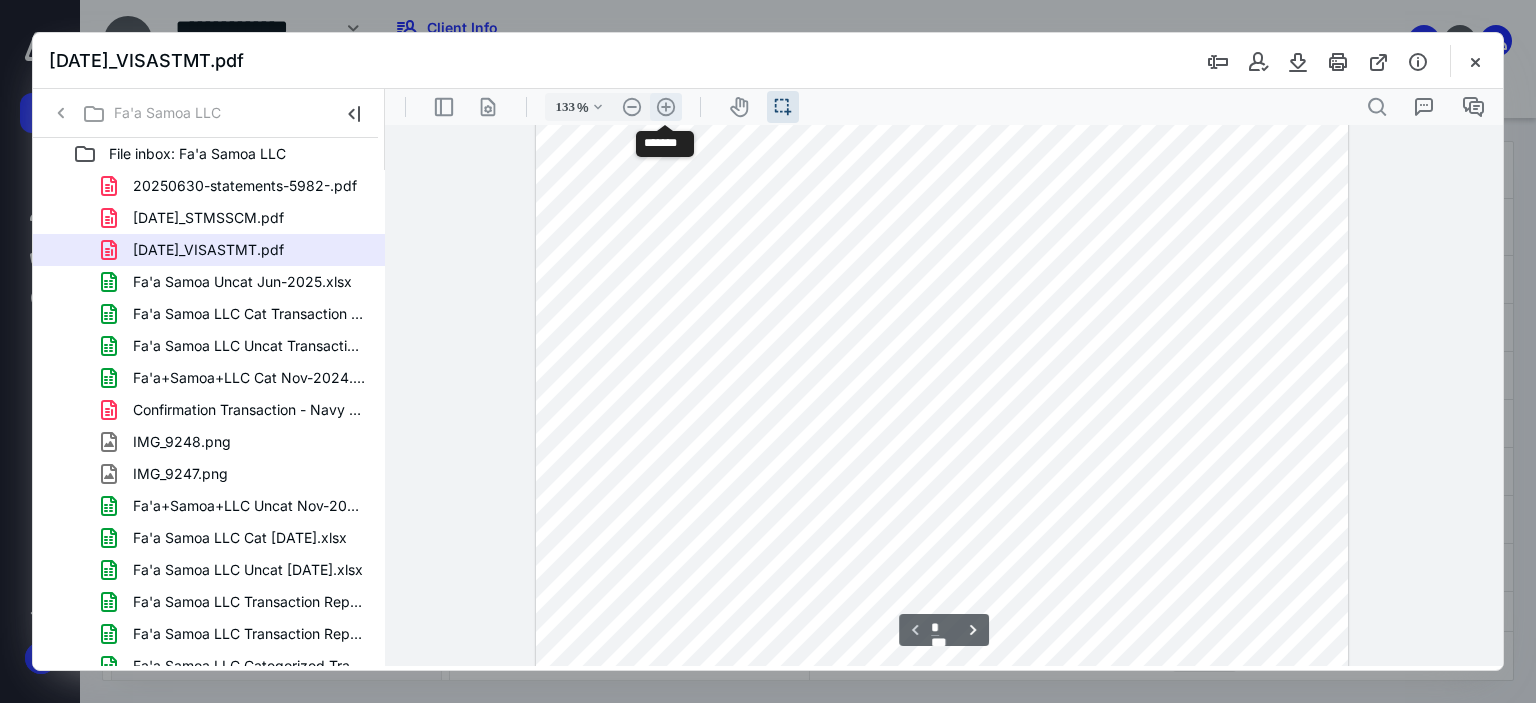 click on ".cls-1{fill:#abb0c4;} icon - header - zoom - in - line" at bounding box center (666, 107) 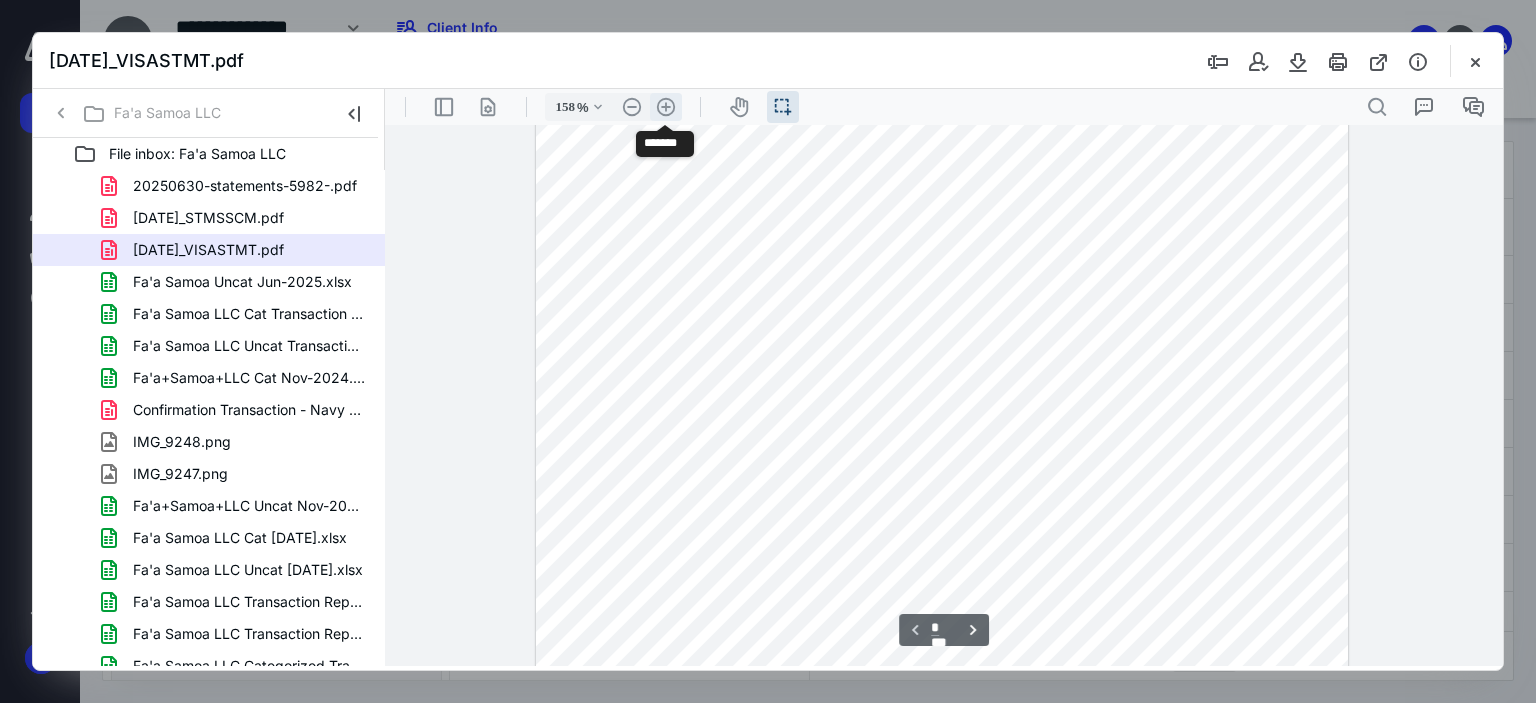 scroll, scrollTop: 336, scrollLeft: 0, axis: vertical 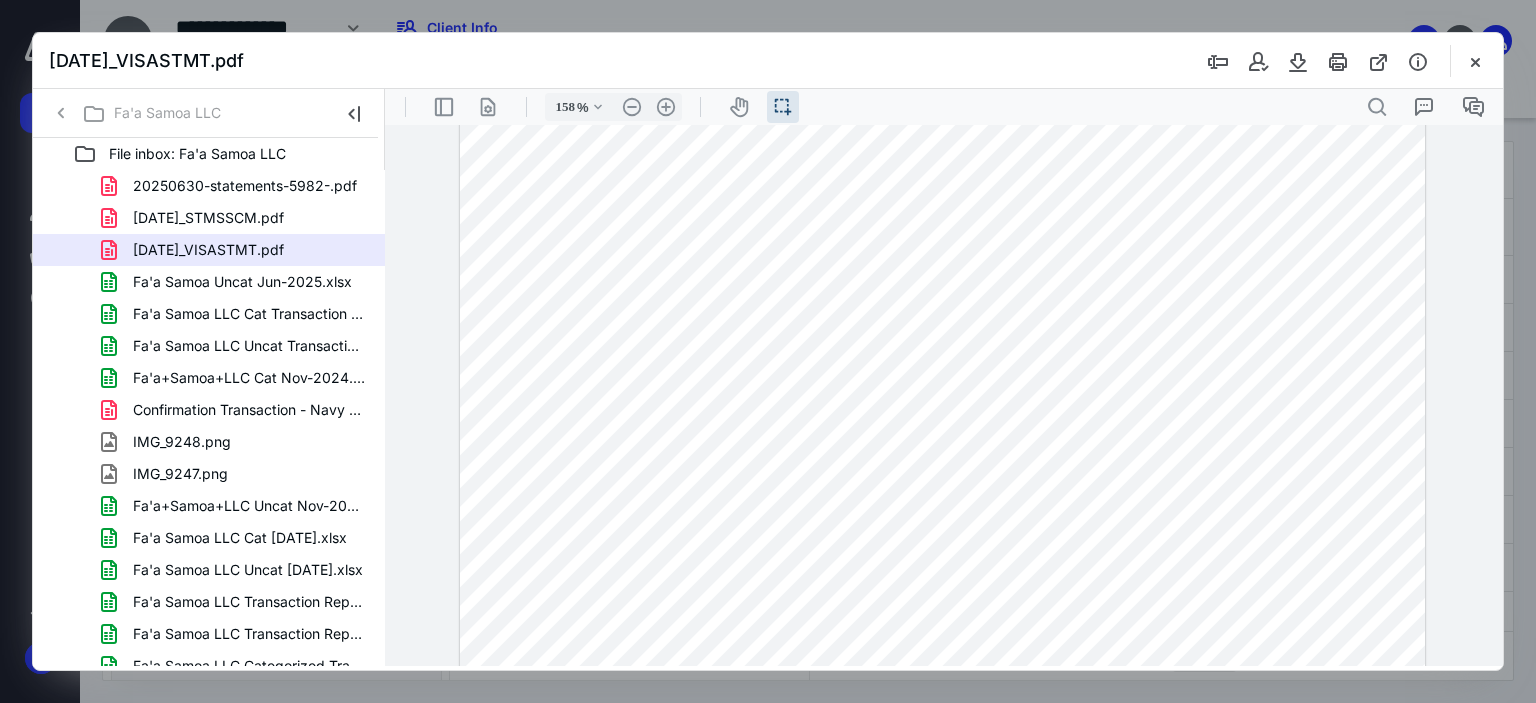 click at bounding box center (942, 419) 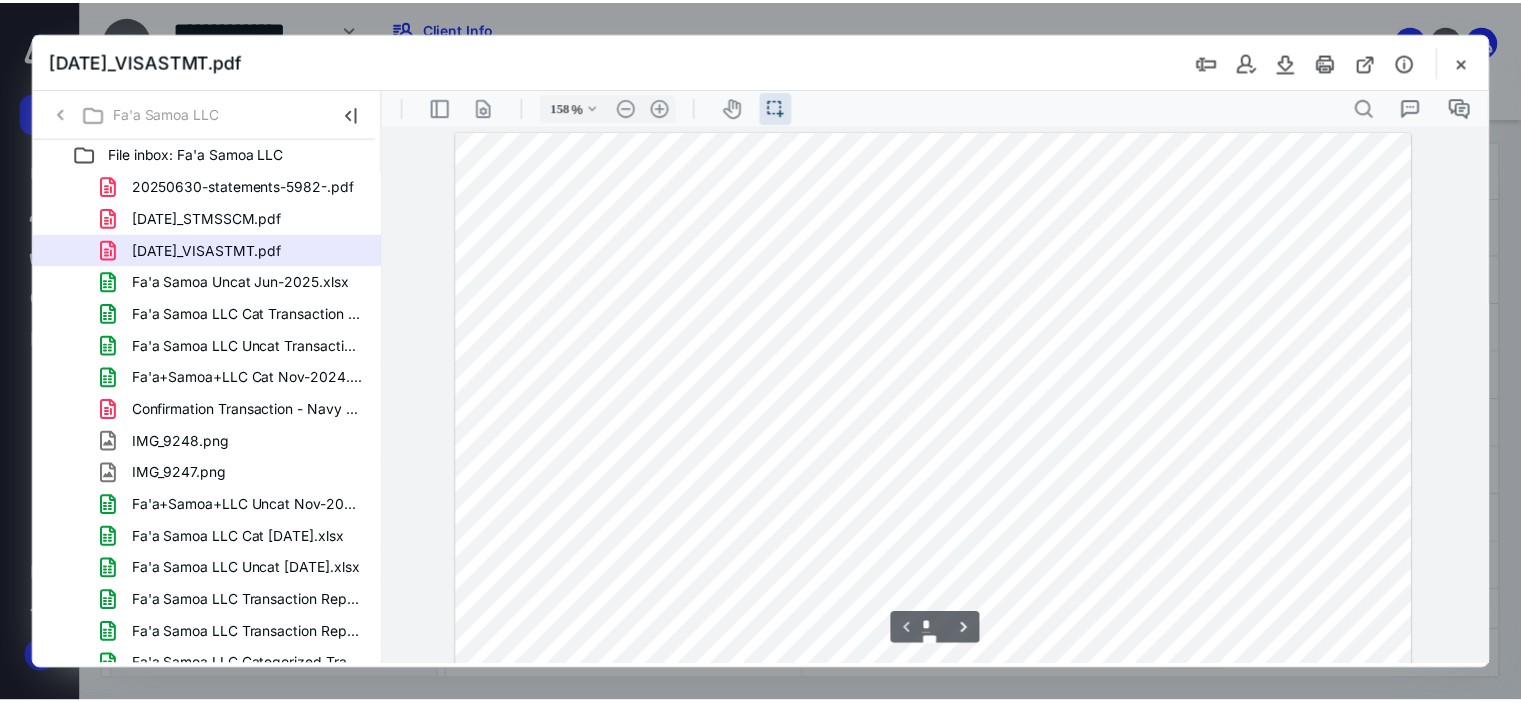 scroll, scrollTop: 500, scrollLeft: 0, axis: vertical 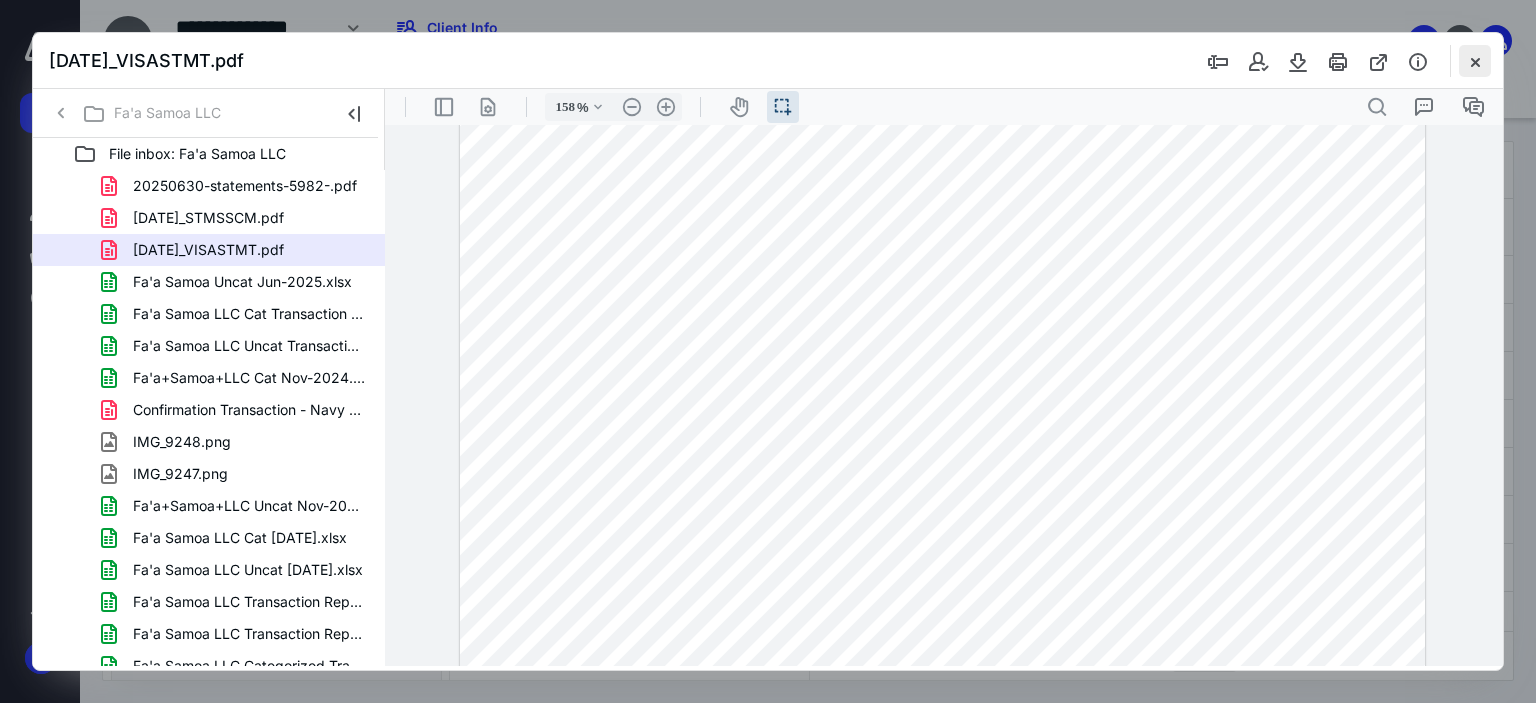 click at bounding box center (1475, 61) 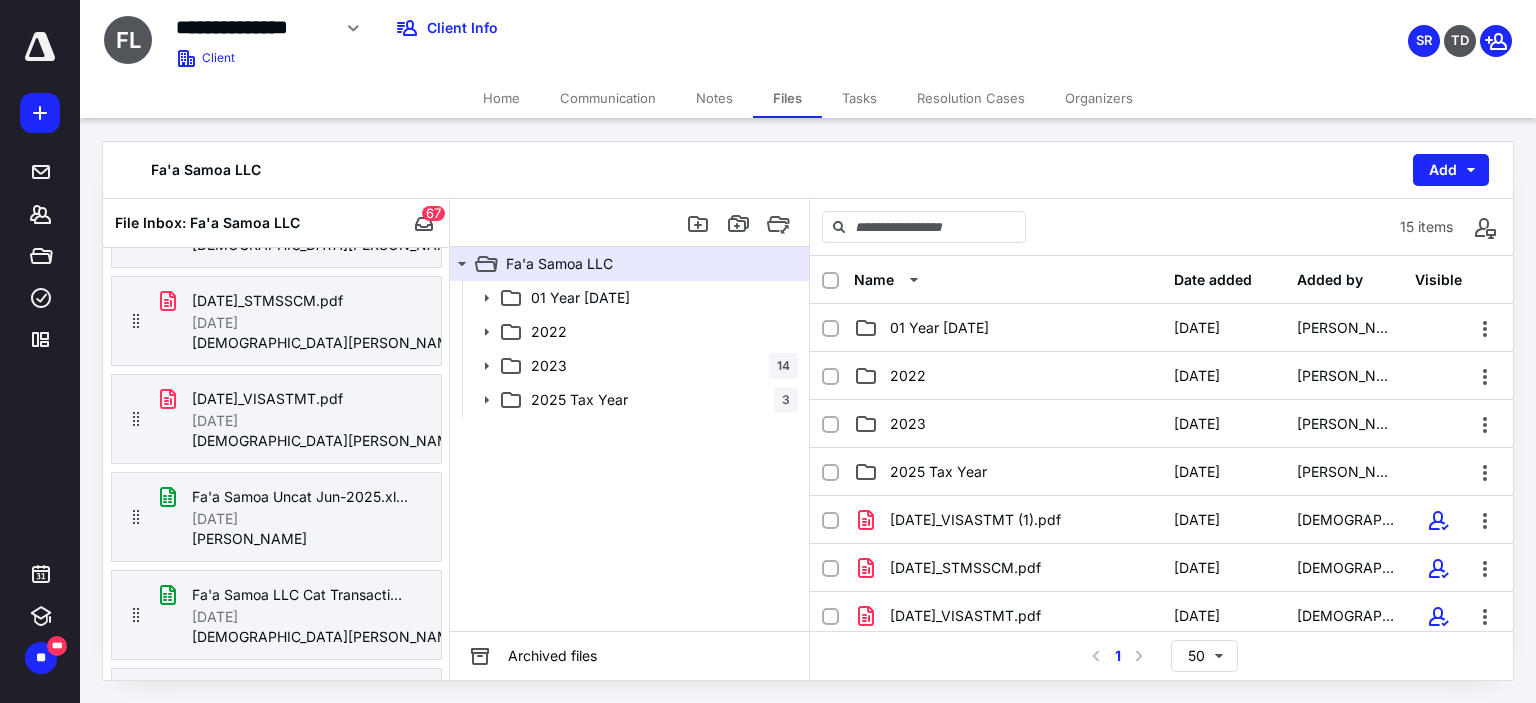 click on "Tasks" at bounding box center [859, 98] 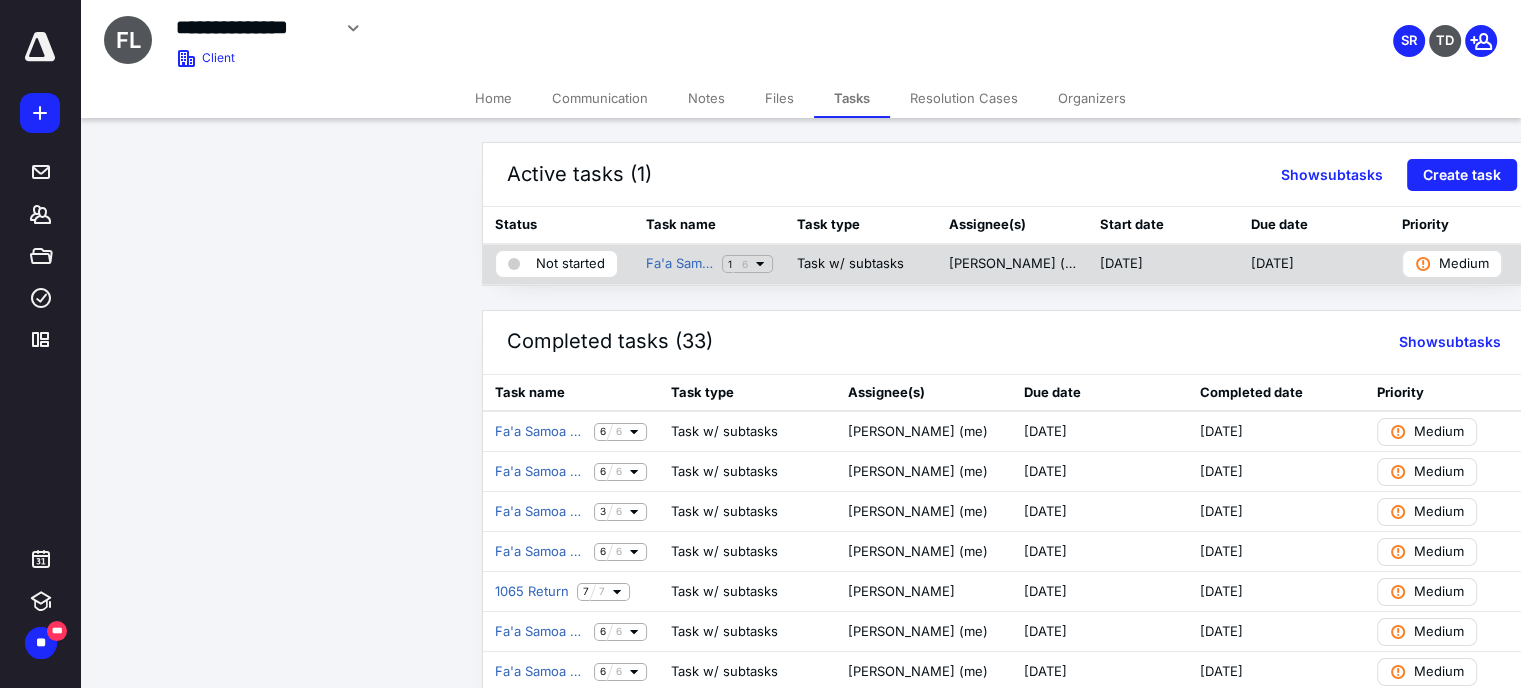 click on "Task w/ subtasks" at bounding box center [860, 264] 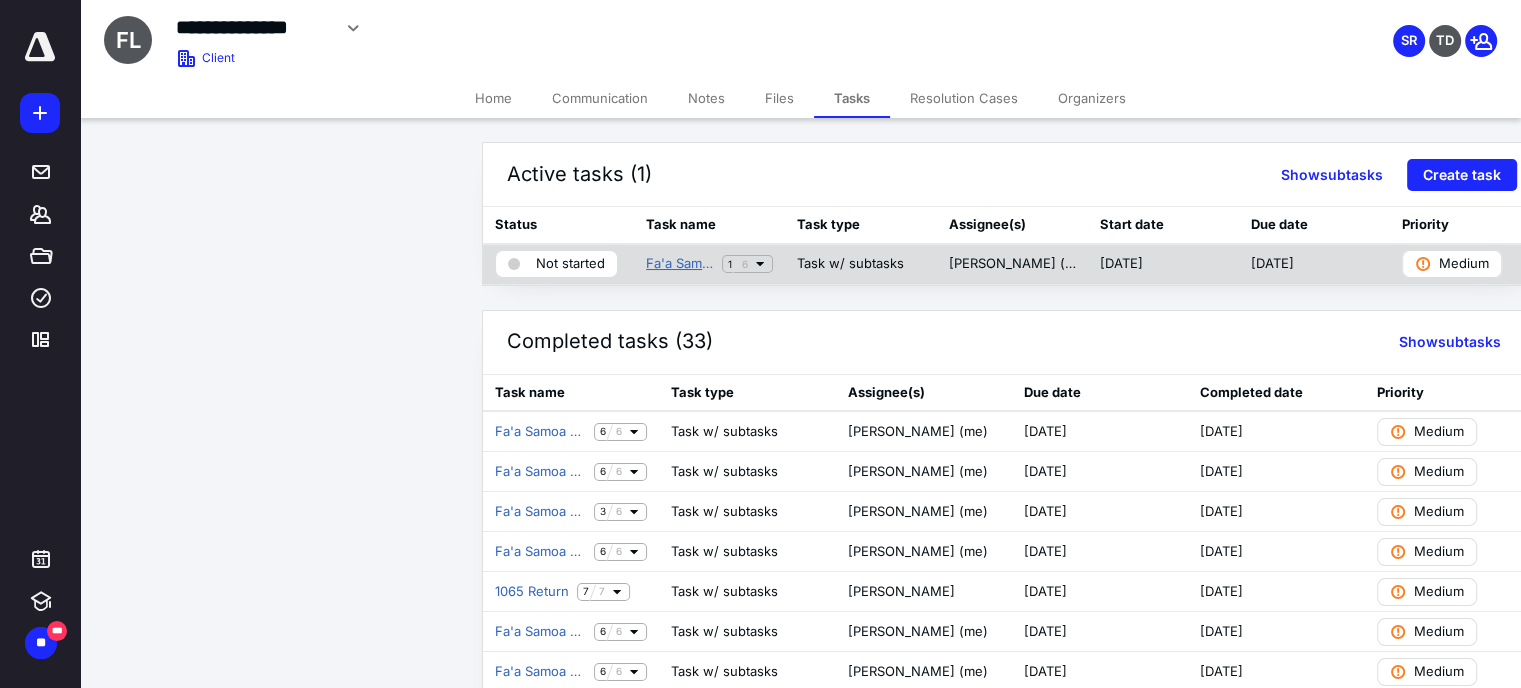 click on "Fa'a Samoa LLC {{Jun2025}}  2025+Bookkeeping" at bounding box center (680, 264) 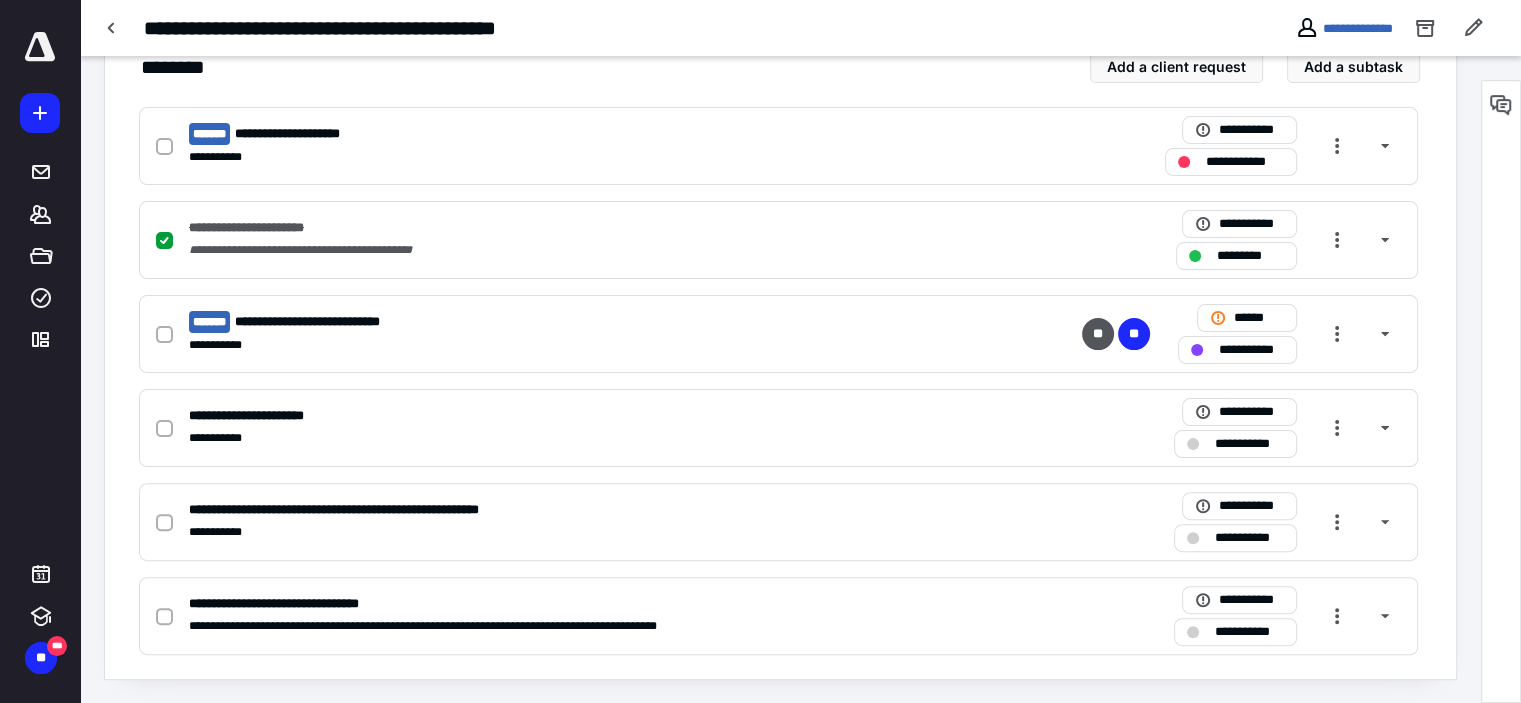scroll, scrollTop: 0, scrollLeft: 0, axis: both 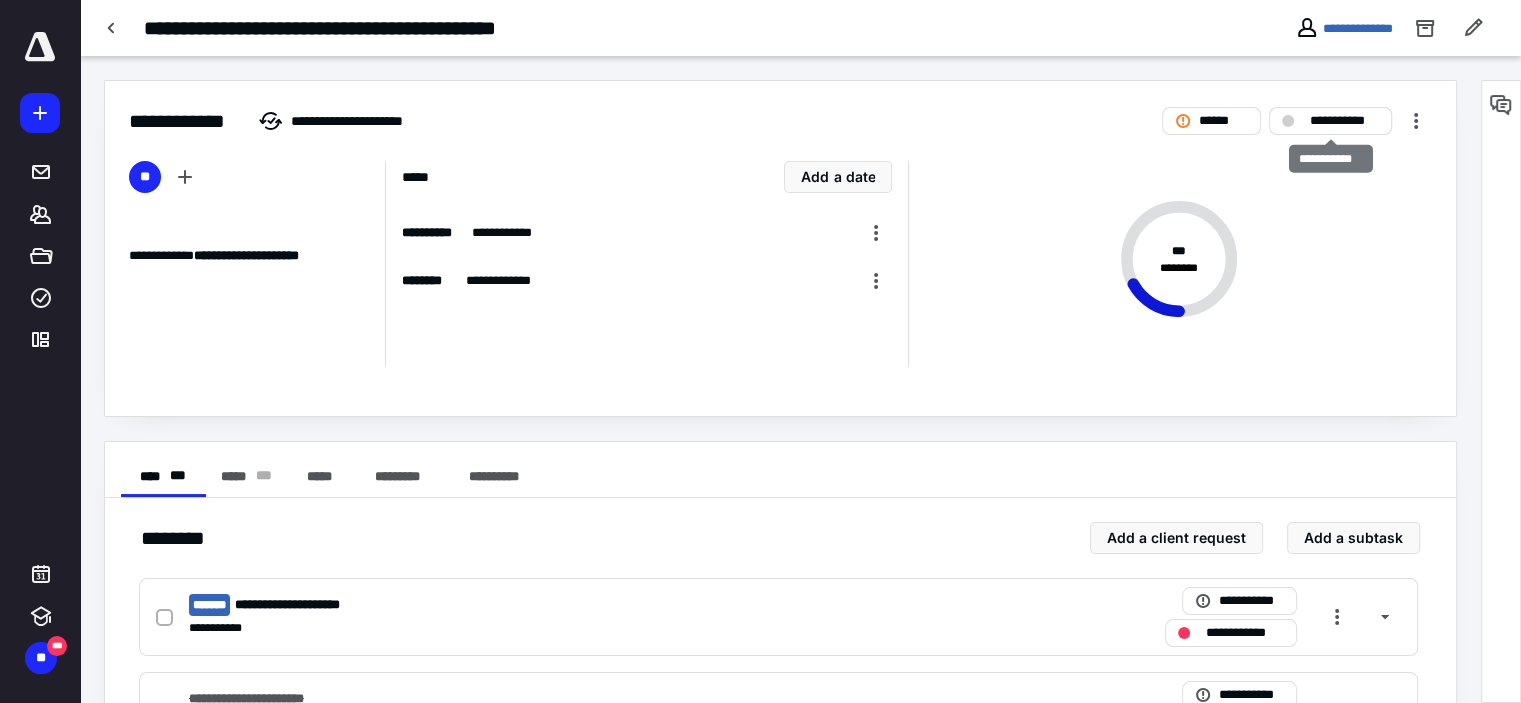click on "**********" at bounding box center [1330, 121] 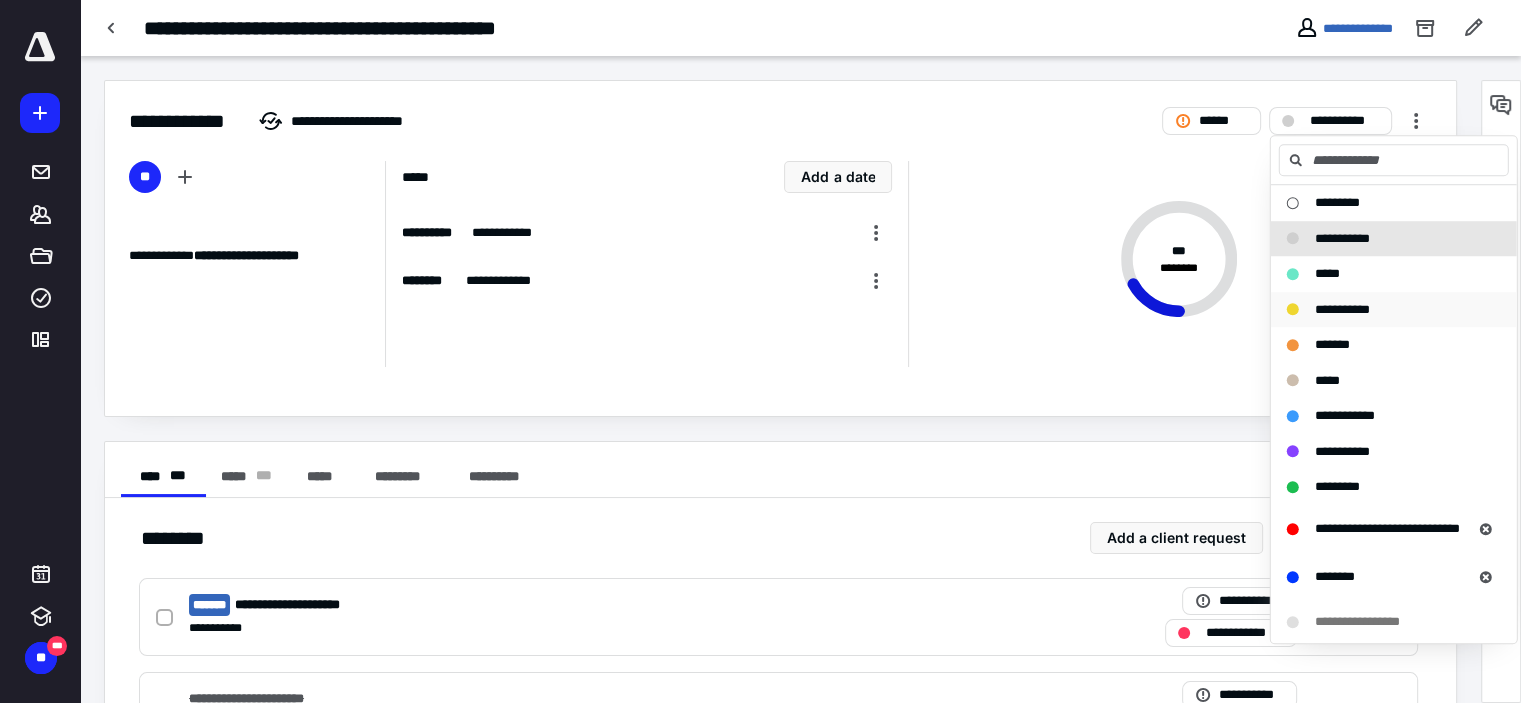 click on "**********" at bounding box center [1382, 310] 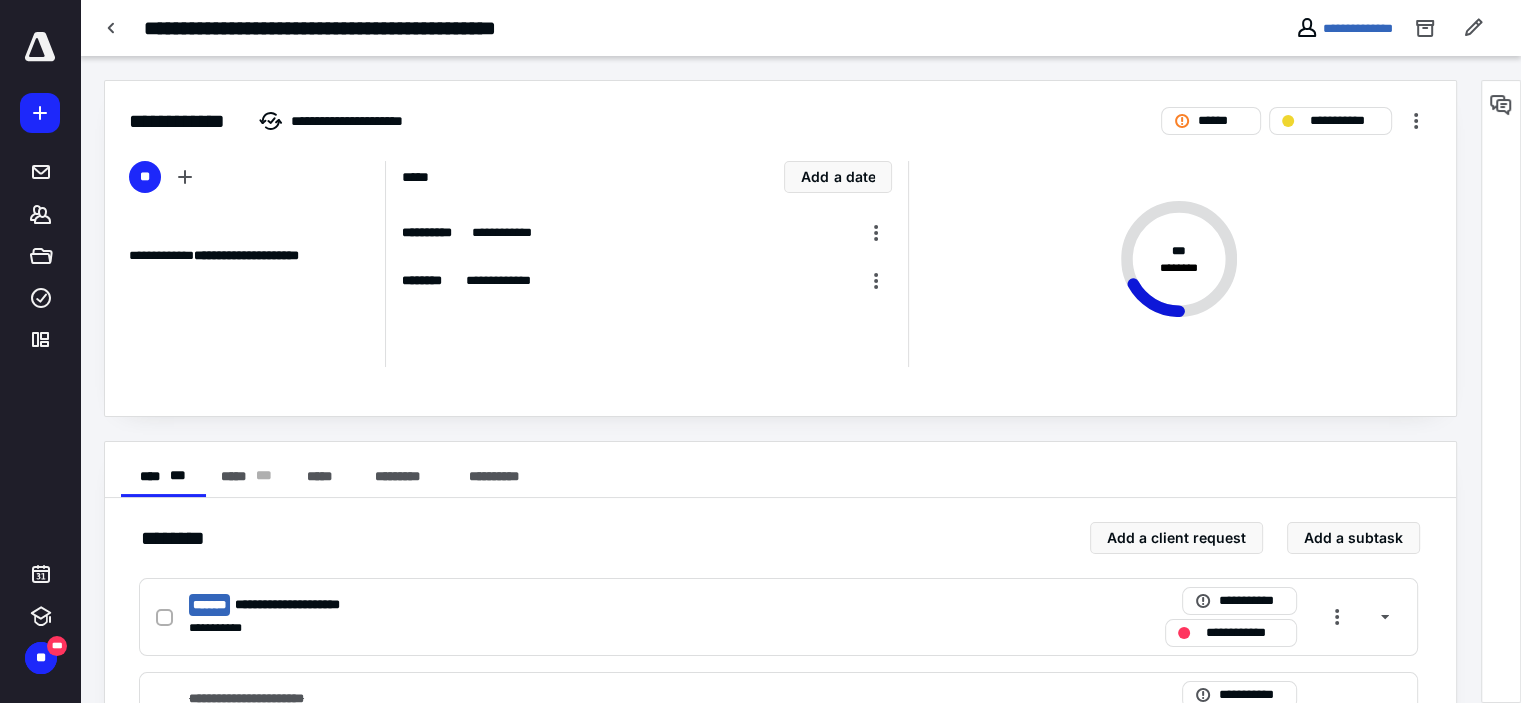 scroll, scrollTop: 471, scrollLeft: 0, axis: vertical 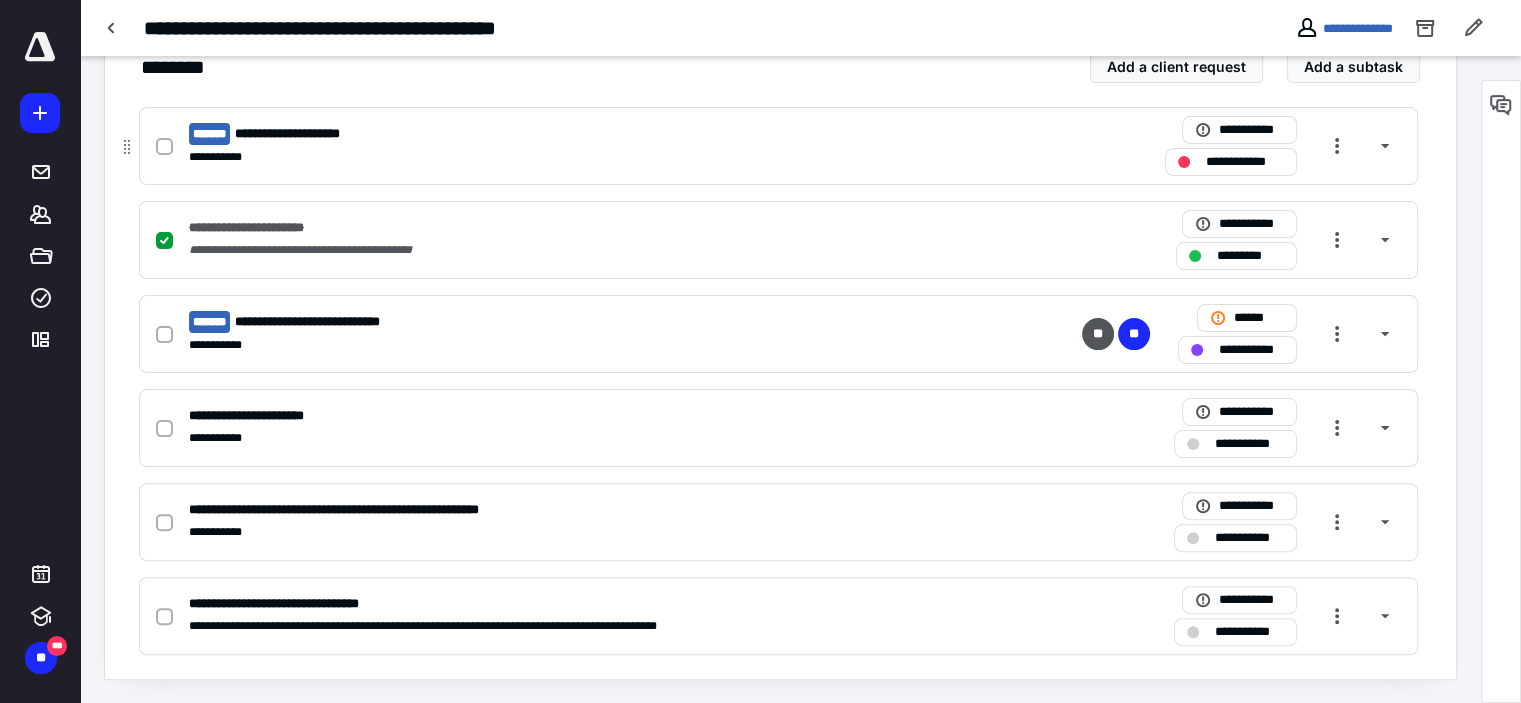 click 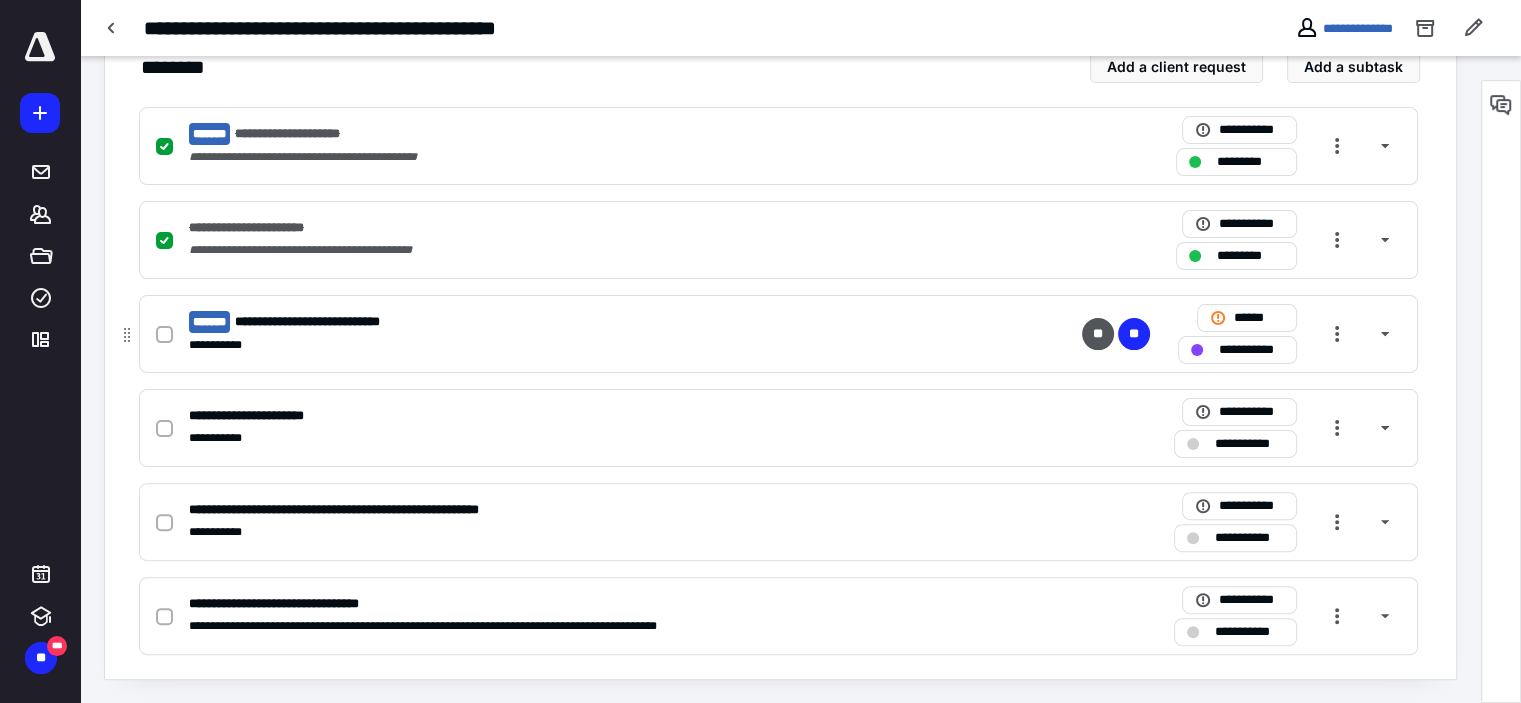 click on "**********" at bounding box center (332, 322) 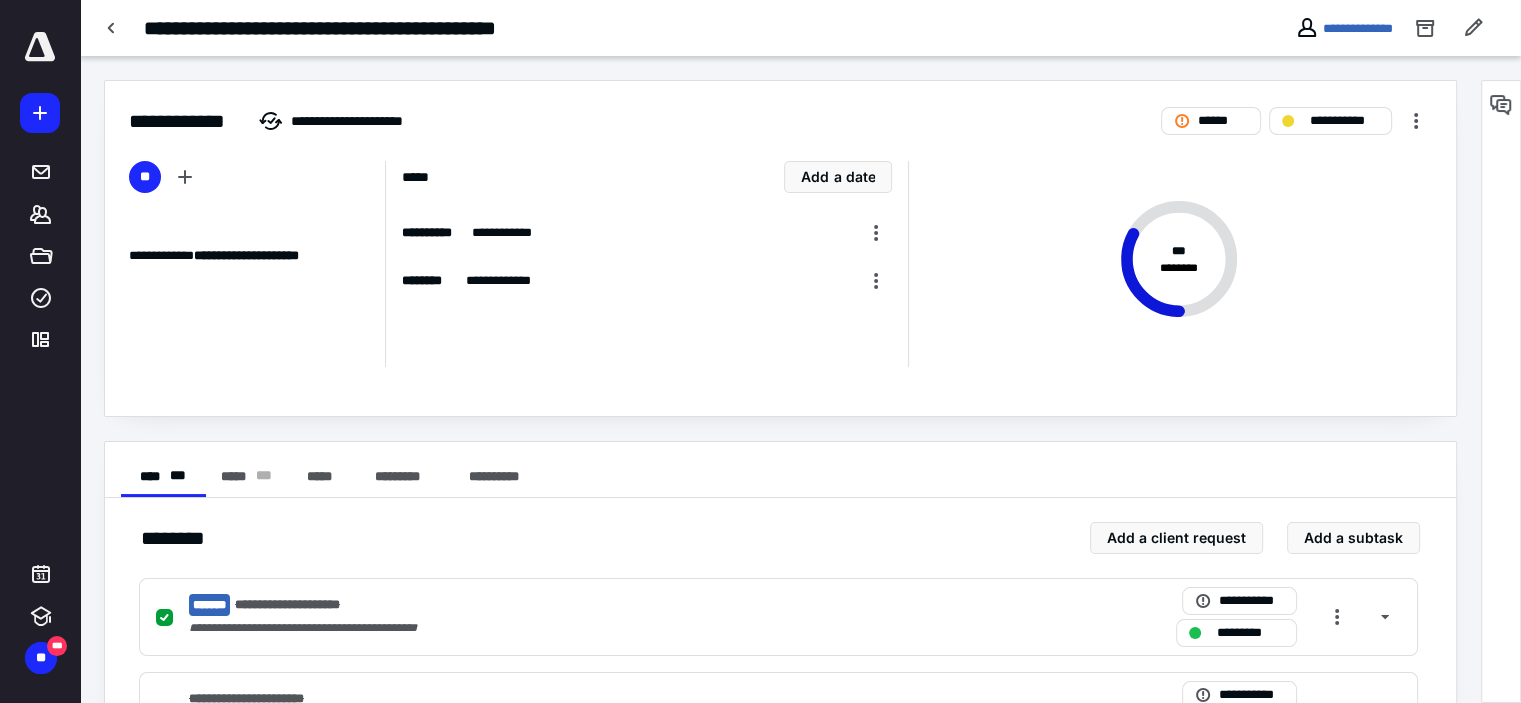 scroll, scrollTop: 500, scrollLeft: 0, axis: vertical 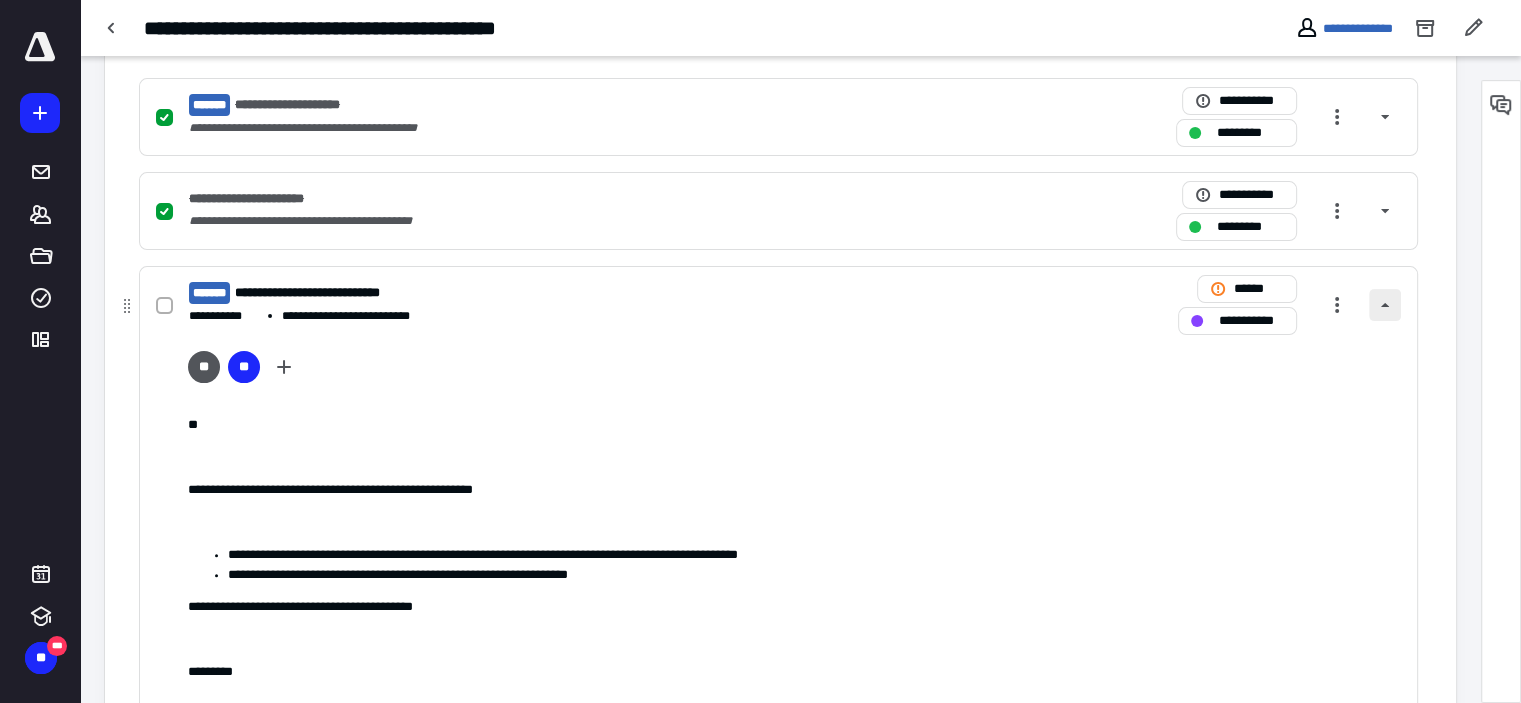 click at bounding box center [1385, 305] 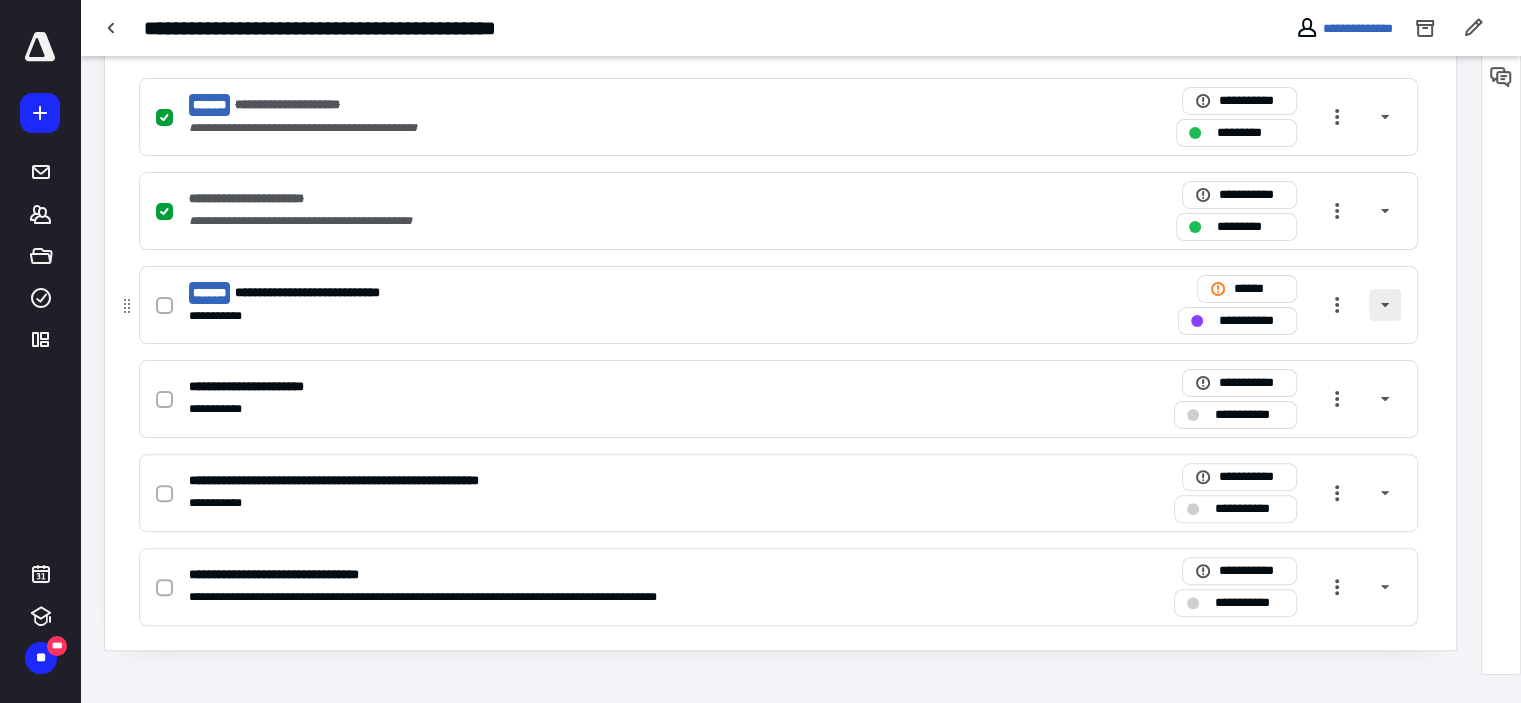 scroll, scrollTop: 471, scrollLeft: 0, axis: vertical 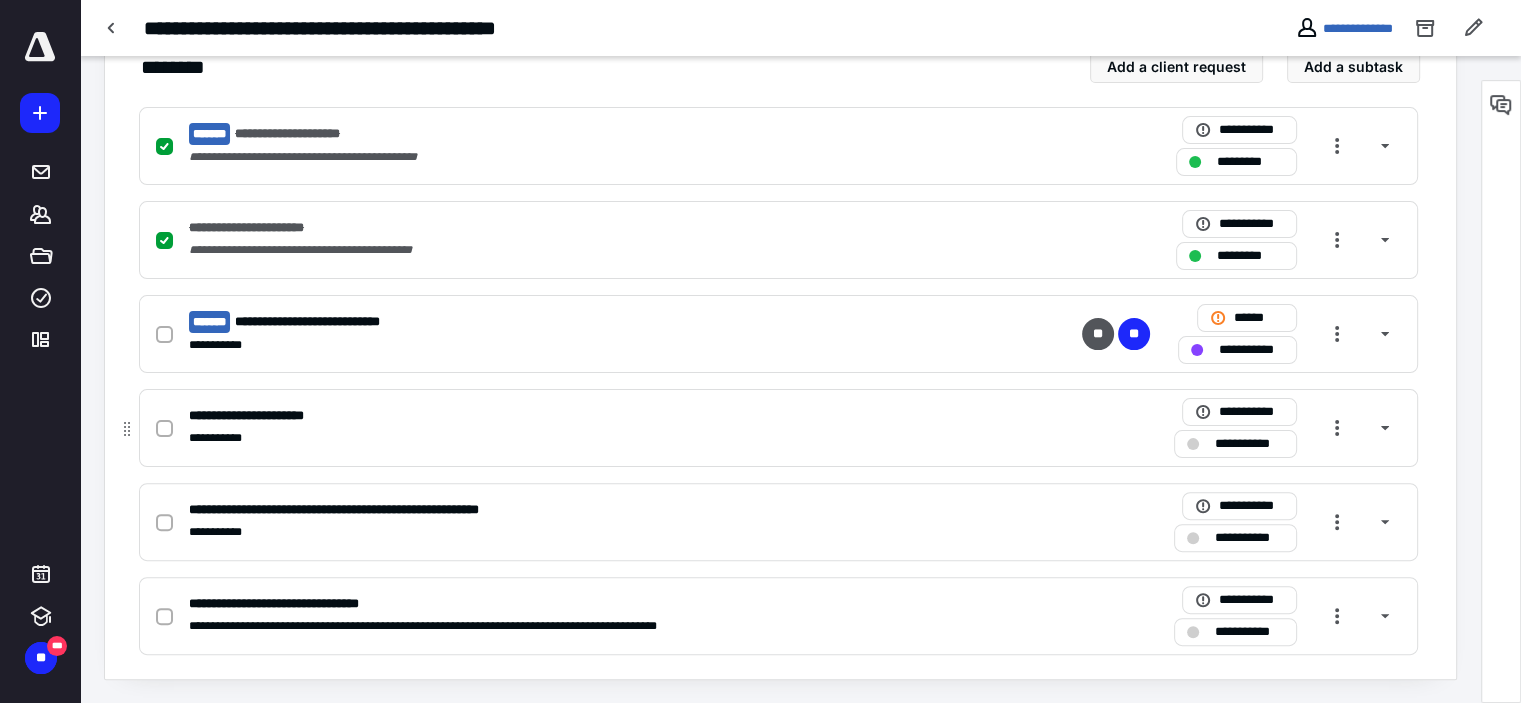 click 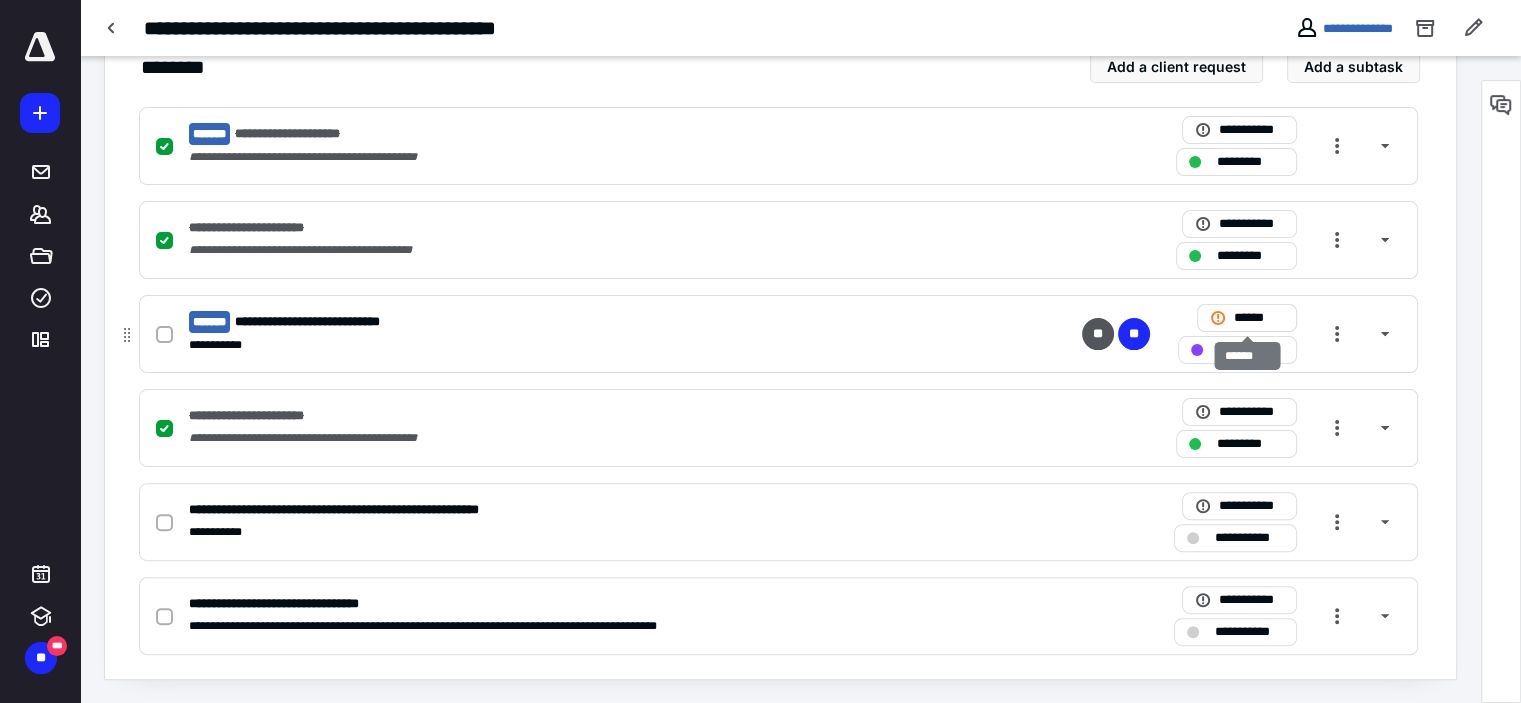 click 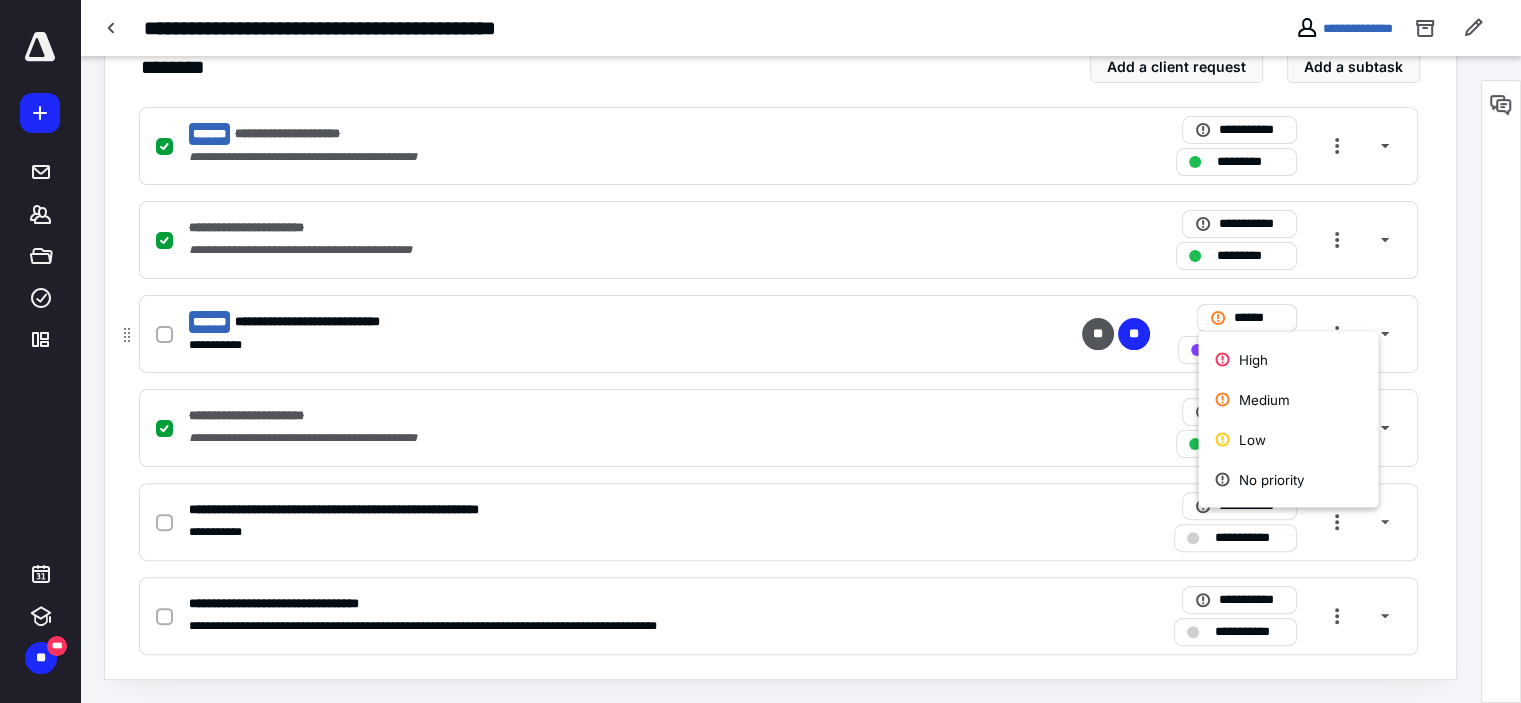 click 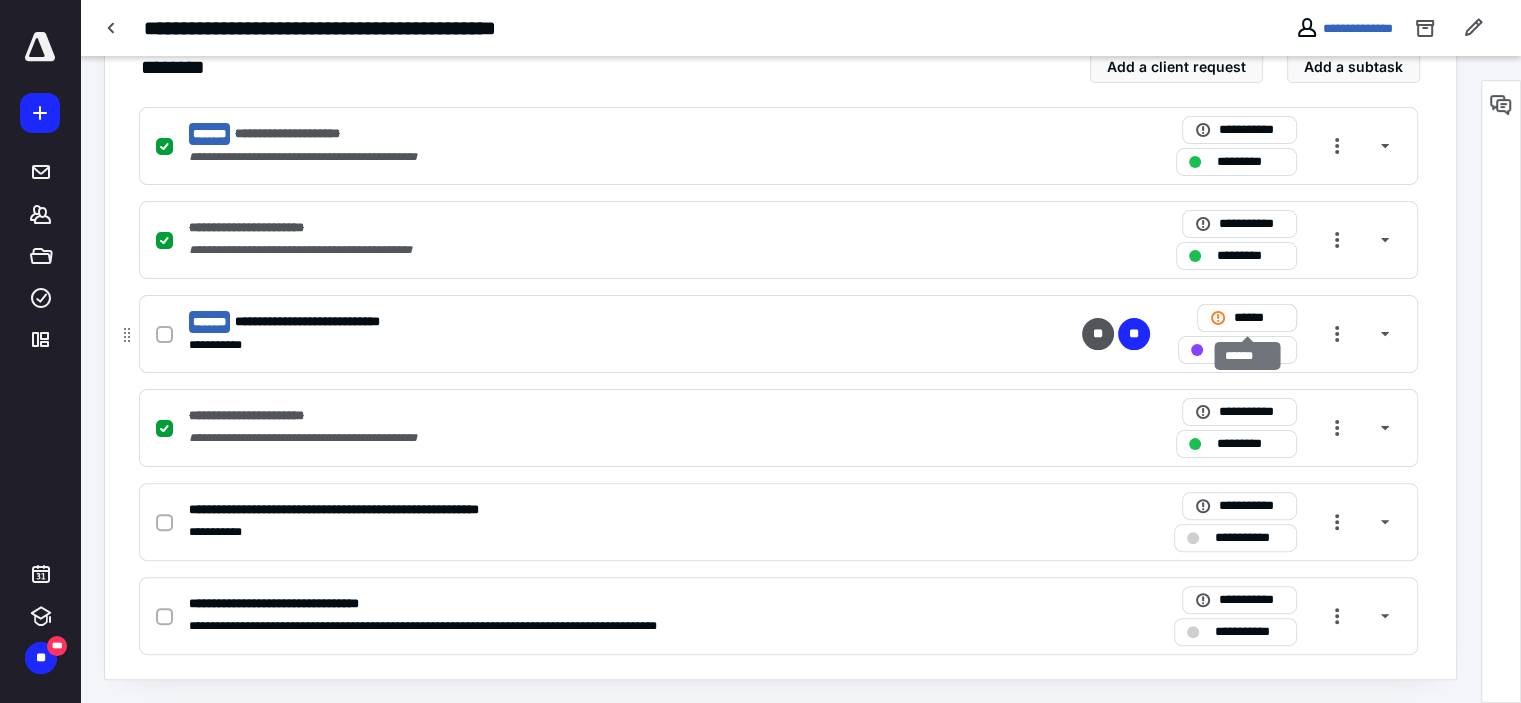 click 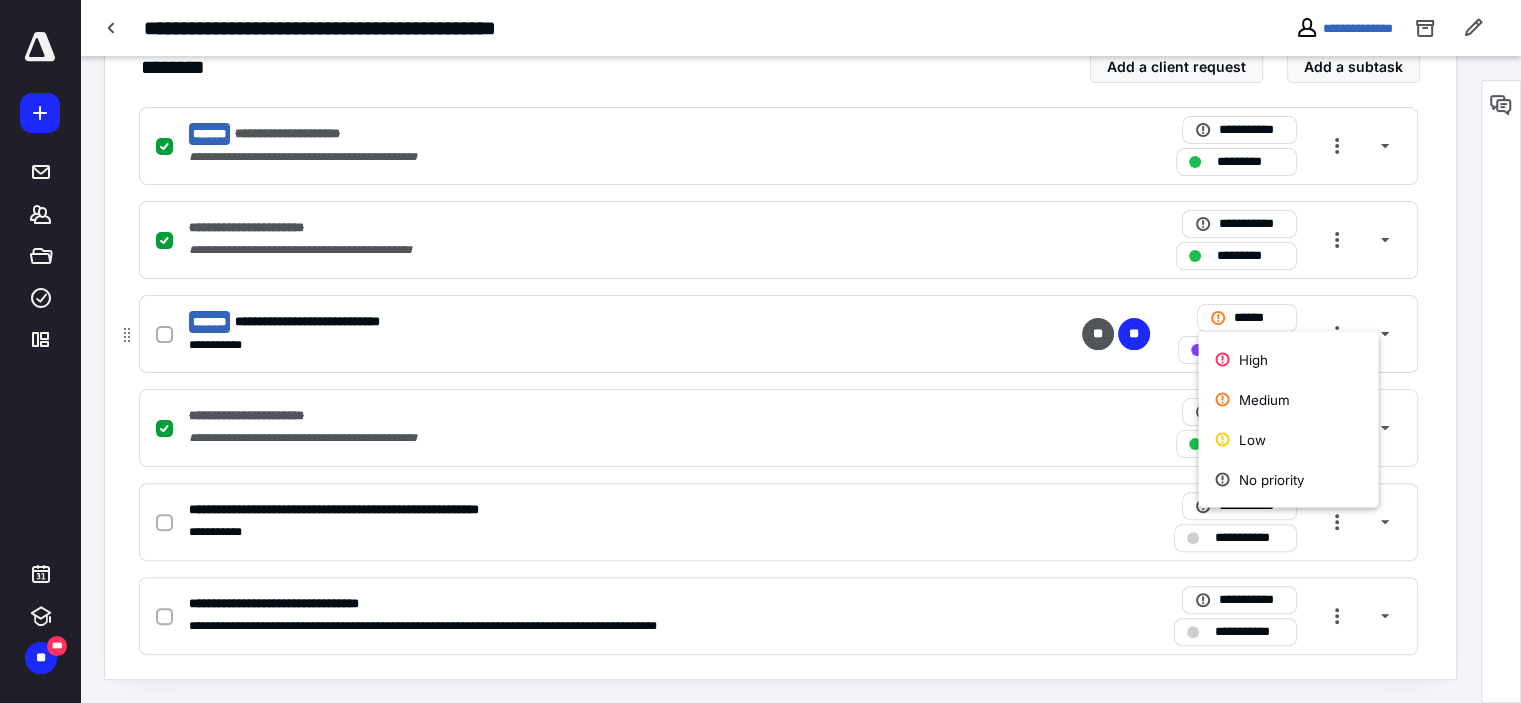 click on "**********" at bounding box center (516, 322) 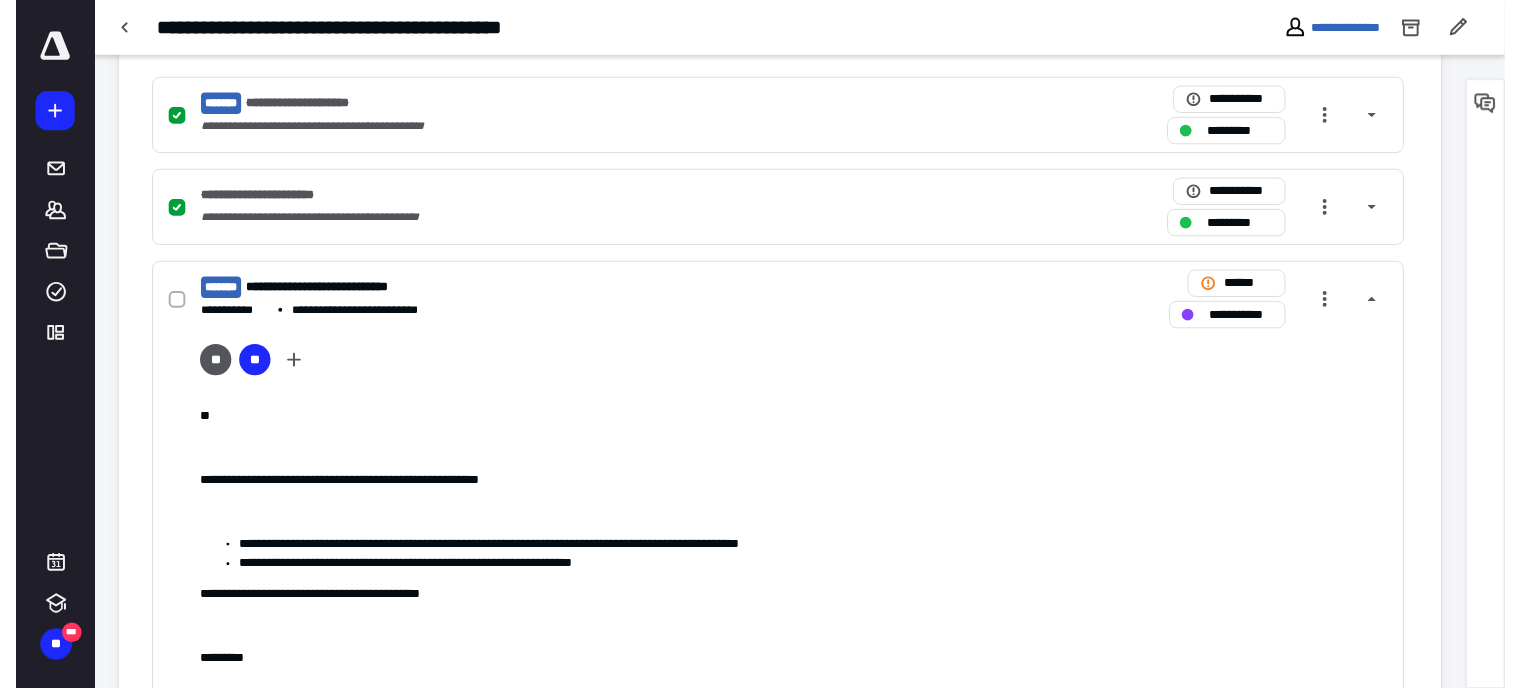 scroll, scrollTop: 0, scrollLeft: 0, axis: both 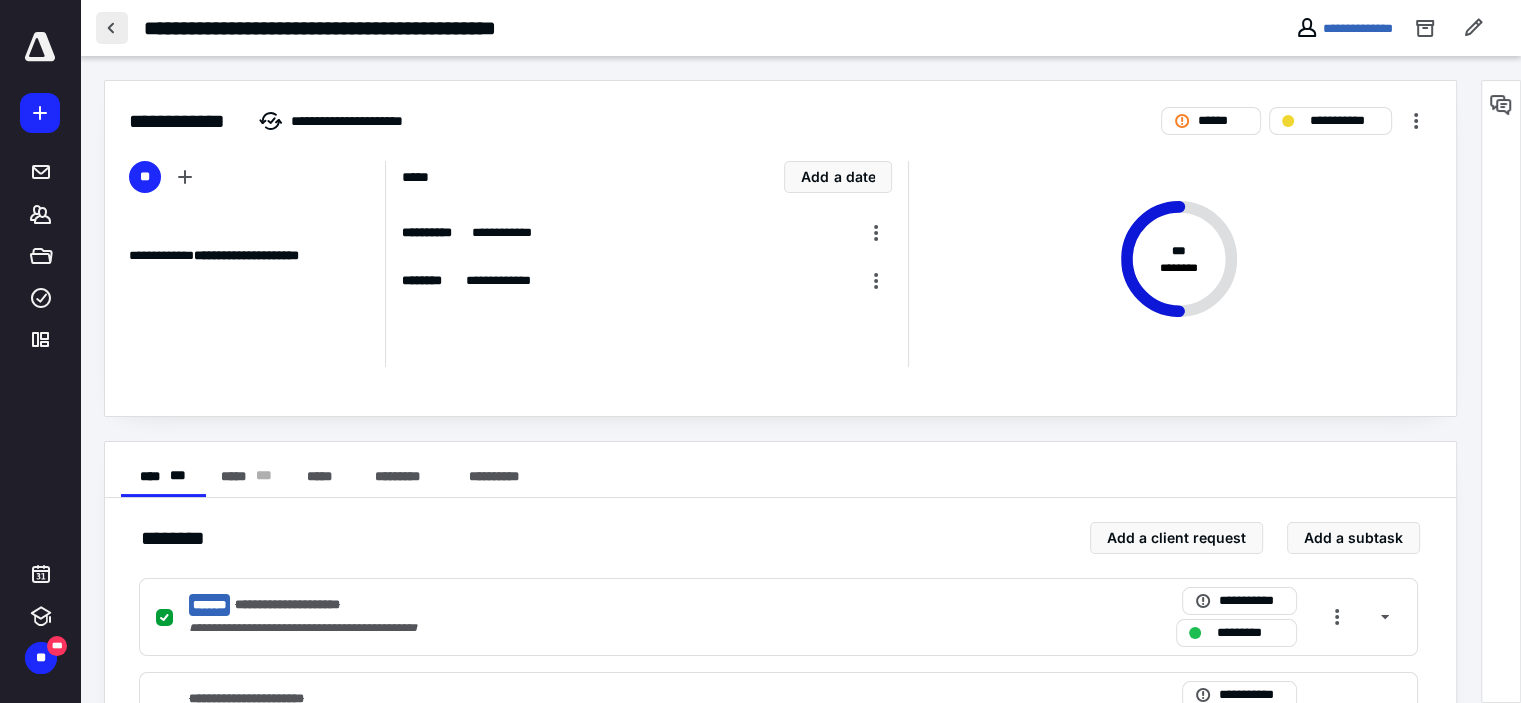 click at bounding box center [112, 28] 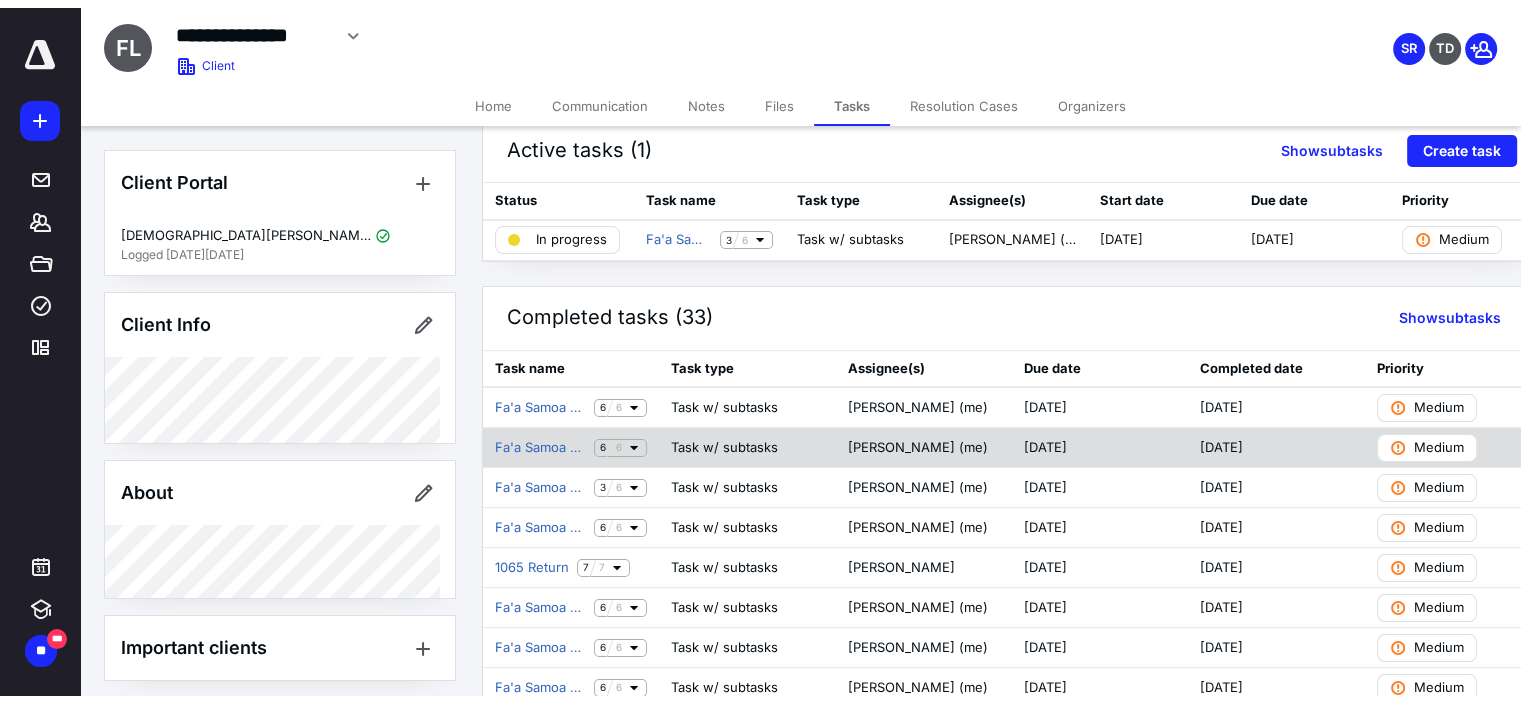 scroll, scrollTop: 0, scrollLeft: 0, axis: both 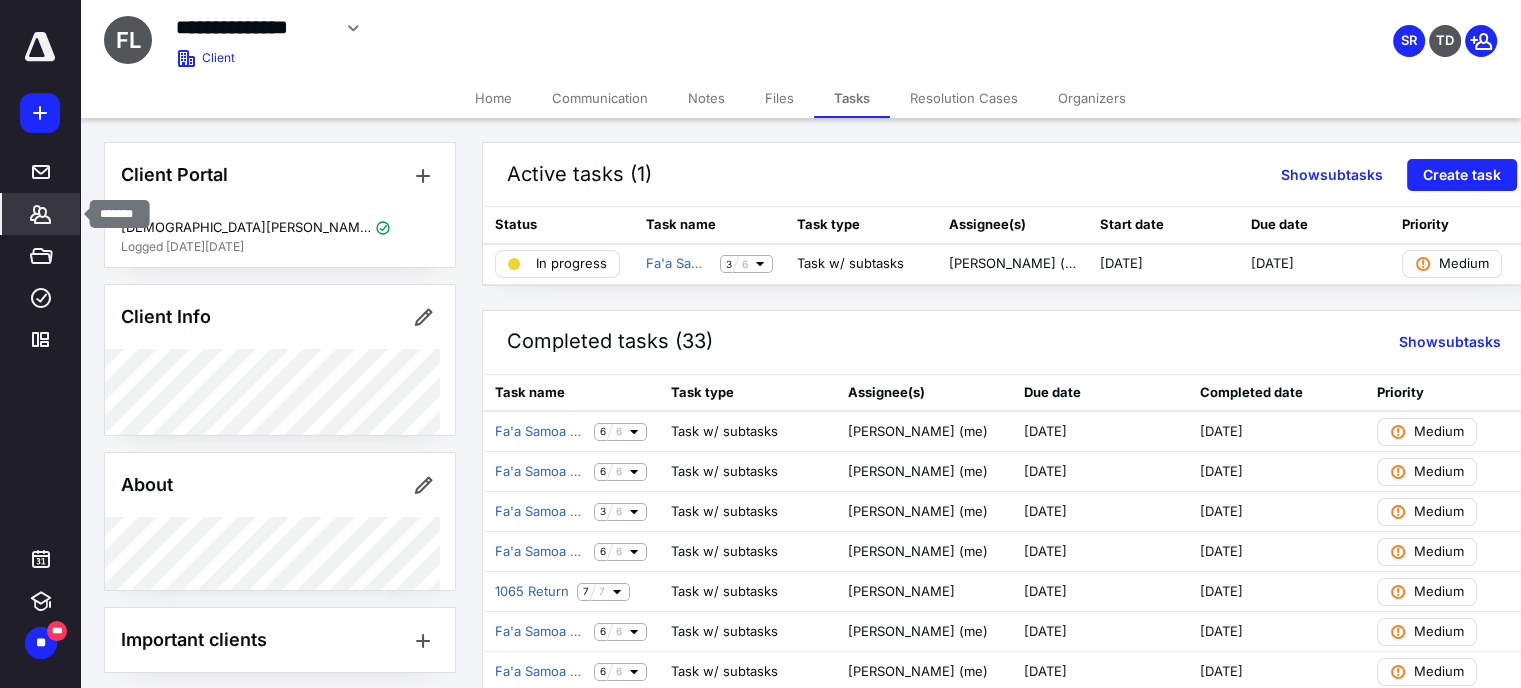 click 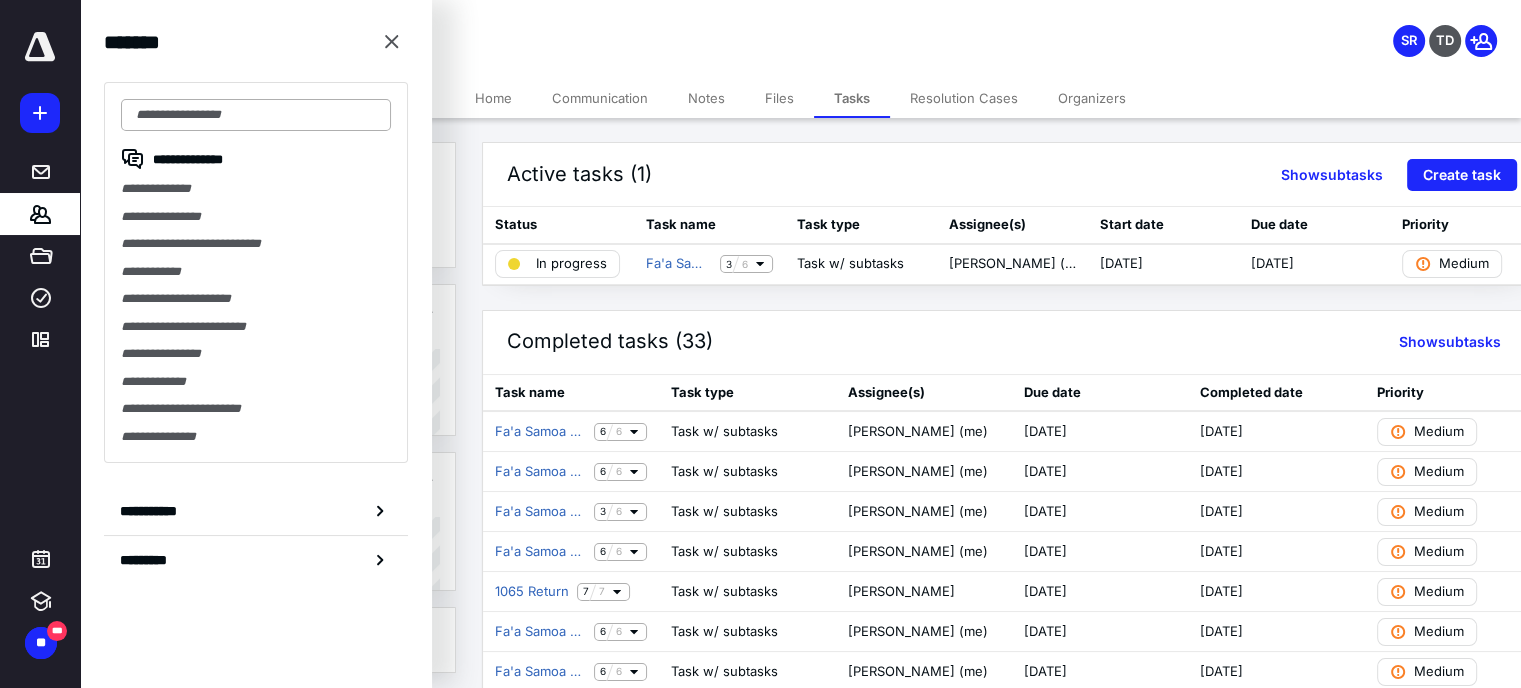 click at bounding box center [256, 115] 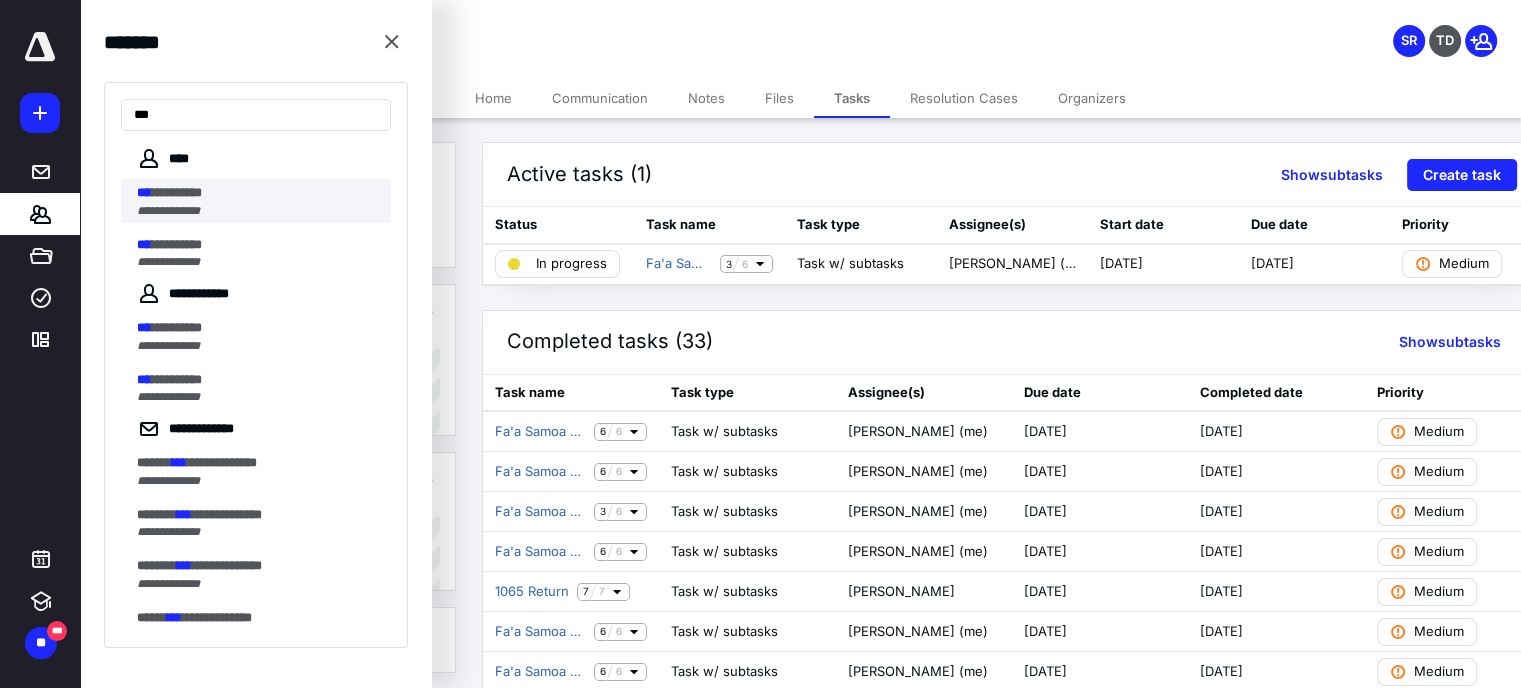 type on "***" 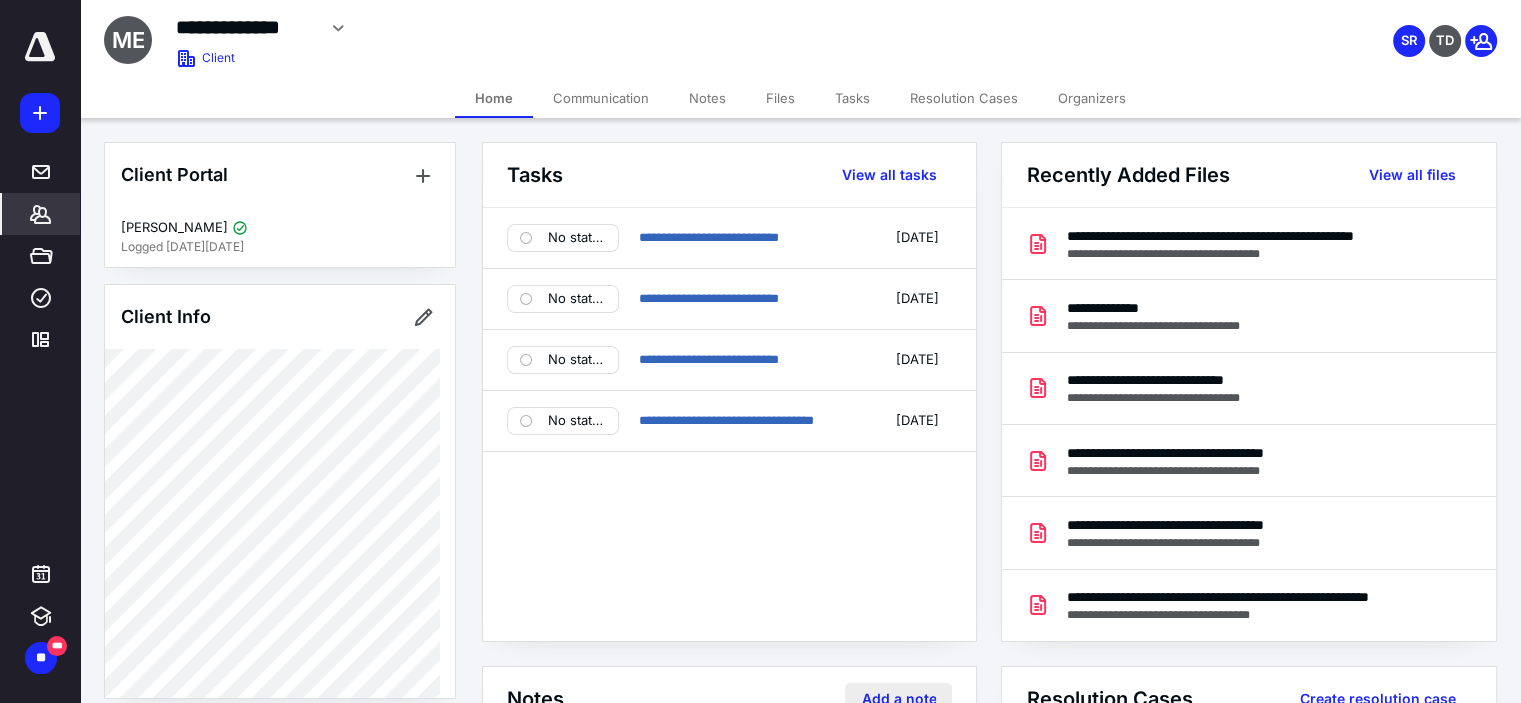 scroll, scrollTop: 500, scrollLeft: 0, axis: vertical 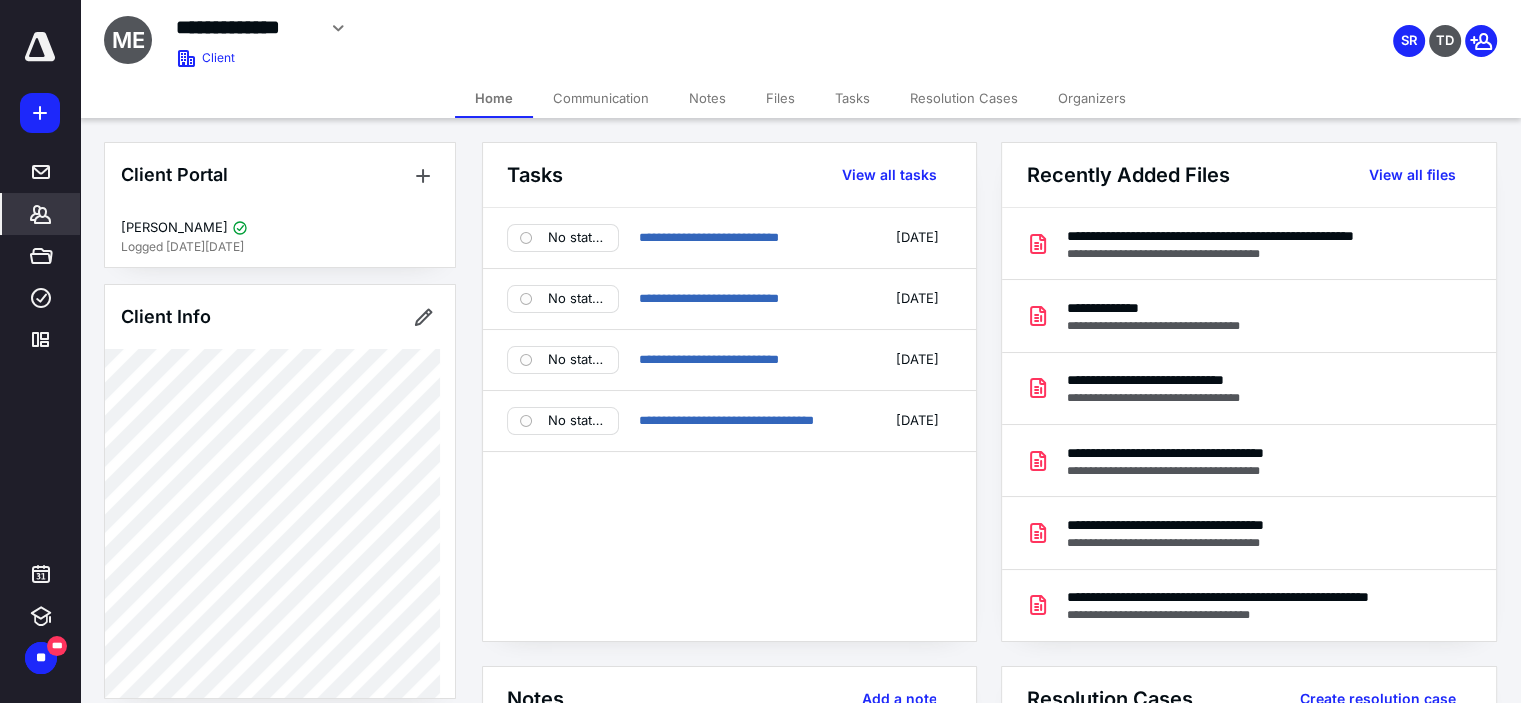 click on "Tasks" at bounding box center (852, 98) 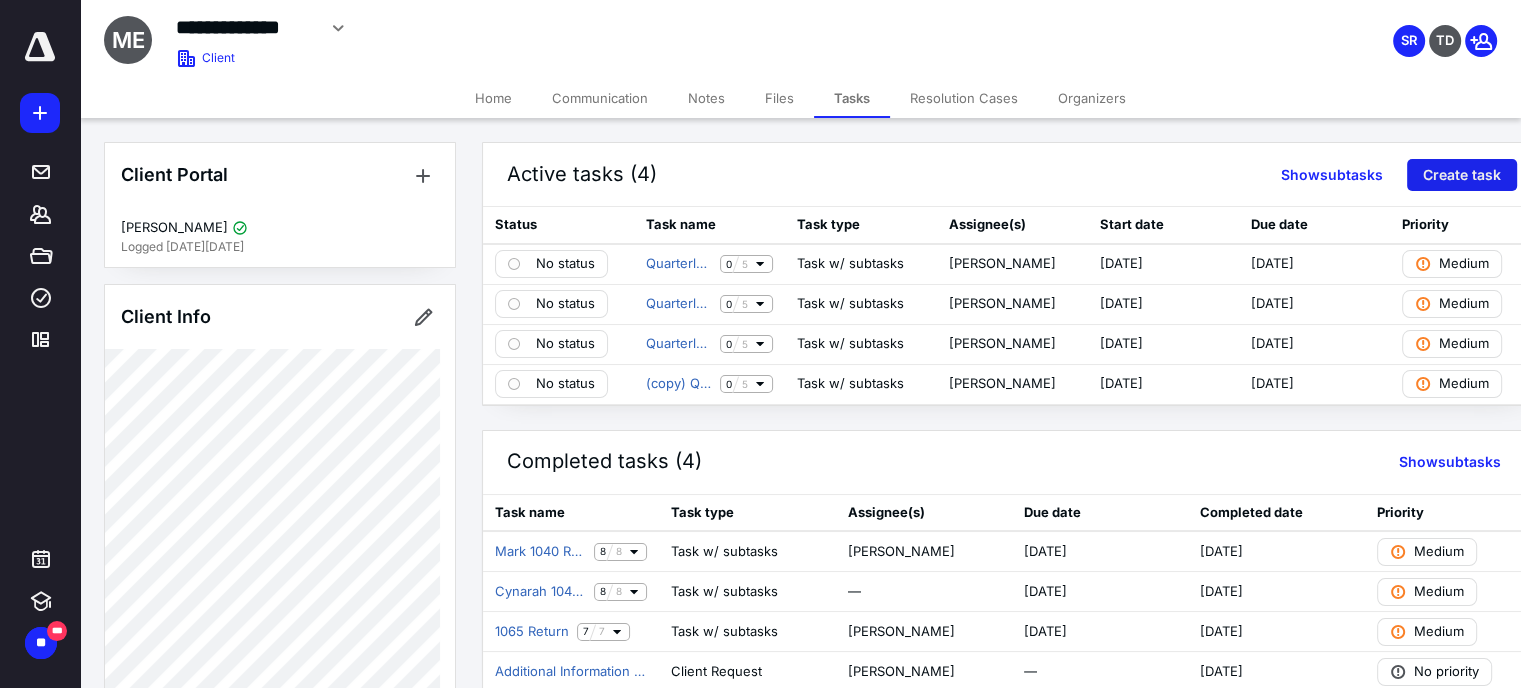click on "Create task" at bounding box center (1462, 175) 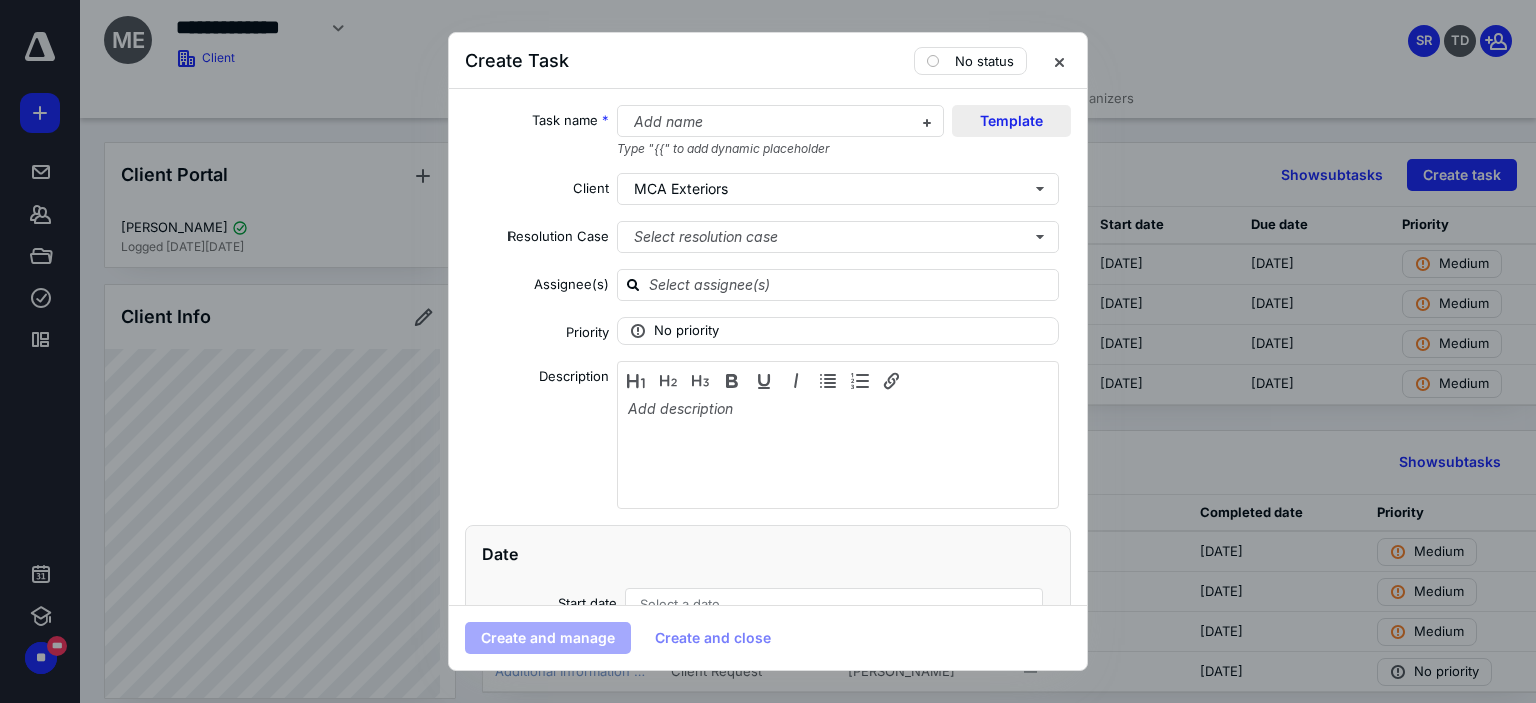 click on "Template" at bounding box center [1011, 121] 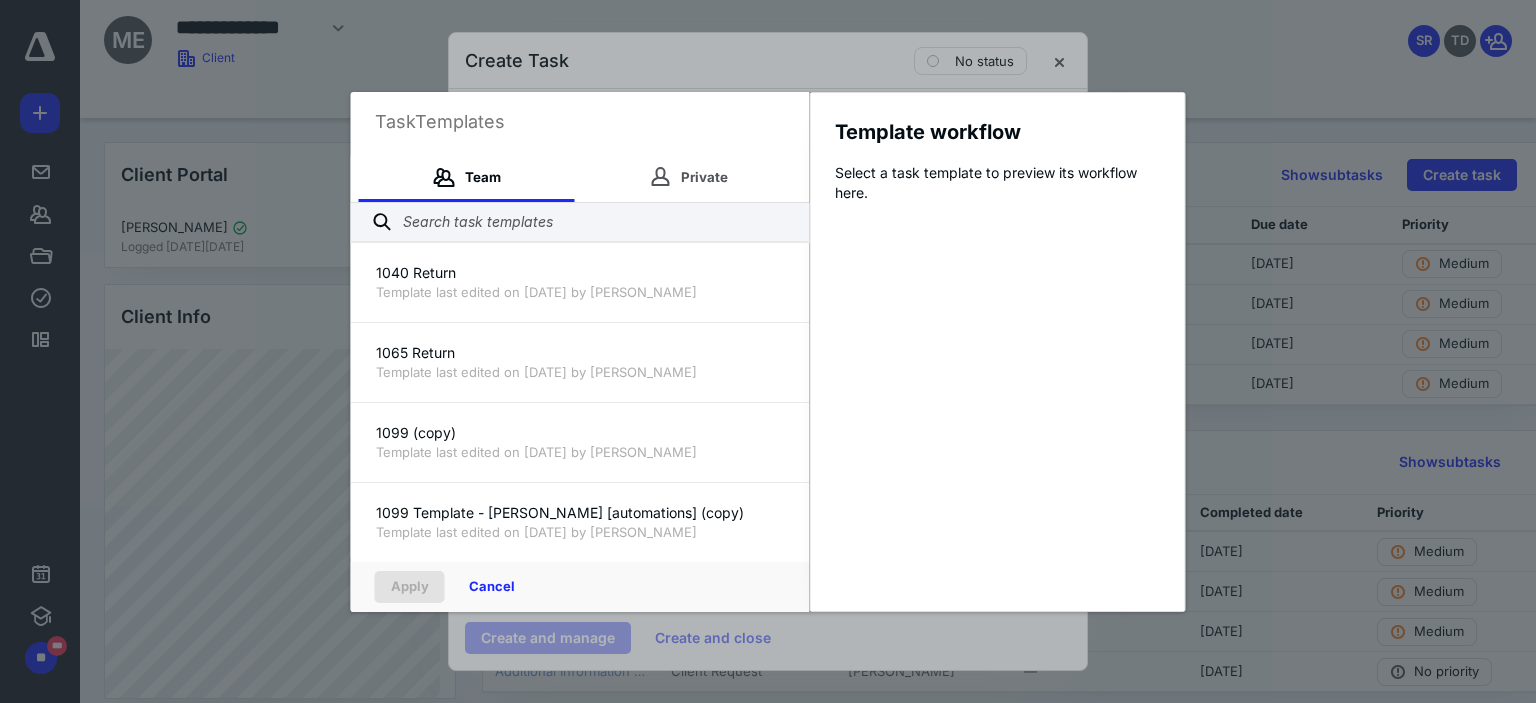 scroll, scrollTop: 500, scrollLeft: 0, axis: vertical 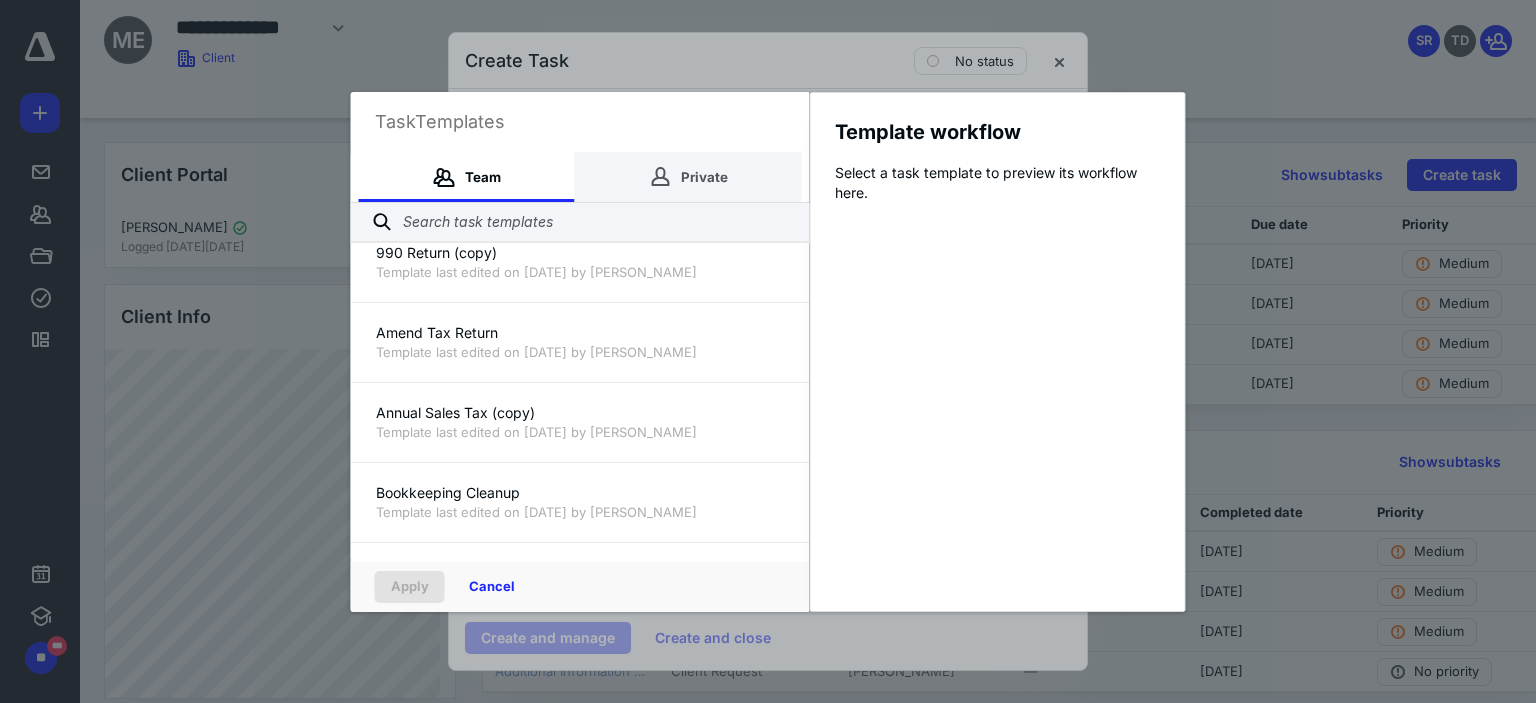 click on "Private" at bounding box center (688, 177) 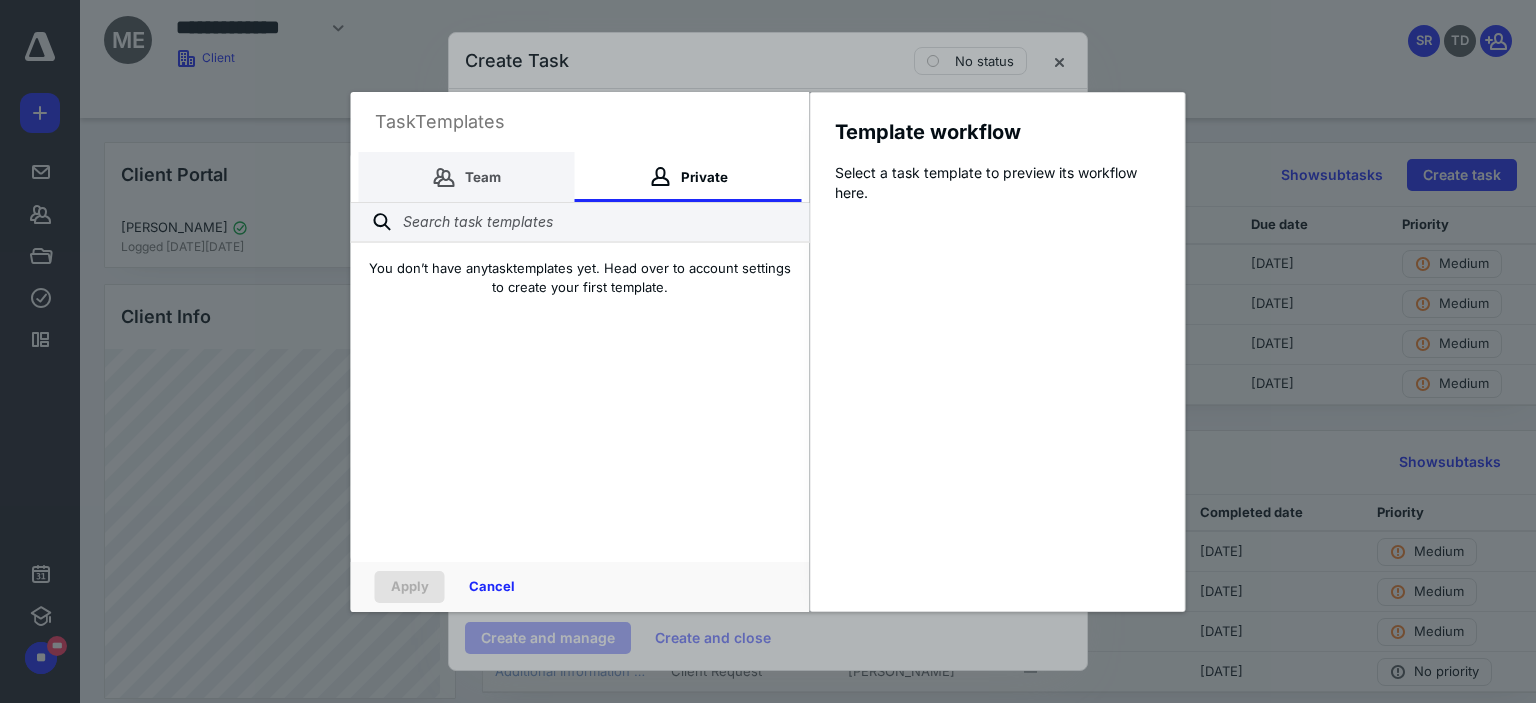 click on "Team" at bounding box center [467, 177] 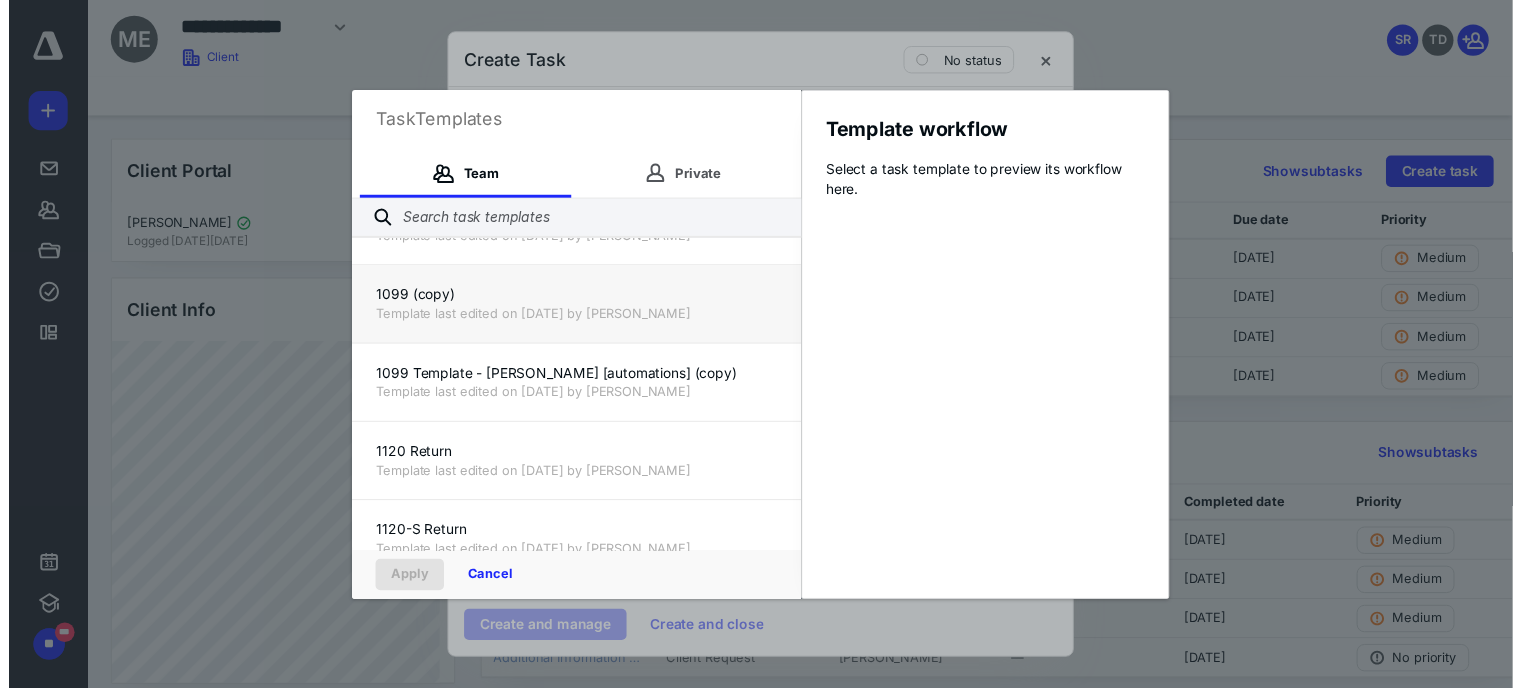 scroll, scrollTop: 0, scrollLeft: 0, axis: both 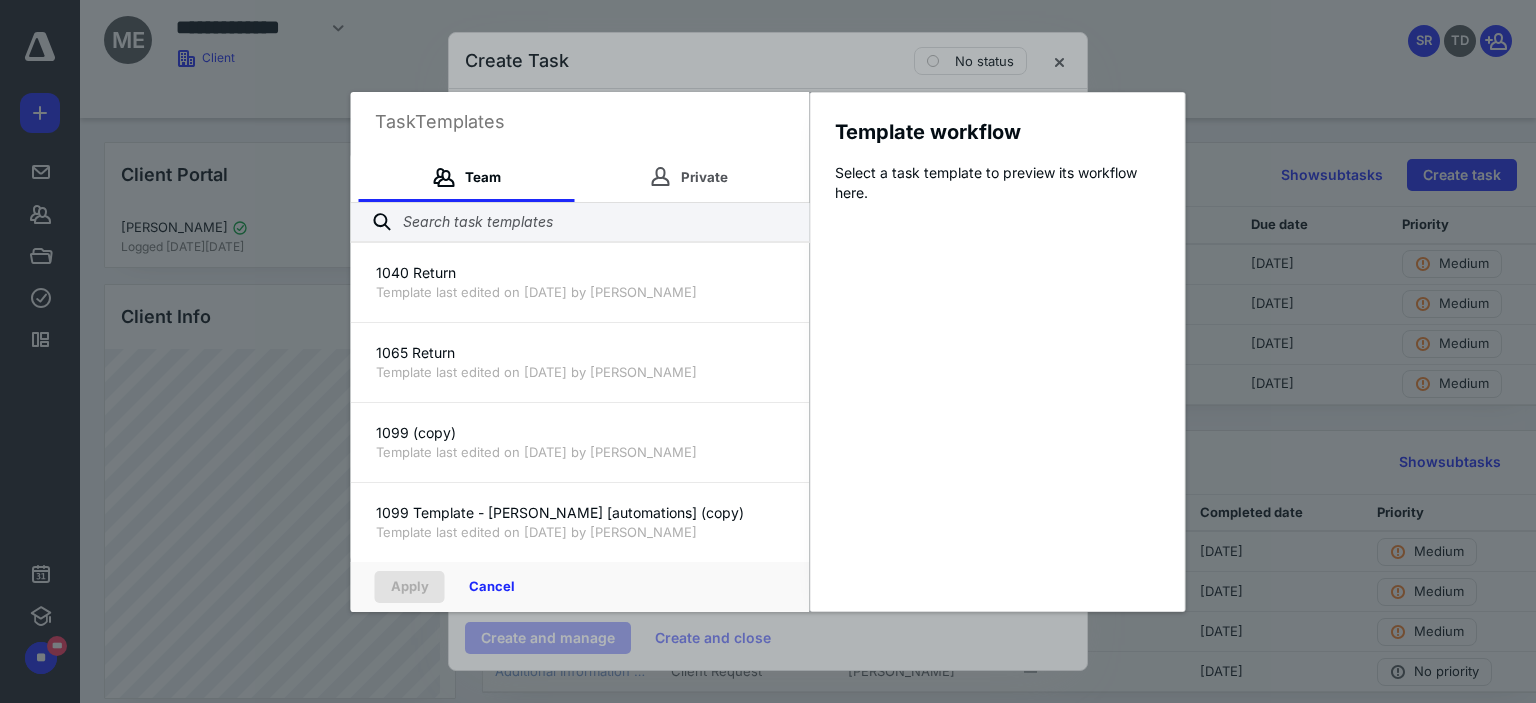 click on "Task  Templates Team Private 1040 Return Template last edited on 1/31/2023 by Trevor Densmore 1065 Return Template last edited on 1/31/2023 by Trevor Densmore 1099 (copy) Template last edited on 12/19/2024 by Trevor Densmore 1099 Template - Liz Scott [automations] (copy) Template last edited on 12/19/2024 by Trevor Densmore 1120 Return Template last edited on 1/31/2023 by Trevor Densmore 1120-S Return Template last edited on 1/31/2023 by Trevor Densmore 990 Return (copy) Template last edited on 6/13/2025 by Trevor Densmore Amend Tax Return Template last edited on 1/31/2023 by Trevor Densmore Annual Sales Tax (copy) Template last edited on 6/13/2025 by Trevor Densmore Bookkeeping Cleanup Template last edited on 7/27/2023 by Trevor Densmore Business Formation Template last edited on 7/27/2023 by Trevor Densmore Business Formation (copy) Template last edited on 6/13/2025 by Trevor Densmore {{clientname}} {{startdatepriormonthname}}  {{currentyear}}  Bookkeeping Template last edited on 8/2/2023 by Trevor Densmore" at bounding box center (768, 351) 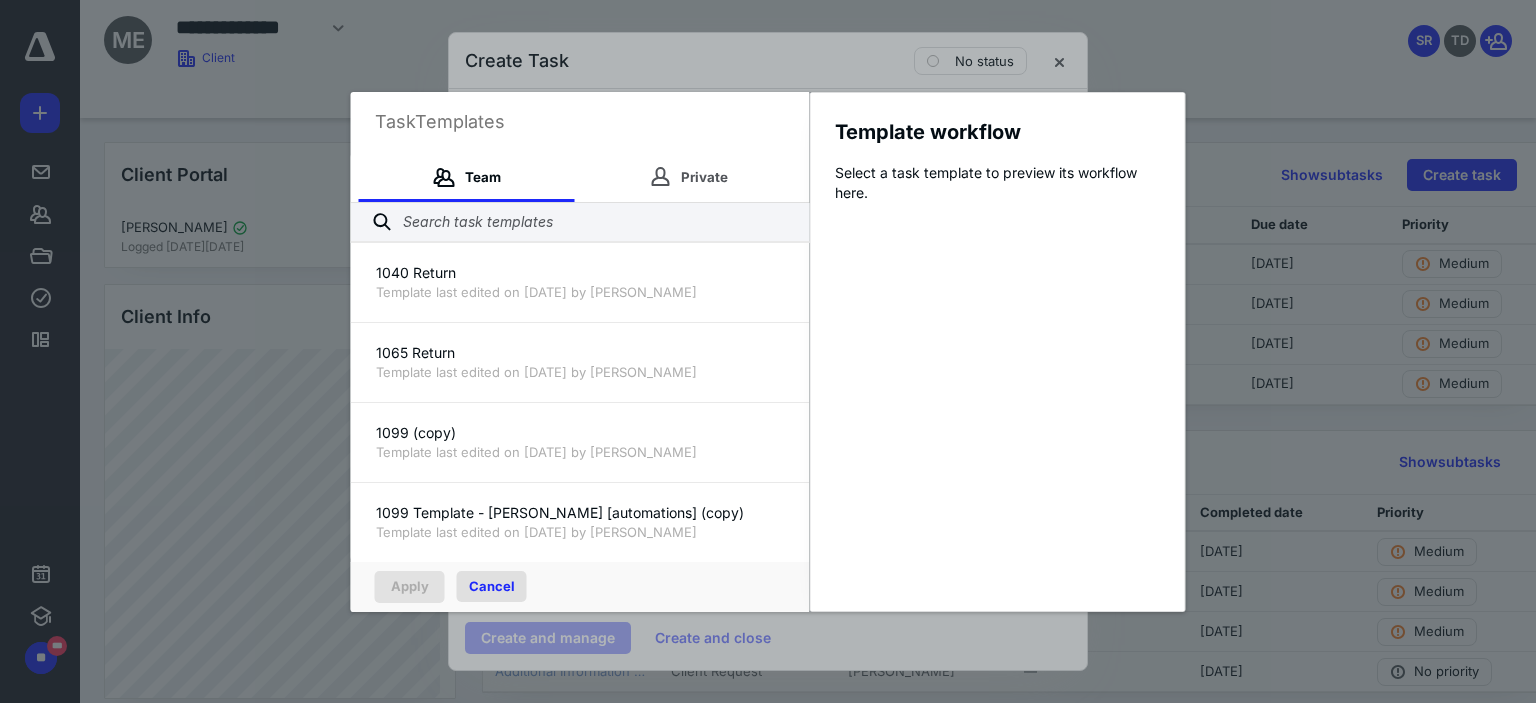 click on "Cancel" at bounding box center (492, 586) 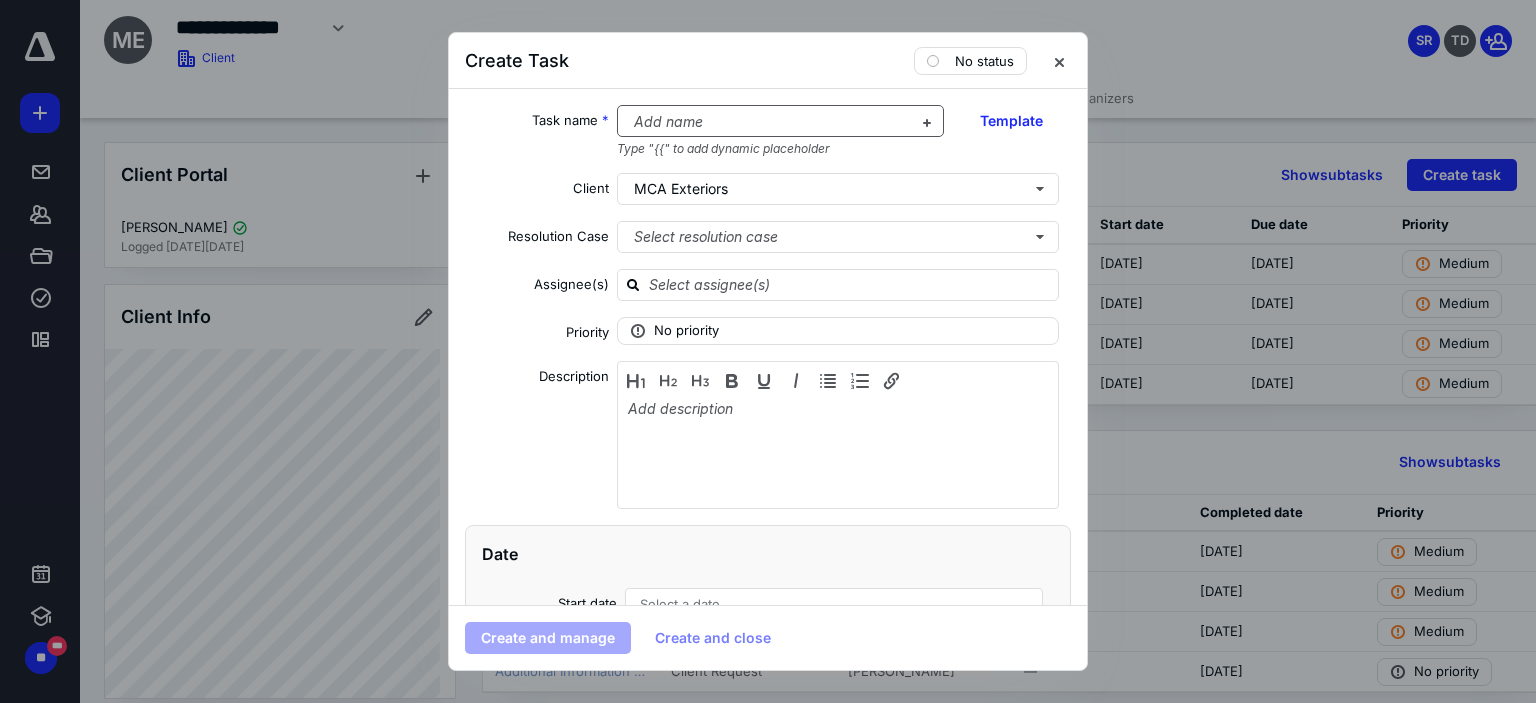 click at bounding box center (769, 122) 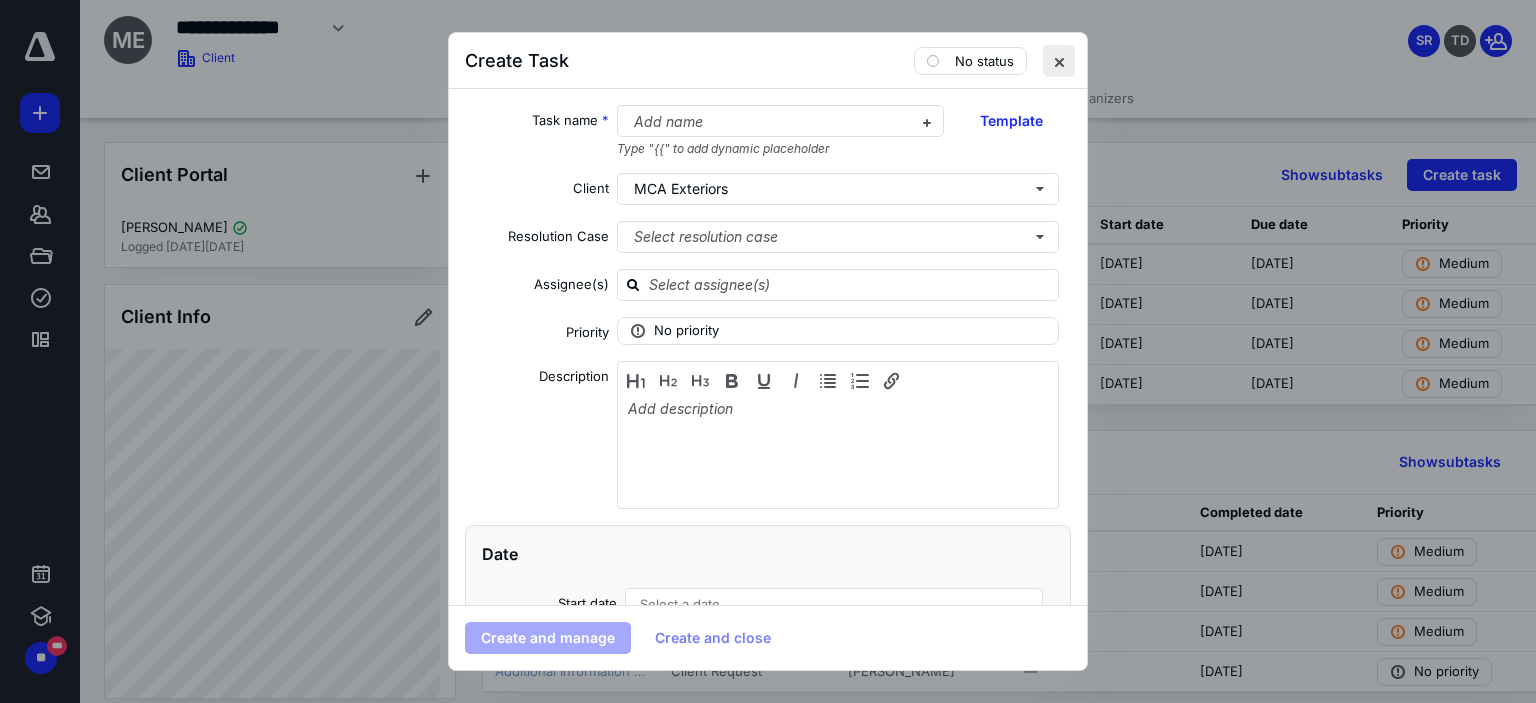 click at bounding box center (1059, 61) 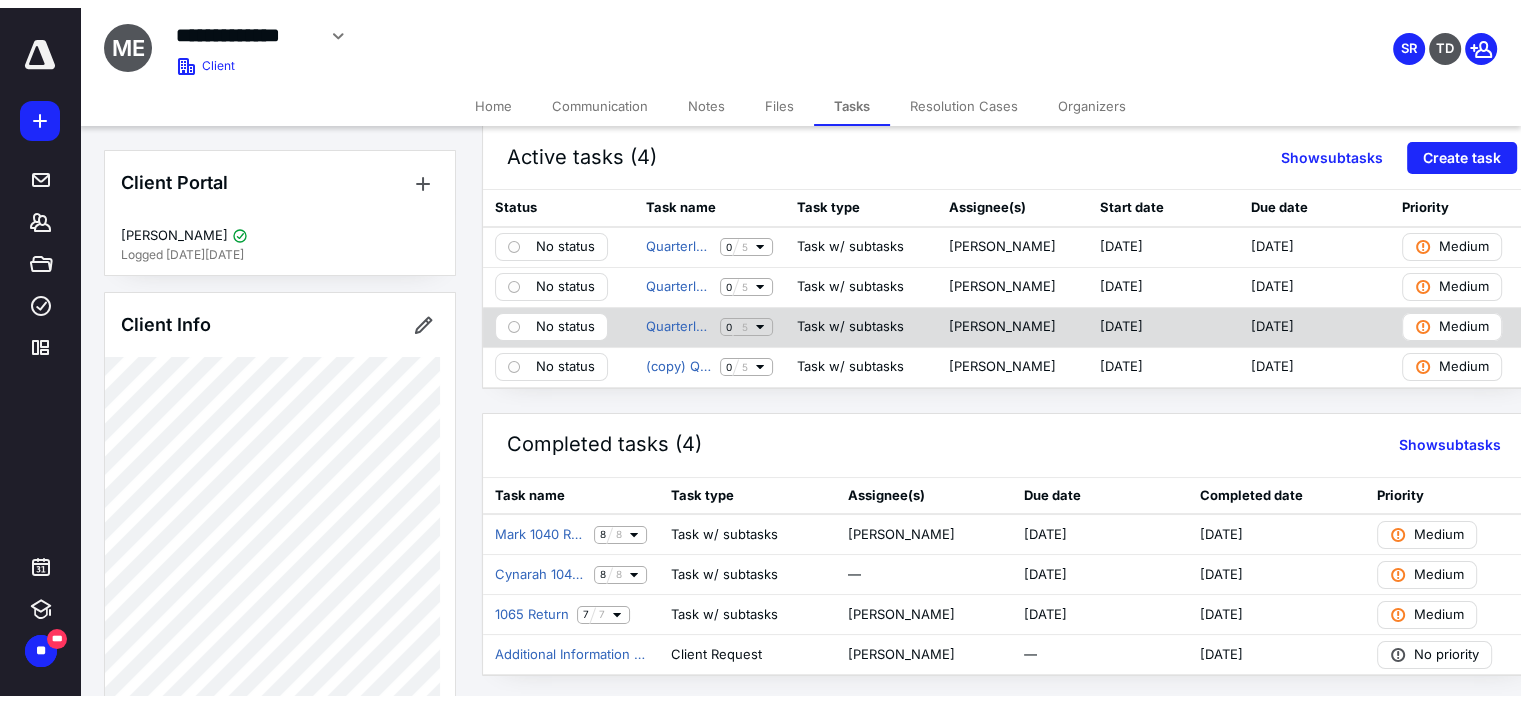 scroll, scrollTop: 0, scrollLeft: 0, axis: both 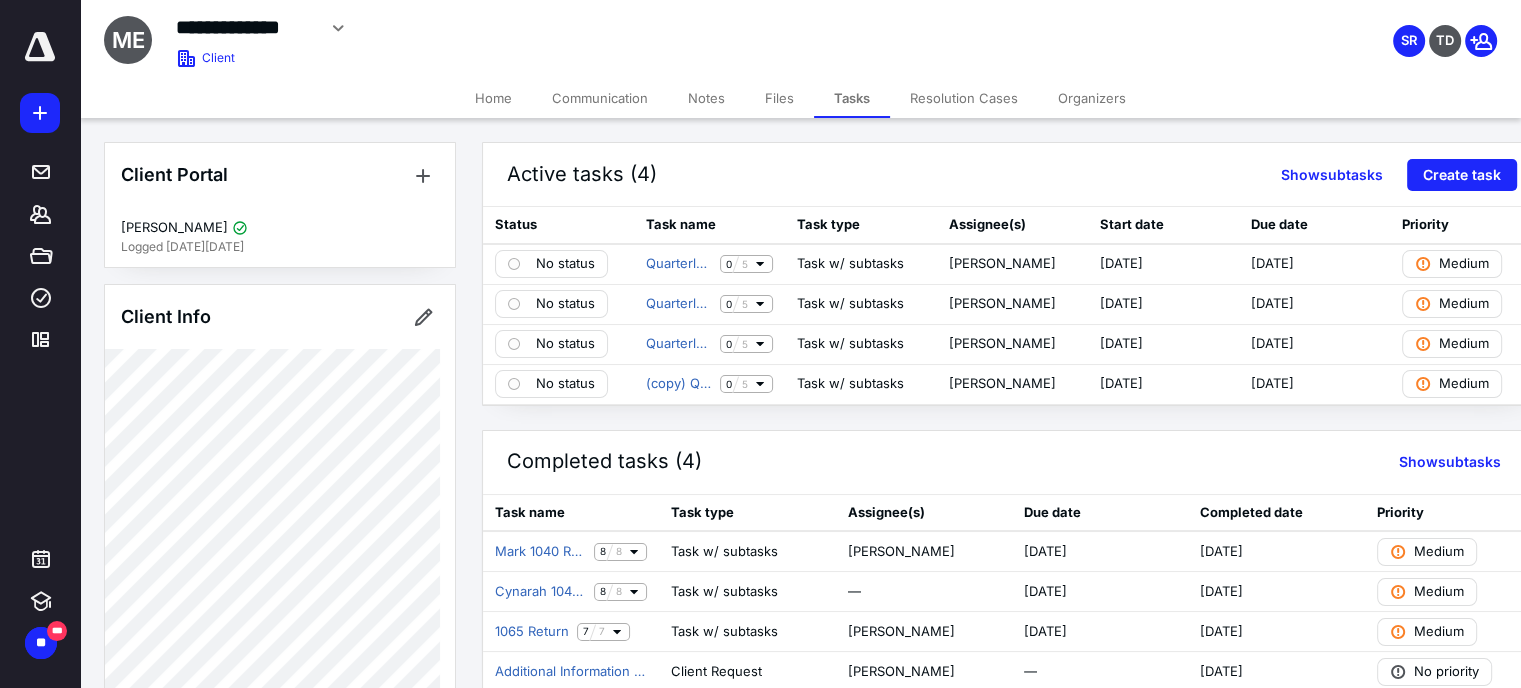 click at bounding box center [40, 47] 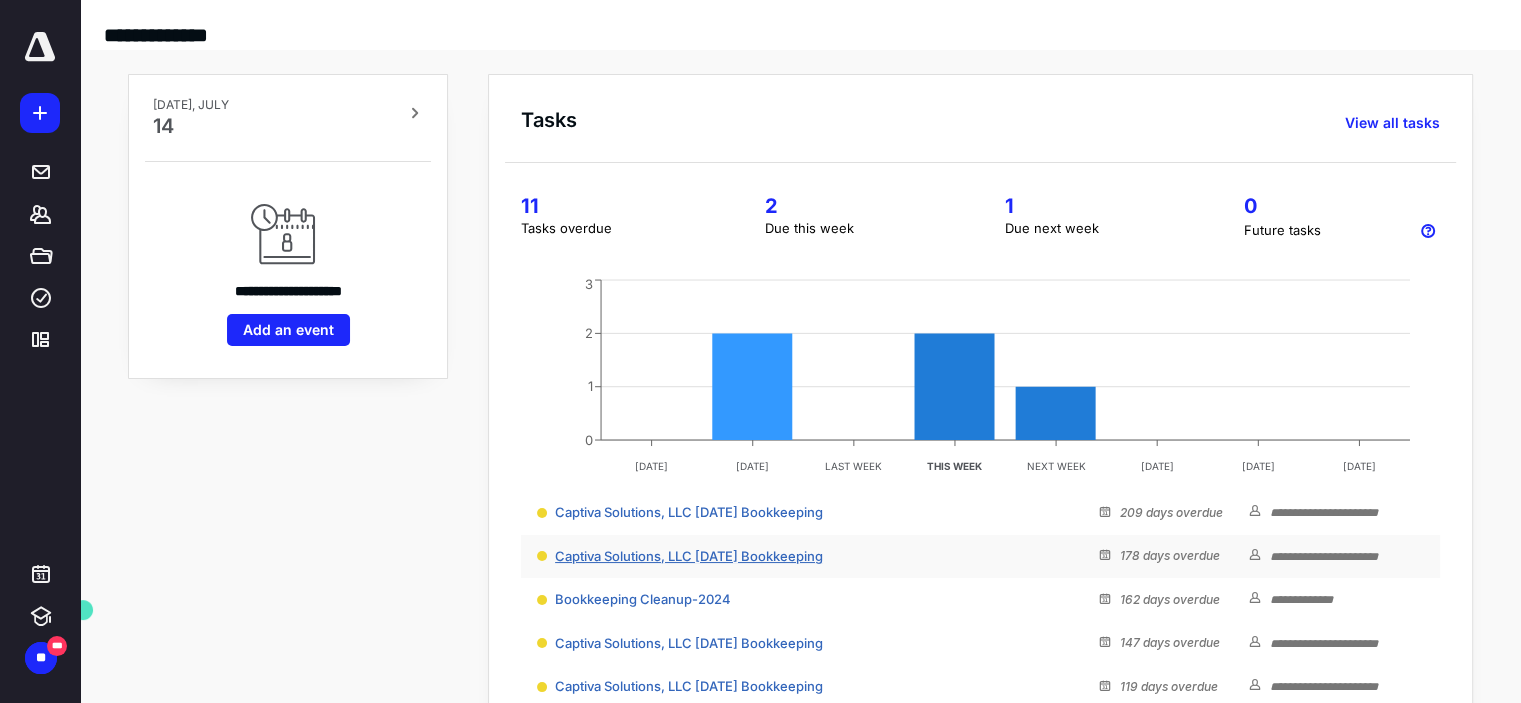 scroll, scrollTop: 303, scrollLeft: 0, axis: vertical 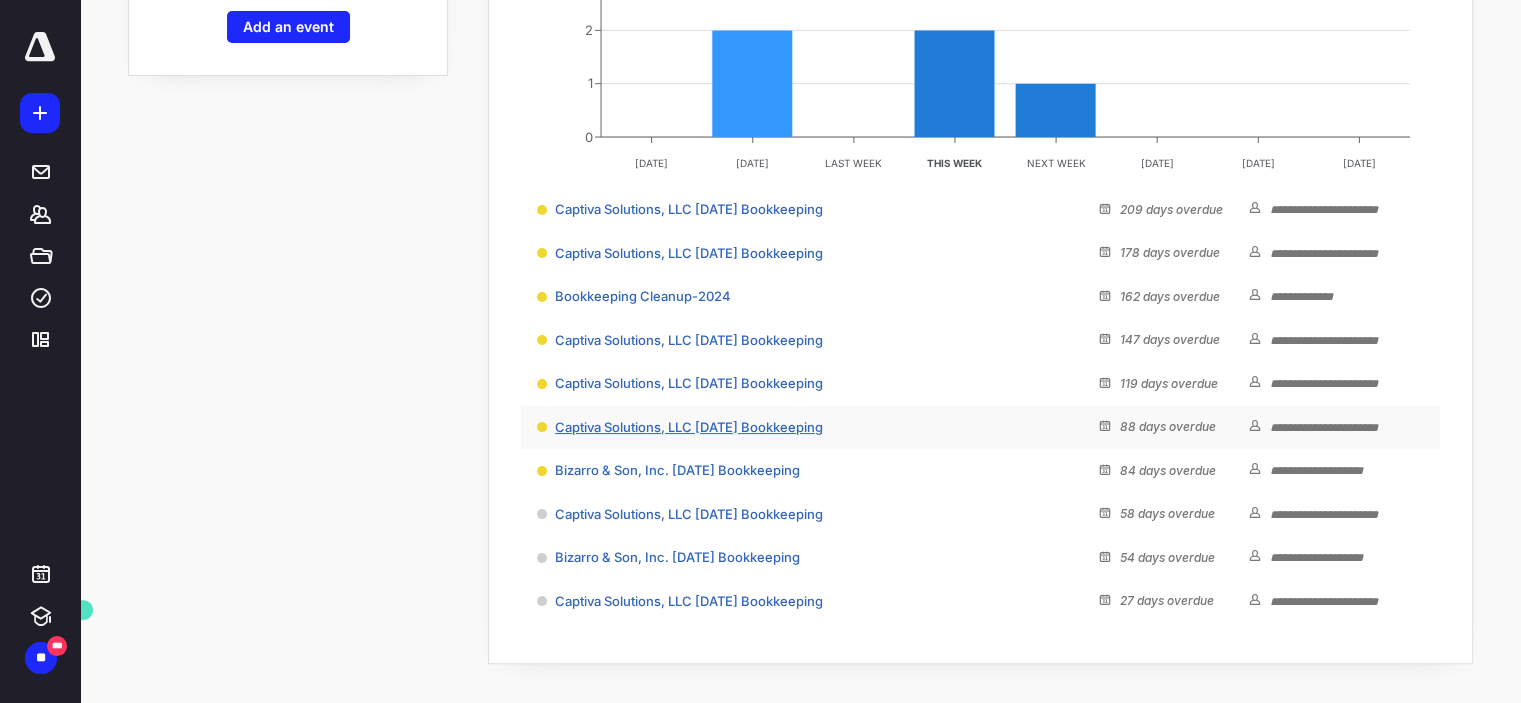 click on "Captiva Solutions, LLC March  2025  Bookkeeping" at bounding box center [689, 427] 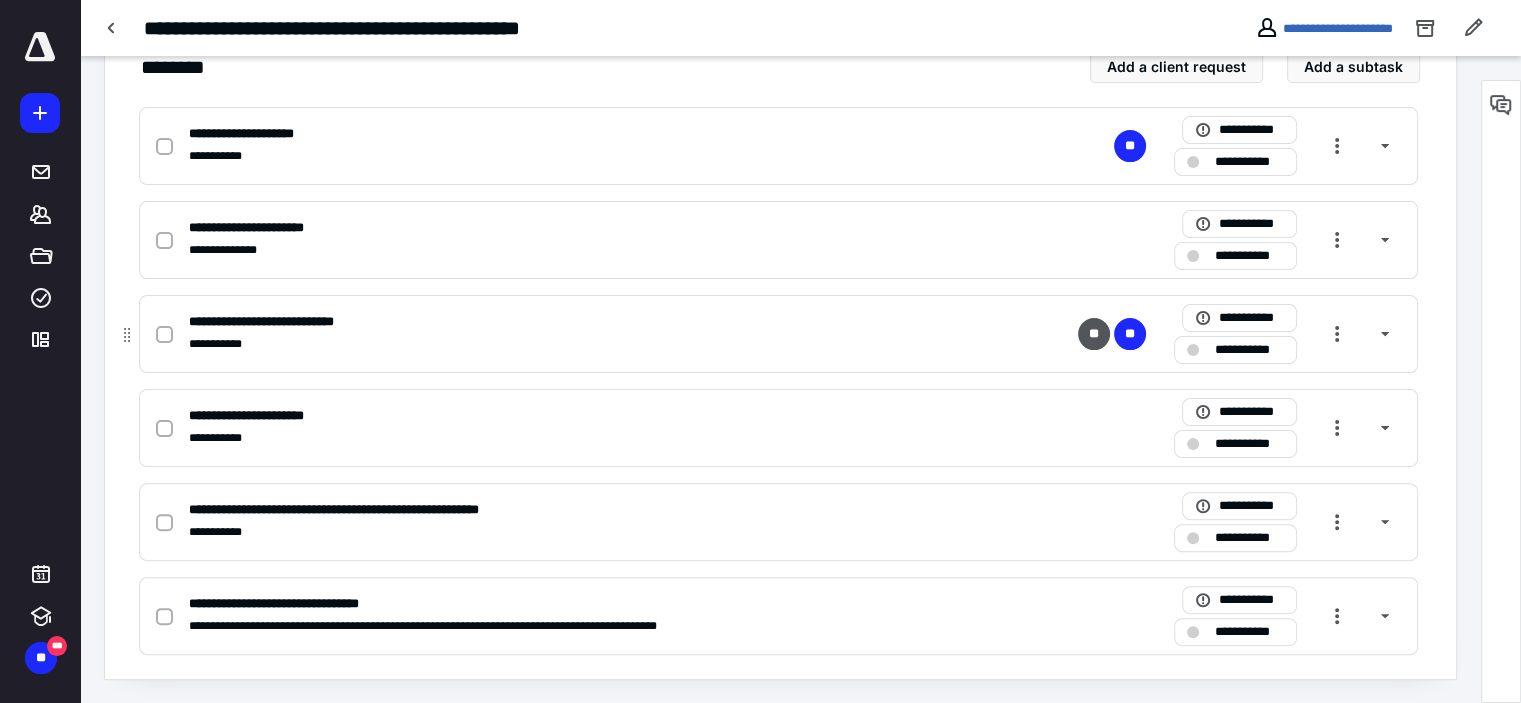 scroll, scrollTop: 0, scrollLeft: 0, axis: both 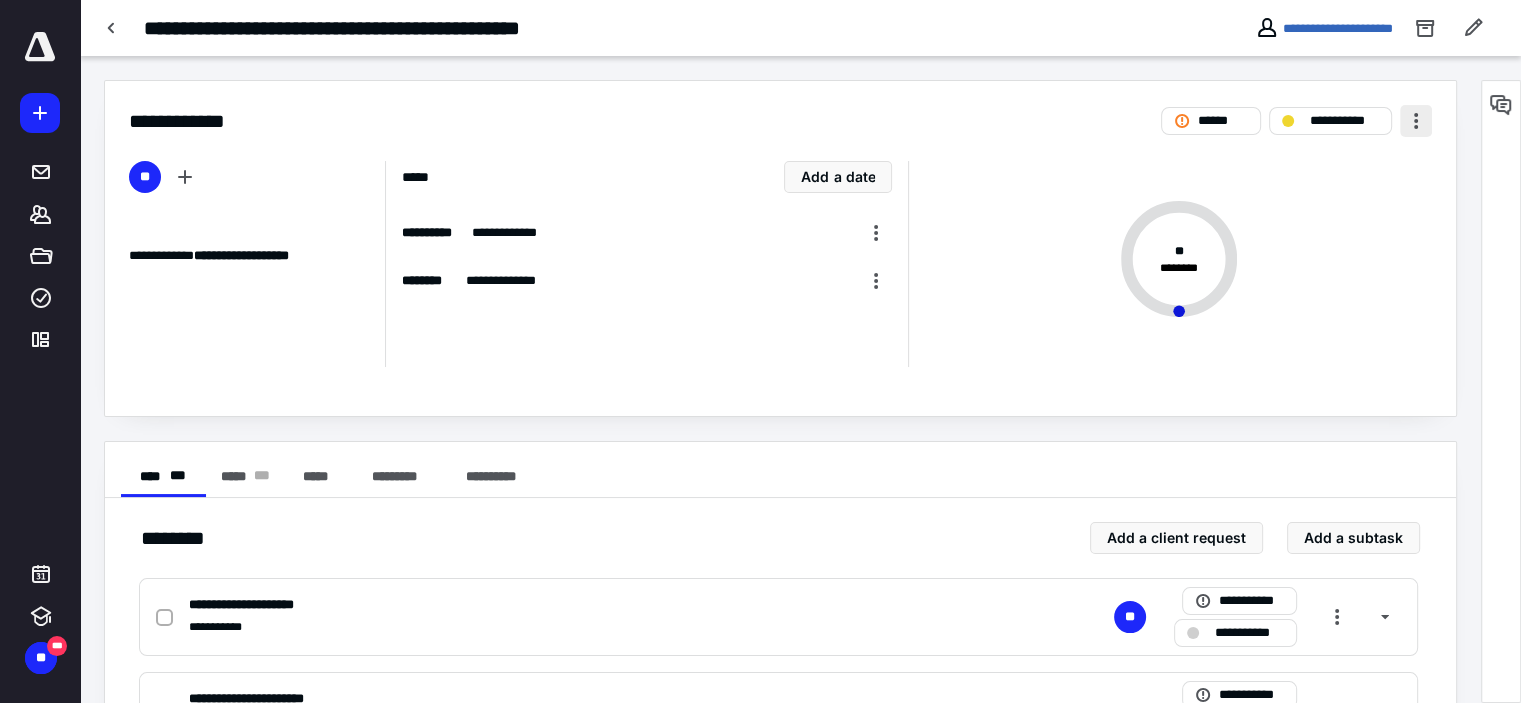 click at bounding box center (1416, 121) 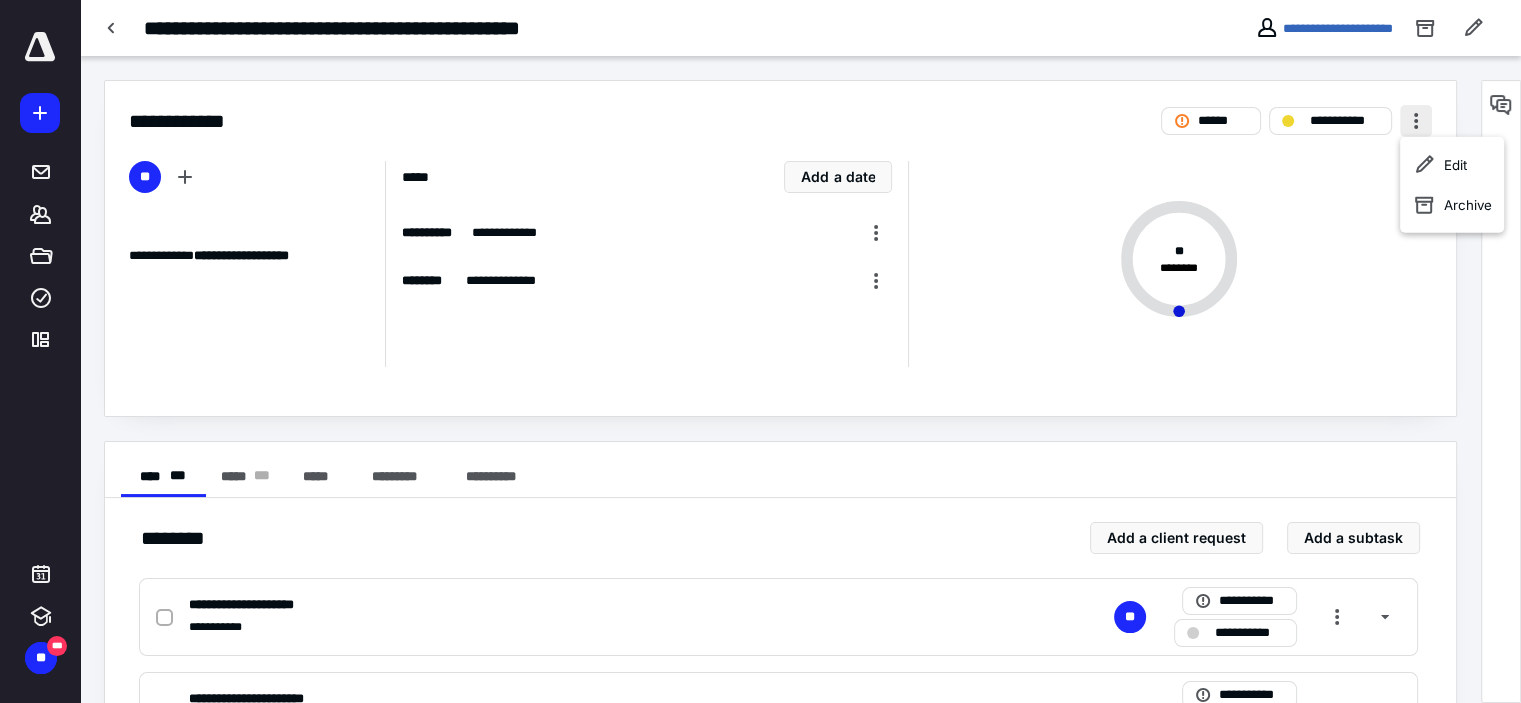 click at bounding box center (1416, 121) 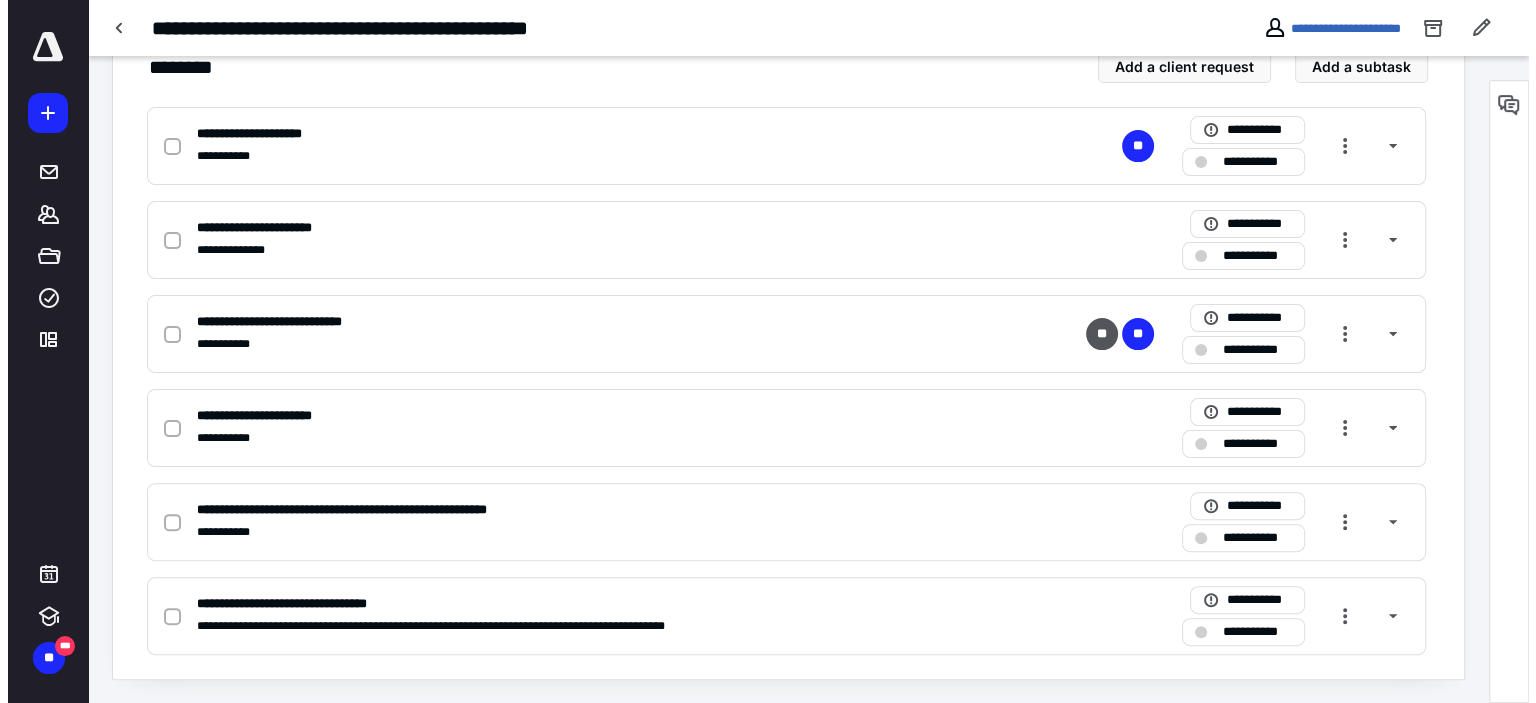 scroll, scrollTop: 0, scrollLeft: 0, axis: both 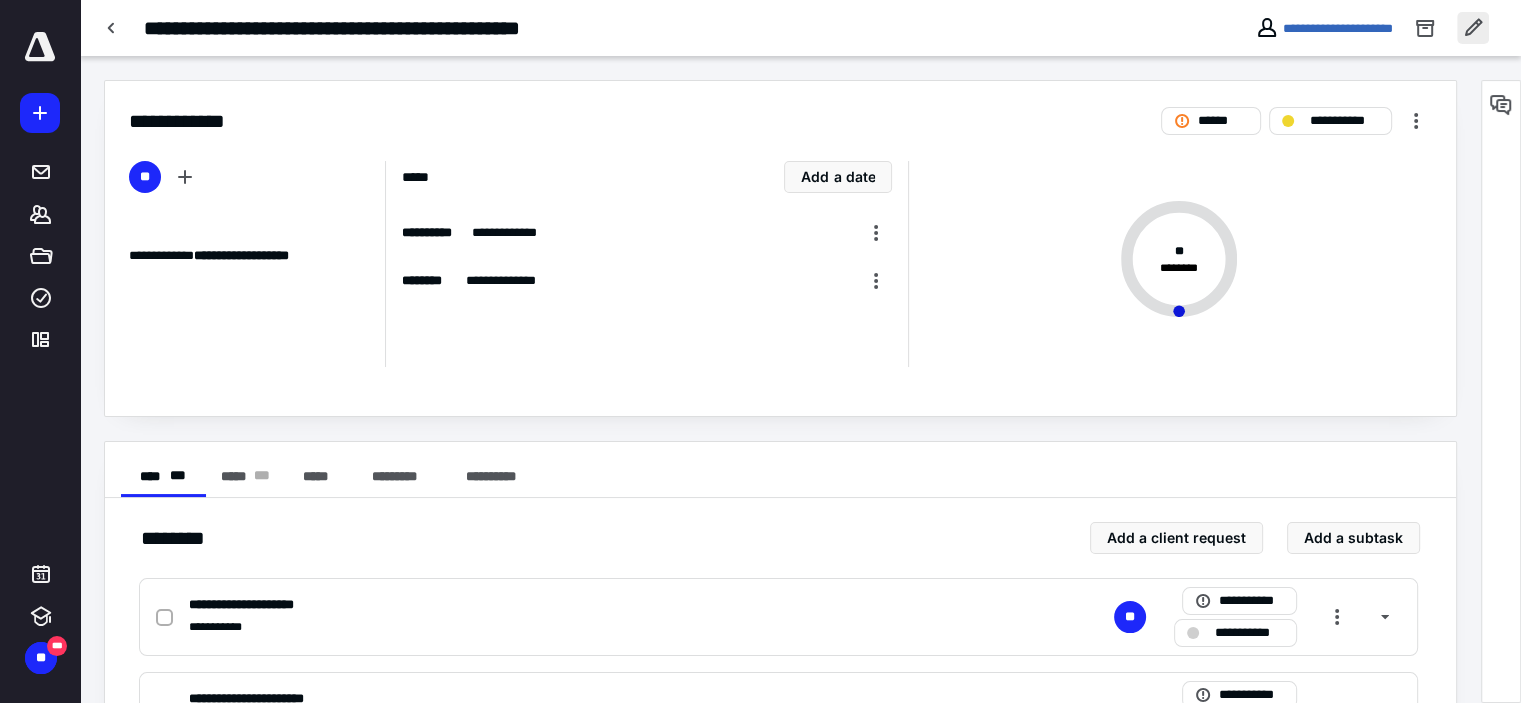 click at bounding box center [1473, 28] 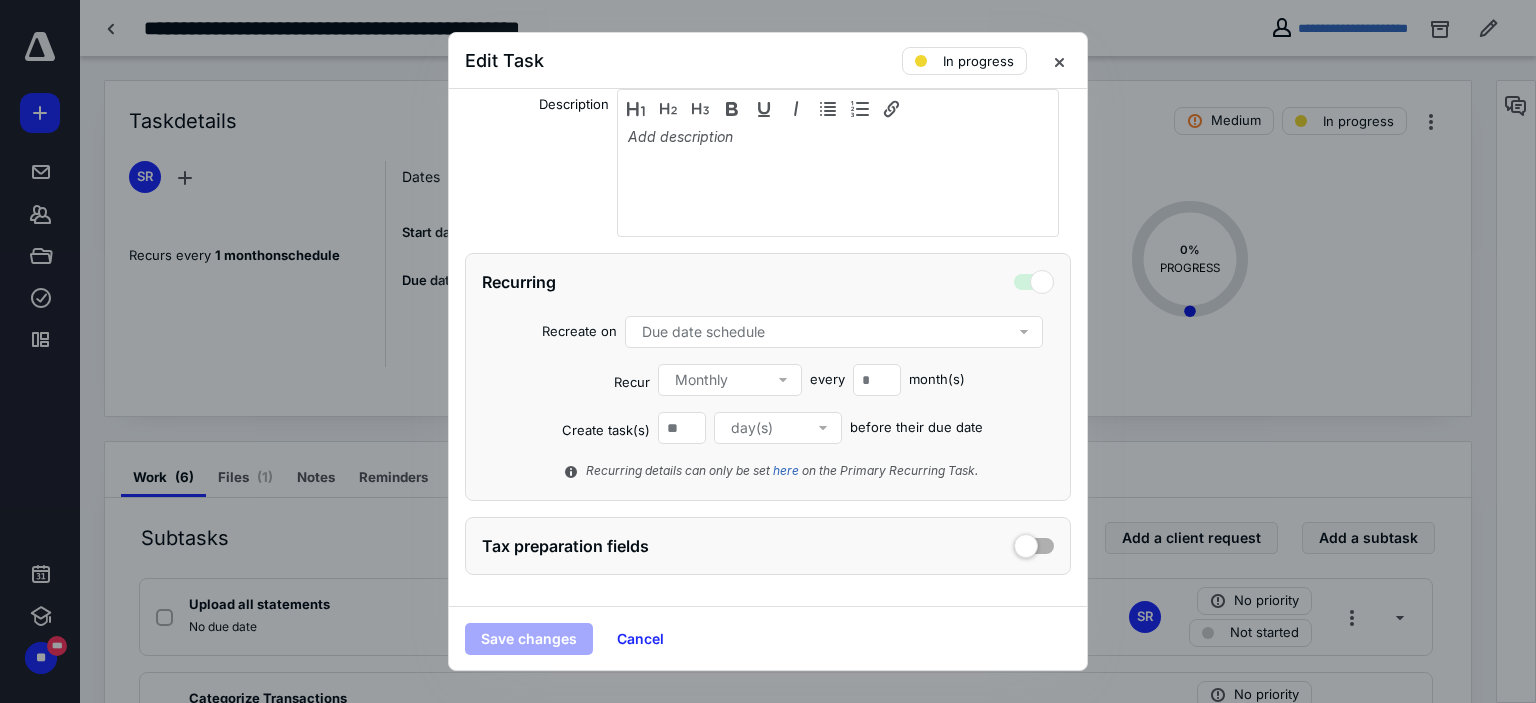 scroll, scrollTop: 0, scrollLeft: 0, axis: both 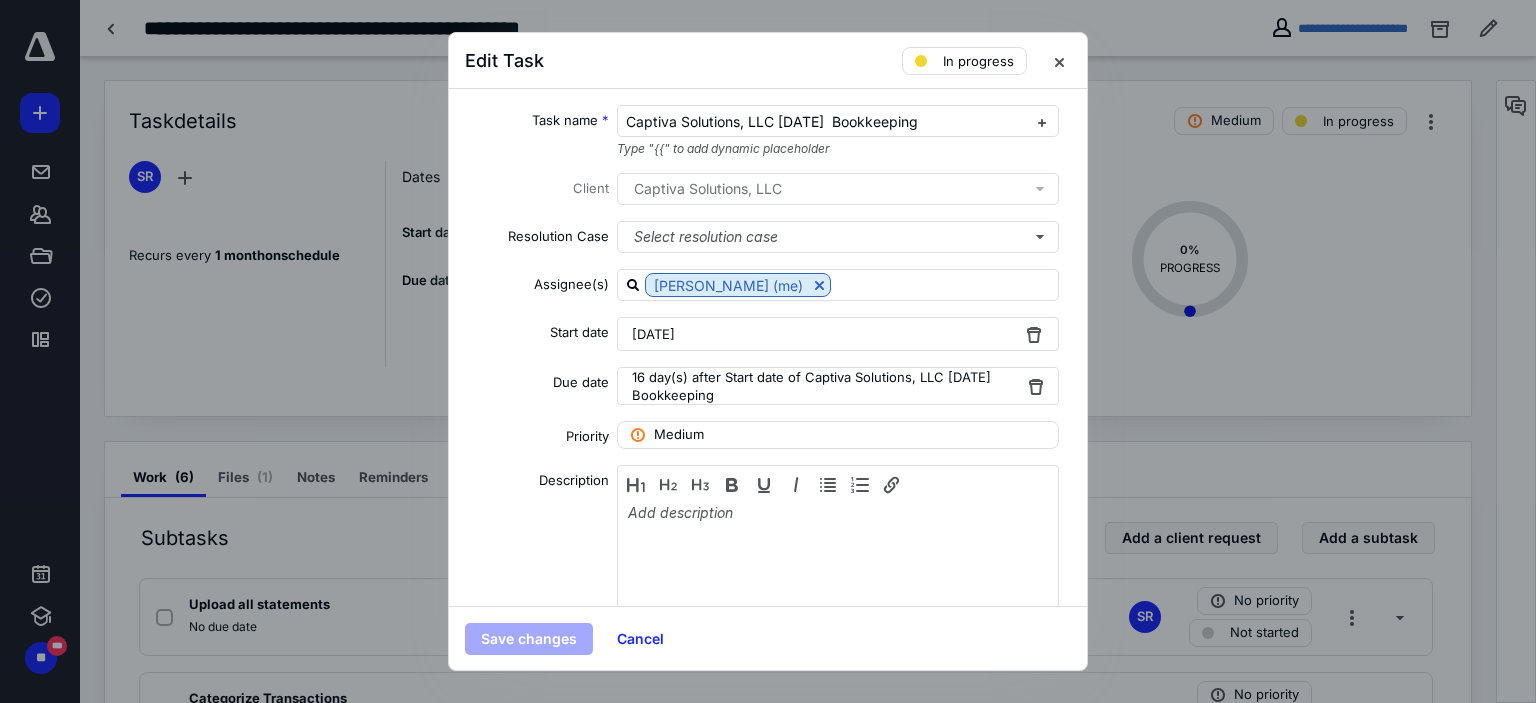 click on "Type "{{" to add dynamic placeholder" at bounding box center (838, 149) 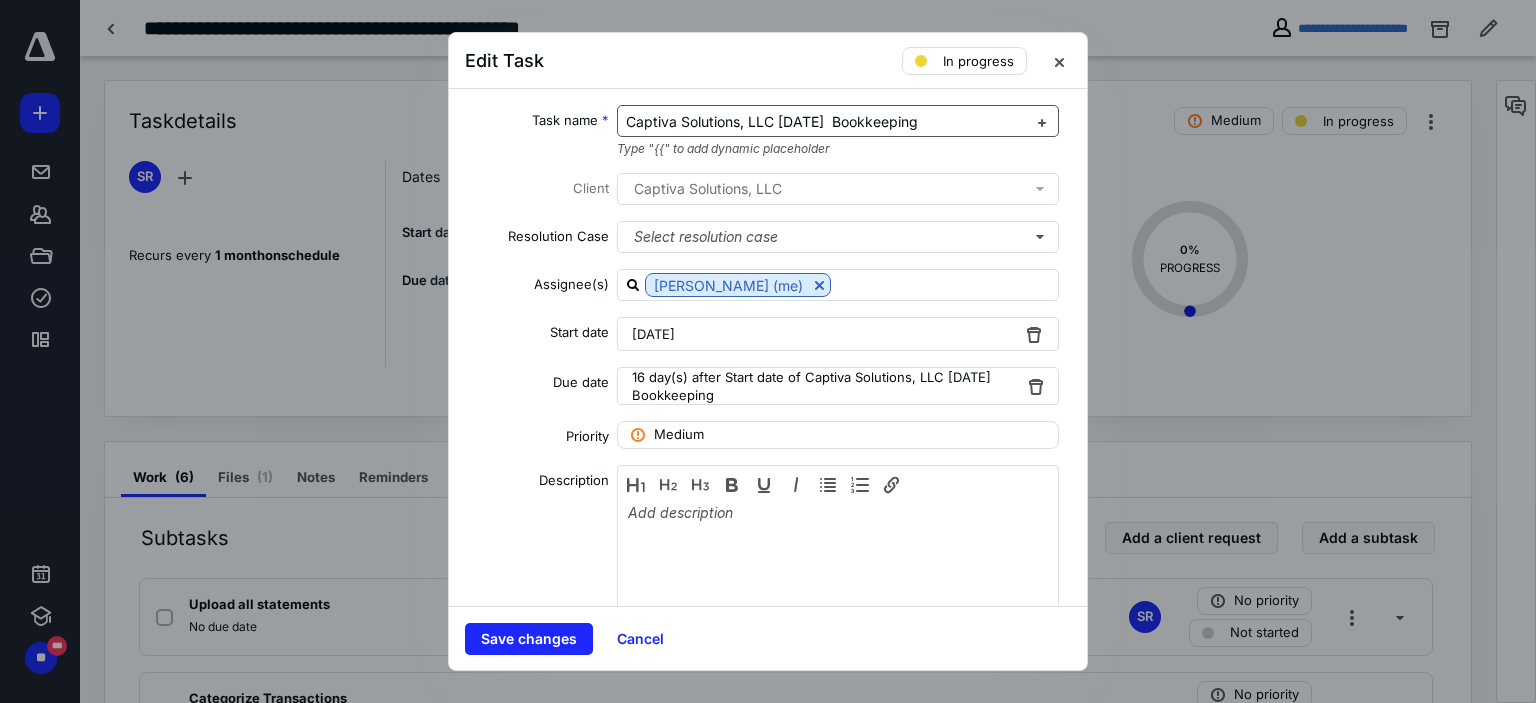 click on "Captiva Solutions, LLC March  2025  Bookkeeping" at bounding box center (826, 122) 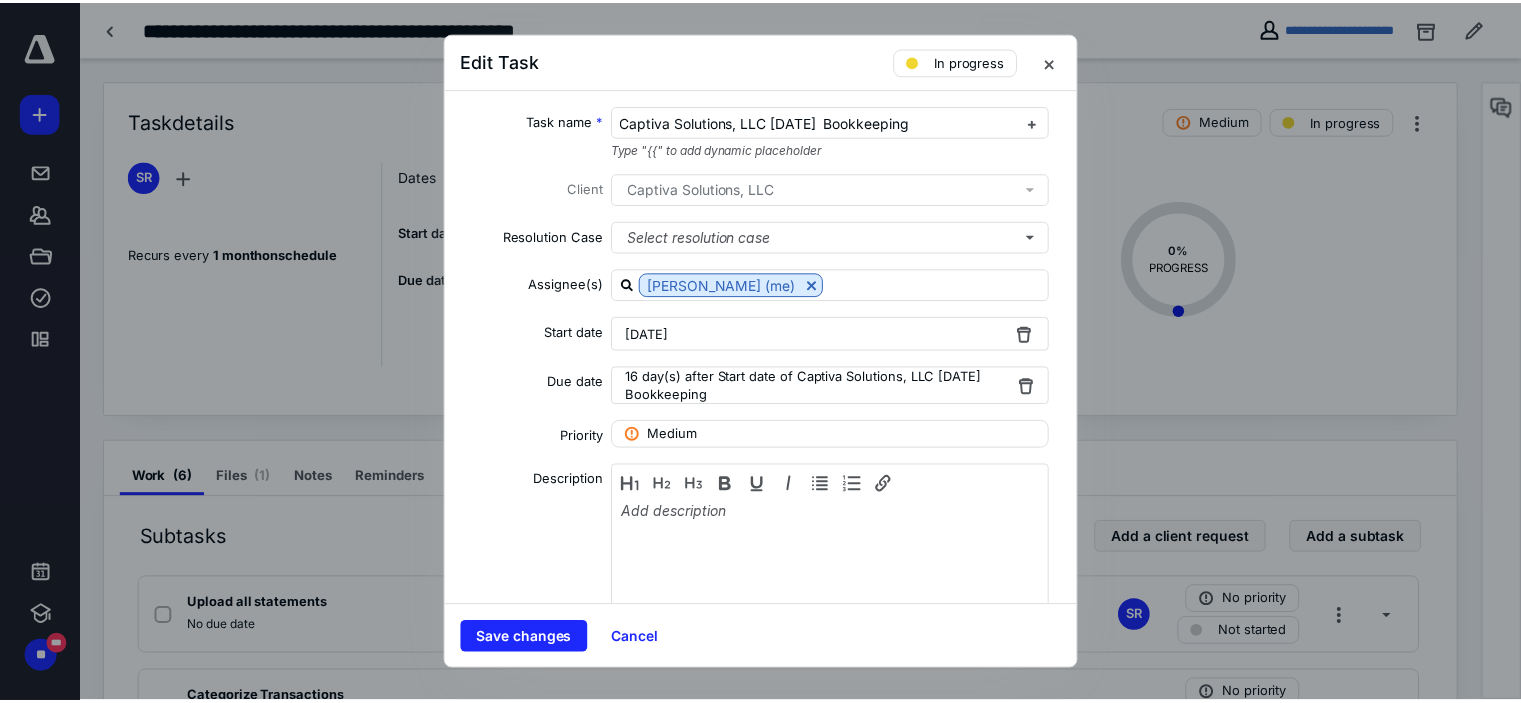 scroll, scrollTop: 376, scrollLeft: 0, axis: vertical 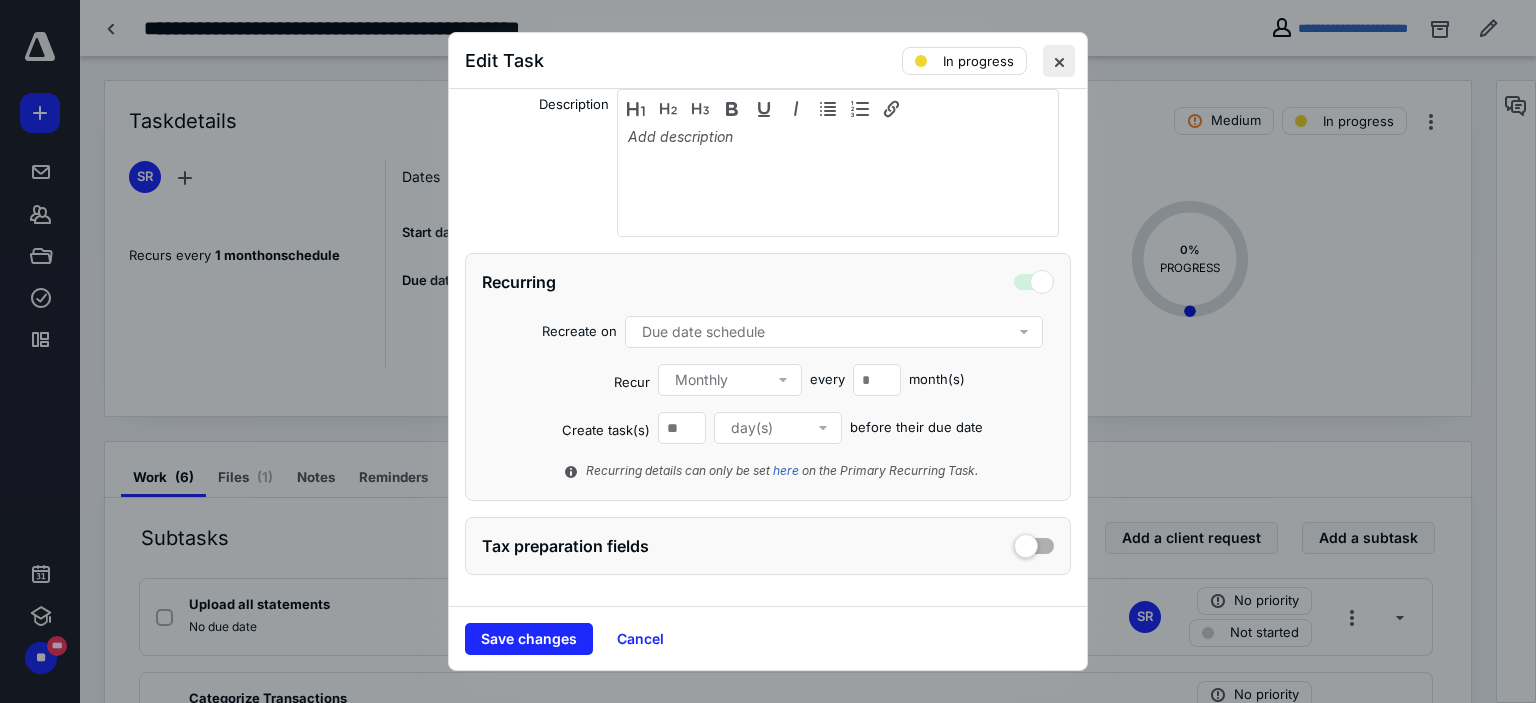 click at bounding box center [1059, 61] 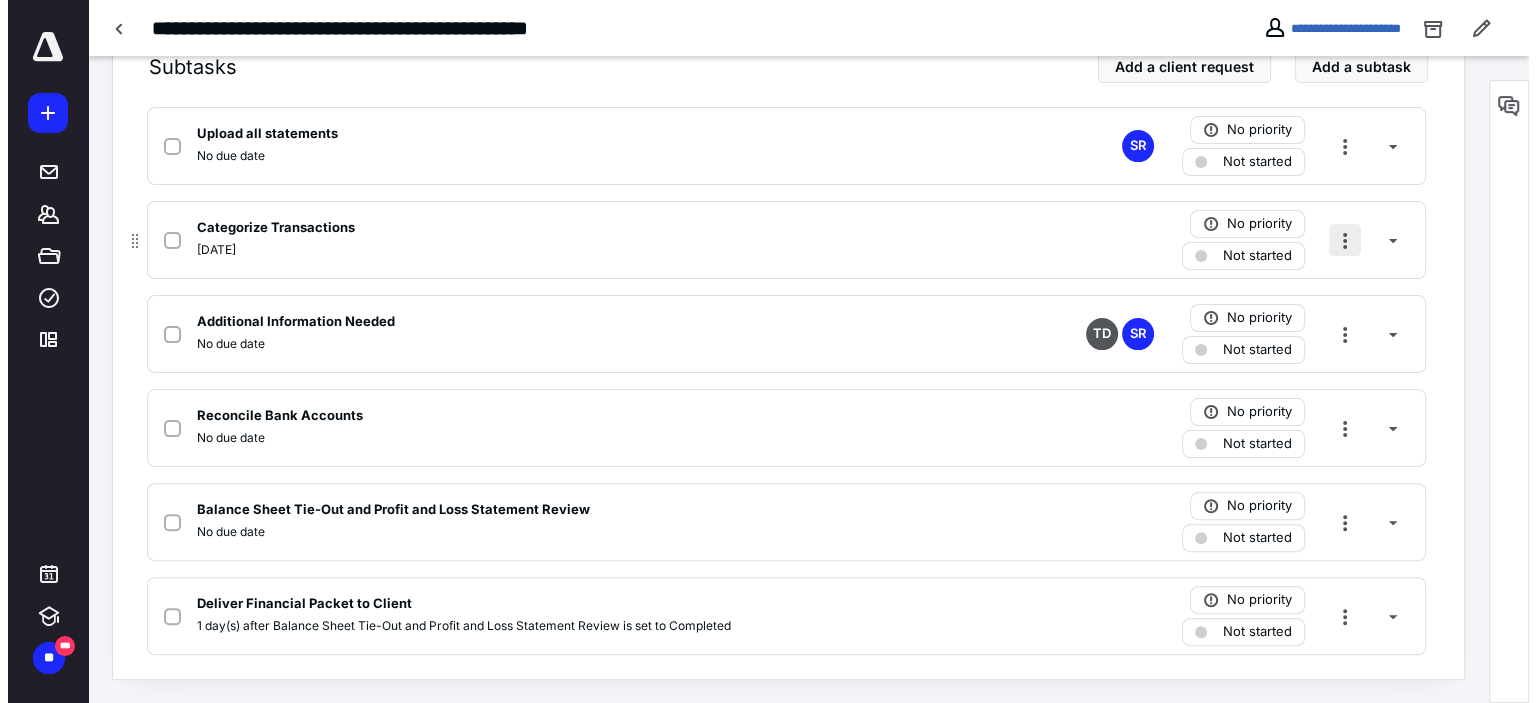 scroll, scrollTop: 0, scrollLeft: 0, axis: both 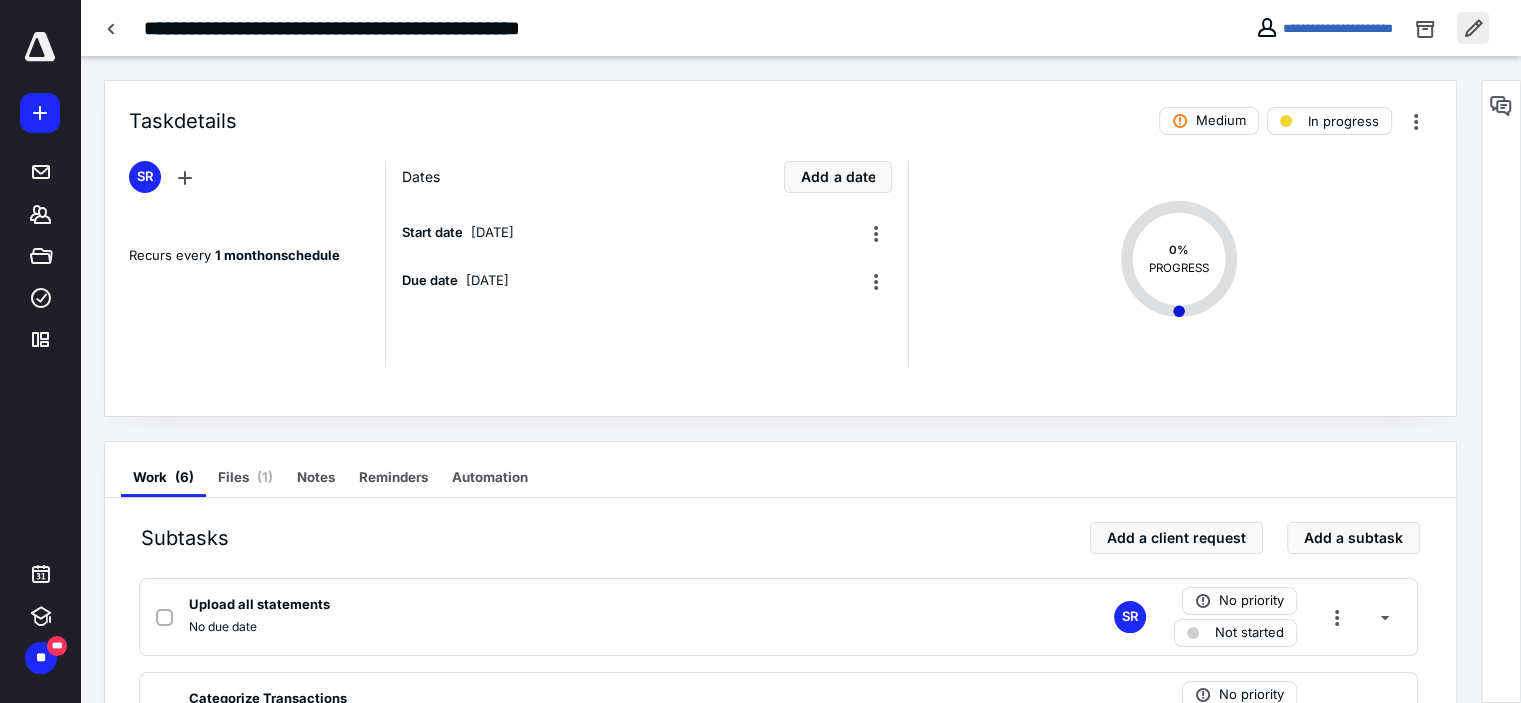 click at bounding box center [1473, 28] 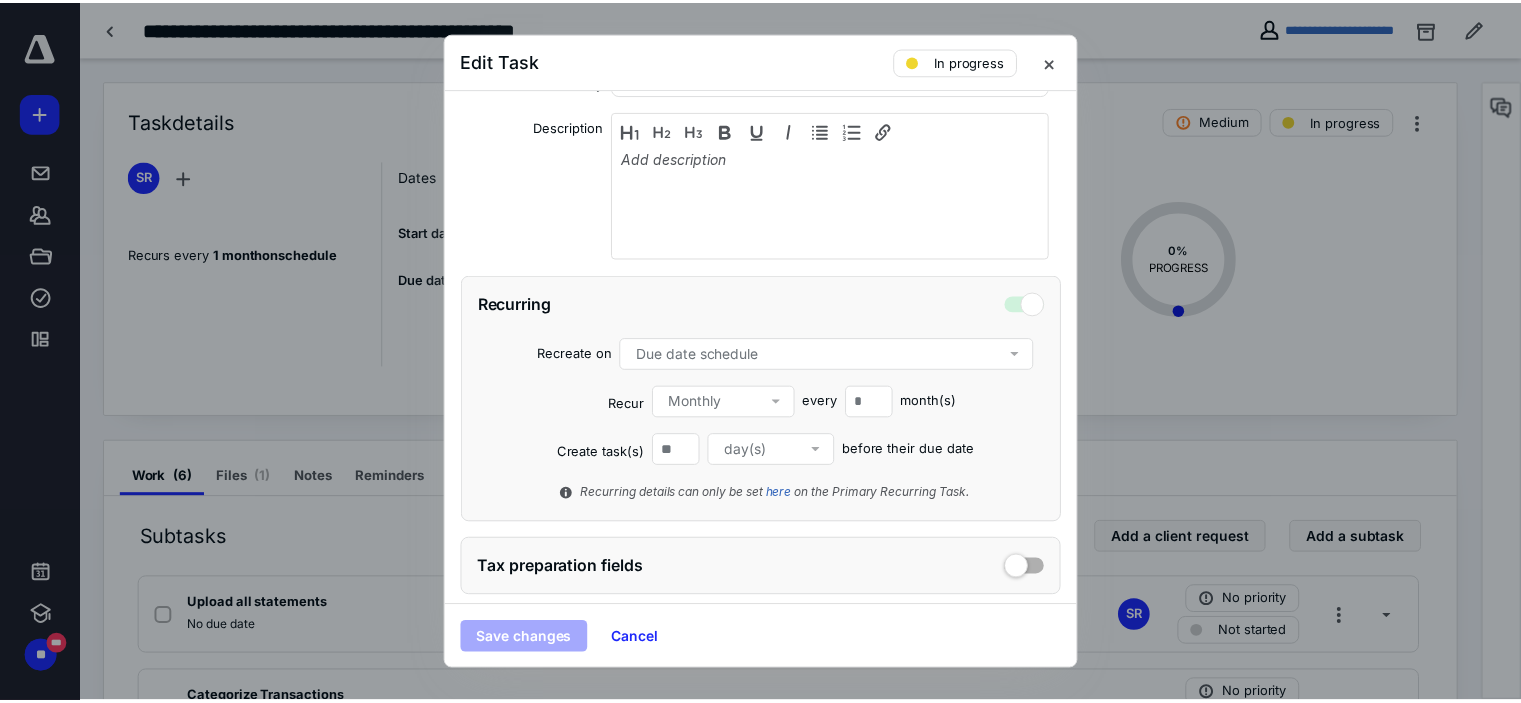 scroll, scrollTop: 376, scrollLeft: 0, axis: vertical 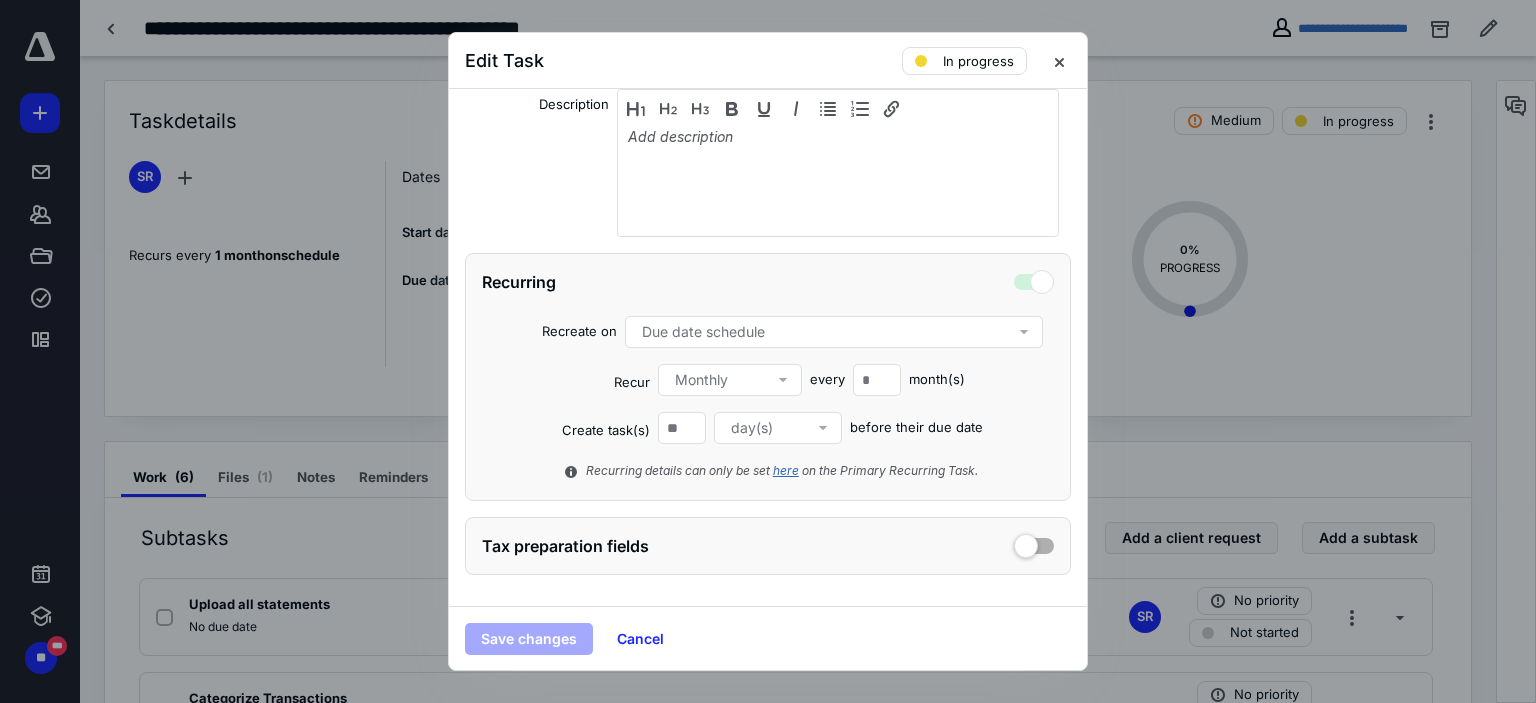 click on "here" at bounding box center (786, 470) 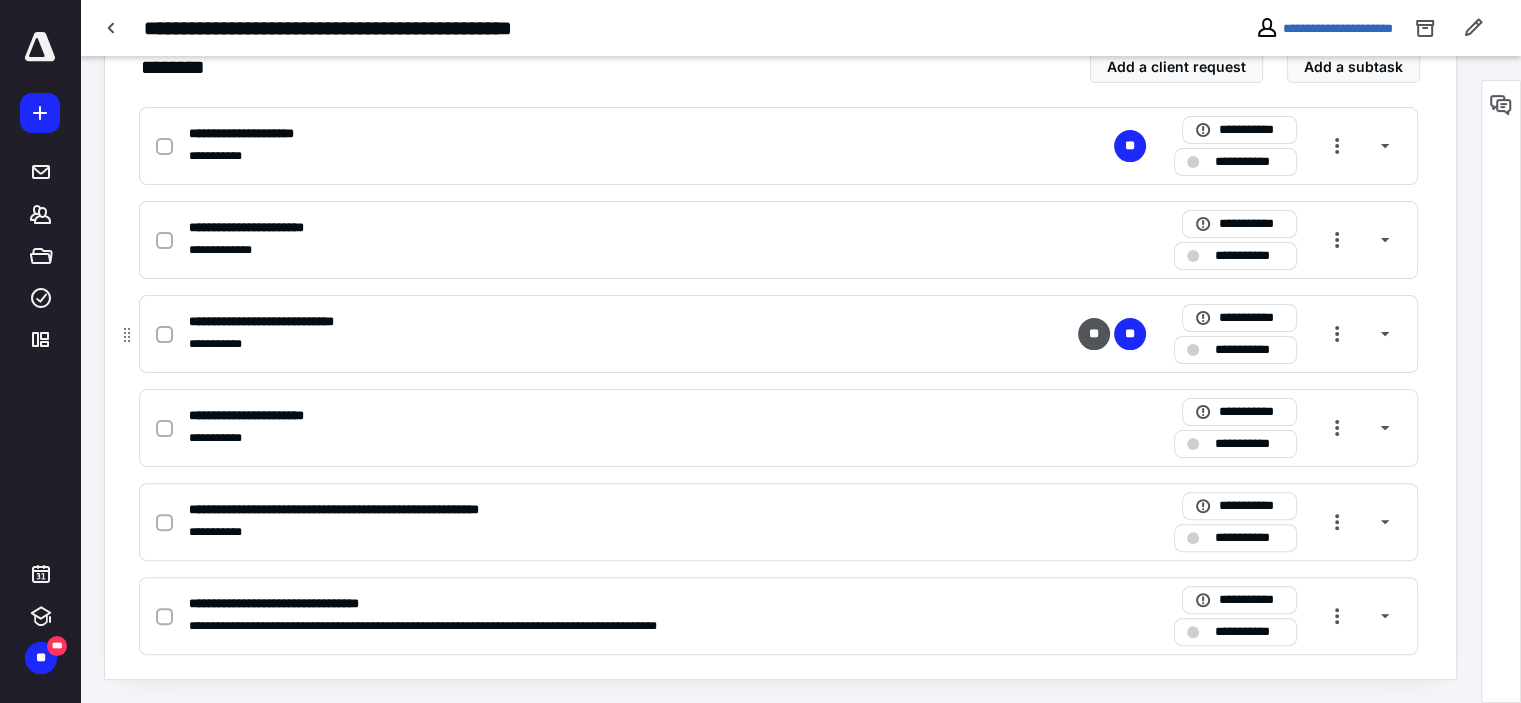 scroll, scrollTop: 0, scrollLeft: 0, axis: both 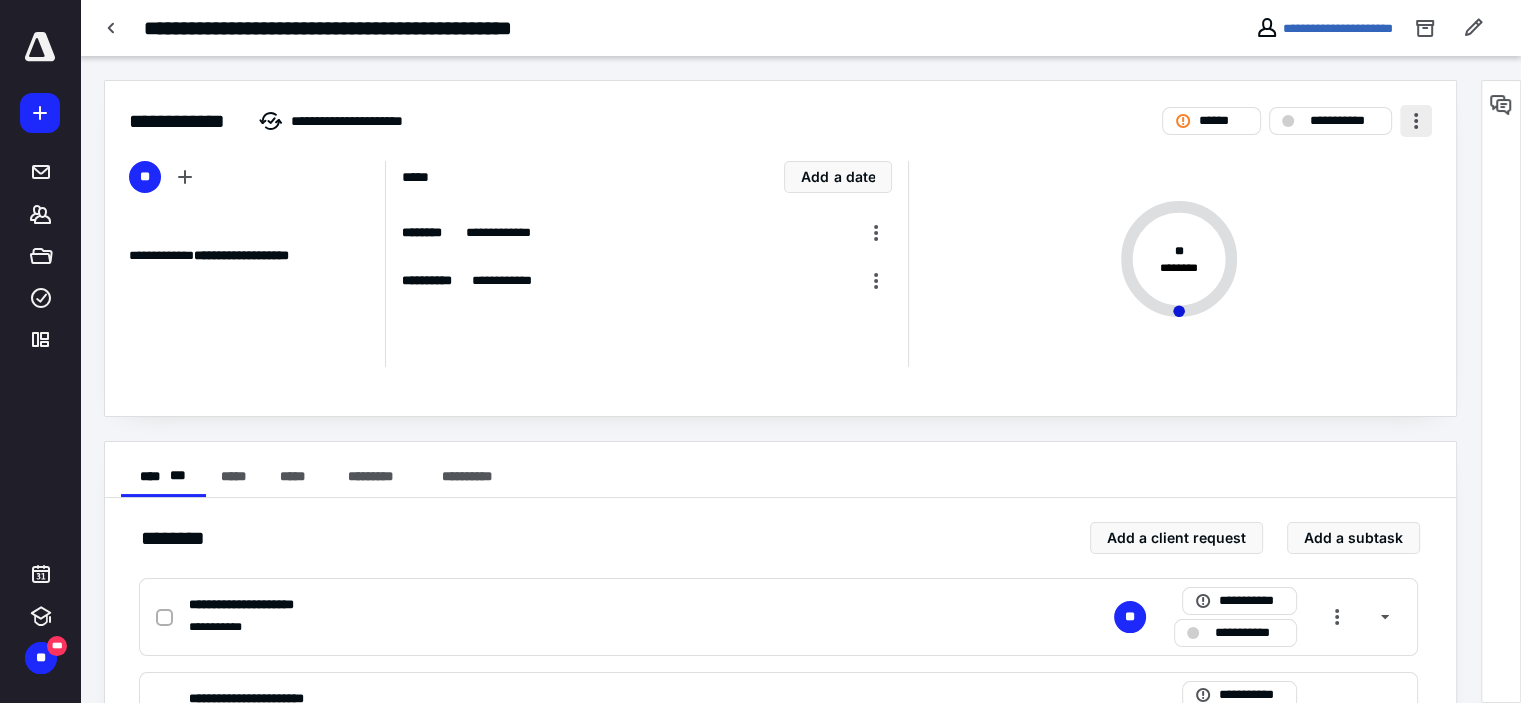 click at bounding box center (1416, 121) 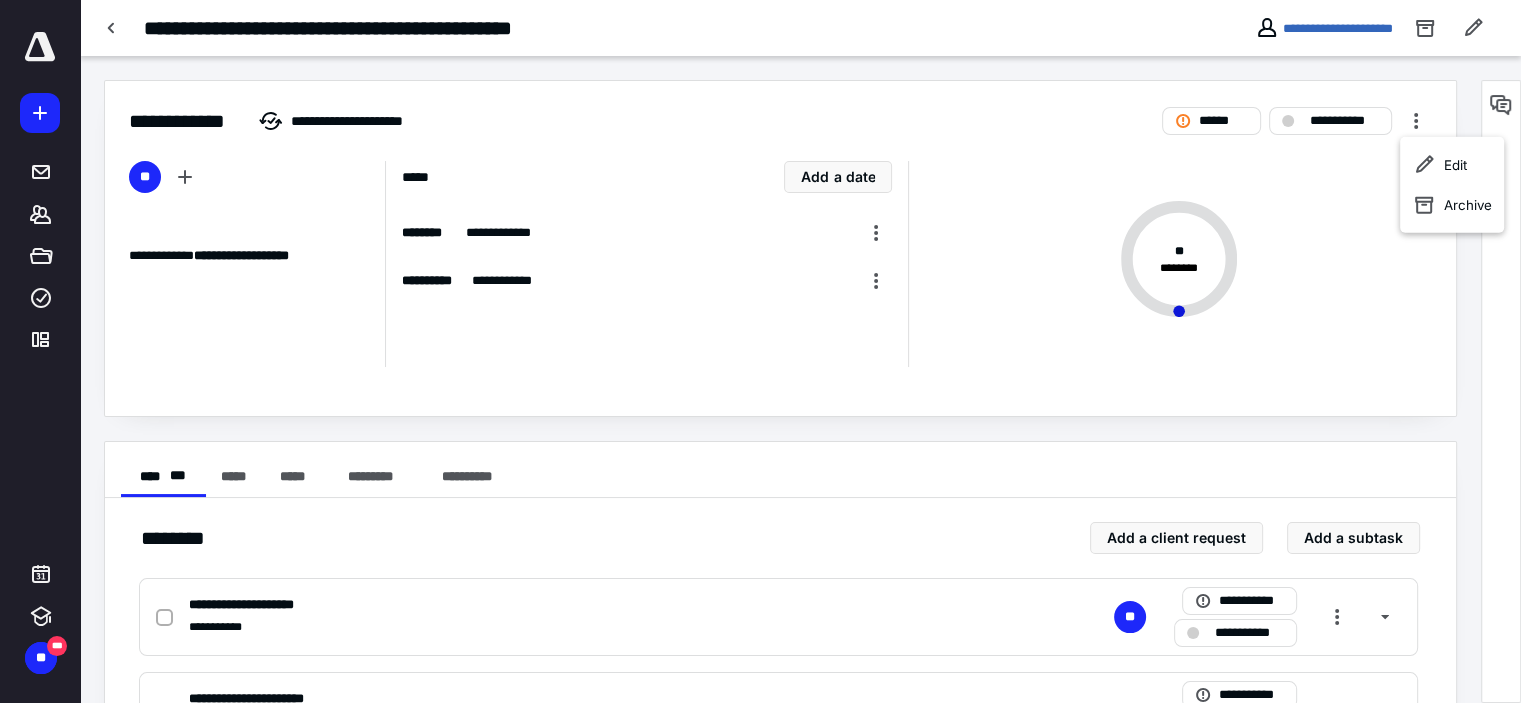 click on "**********" at bounding box center (780, 109) 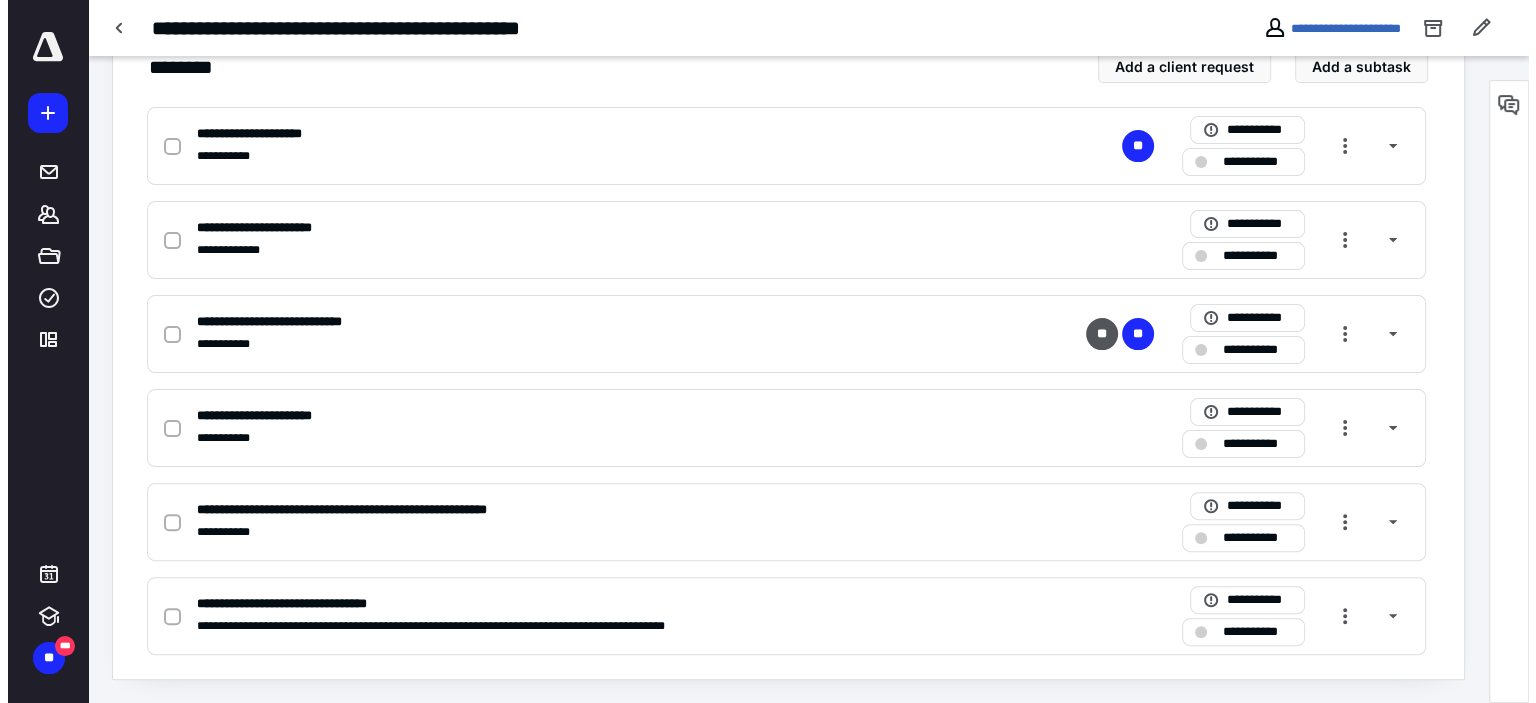 scroll, scrollTop: 0, scrollLeft: 0, axis: both 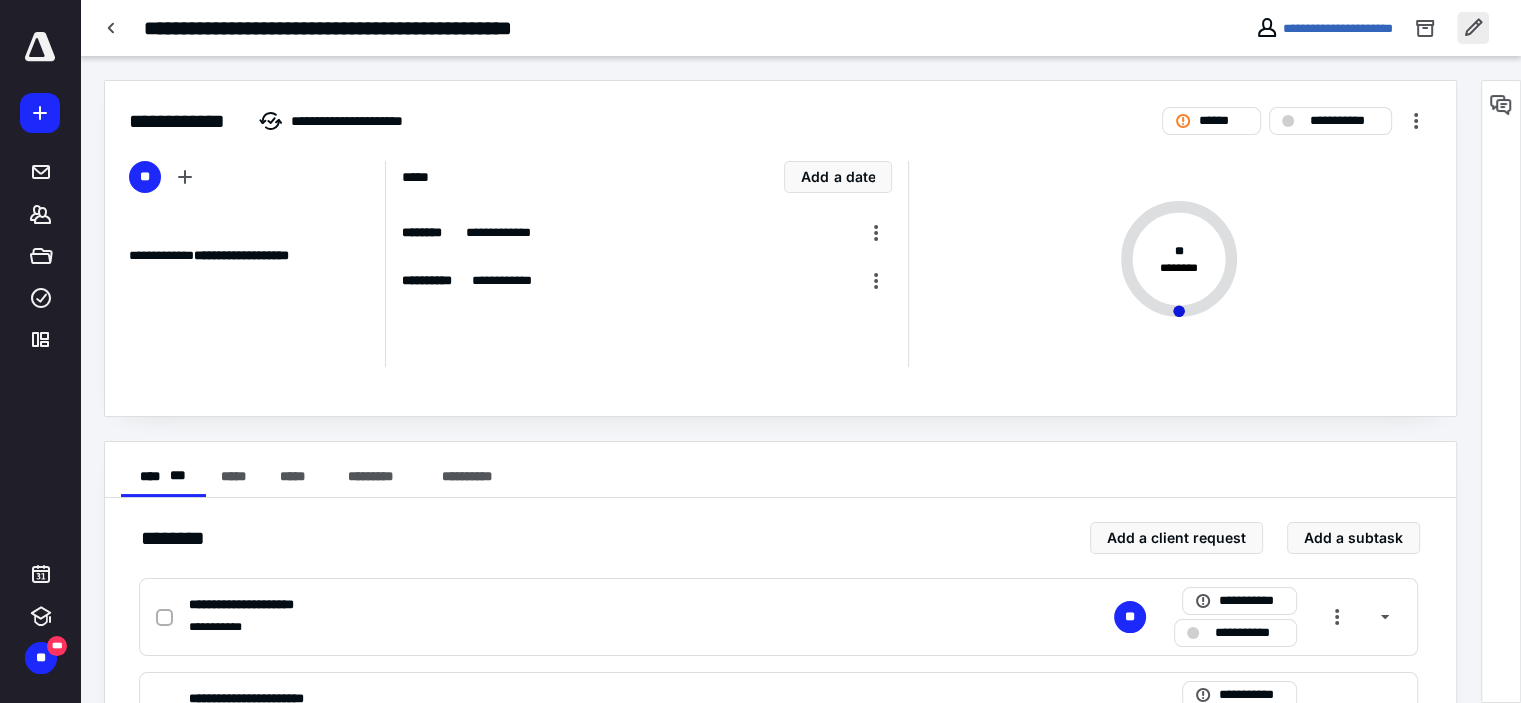 click at bounding box center (1473, 28) 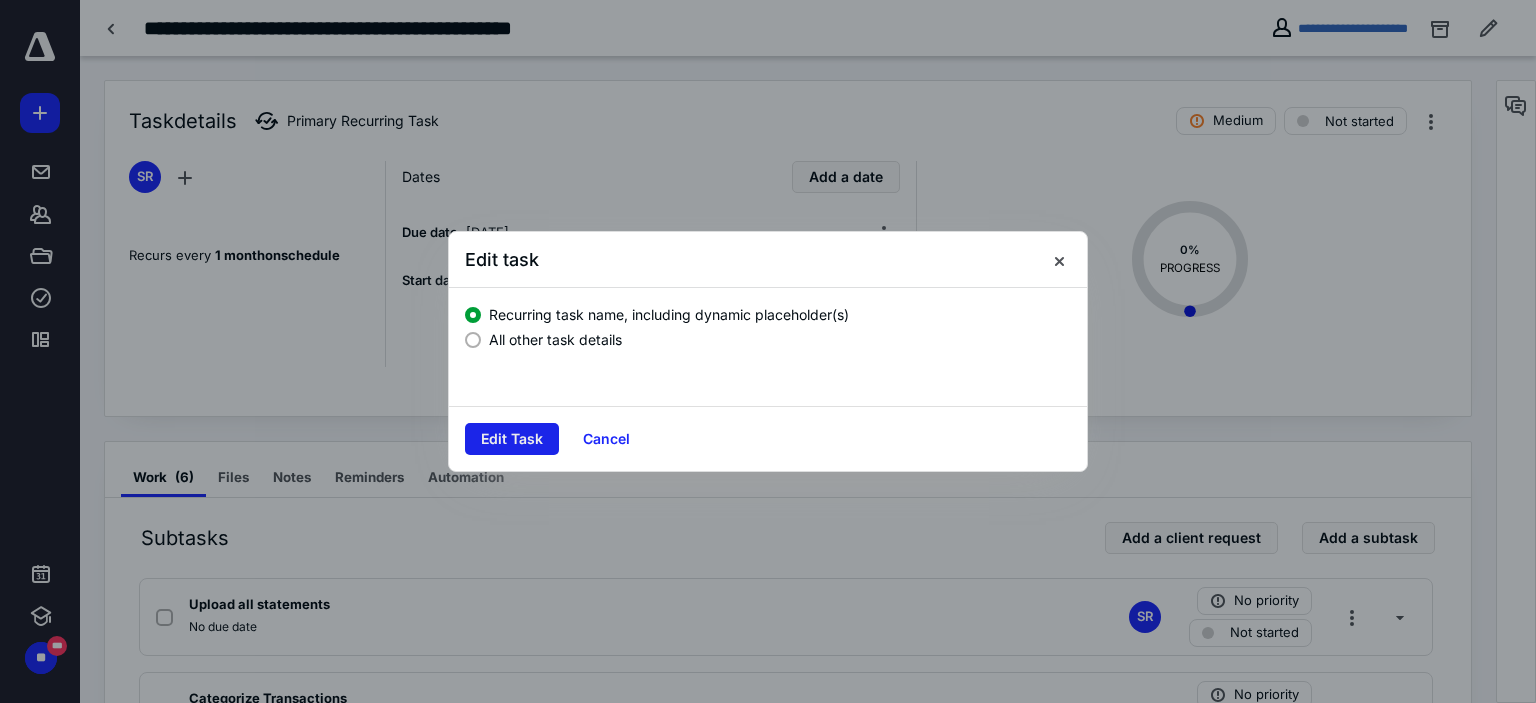 click on "Edit Task" at bounding box center (512, 439) 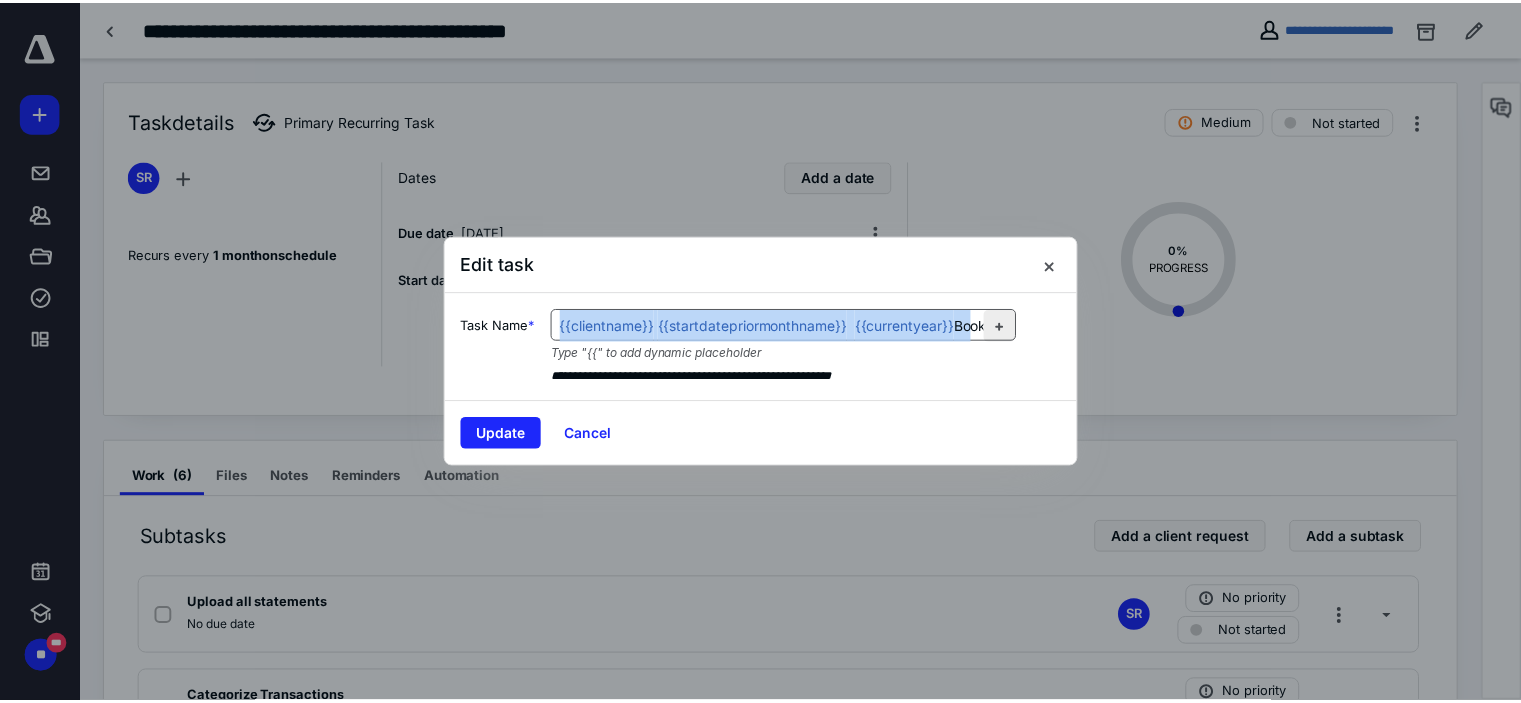 scroll, scrollTop: 0, scrollLeft: 65, axis: horizontal 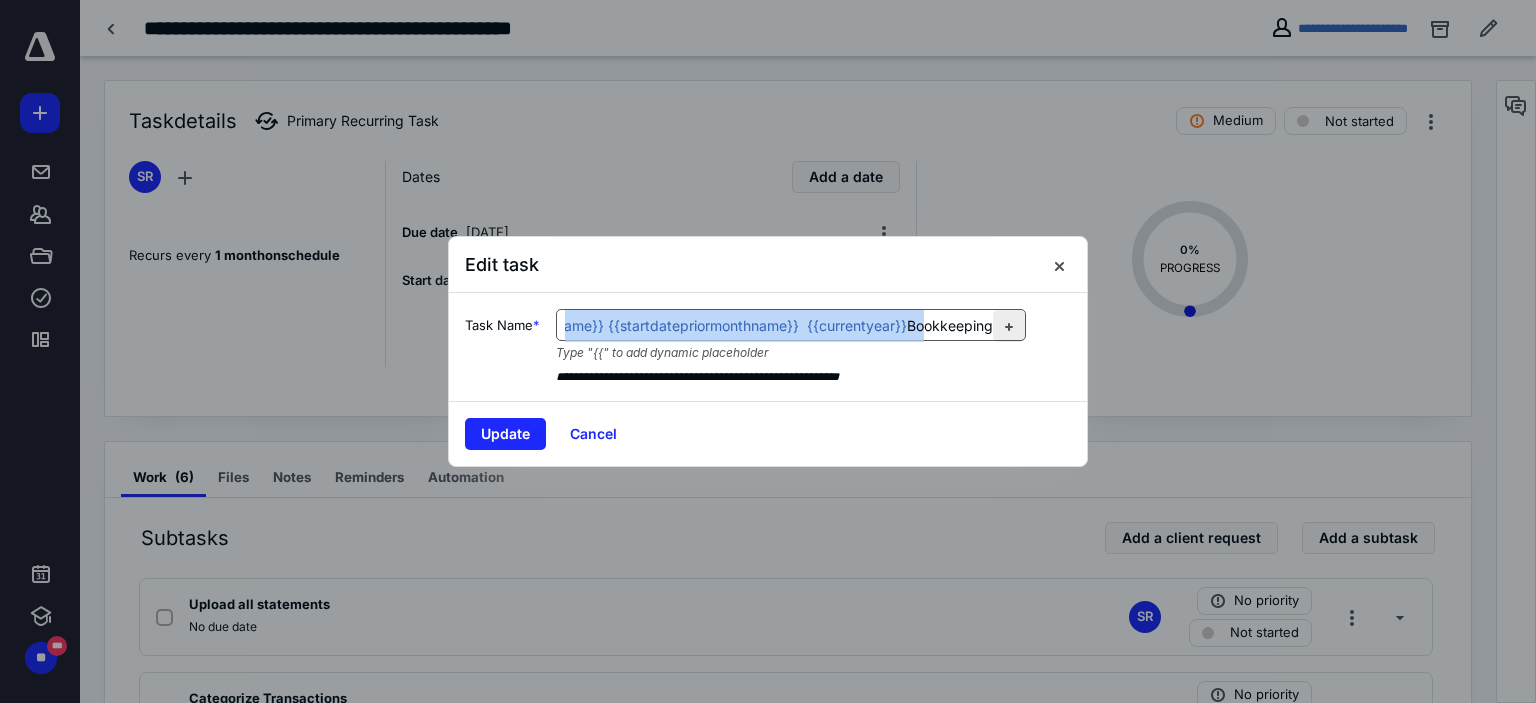 drag, startPoint x: 571, startPoint y: 320, endPoint x: 1010, endPoint y: 319, distance: 439.00113 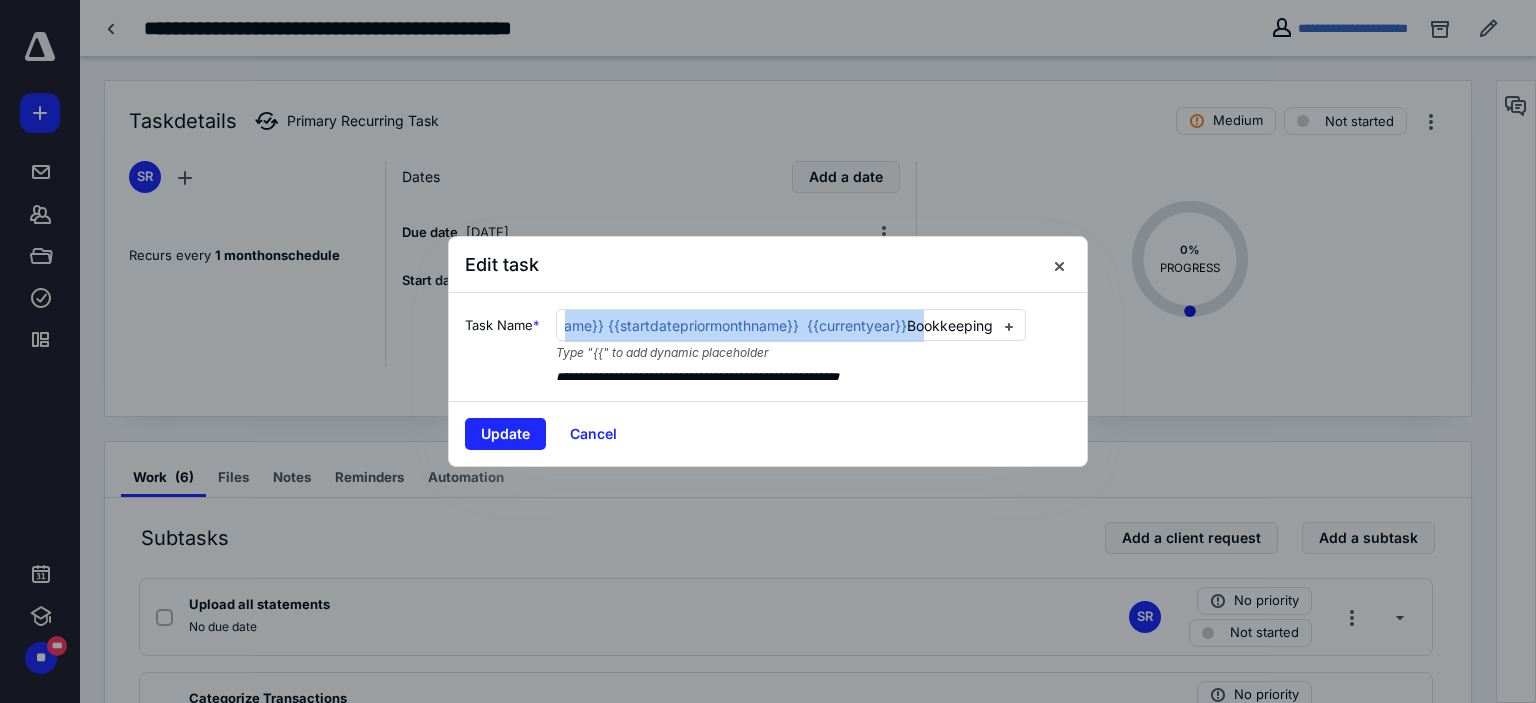copy on "{{clientname}}   {{startdatepriormonthname}}    {{currentyear}}   Bookkeeping" 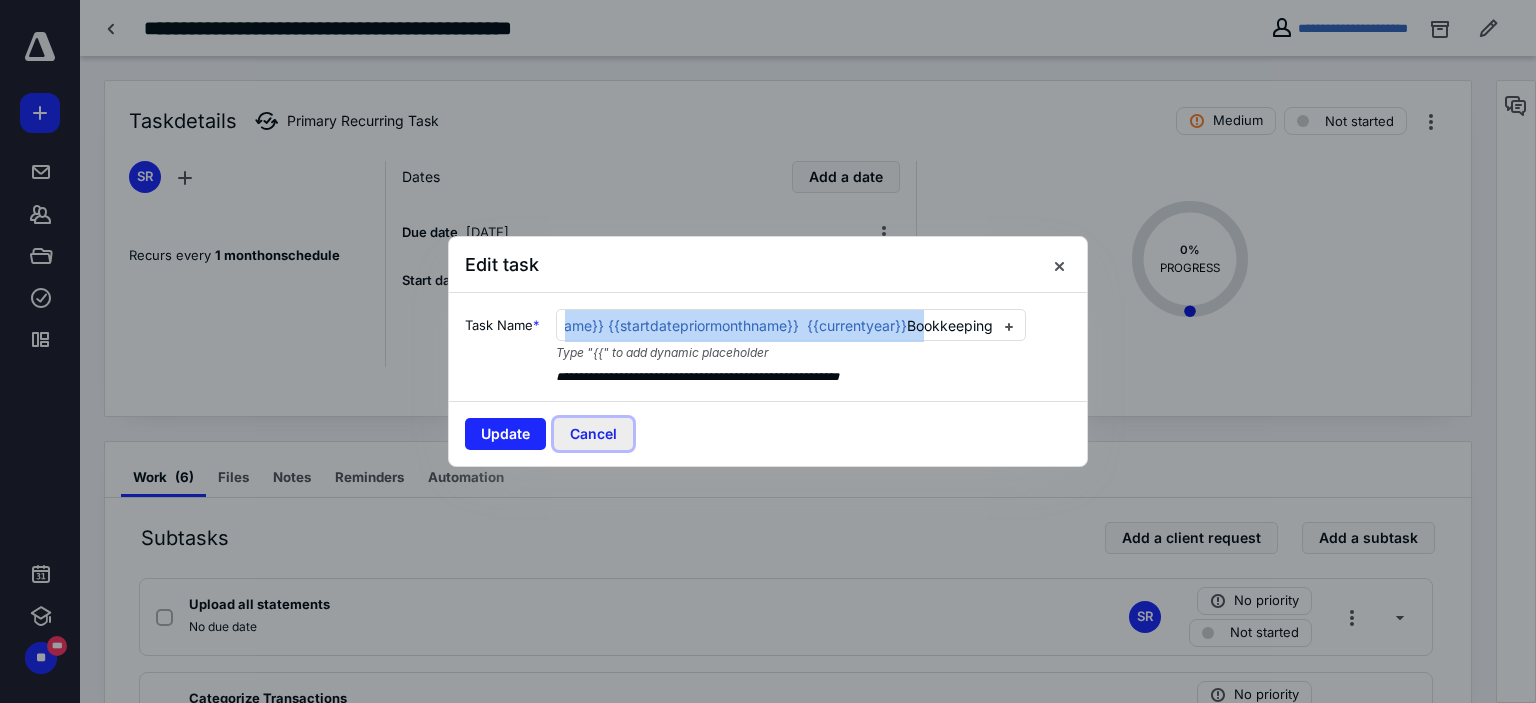 click on "Cancel" at bounding box center [593, 434] 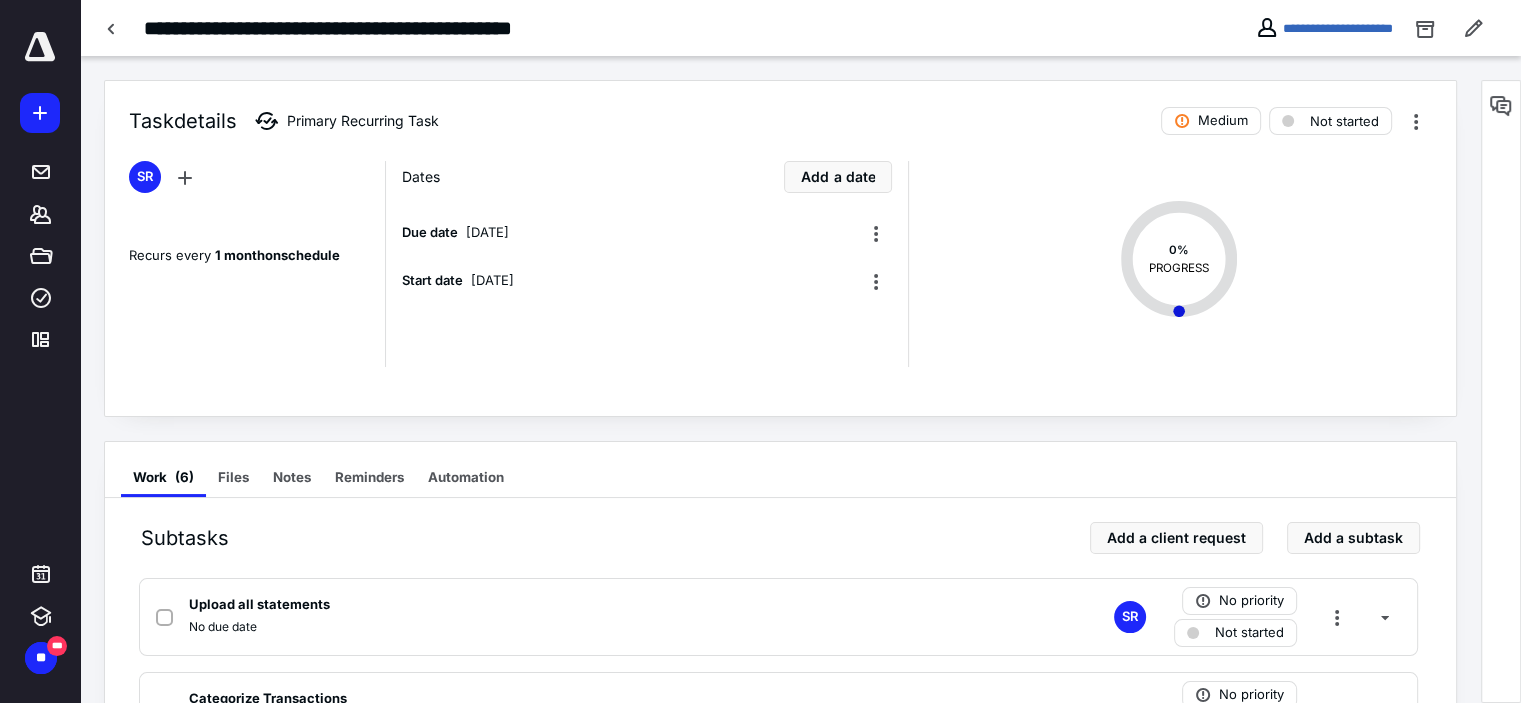 scroll, scrollTop: 471, scrollLeft: 0, axis: vertical 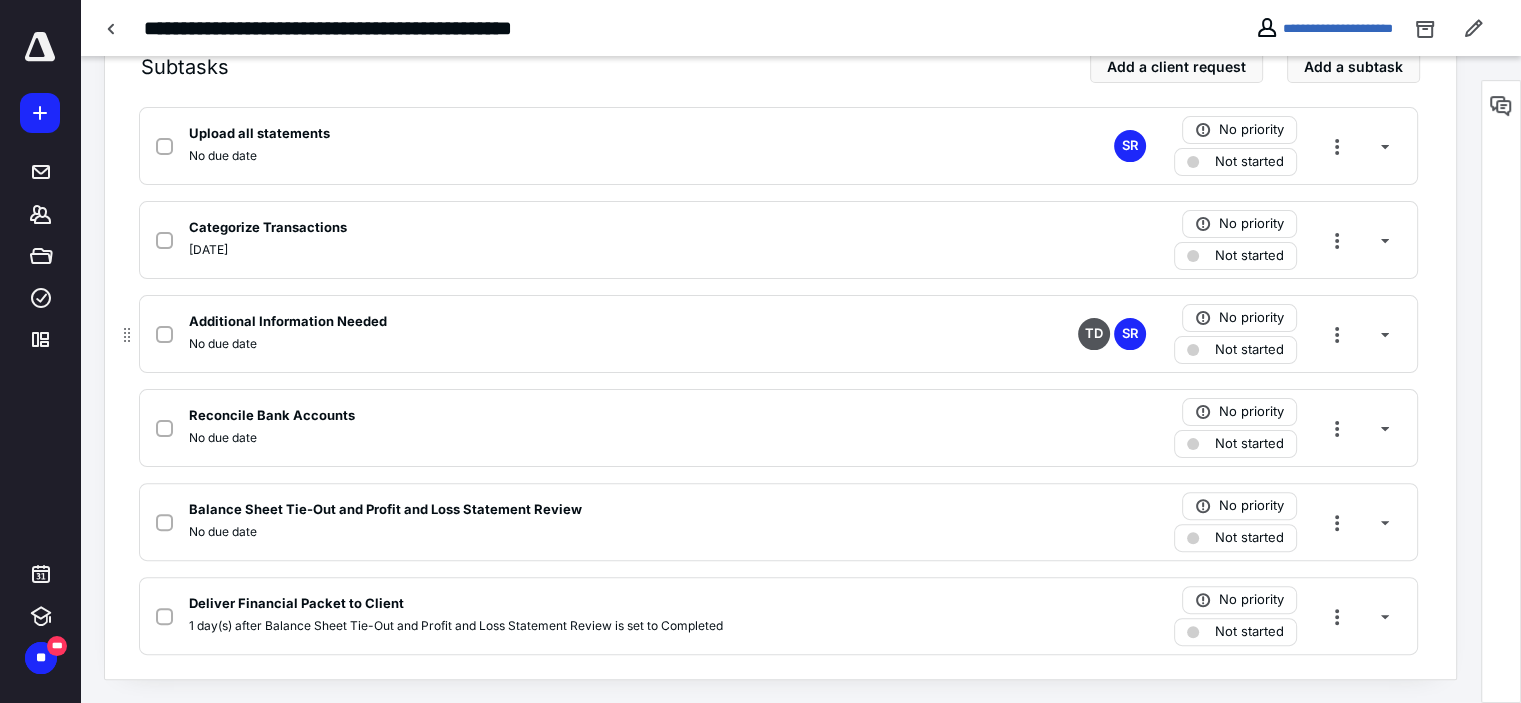 click on "No due date" at bounding box center [516, 344] 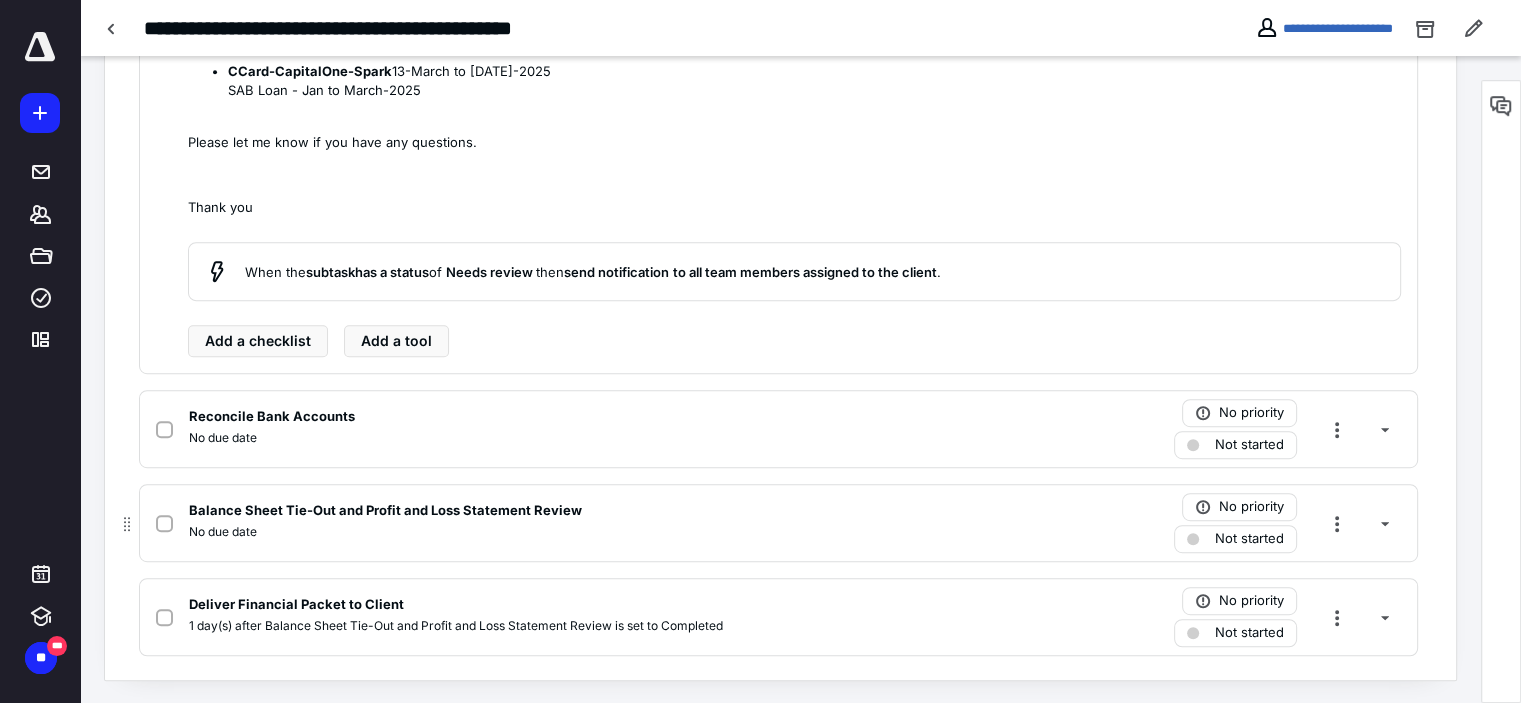 scroll, scrollTop: 516, scrollLeft: 0, axis: vertical 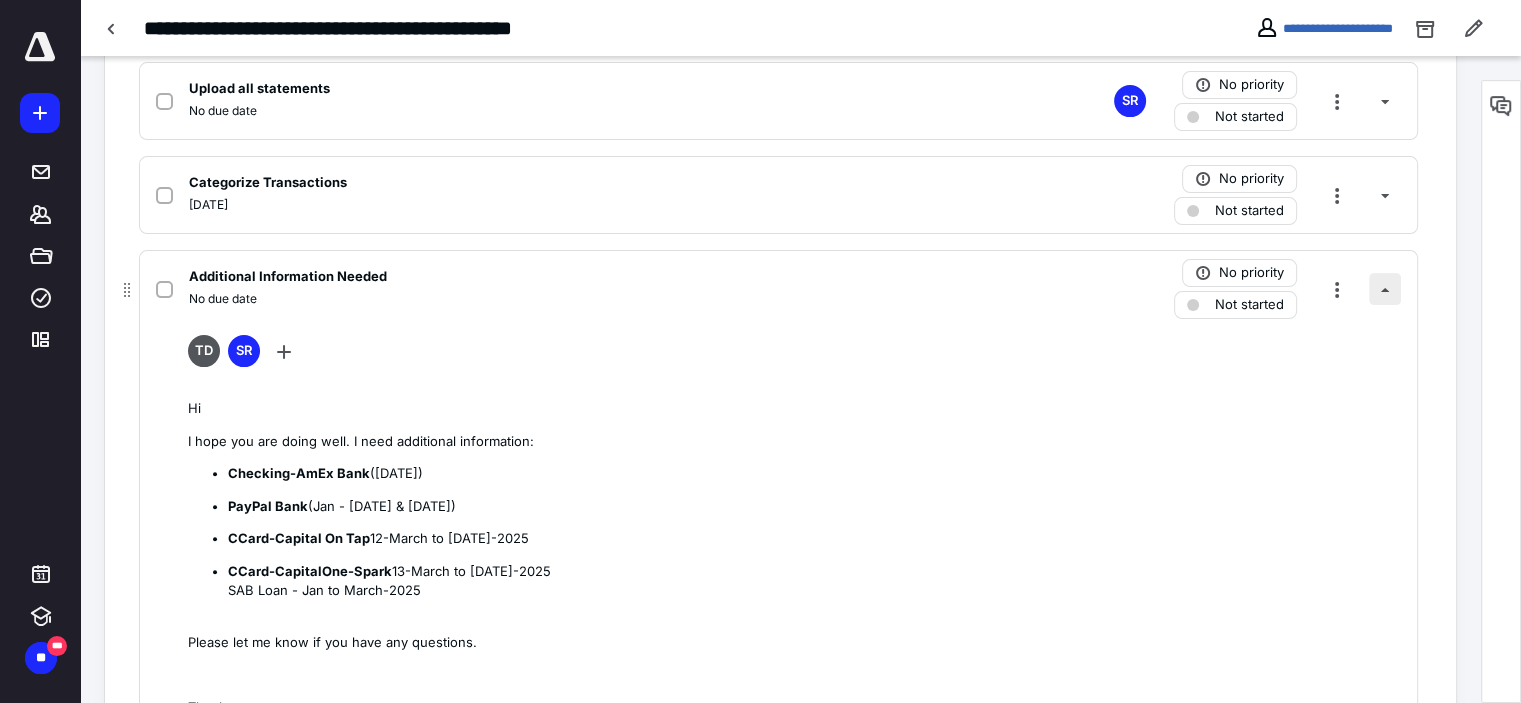 click at bounding box center (1385, 289) 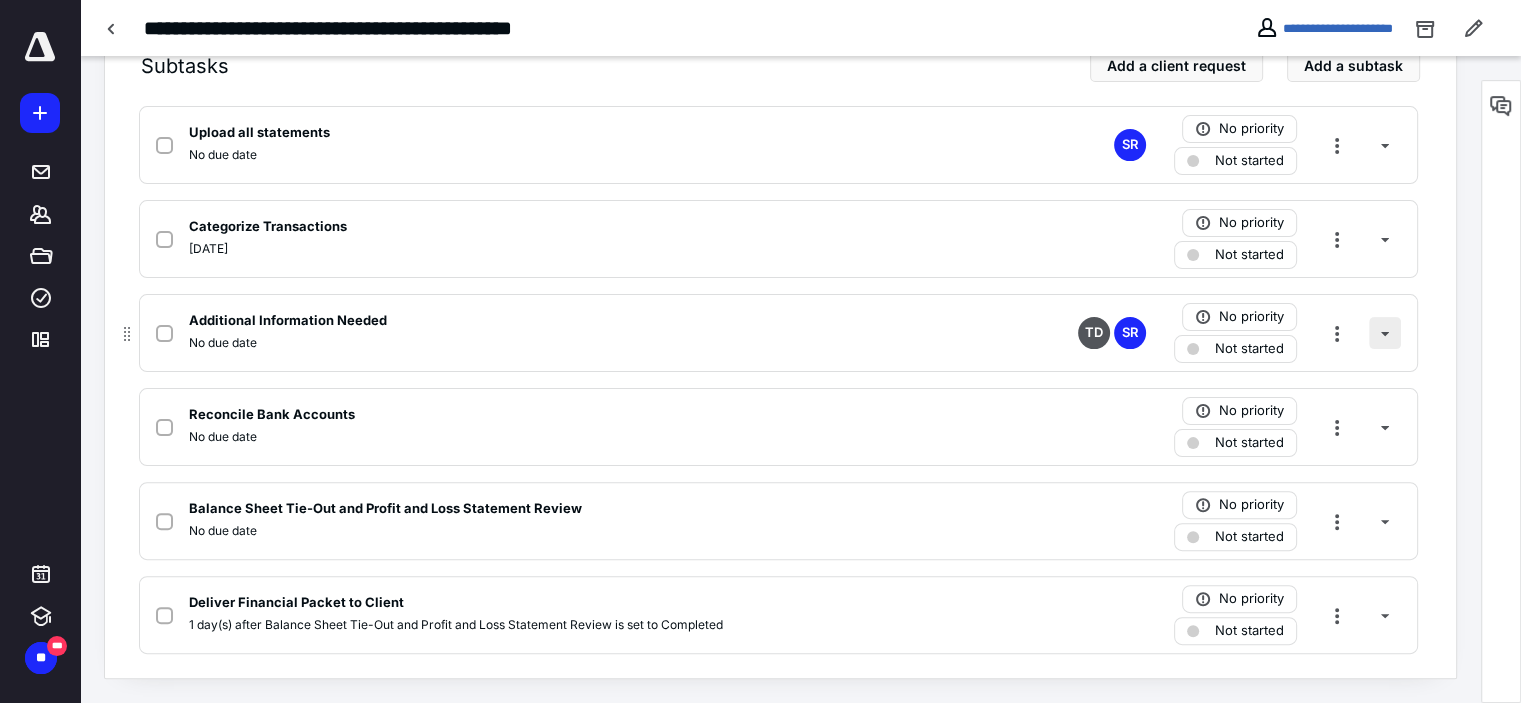 scroll, scrollTop: 471, scrollLeft: 0, axis: vertical 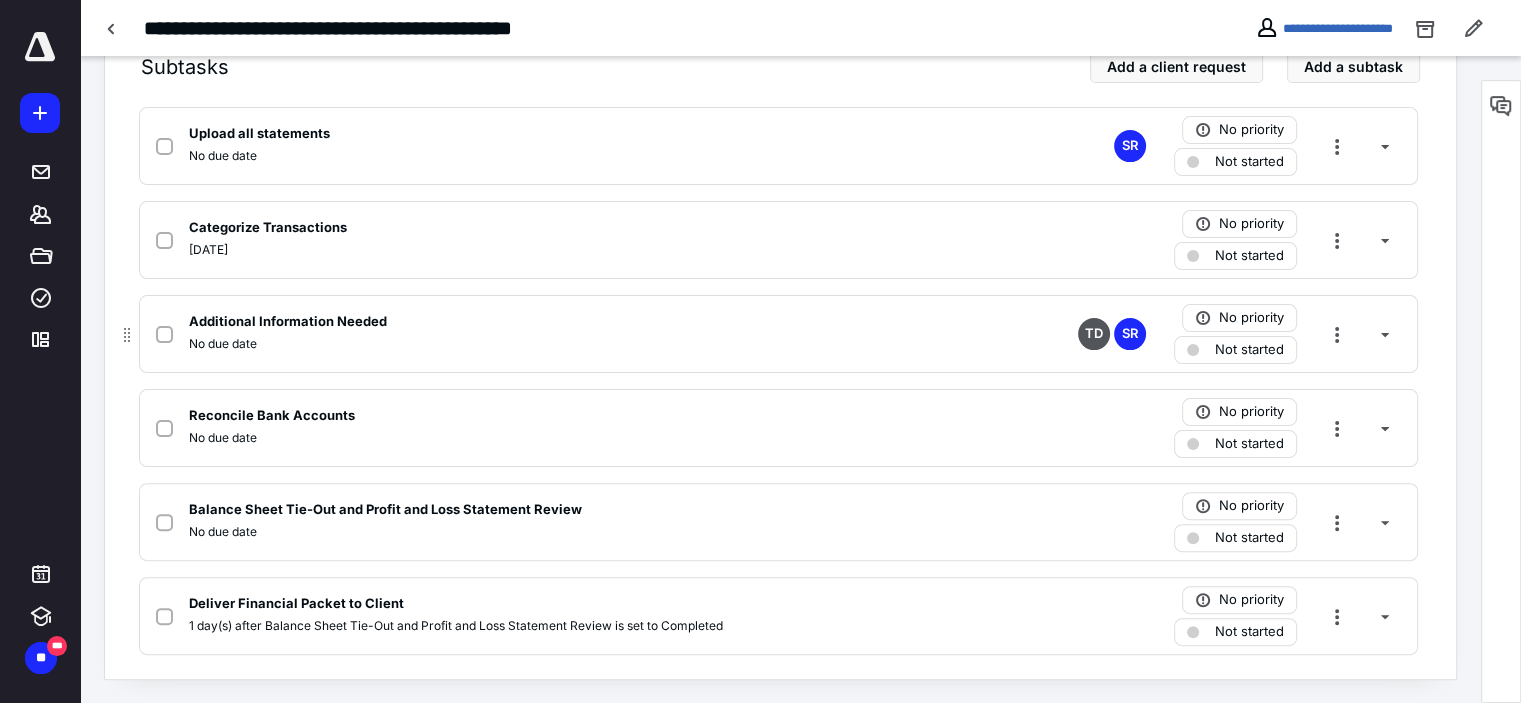 click on "No due date" at bounding box center (516, 344) 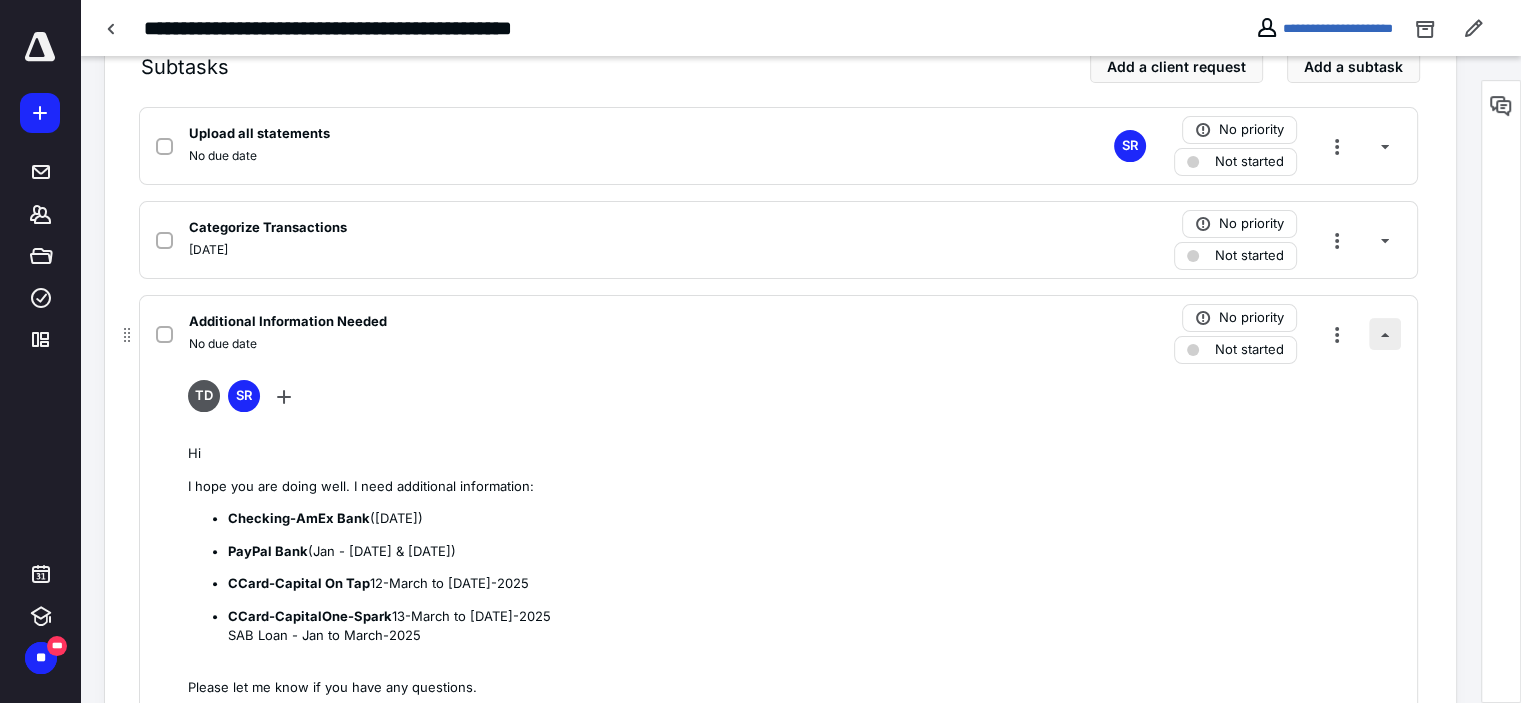 click at bounding box center [1385, 334] 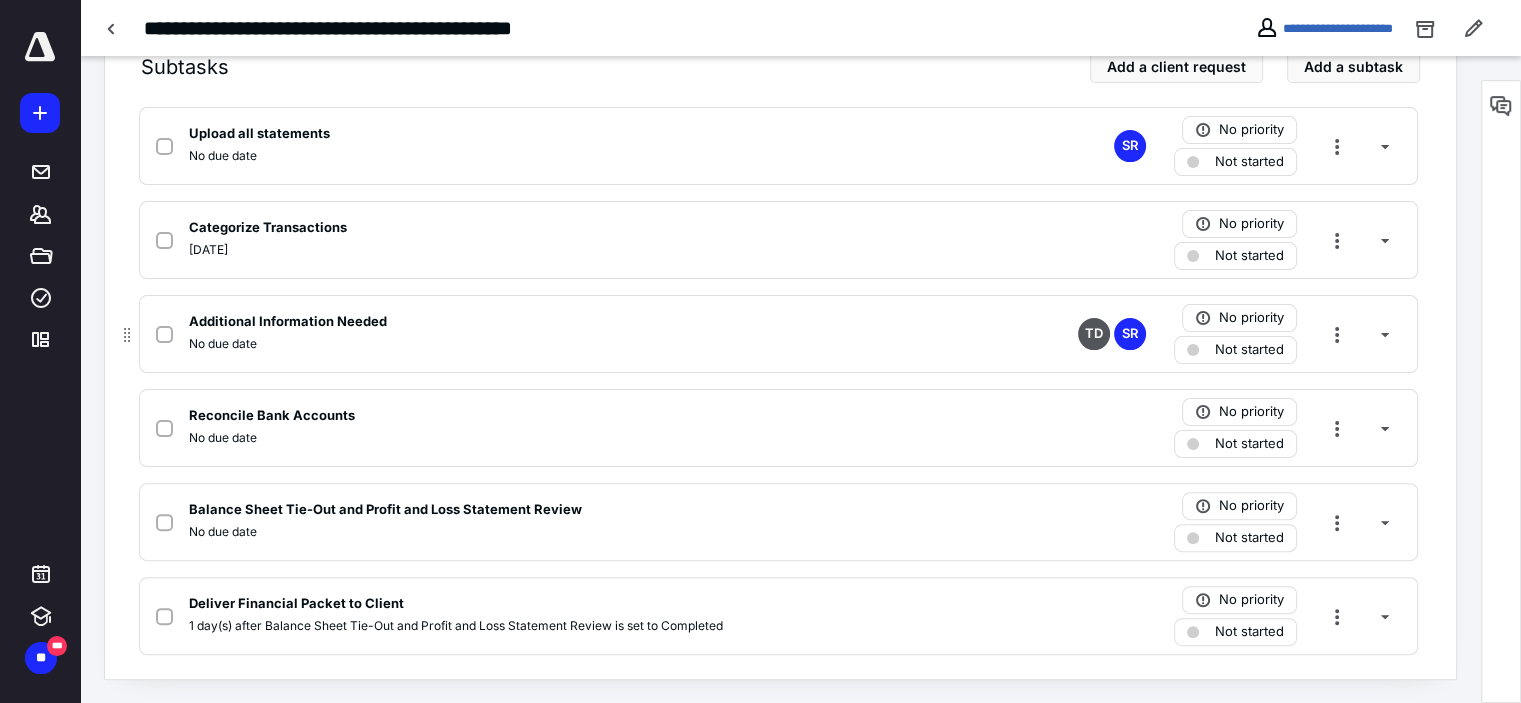 click on "No due date" at bounding box center [516, 344] 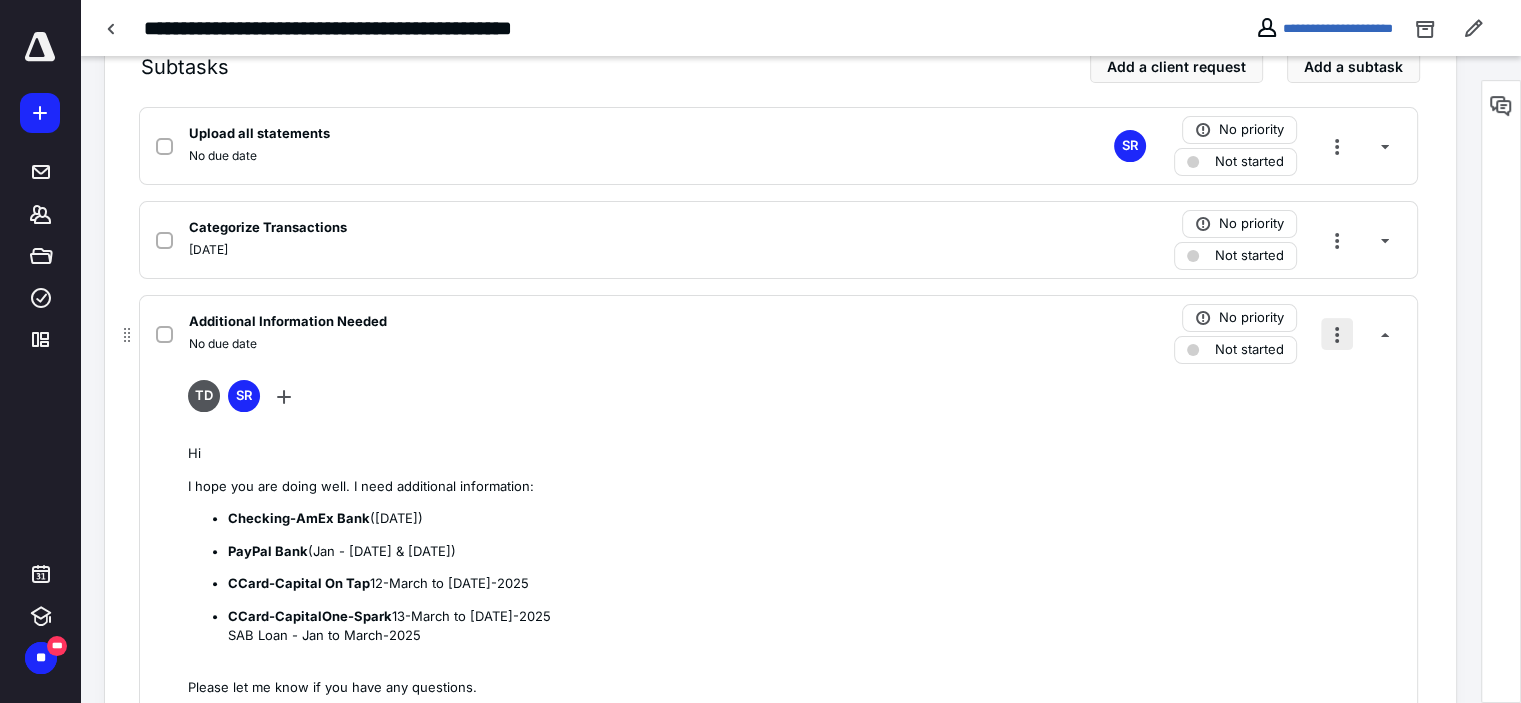 click at bounding box center [1337, 334] 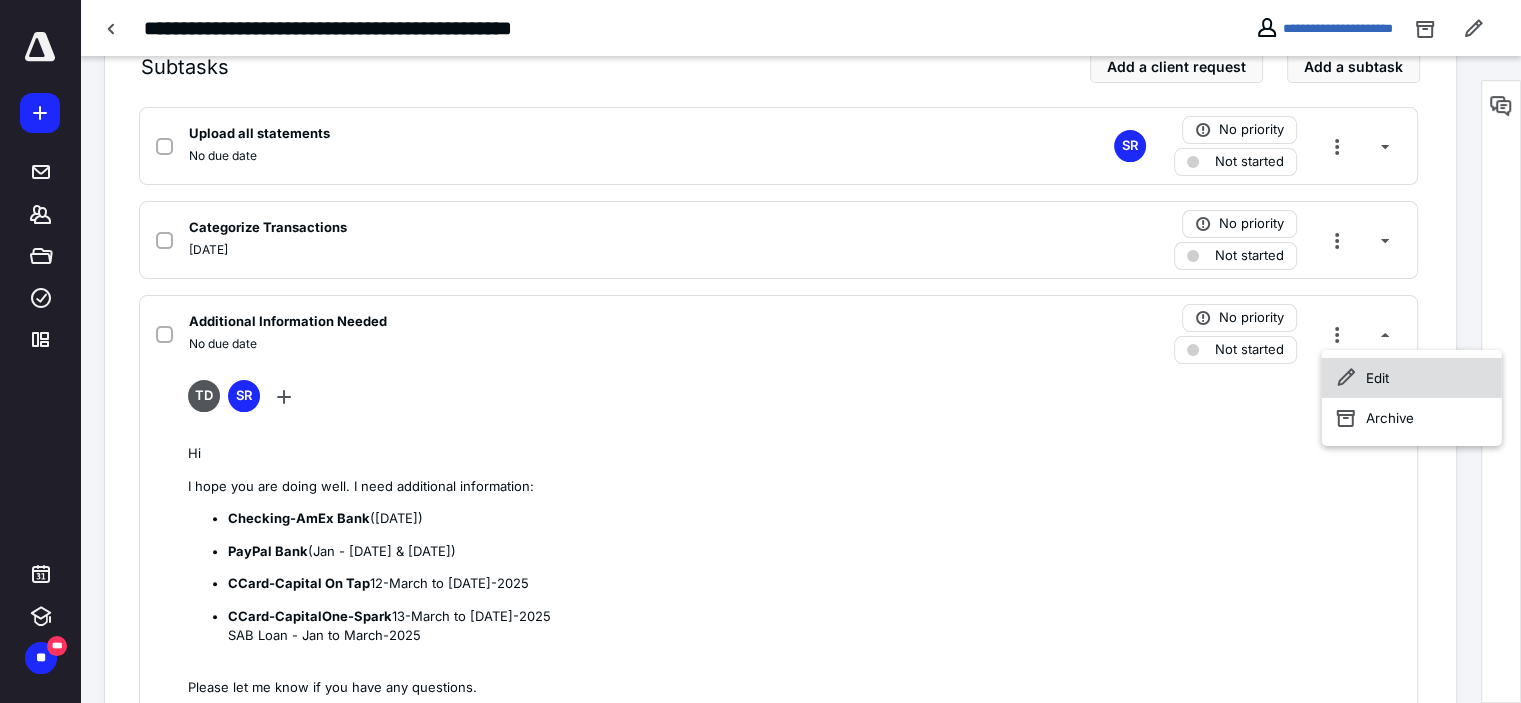 click 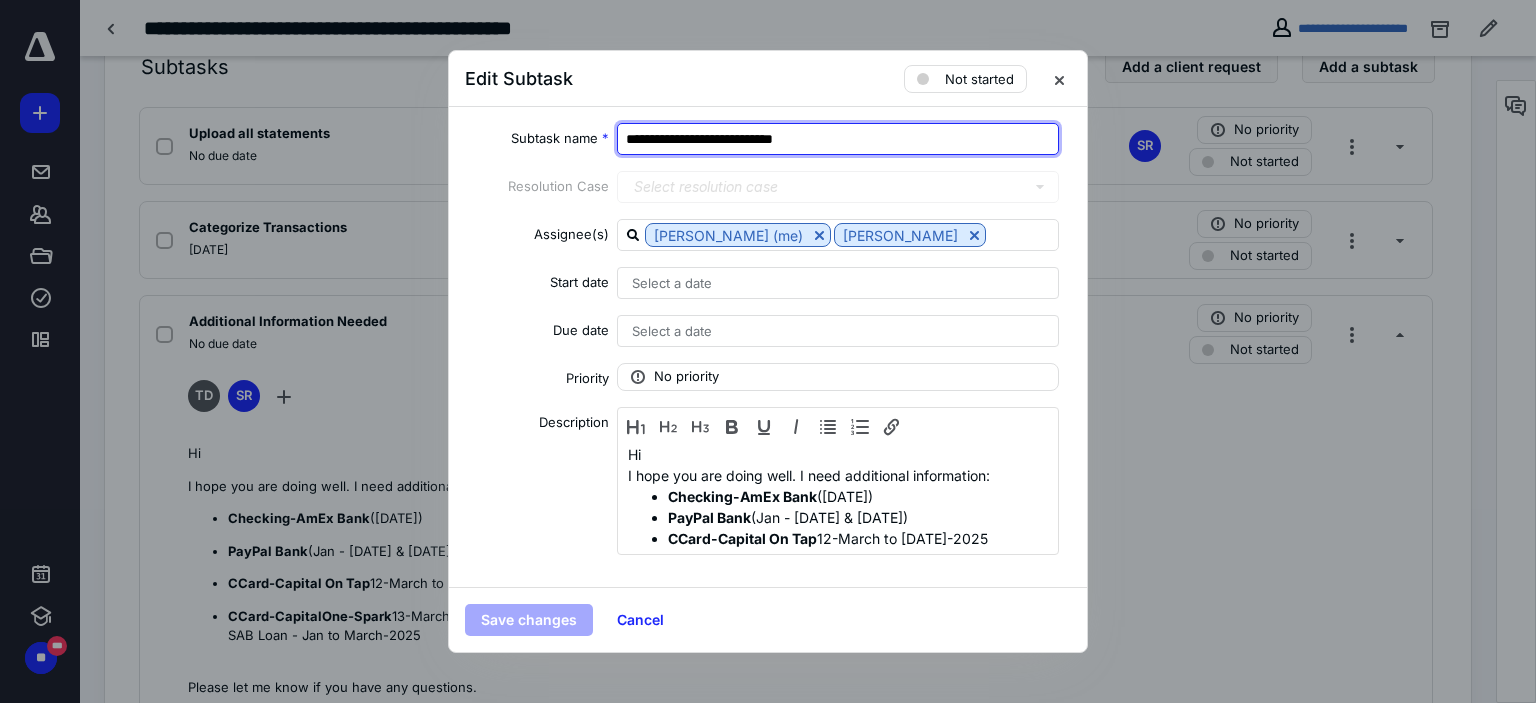 drag, startPoint x: 843, startPoint y: 142, endPoint x: 599, endPoint y: 127, distance: 244.46063 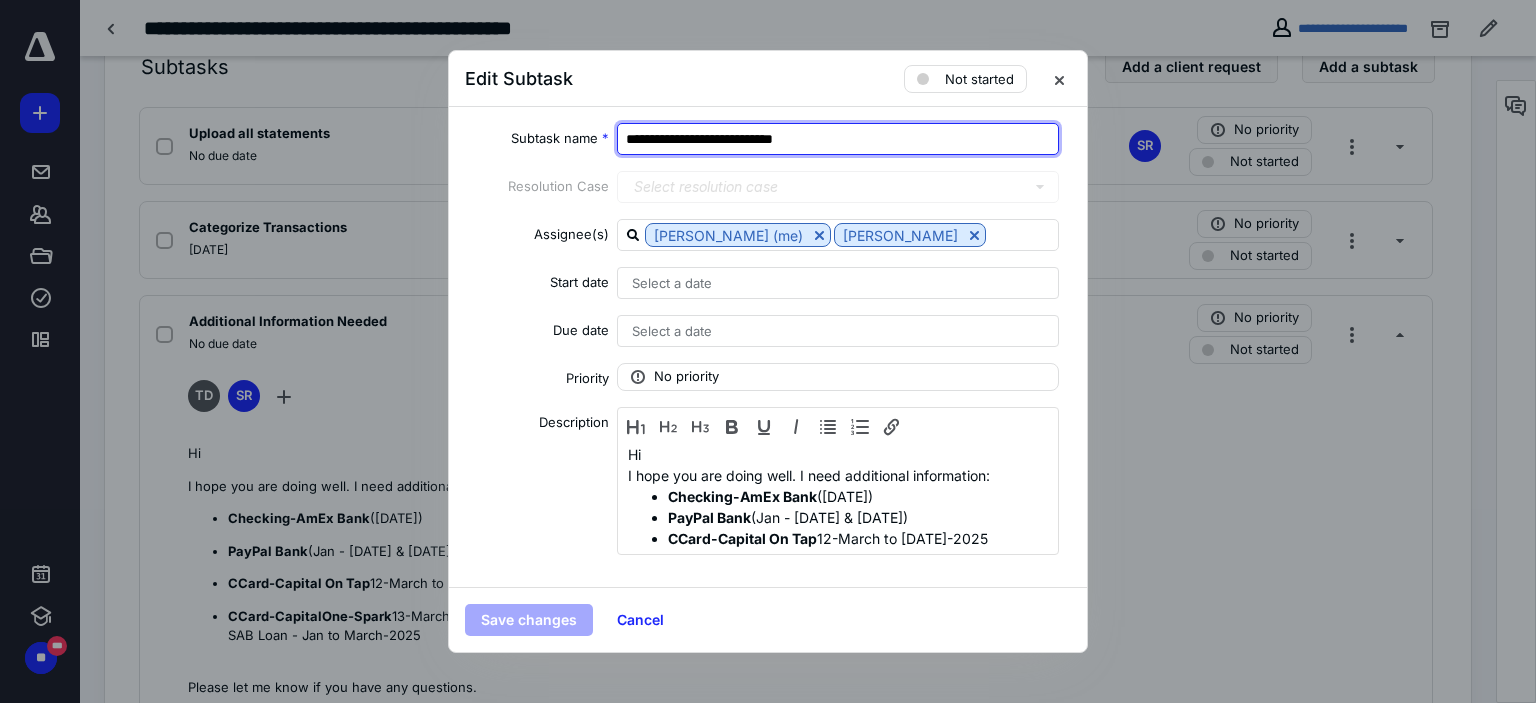 click on "**********" at bounding box center [768, 139] 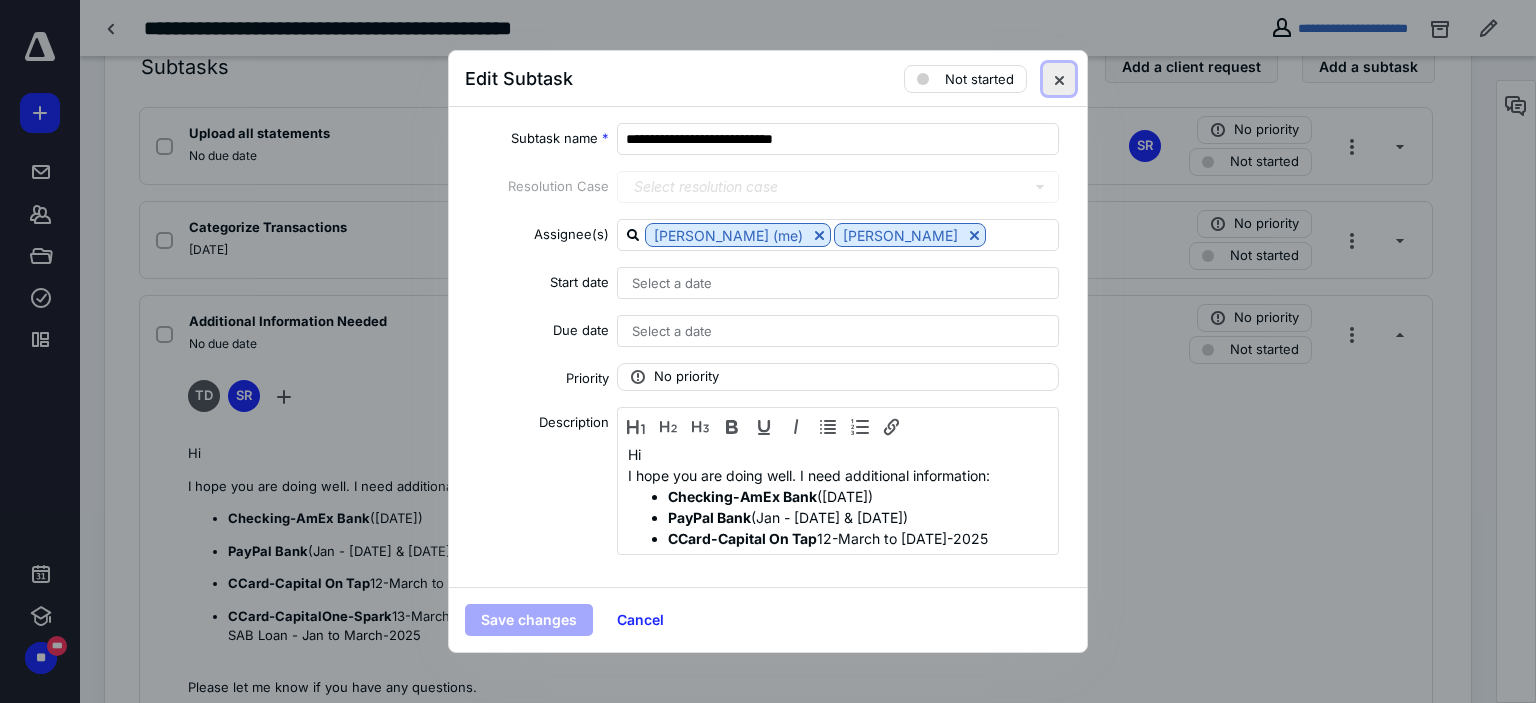 click at bounding box center [1059, 79] 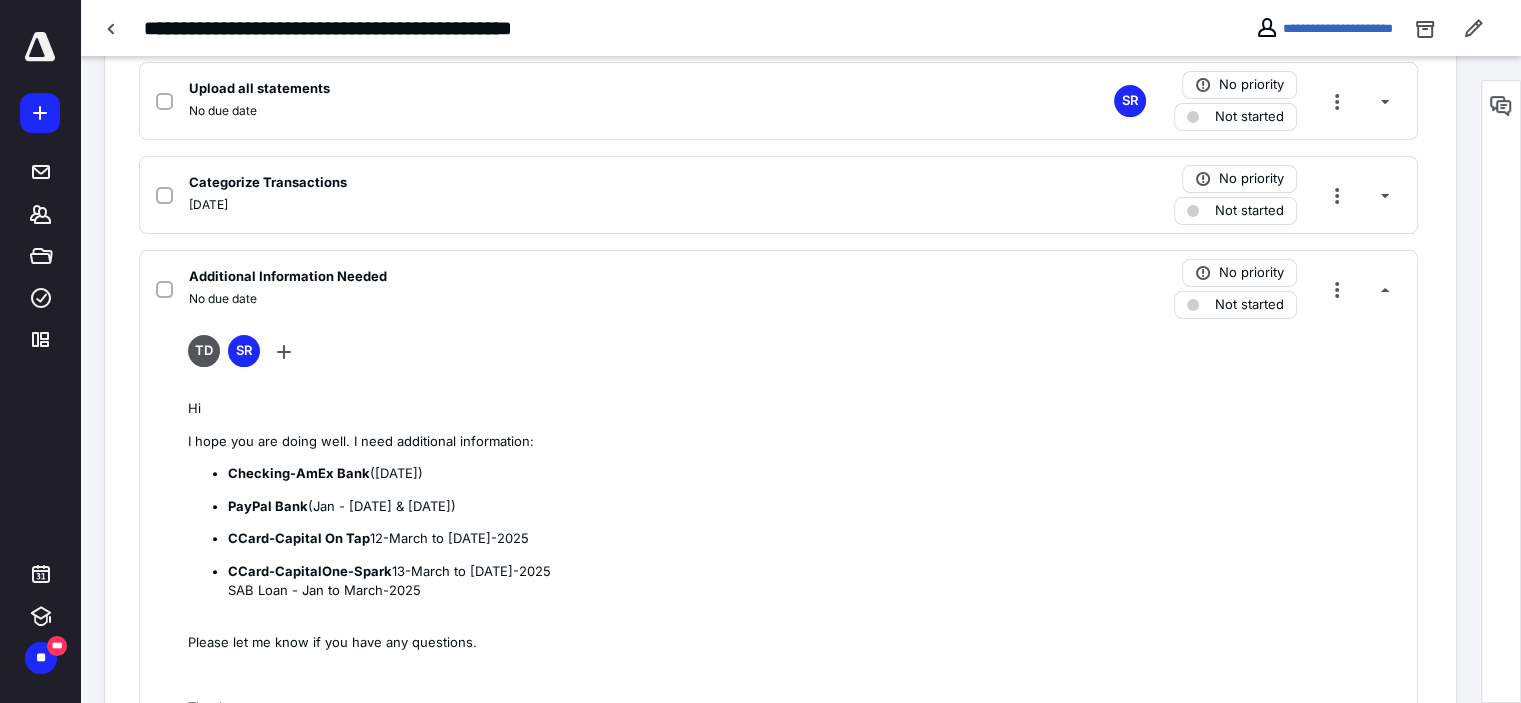scroll, scrollTop: 0, scrollLeft: 0, axis: both 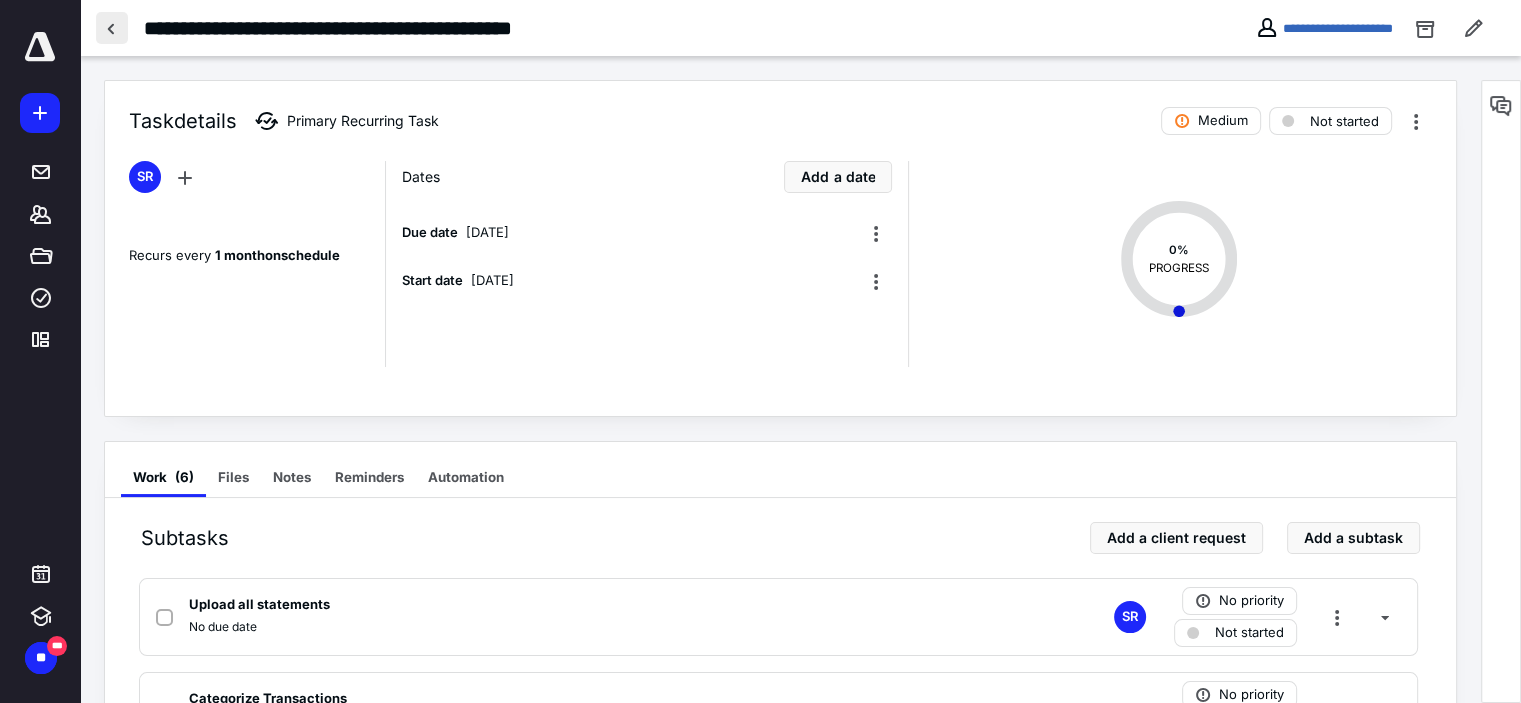 click at bounding box center [112, 28] 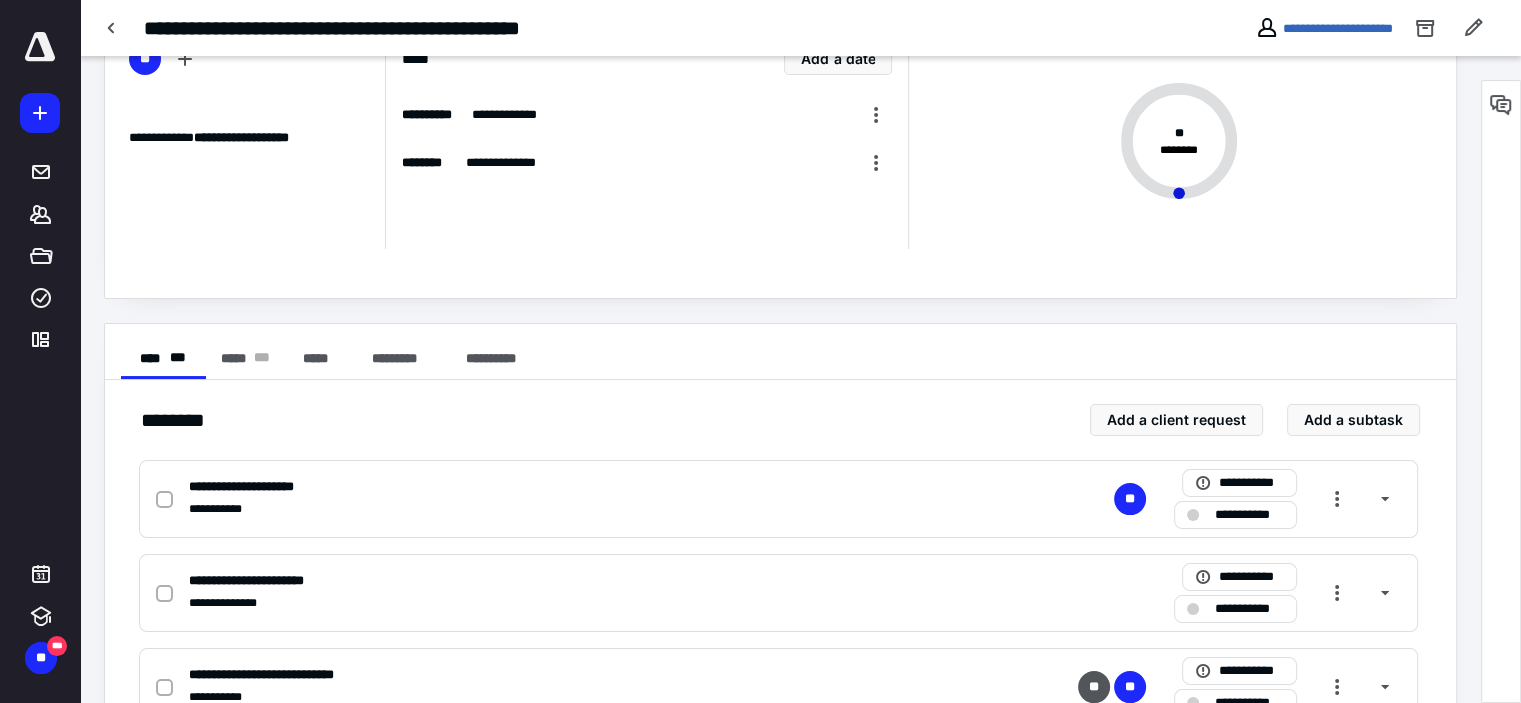 scroll, scrollTop: 471, scrollLeft: 0, axis: vertical 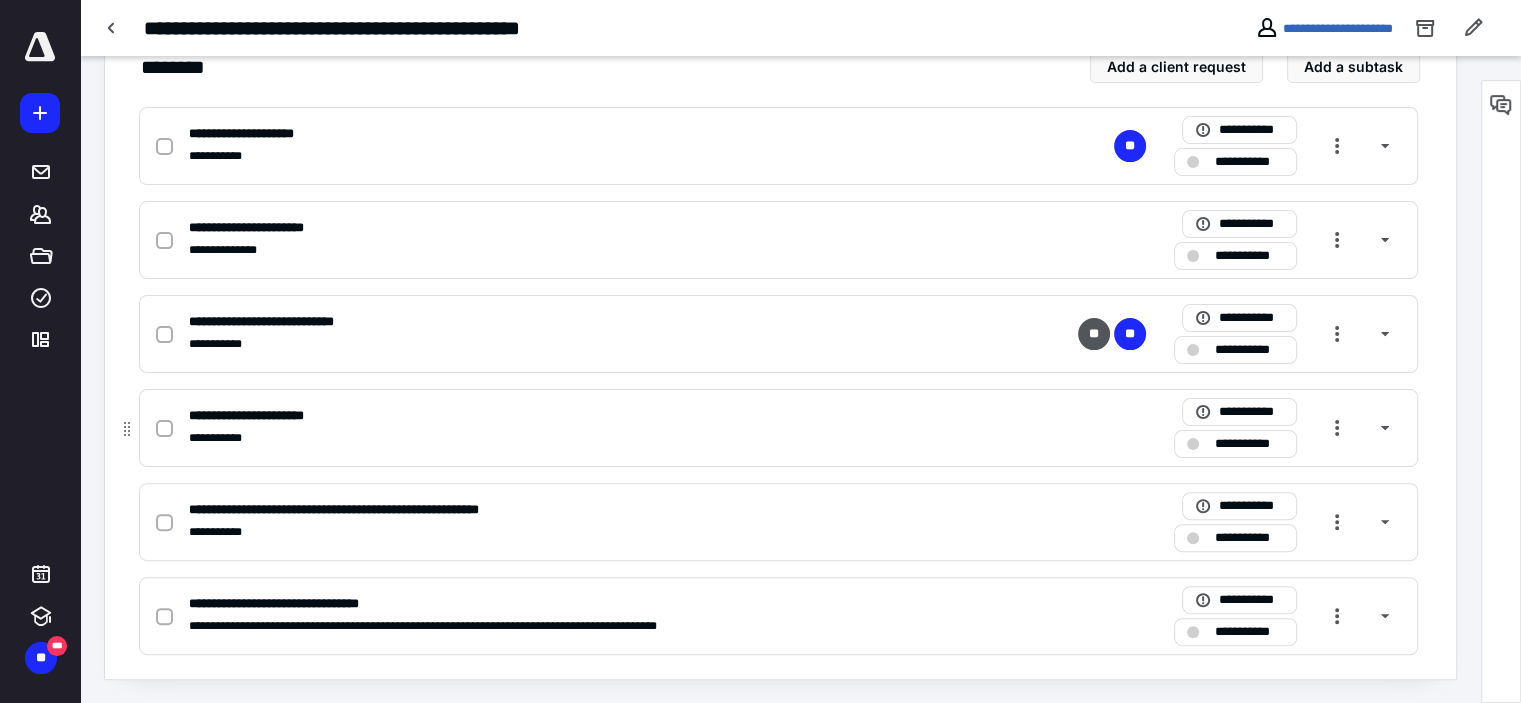 click on "**********" at bounding box center (269, 416) 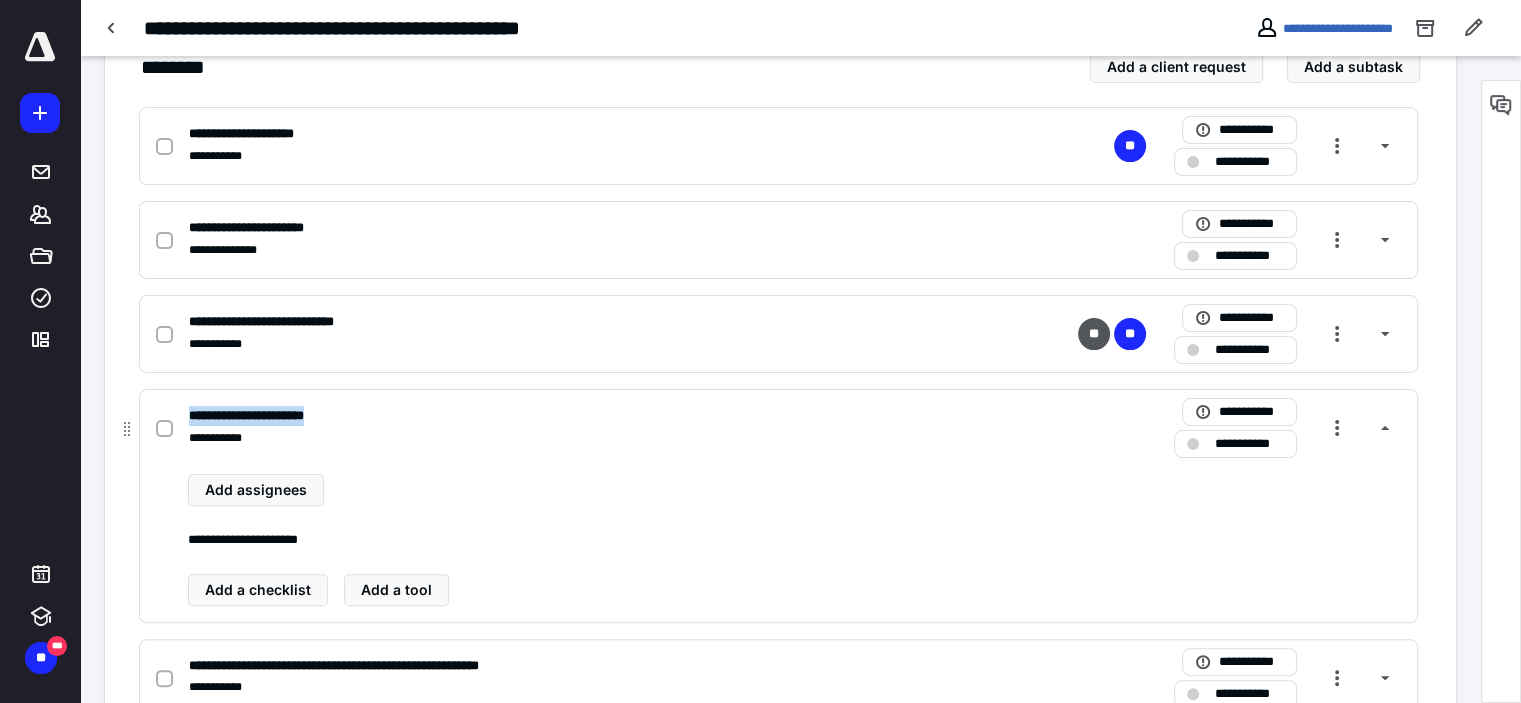 drag, startPoint x: 359, startPoint y: 416, endPoint x: 184, endPoint y: 423, distance: 175.13994 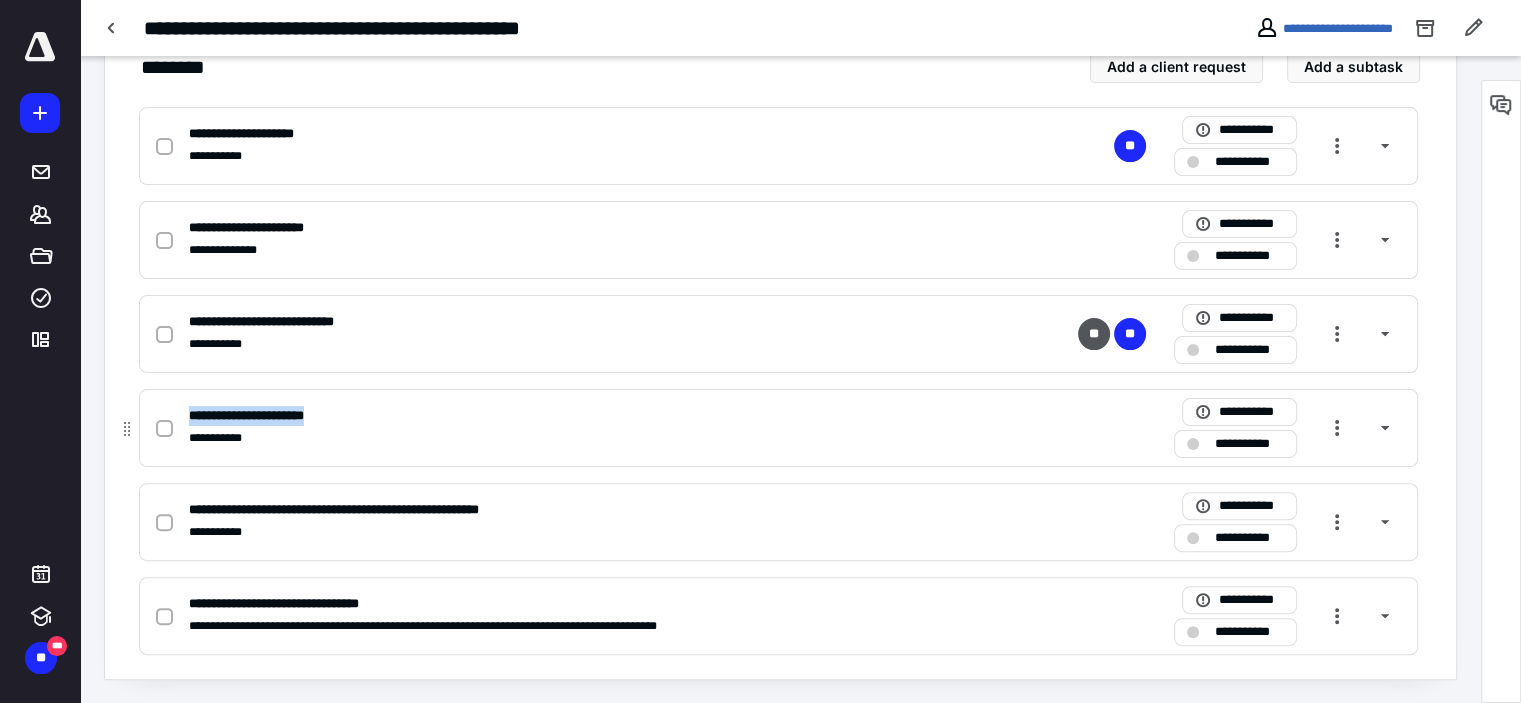 copy on "**********" 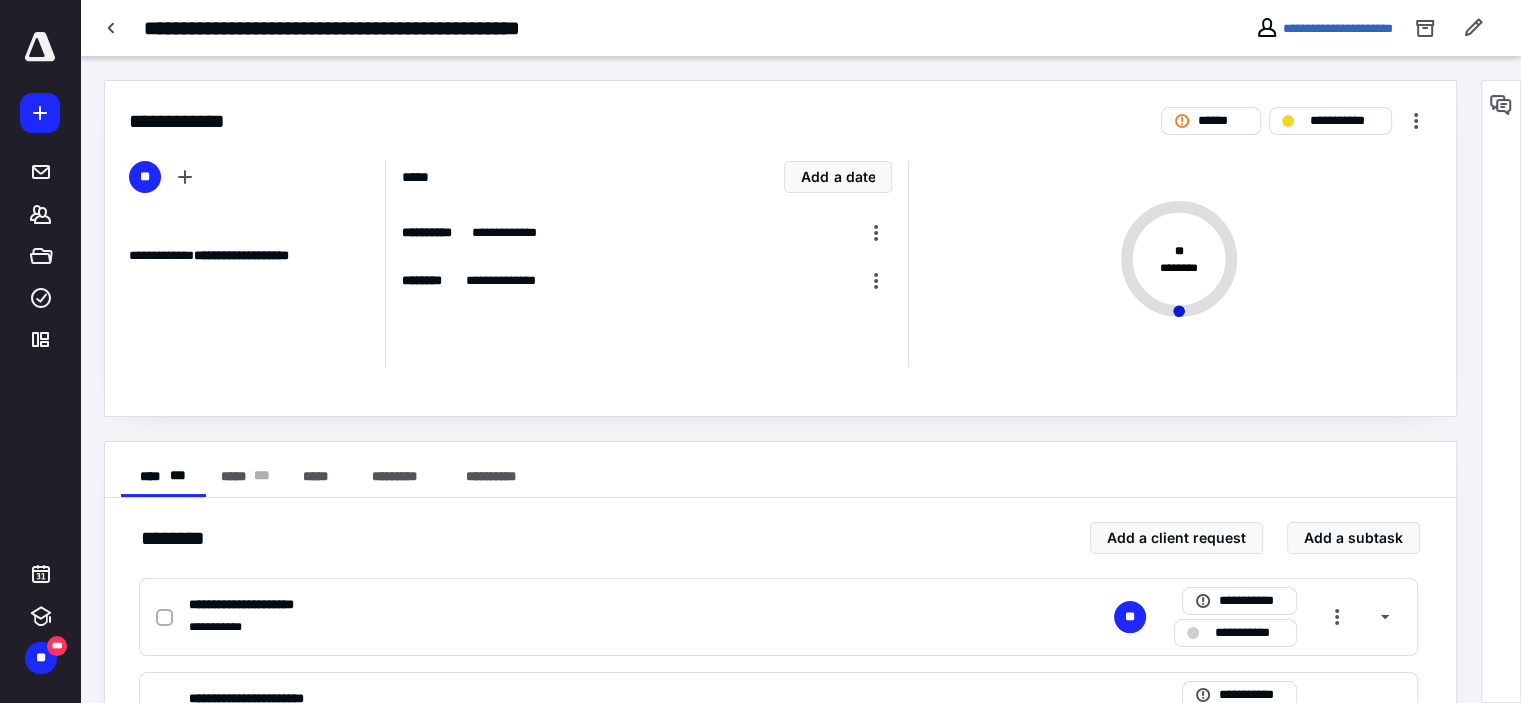 scroll, scrollTop: 471, scrollLeft: 0, axis: vertical 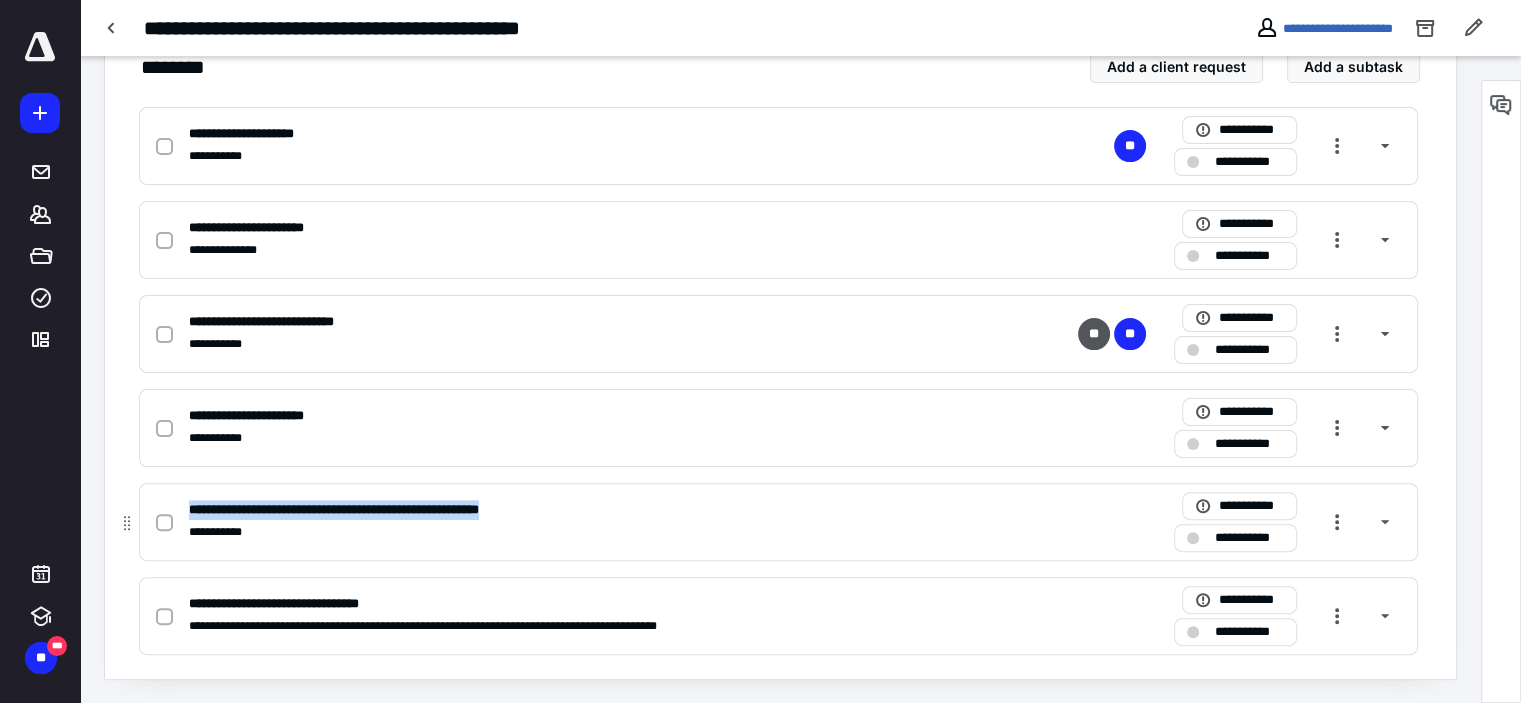 drag, startPoint x: 575, startPoint y: 512, endPoint x: 183, endPoint y: 504, distance: 392.08163 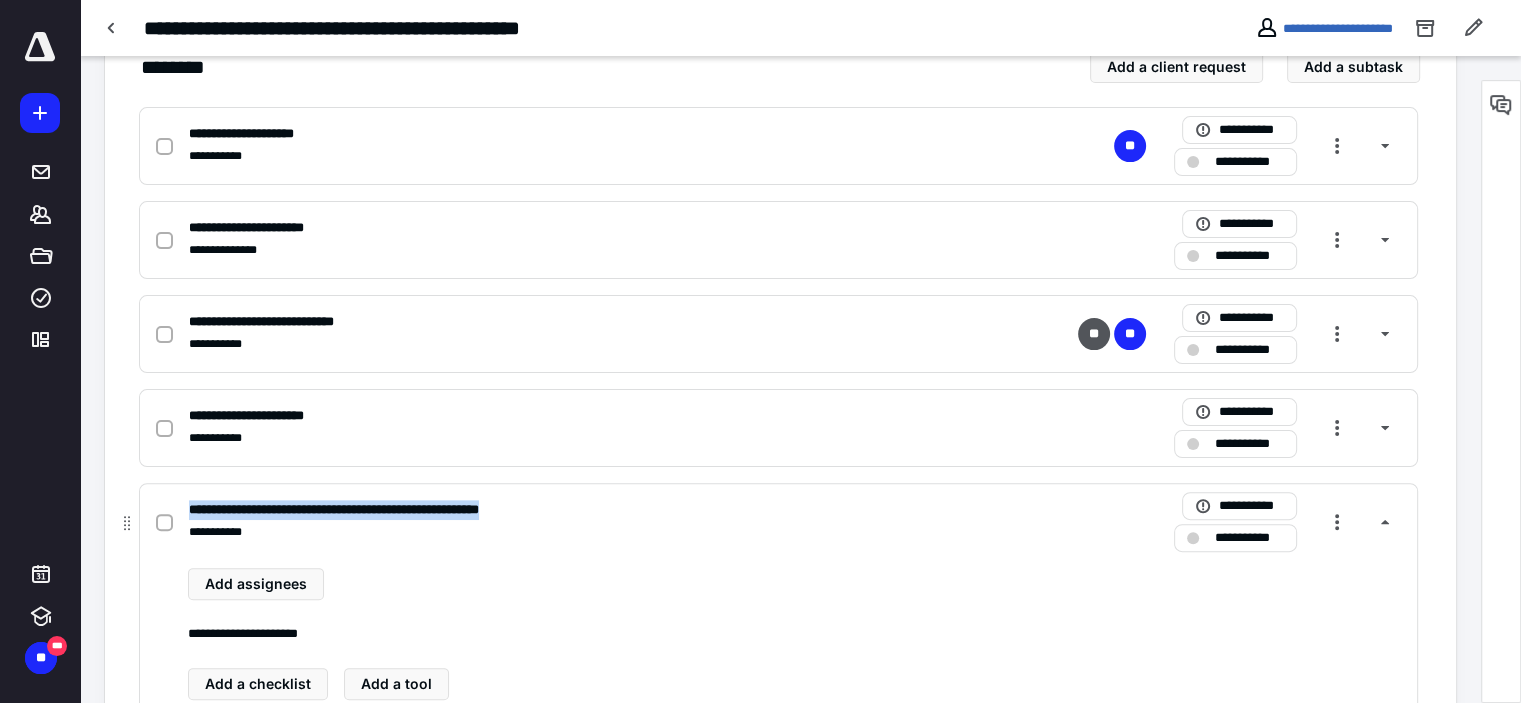 copy on "**********" 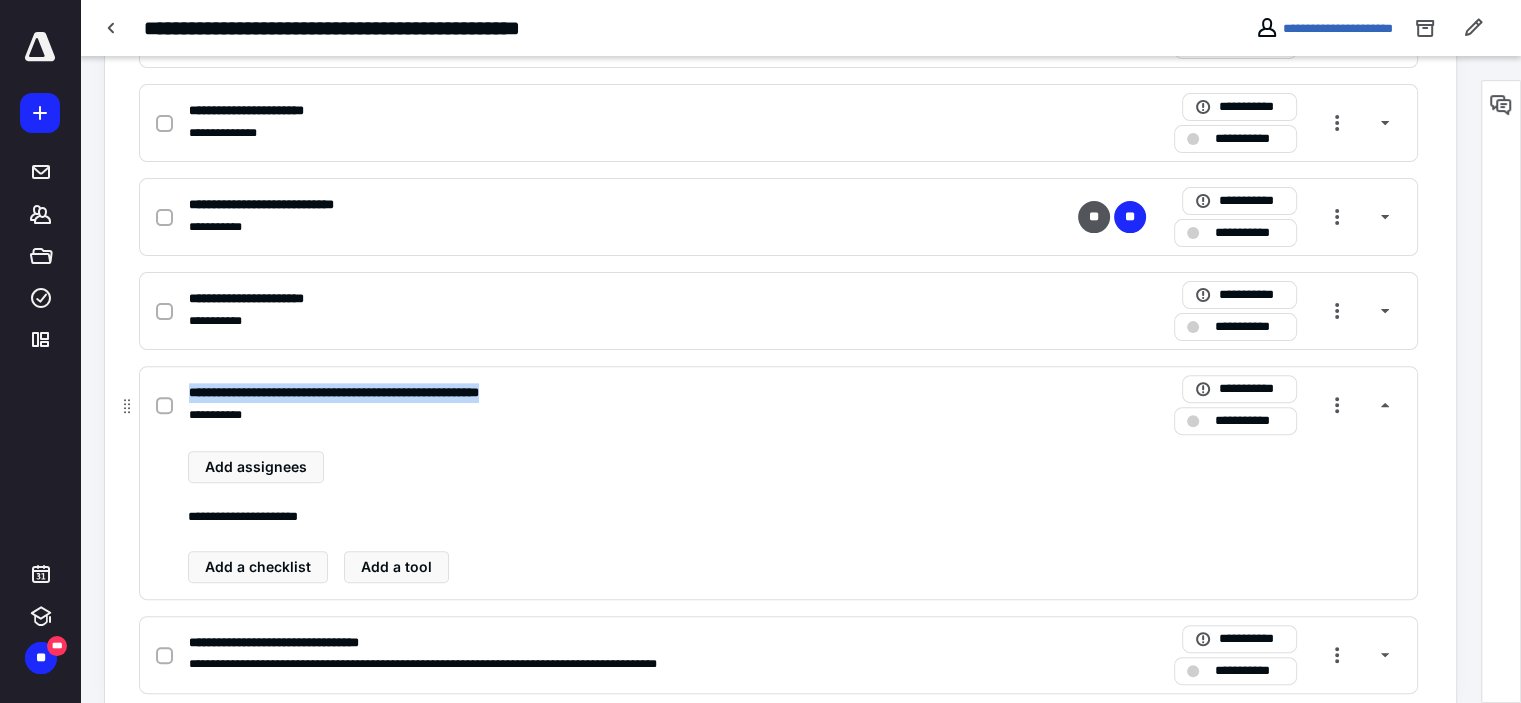 scroll, scrollTop: 626, scrollLeft: 0, axis: vertical 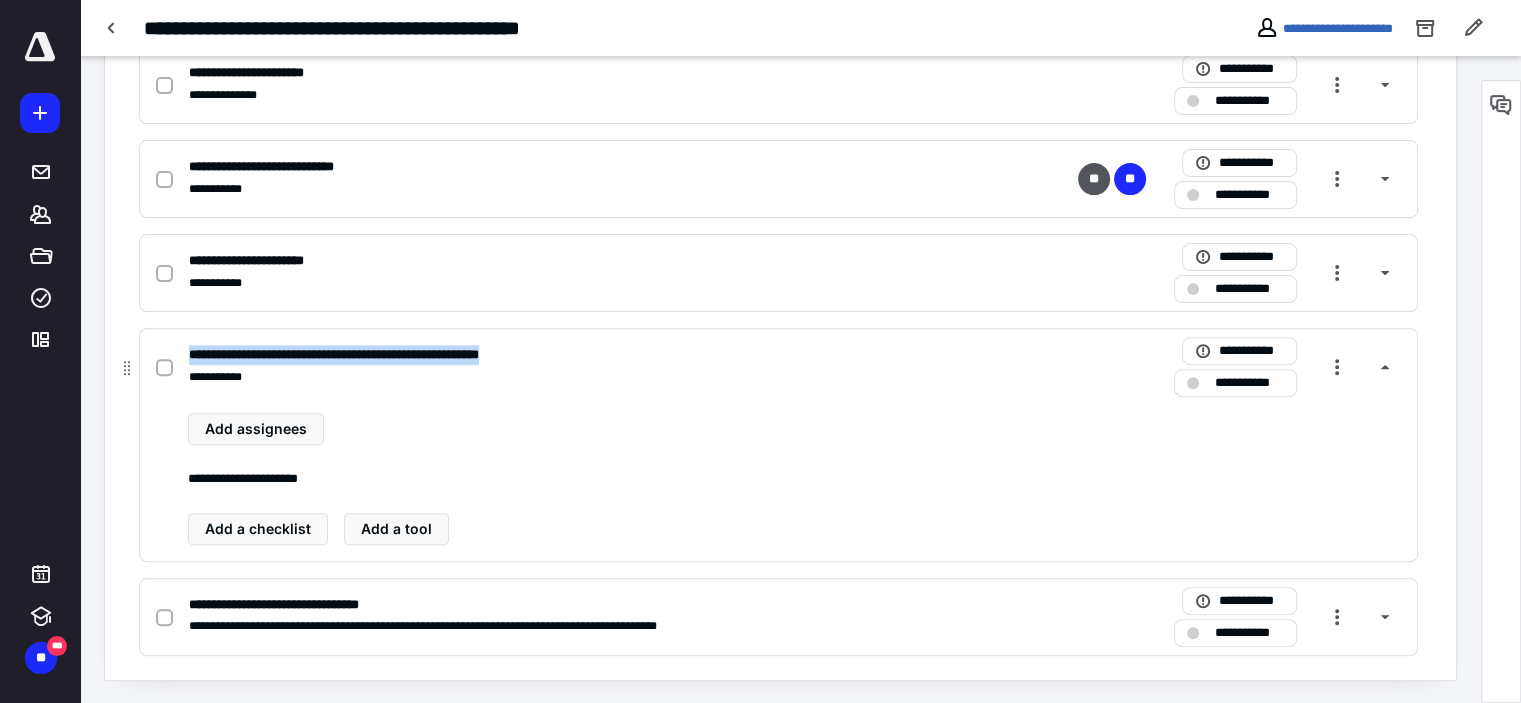 copy on "**********" 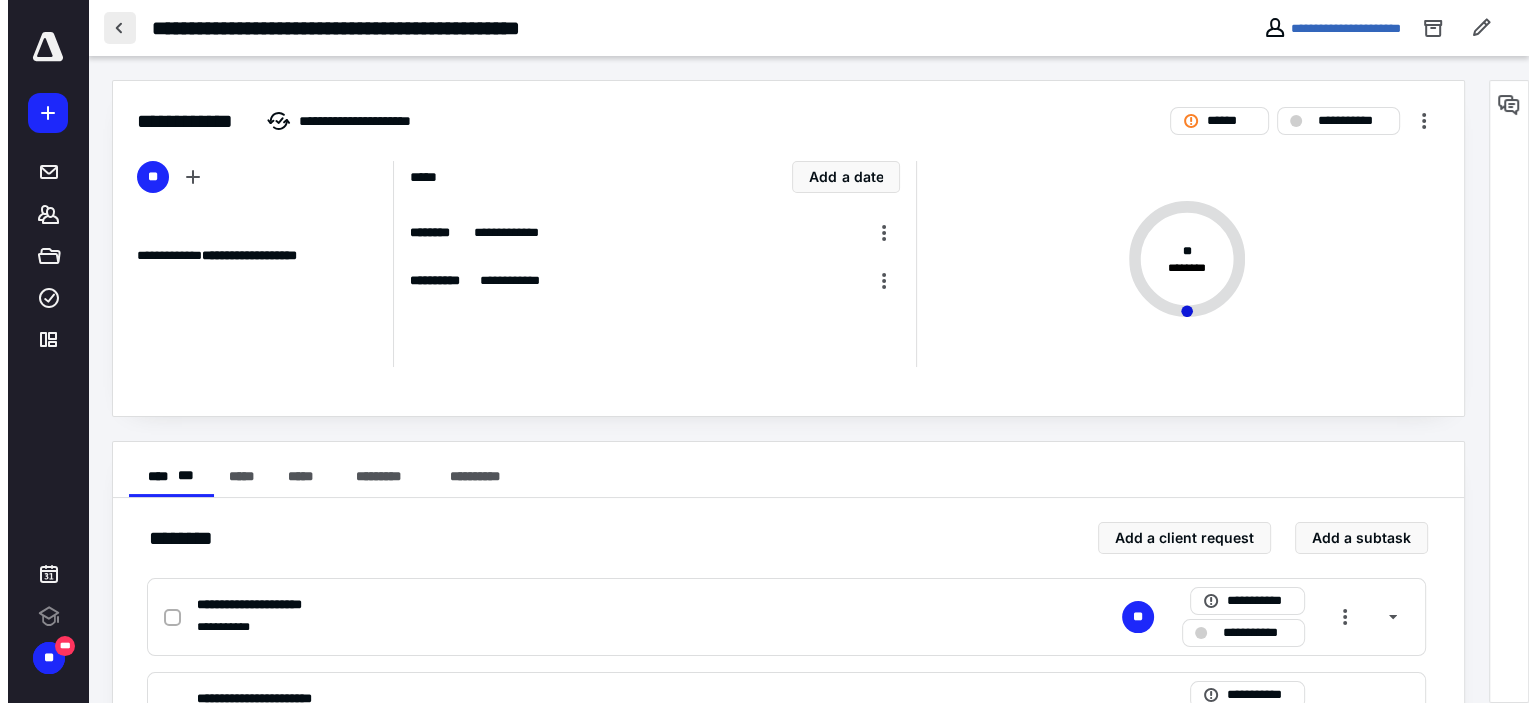 scroll, scrollTop: 0, scrollLeft: 0, axis: both 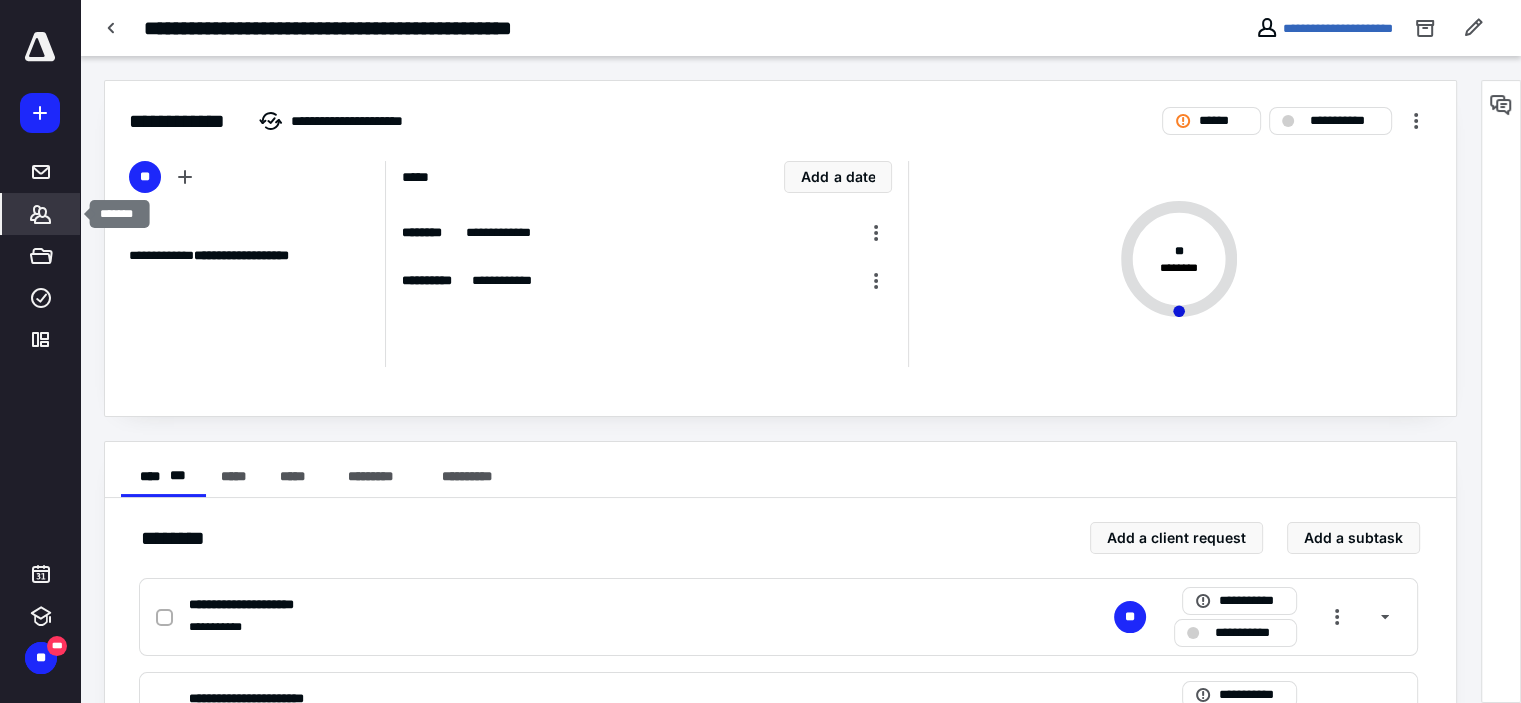 click 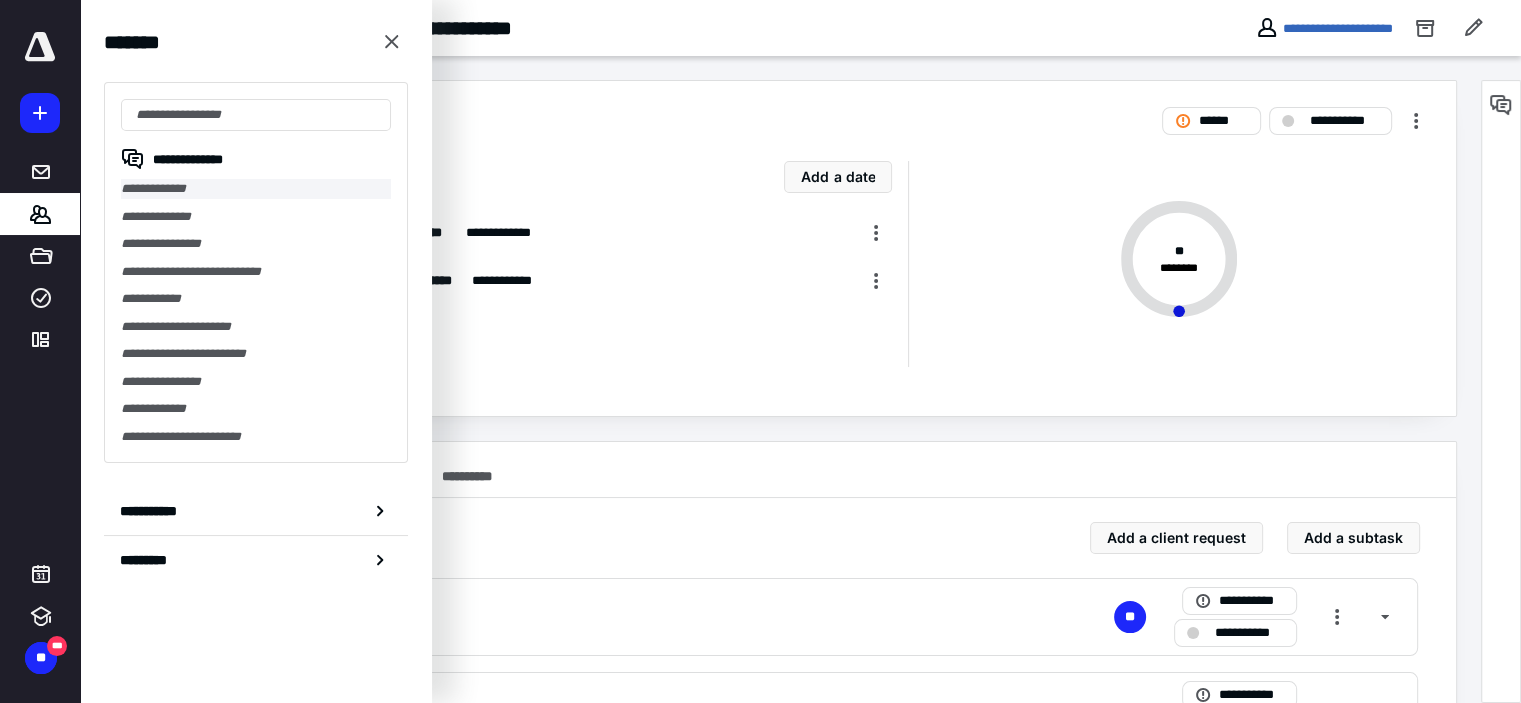 click on "**********" at bounding box center [256, 189] 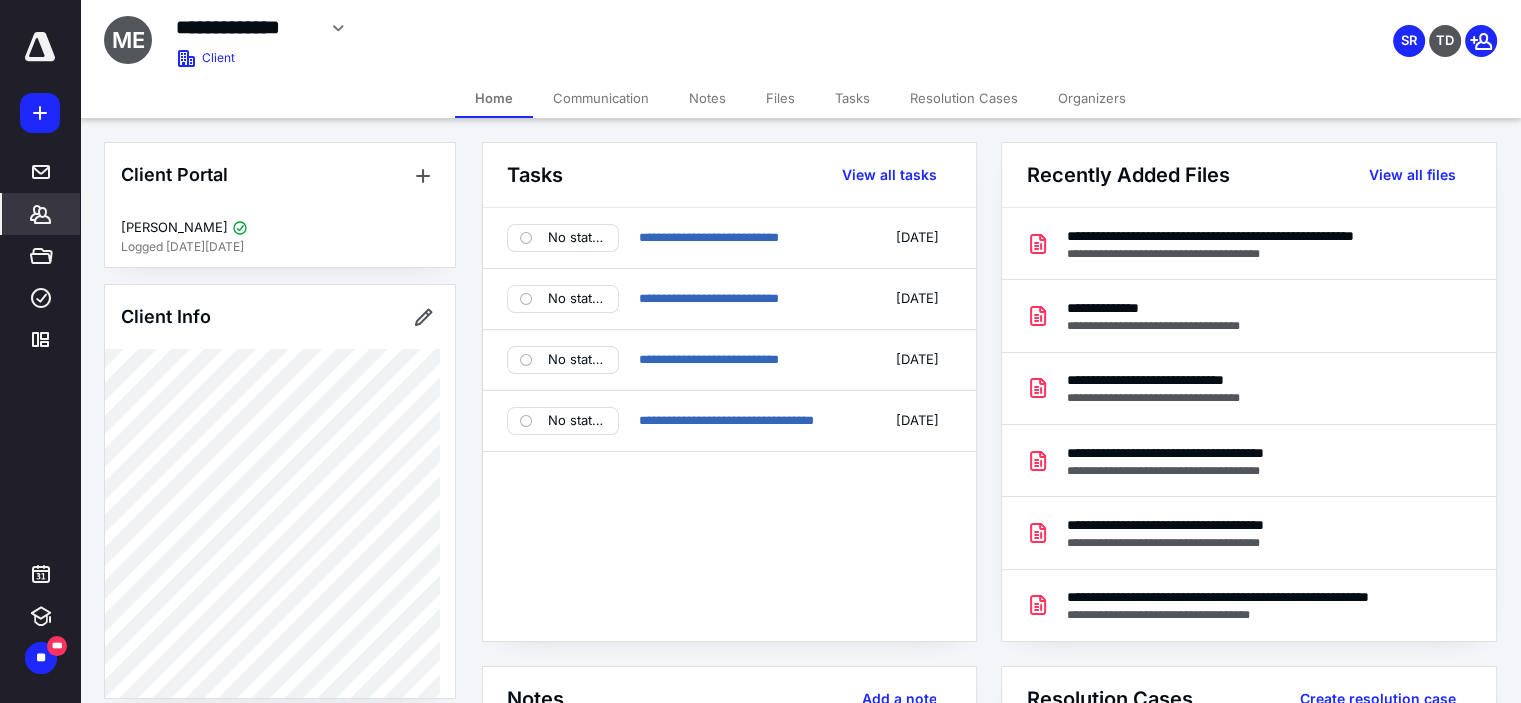 click on "Tasks" at bounding box center (852, 98) 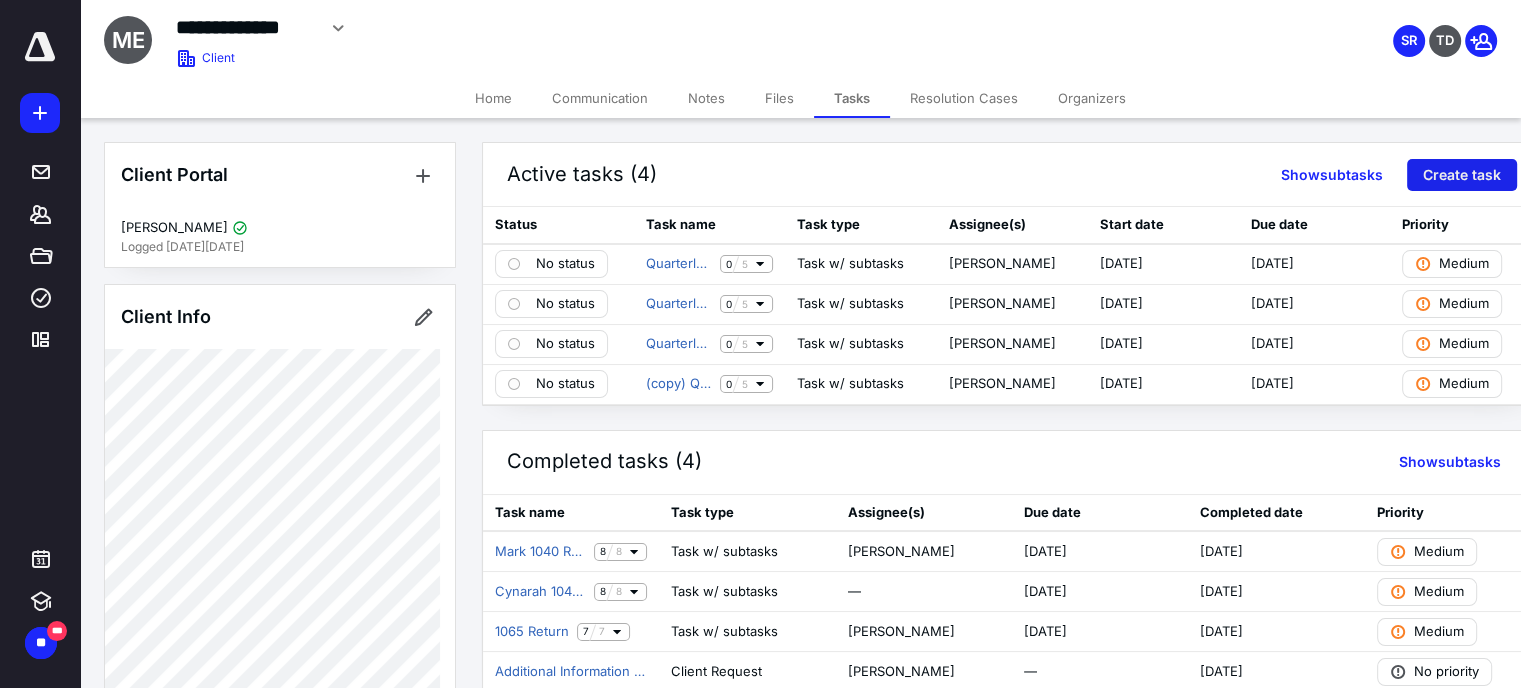 click on "Create task" at bounding box center (1462, 175) 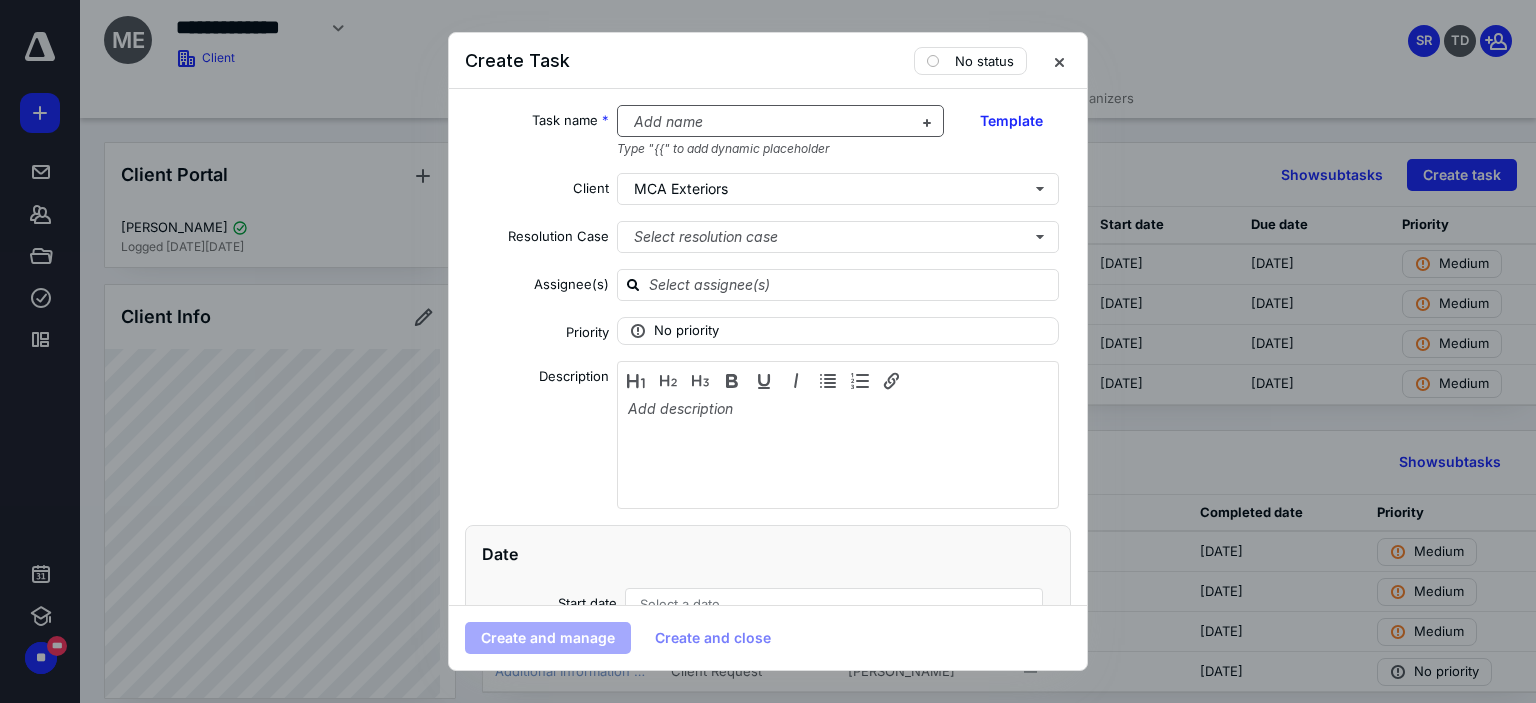 click at bounding box center [769, 122] 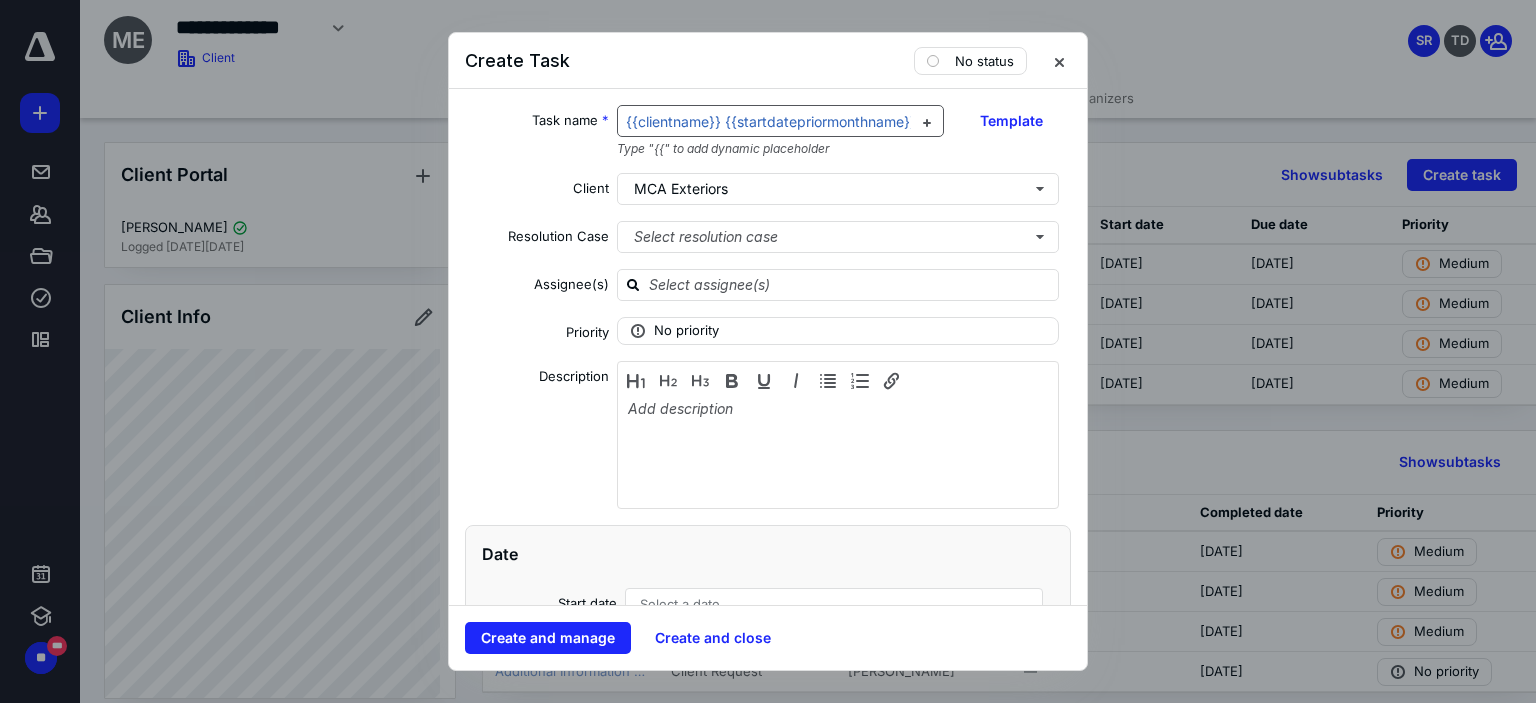 click on "{{clientname}}   {{startdatepriormonthname}}    {{currentyear}}   Bookkeeping" at bounding box center (769, 122) 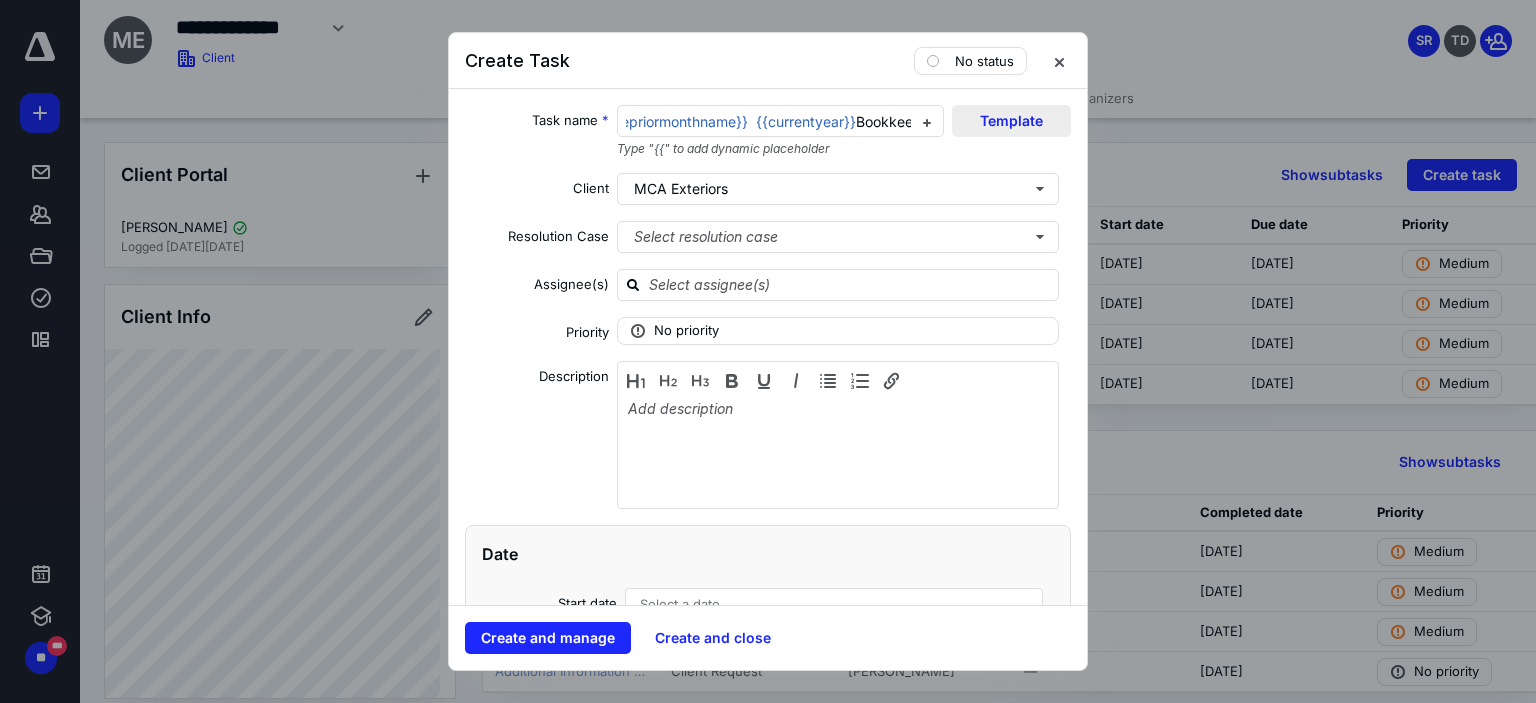 scroll, scrollTop: 0, scrollLeft: 219, axis: horizontal 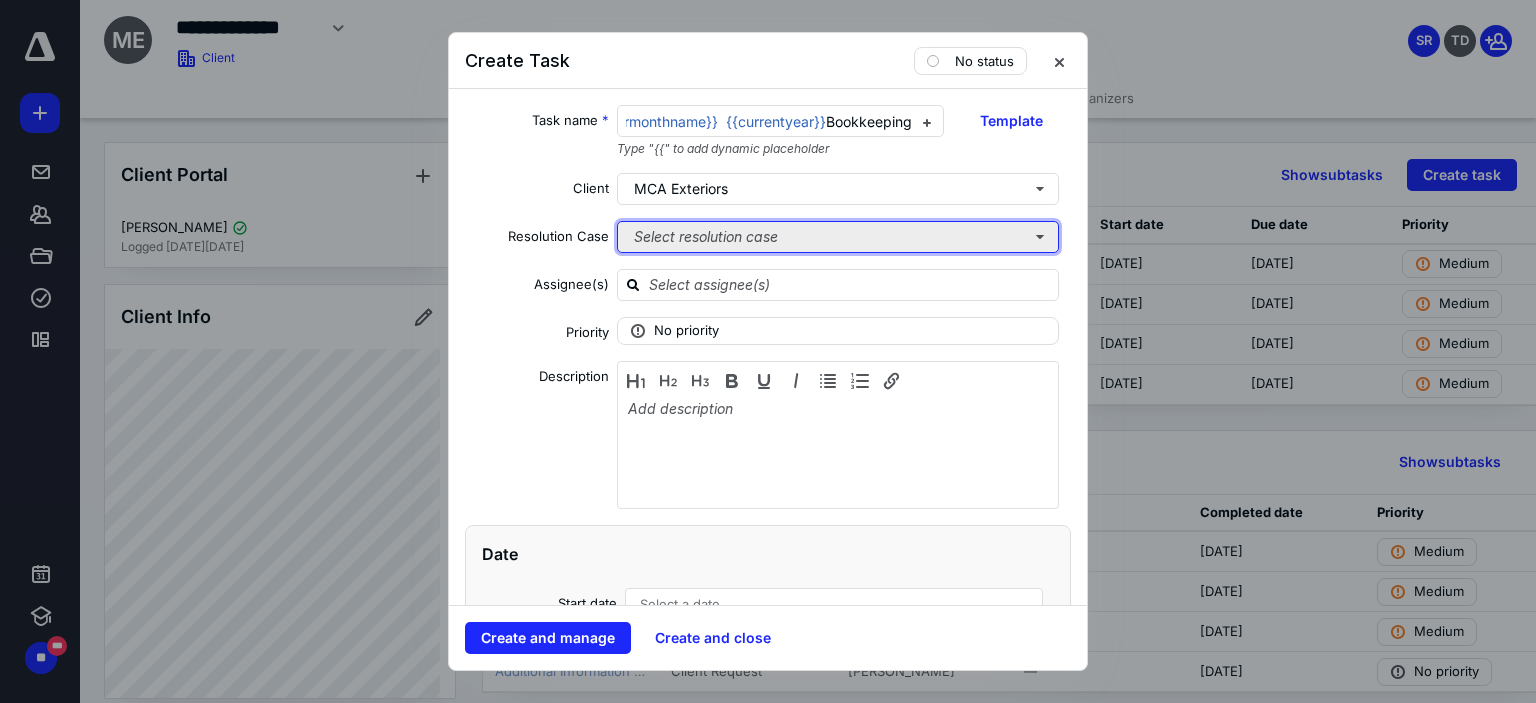 click on "Select resolution case" at bounding box center [838, 237] 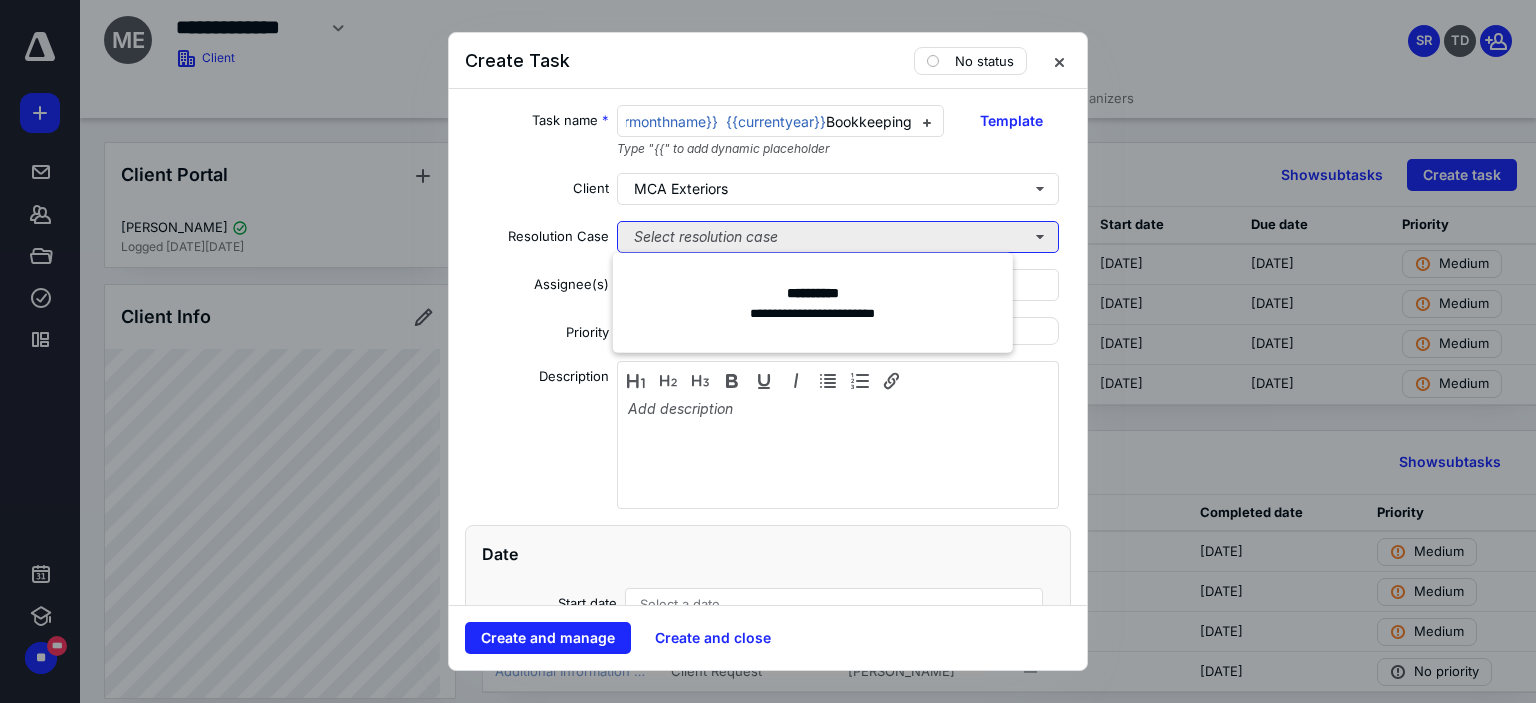 click on "Select resolution case" at bounding box center (838, 237) 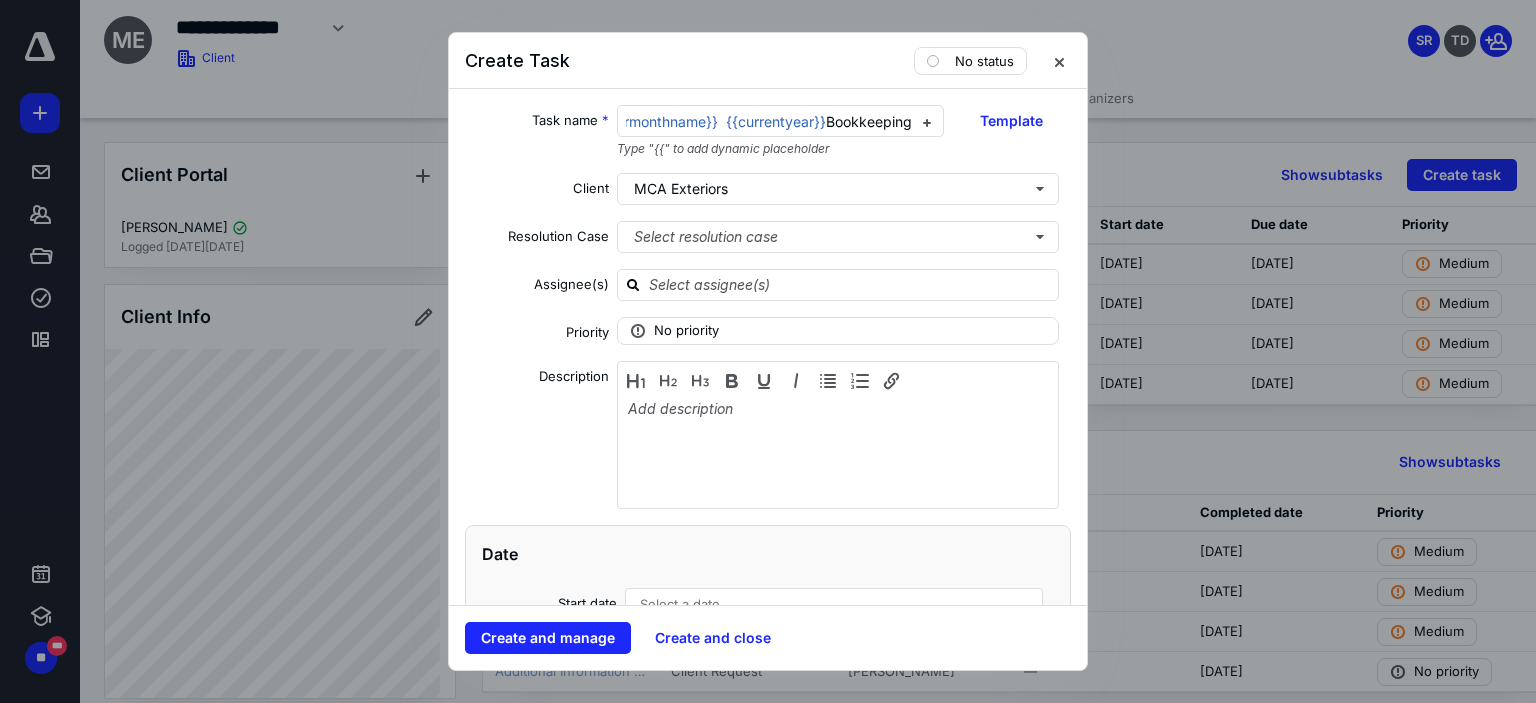 click on "Priority No priority" at bounding box center [768, 331] 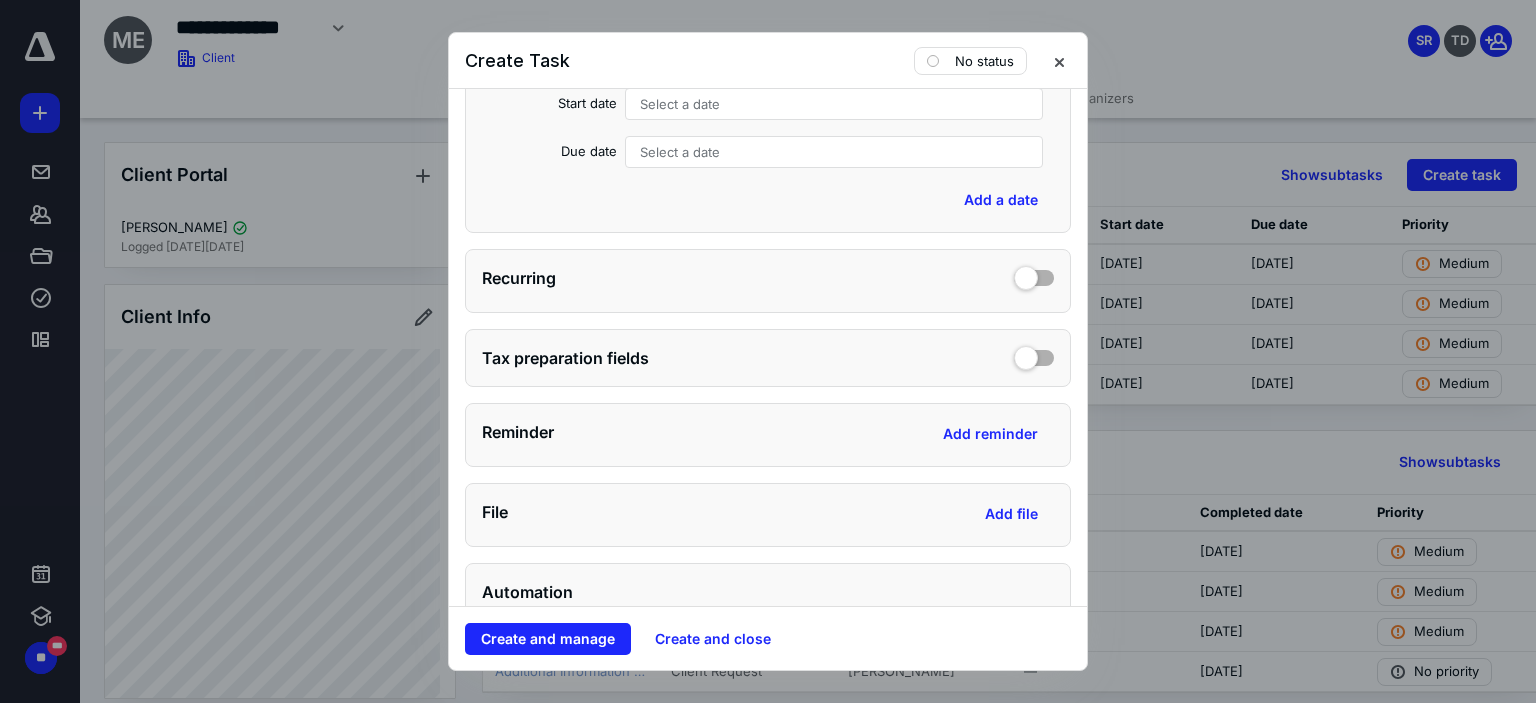 scroll, scrollTop: 0, scrollLeft: 0, axis: both 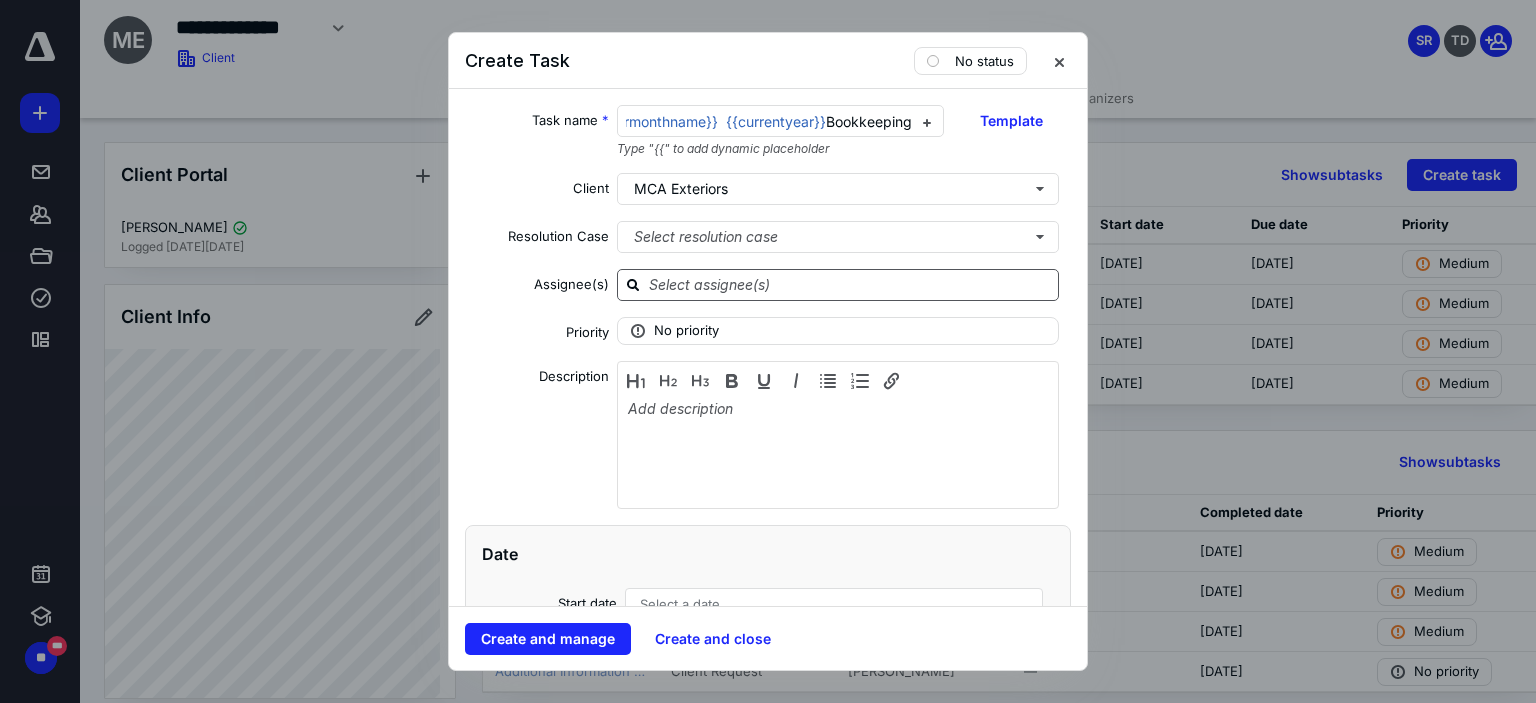 click at bounding box center (850, 284) 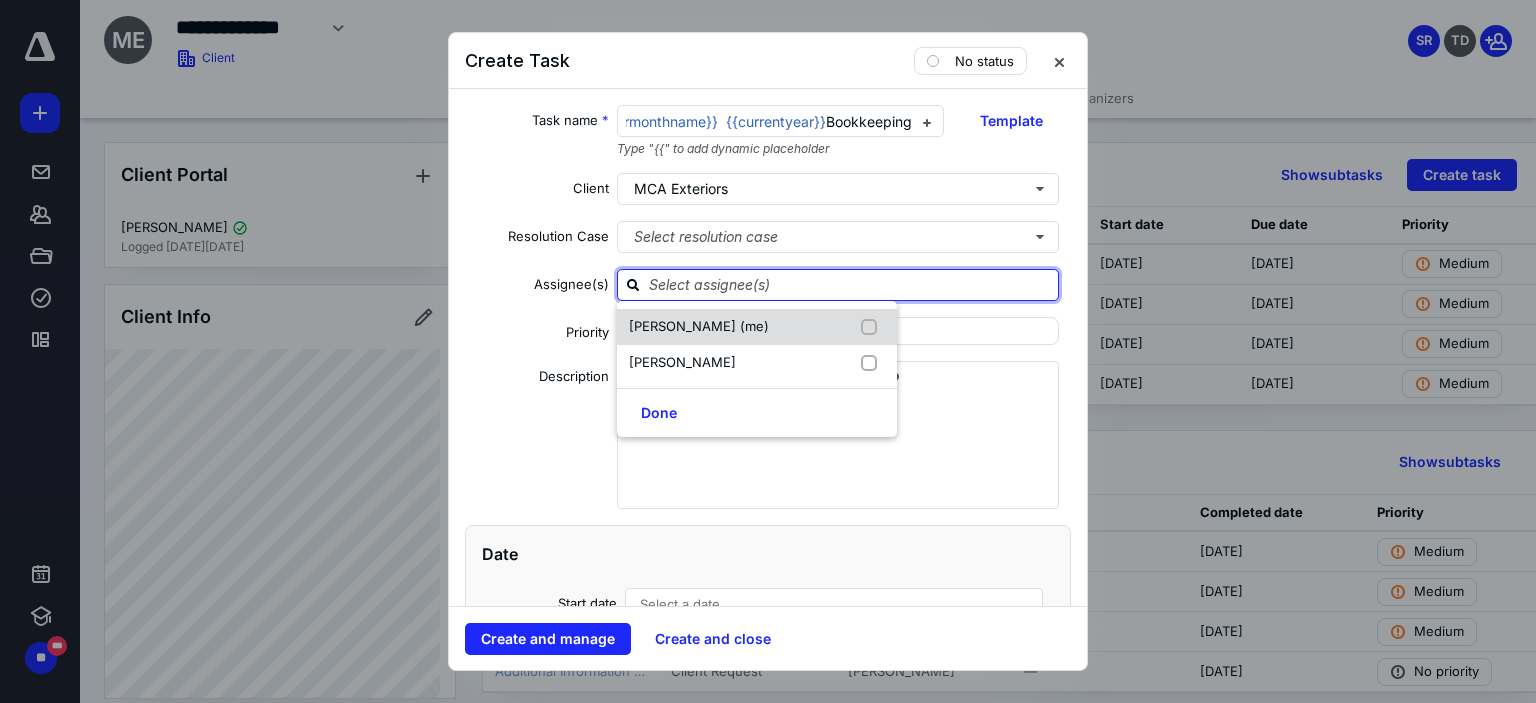 click at bounding box center [873, 327] 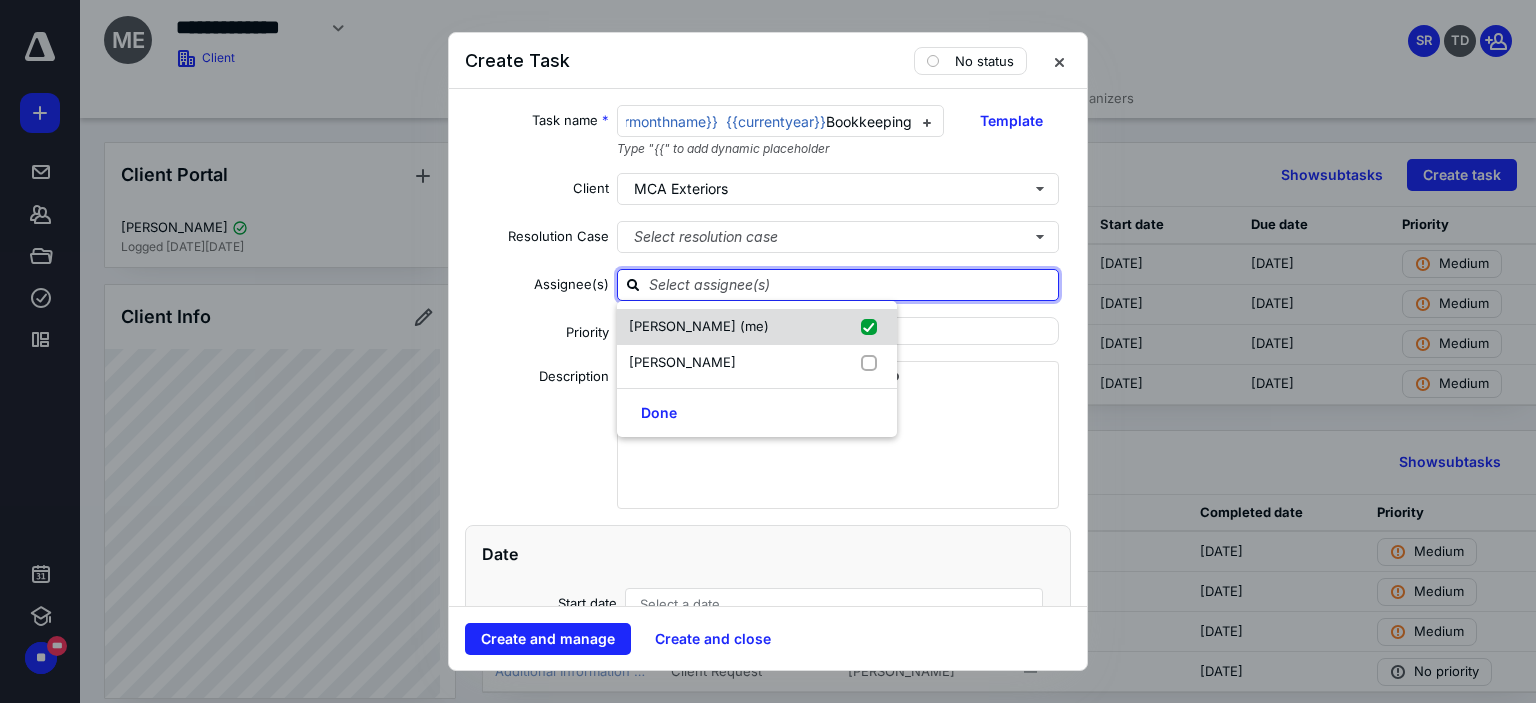 checkbox on "true" 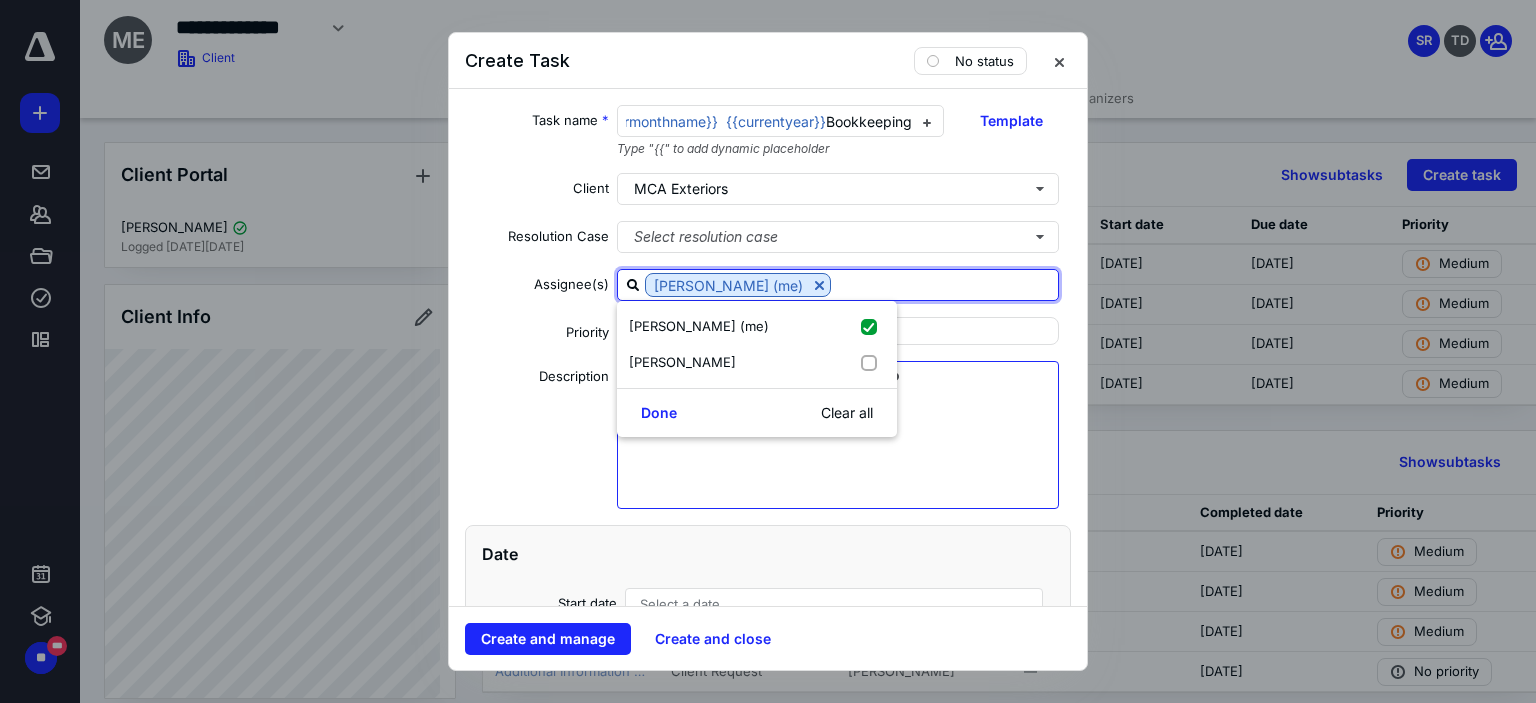 click at bounding box center [838, 450] 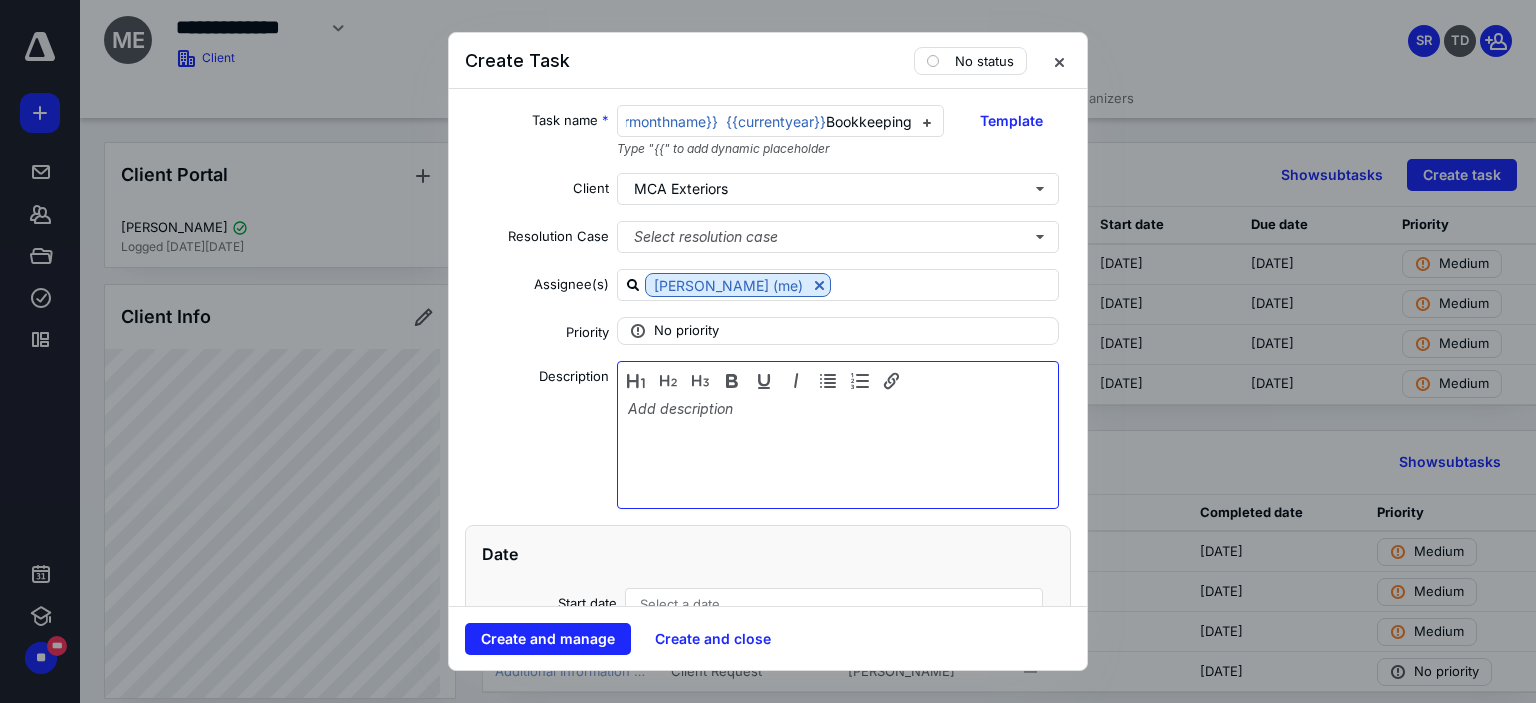 scroll, scrollTop: 500, scrollLeft: 0, axis: vertical 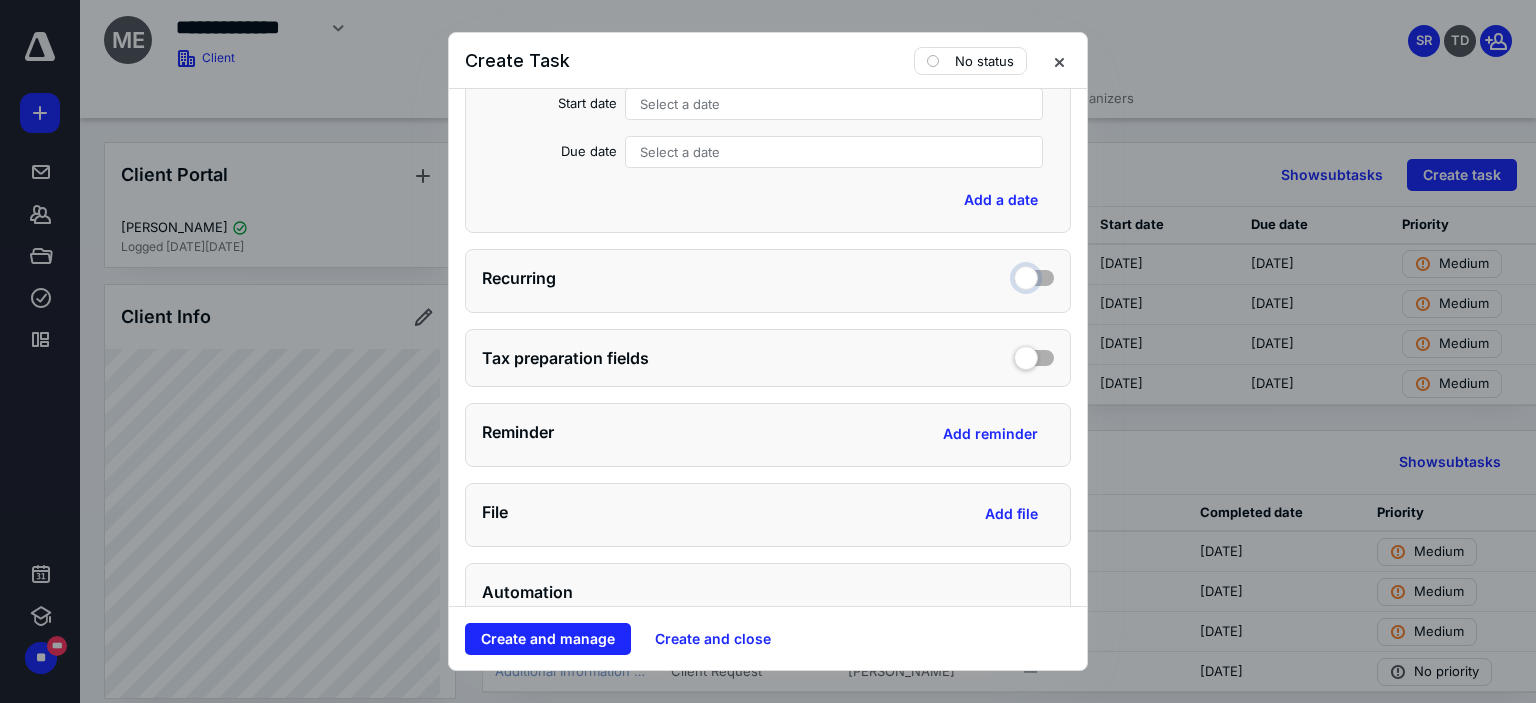 click at bounding box center (1034, 275) 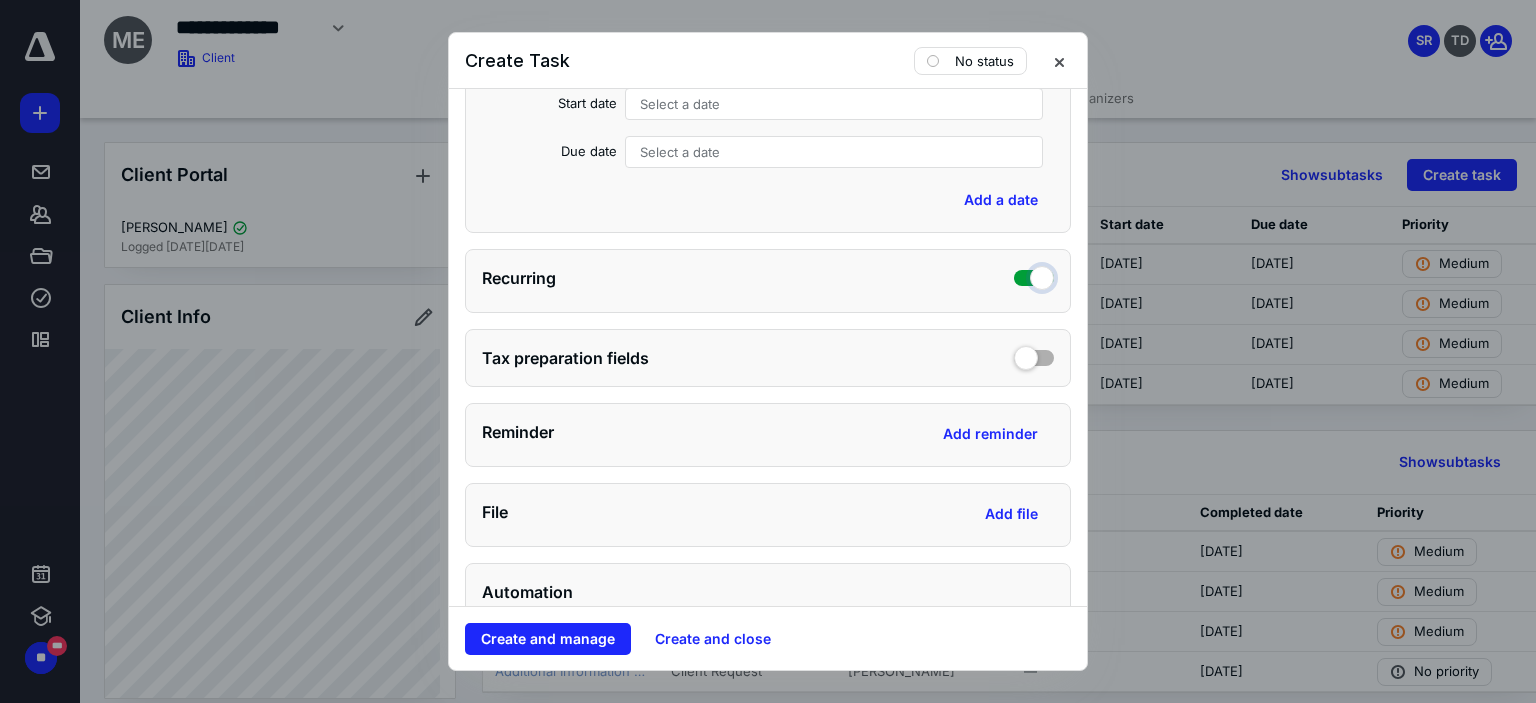 checkbox on "true" 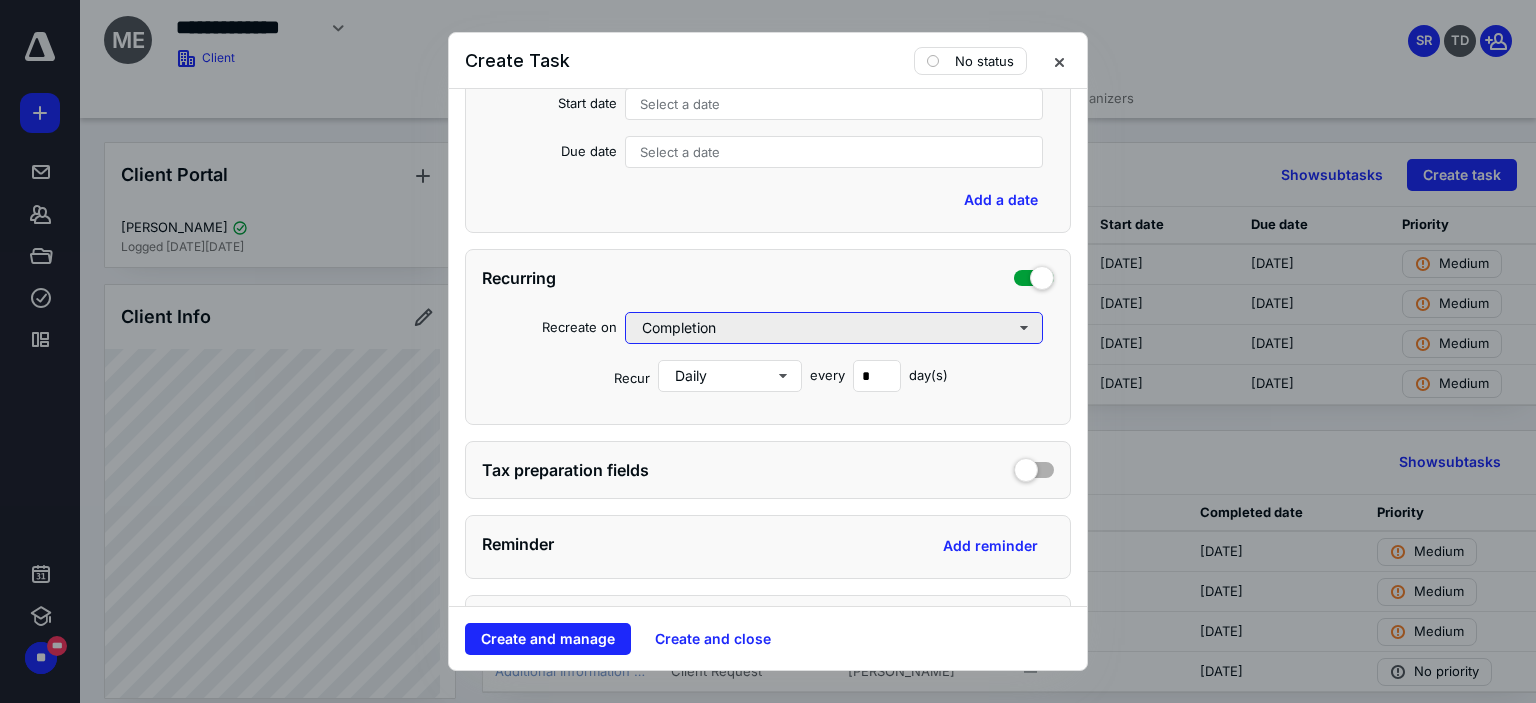click on "Completion" at bounding box center [834, 328] 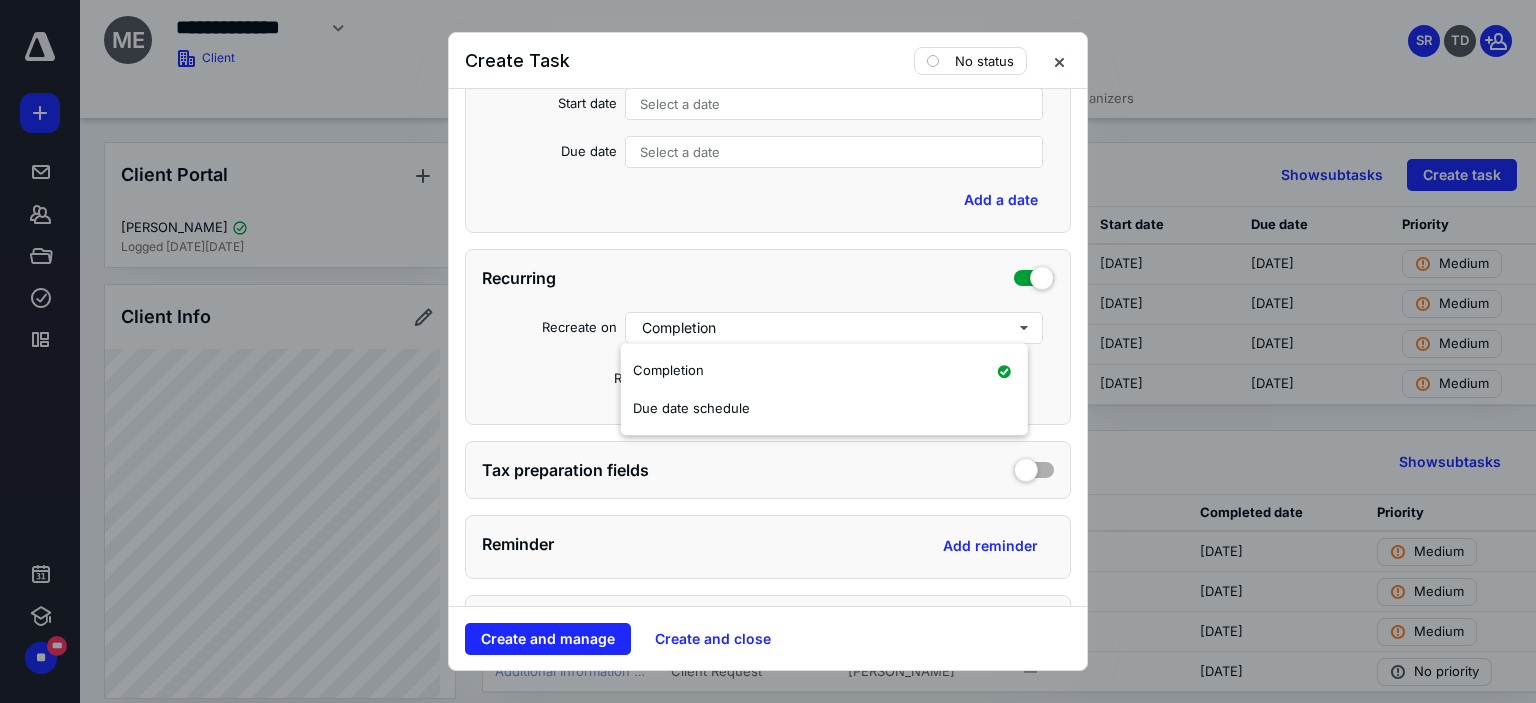 click on "Recreate on Completion Recur Daily every * day(s)" at bounding box center [768, 352] 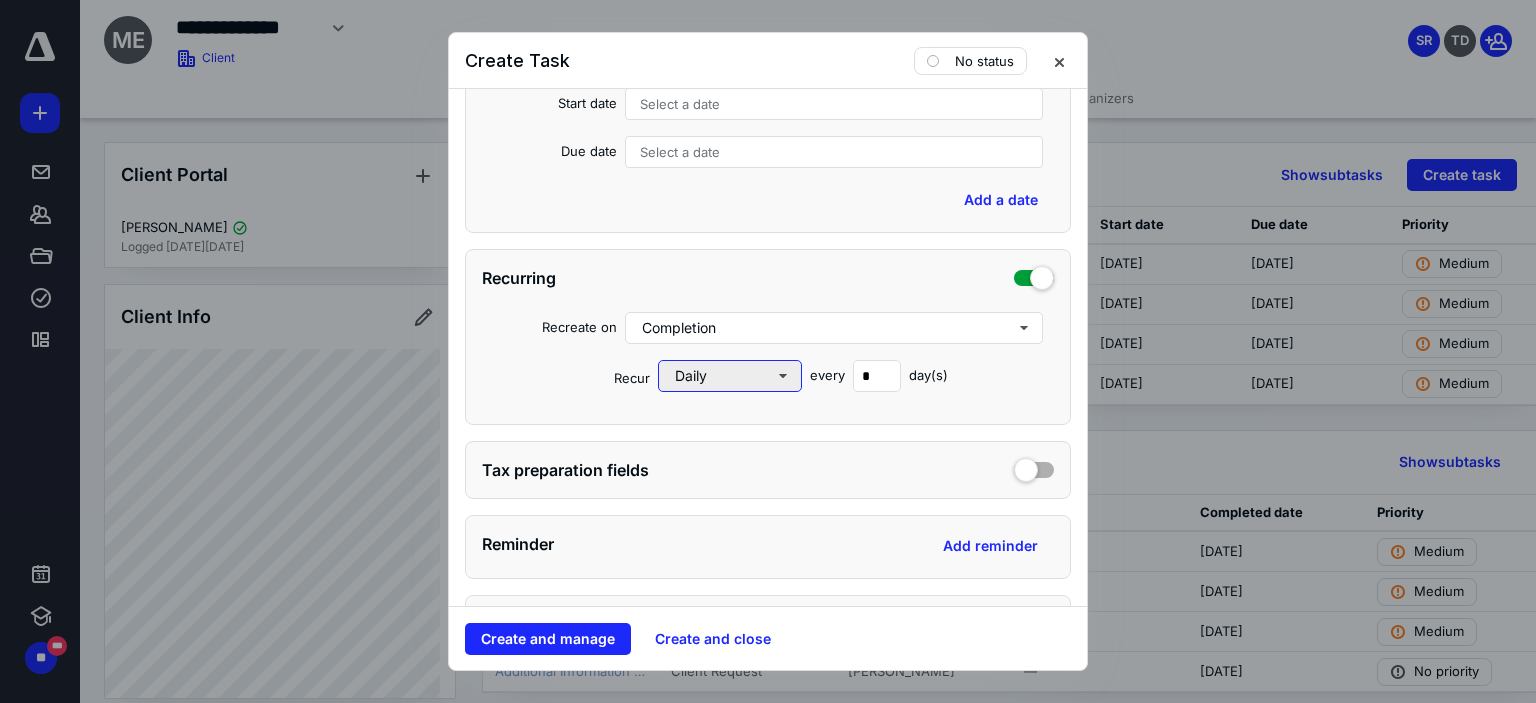 click on "Daily" at bounding box center [730, 376] 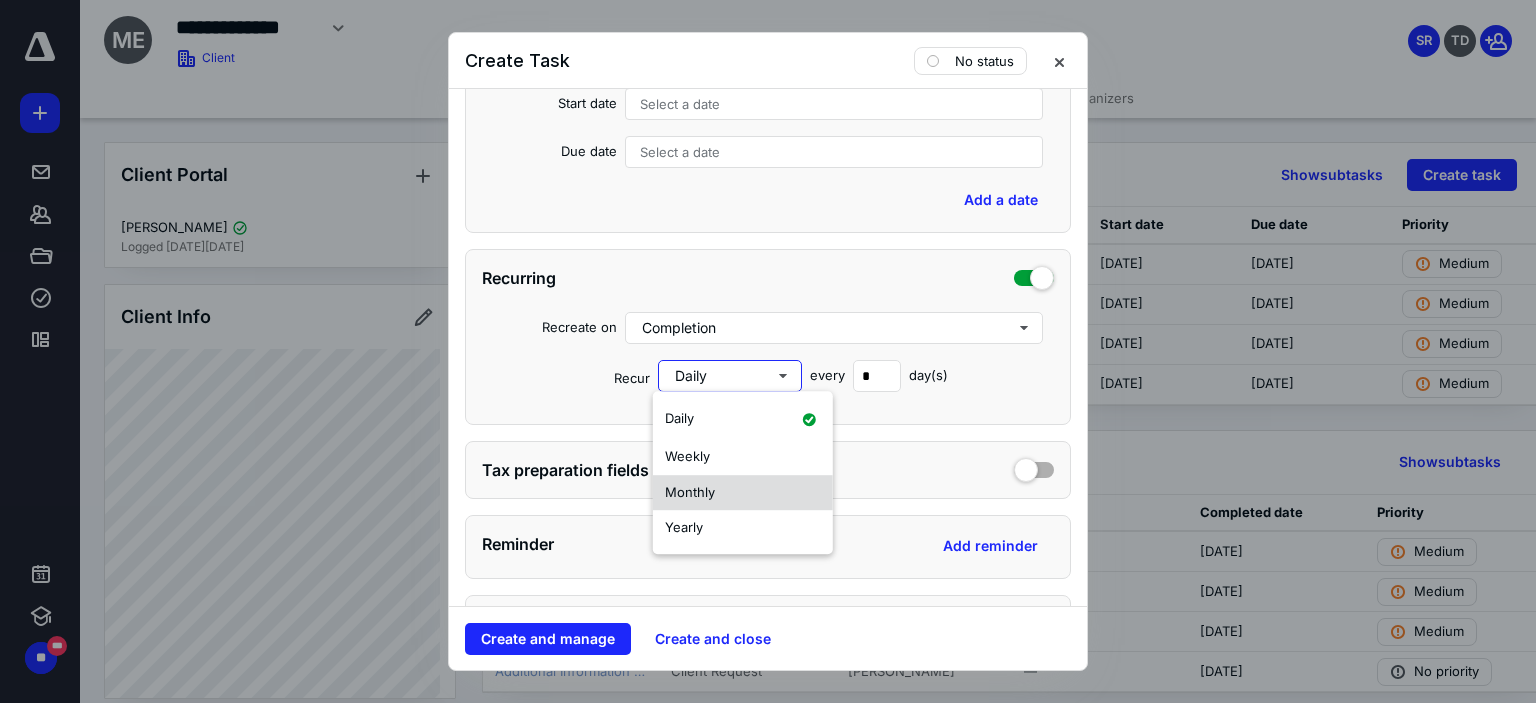 click on "Monthly" at bounding box center [690, 492] 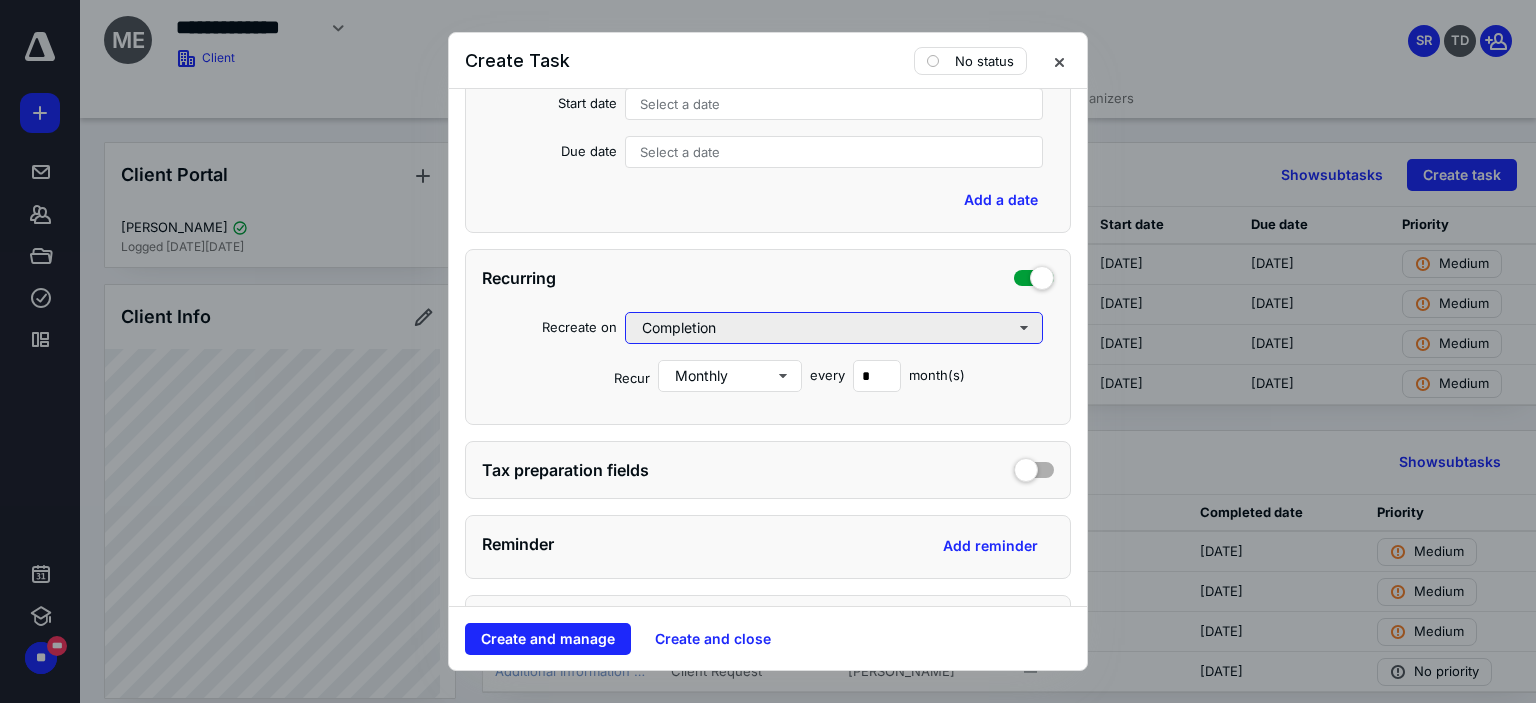 click on "Completion" at bounding box center [834, 328] 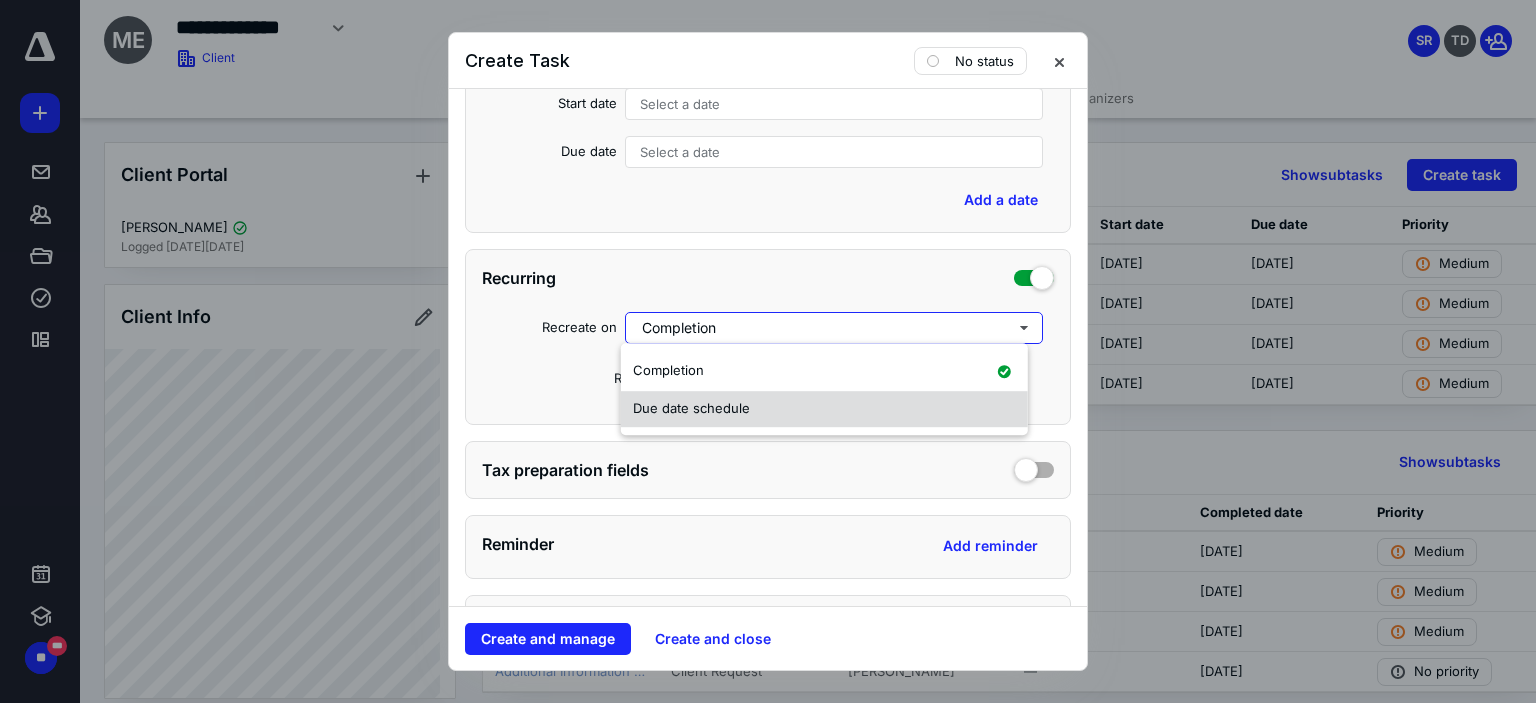 click on "Due date schedule" at bounding box center (824, 409) 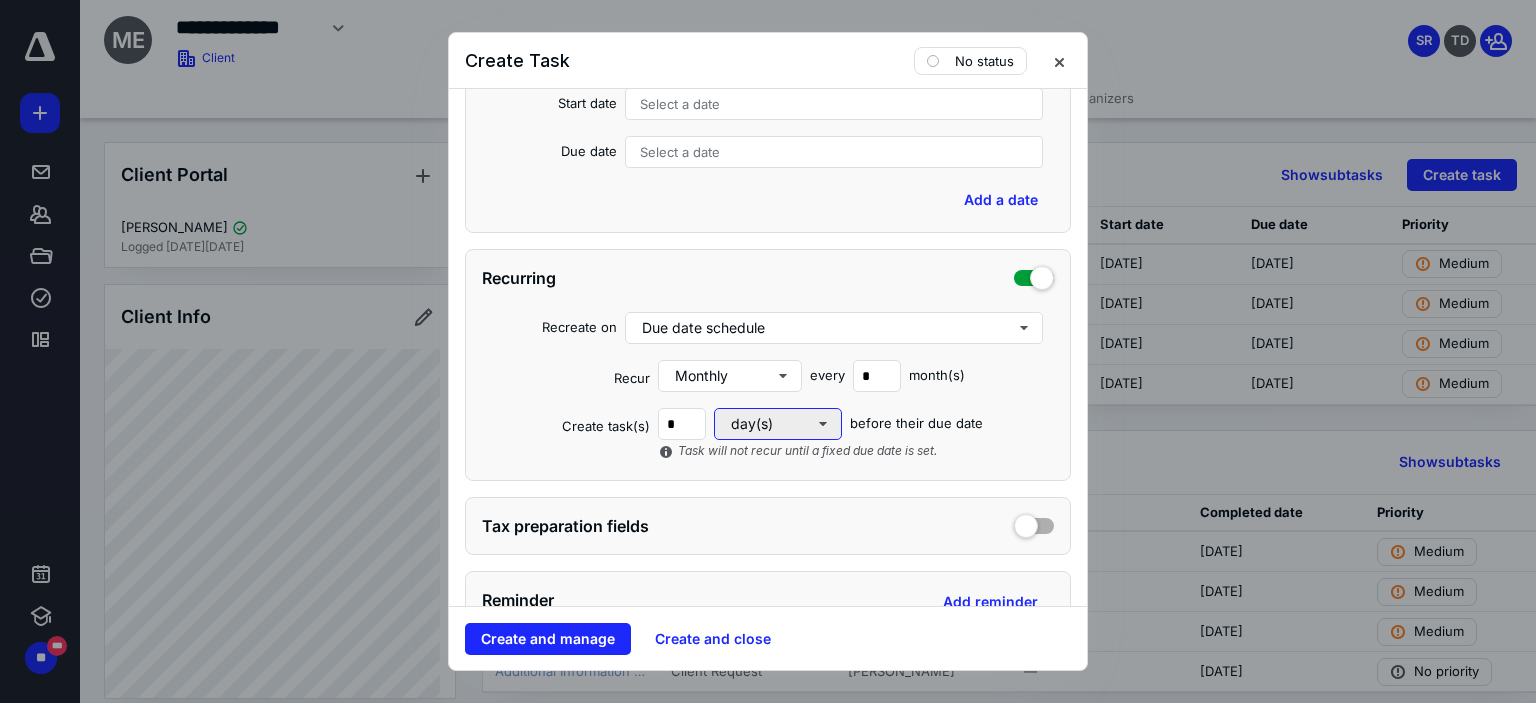 click on "day(s)" at bounding box center (778, 424) 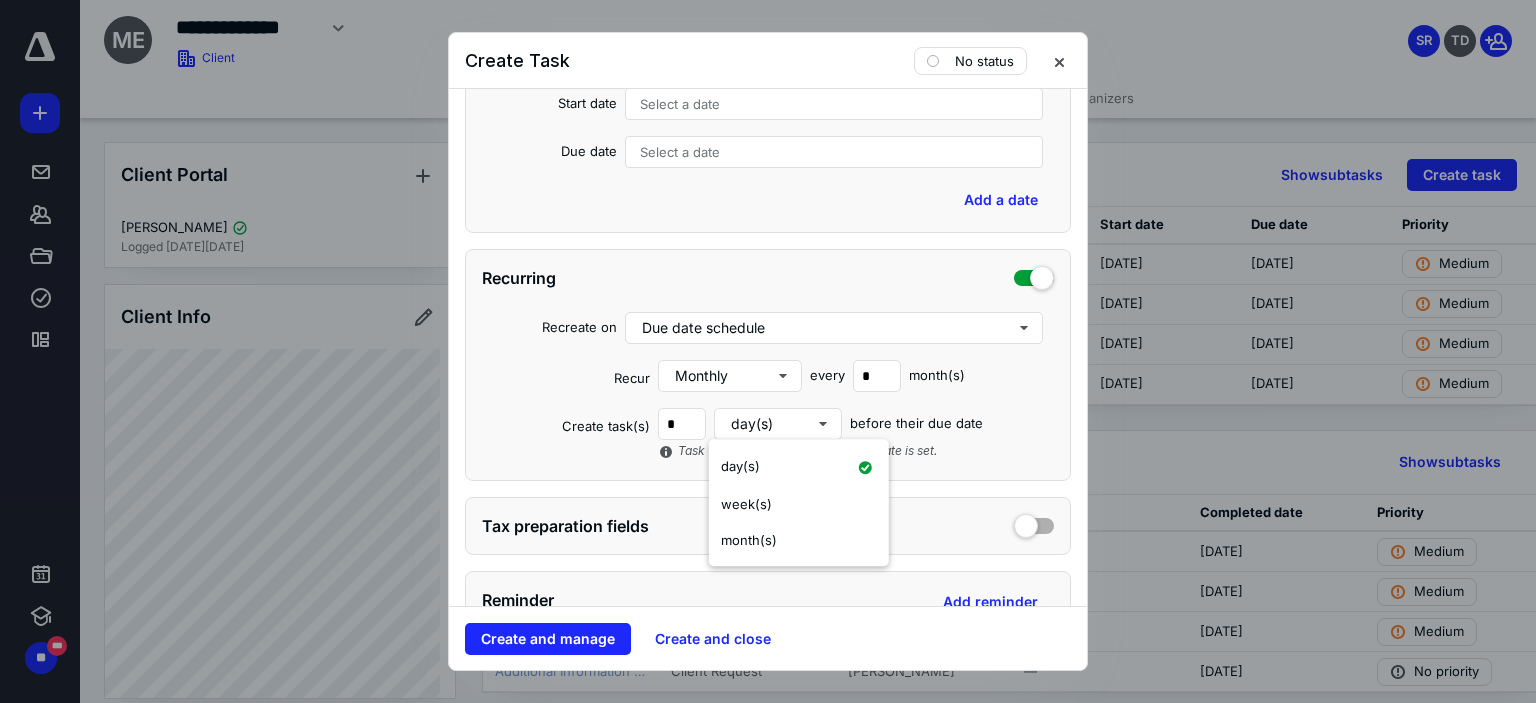 click on "Recur" at bounding box center (566, 379) 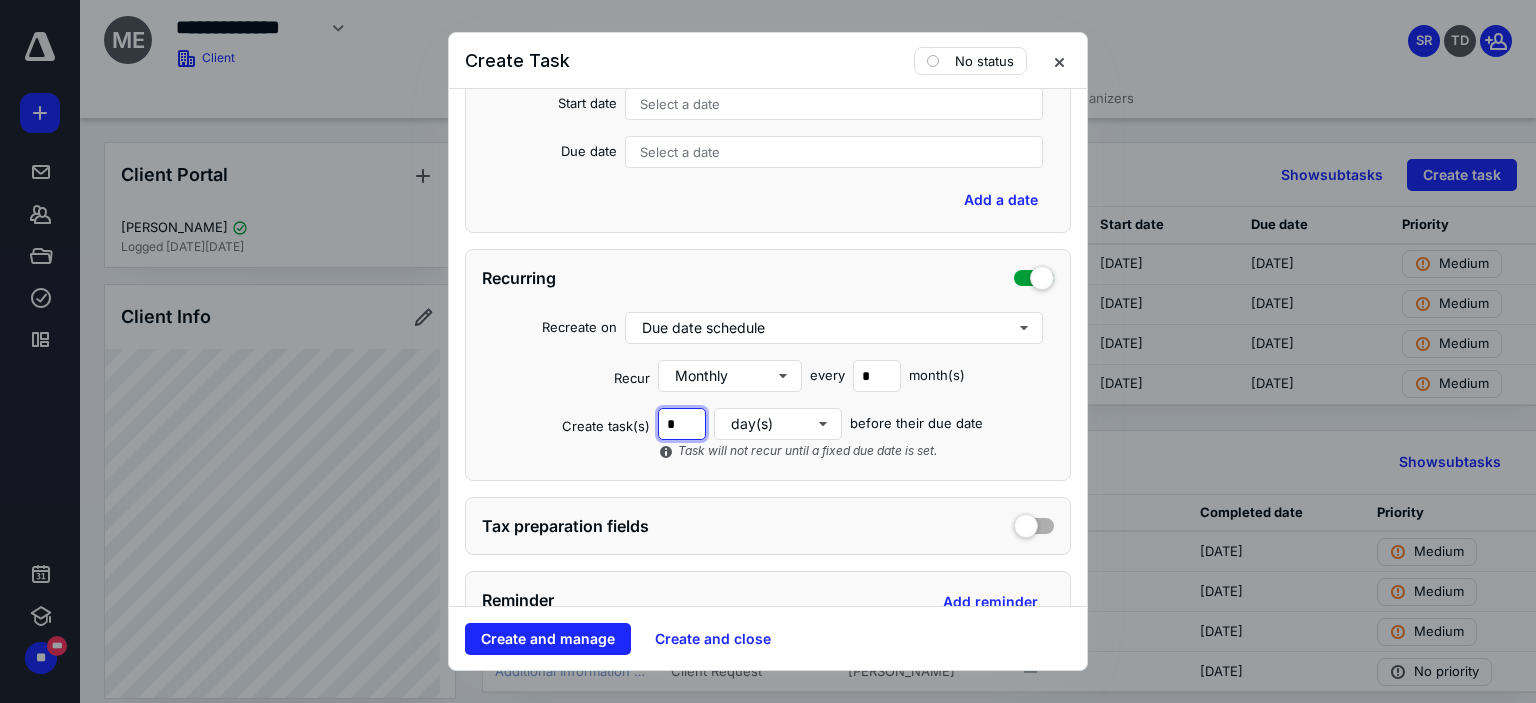 click on "*" at bounding box center (682, 424) 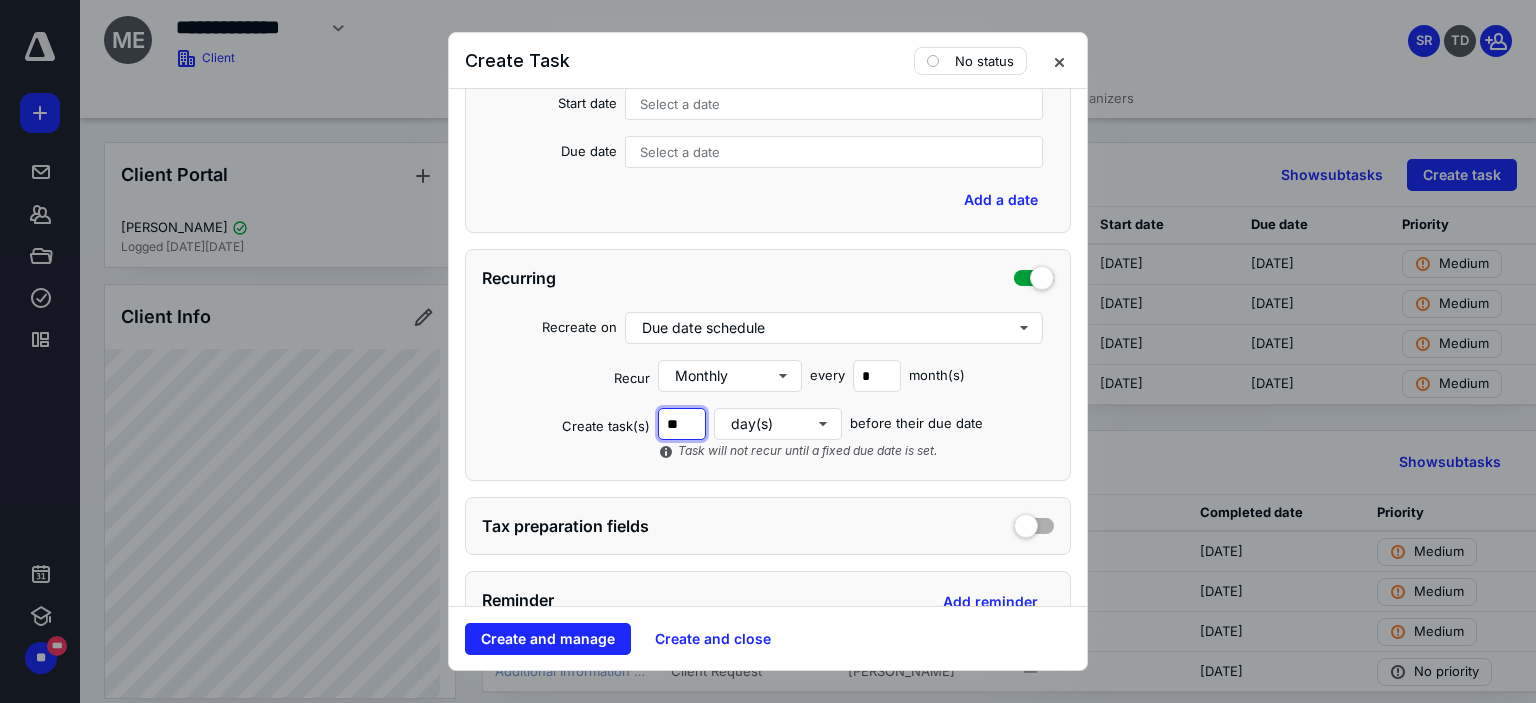 type on "**" 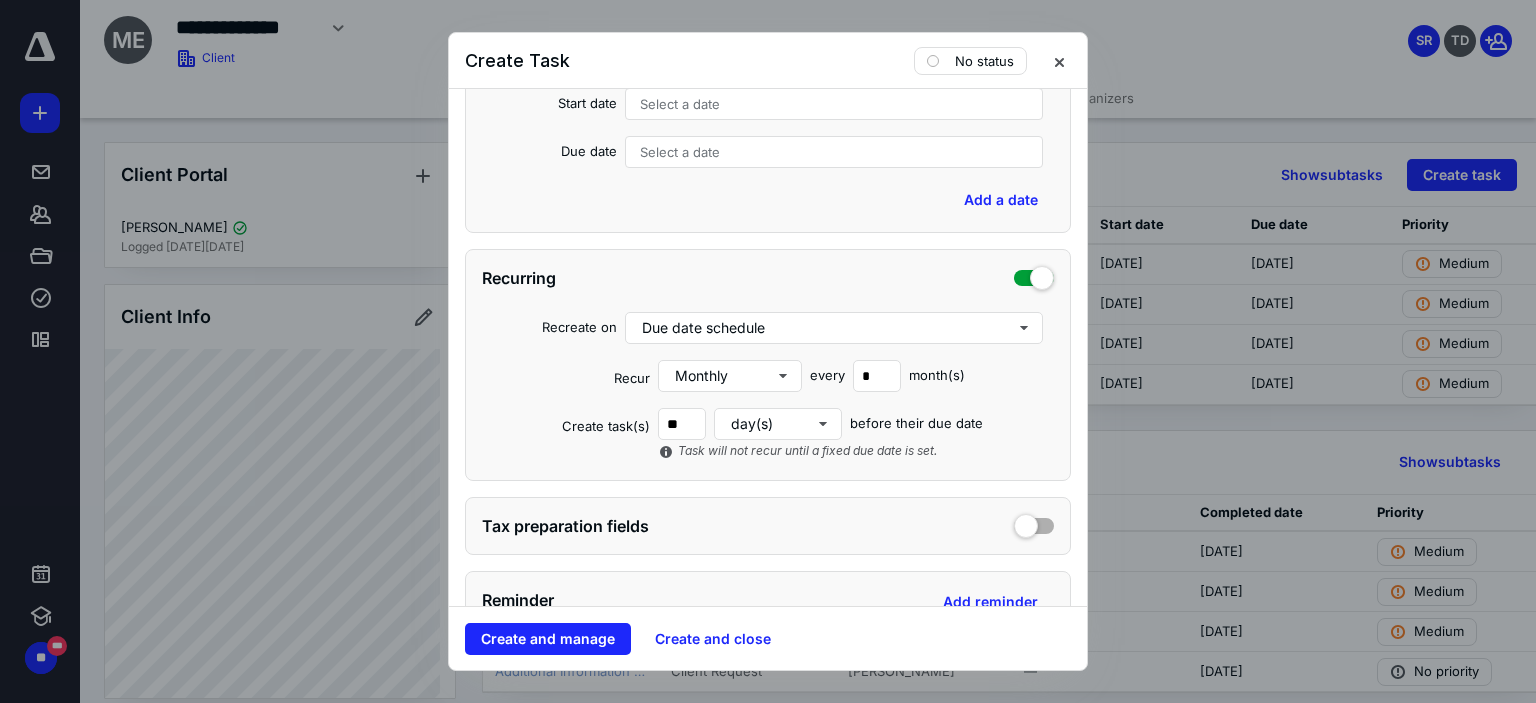 click on "Select a date" at bounding box center (834, 152) 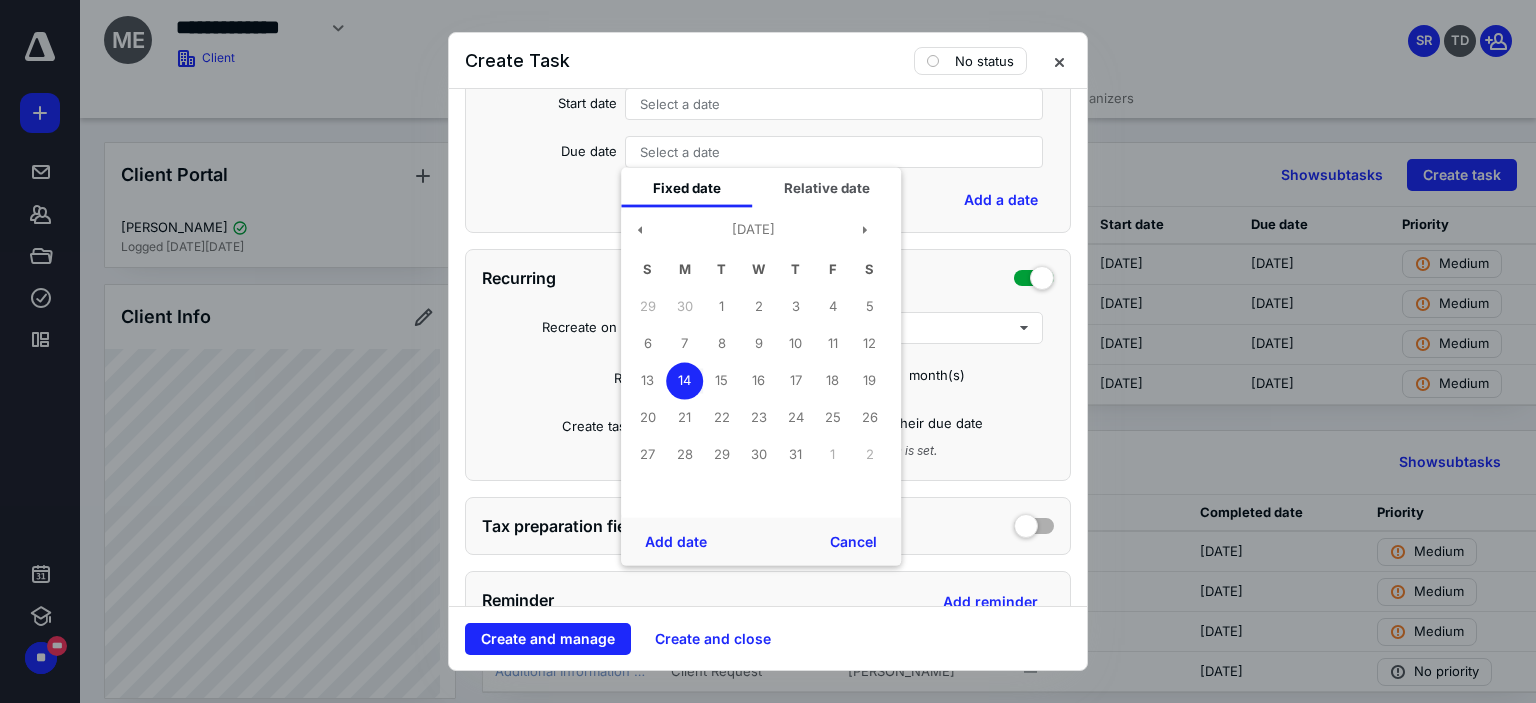 click on "Select a date" at bounding box center (834, 104) 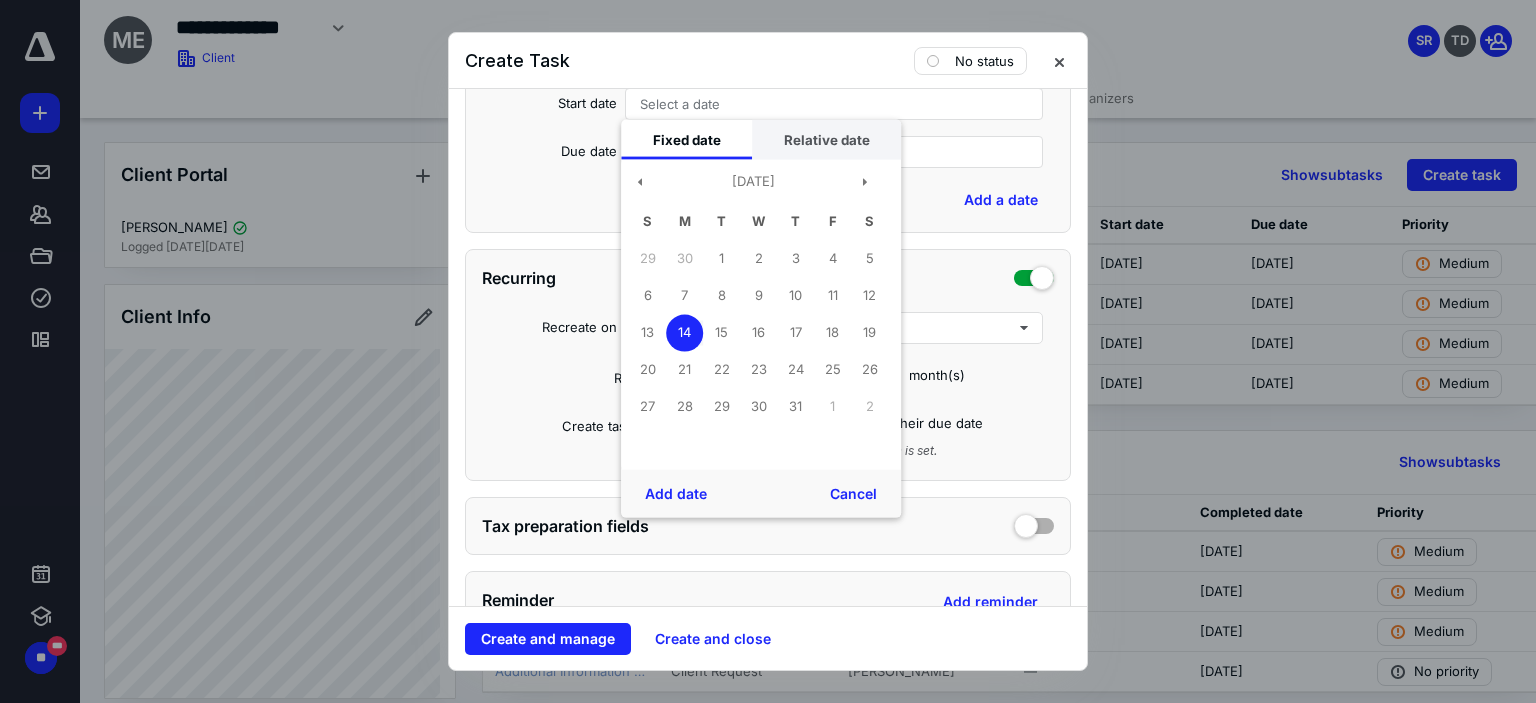 scroll, scrollTop: 0, scrollLeft: 0, axis: both 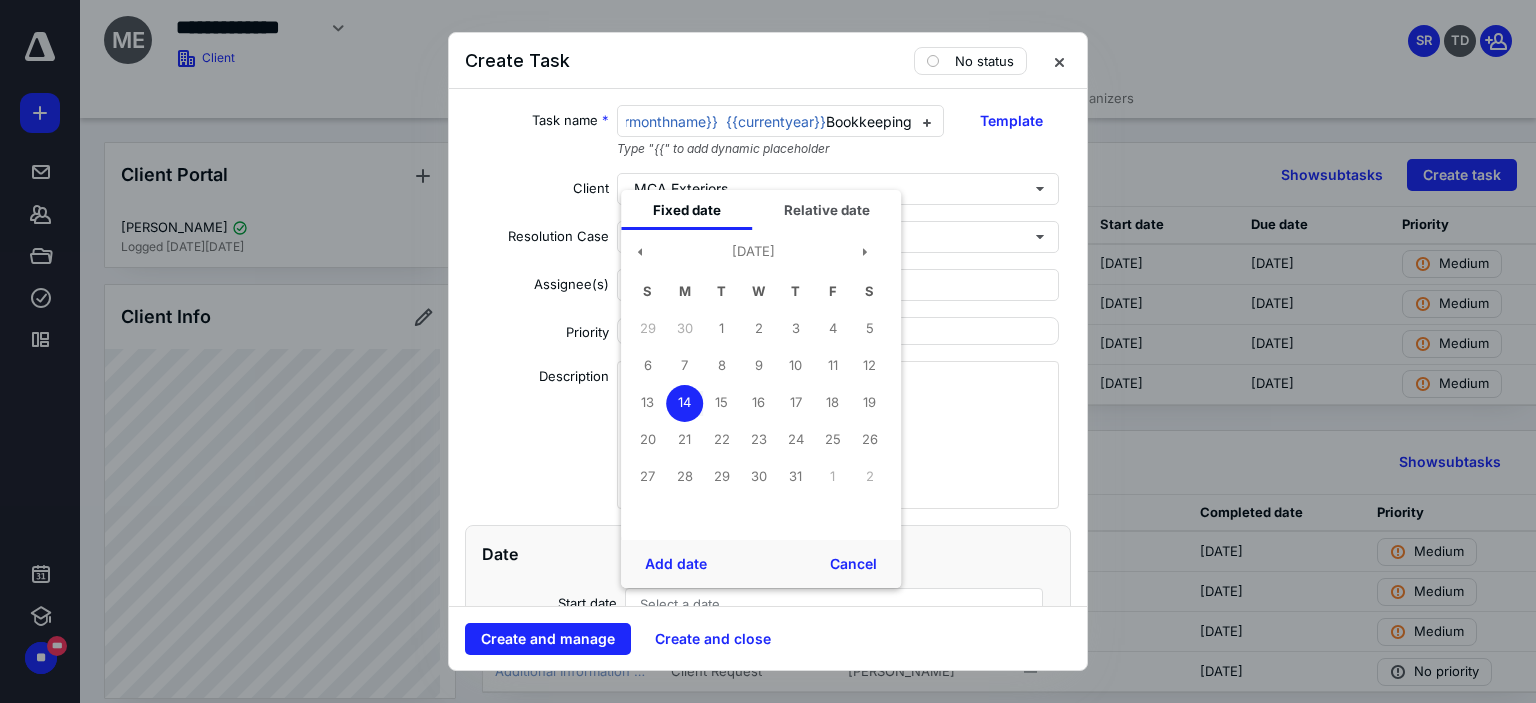 click on "Assignee(s)" at bounding box center (537, 288) 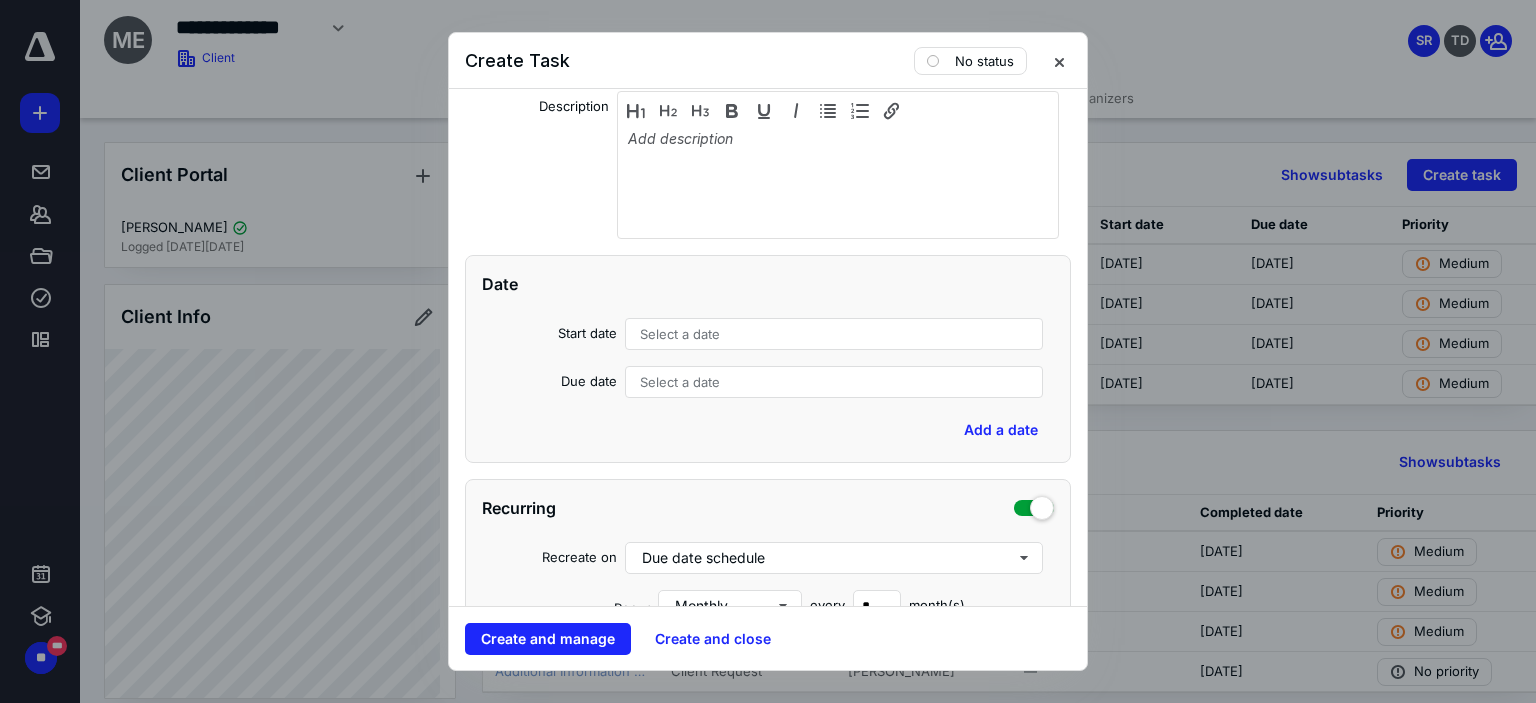 scroll, scrollTop: 280, scrollLeft: 0, axis: vertical 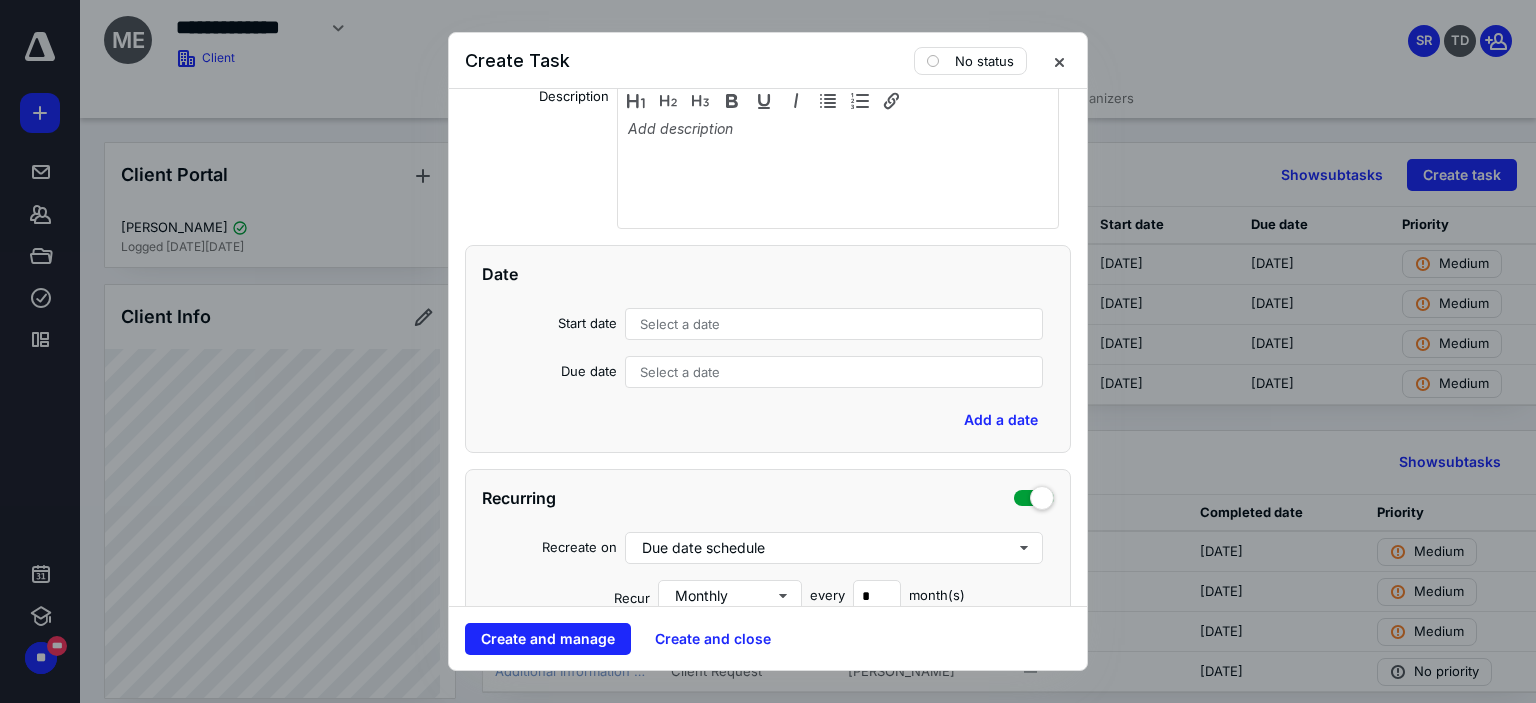 click on "Select a date" at bounding box center [834, 324] 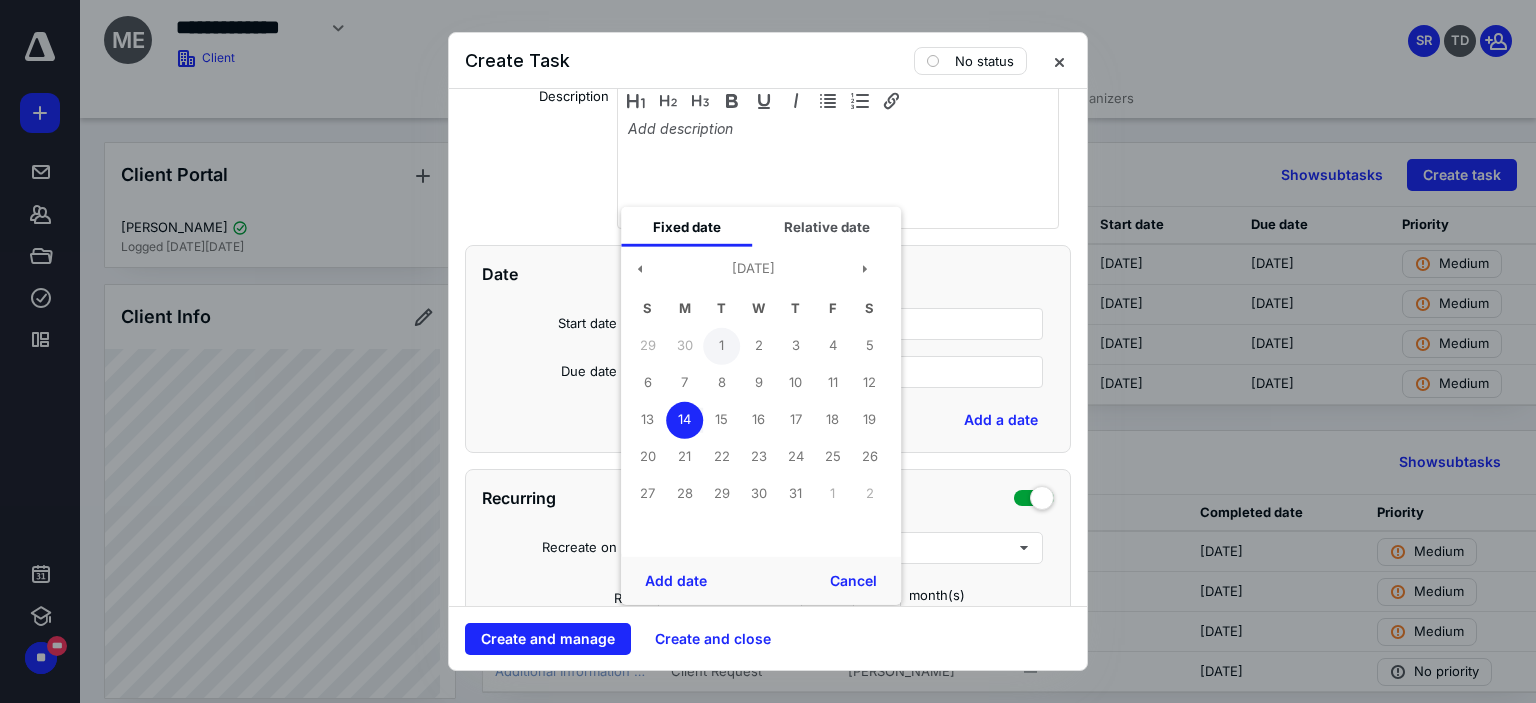 click on "1" at bounding box center (721, 345) 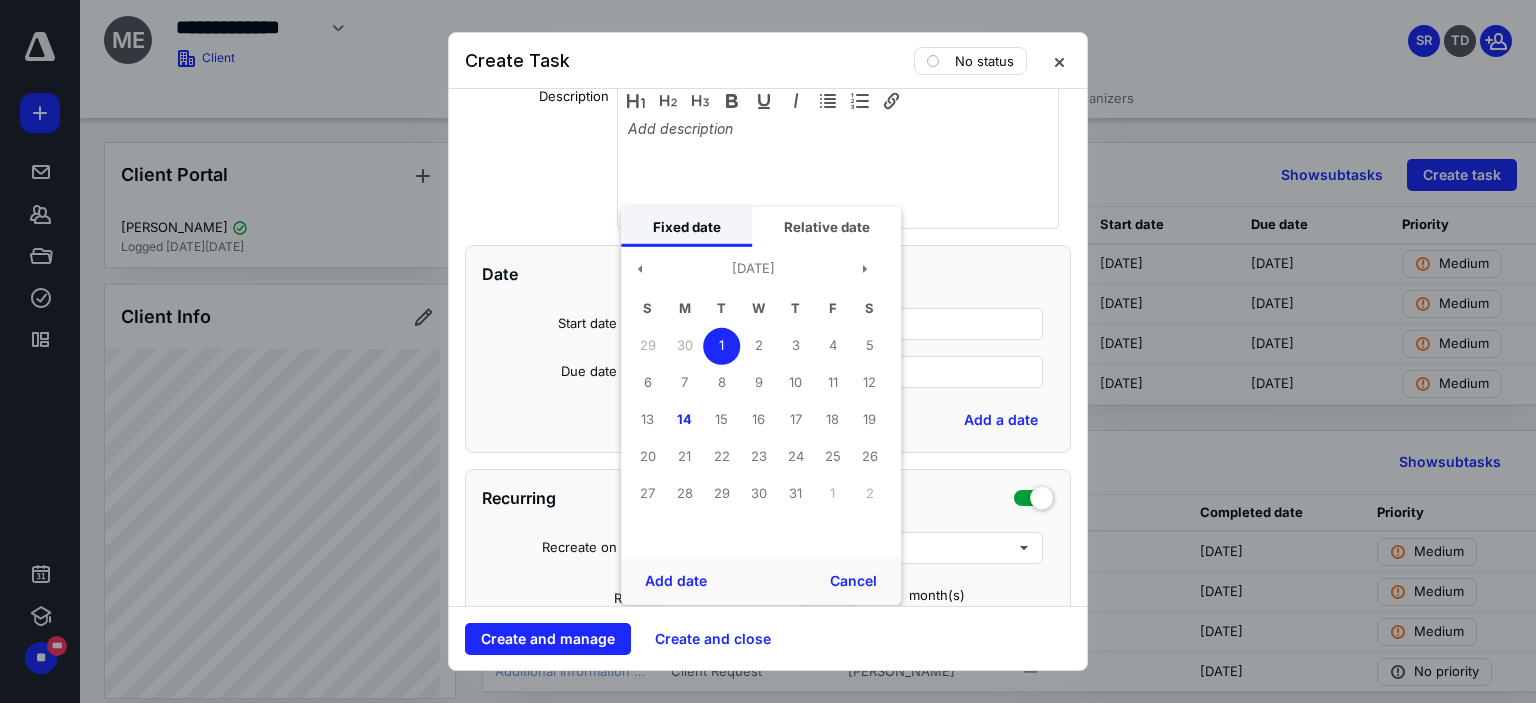 click on "Fixed date" at bounding box center (686, 227) 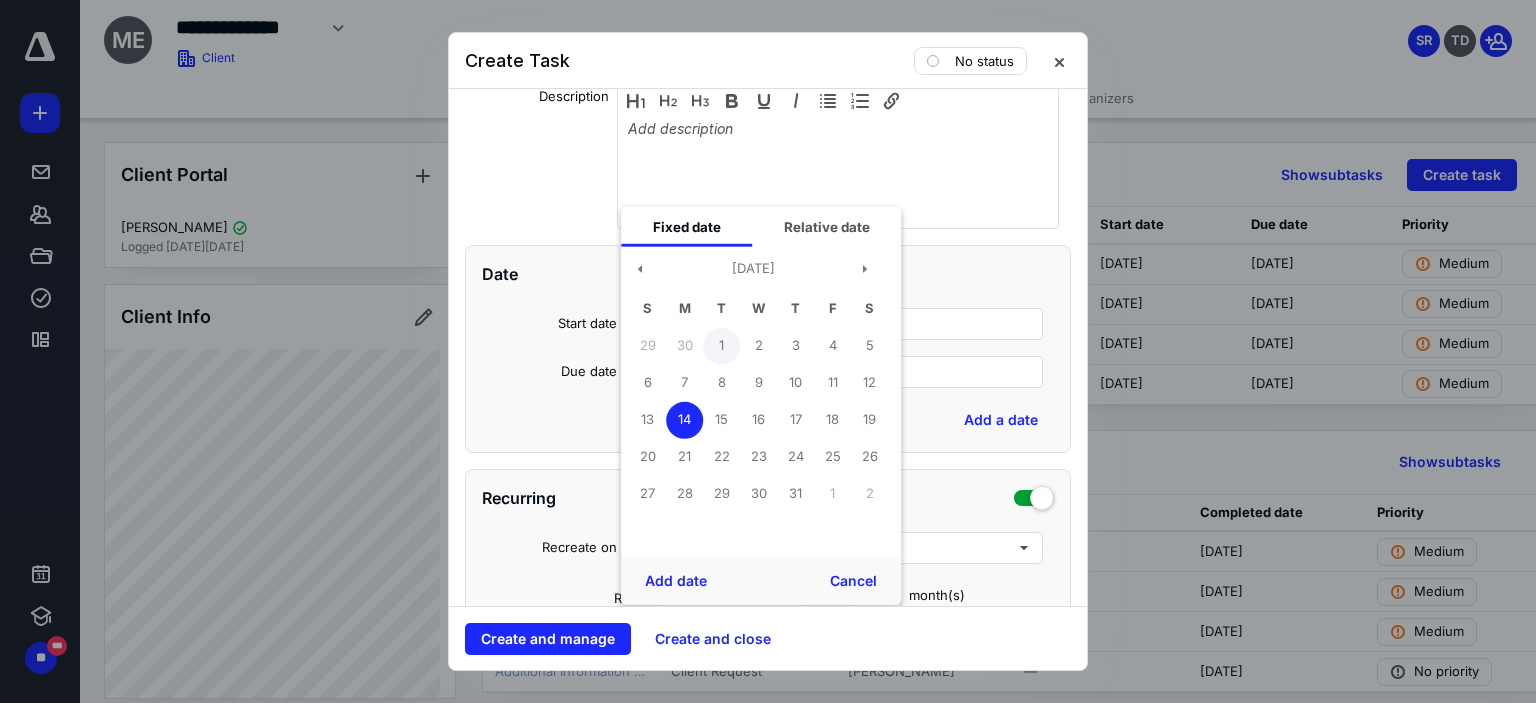 click on "1" at bounding box center [721, 345] 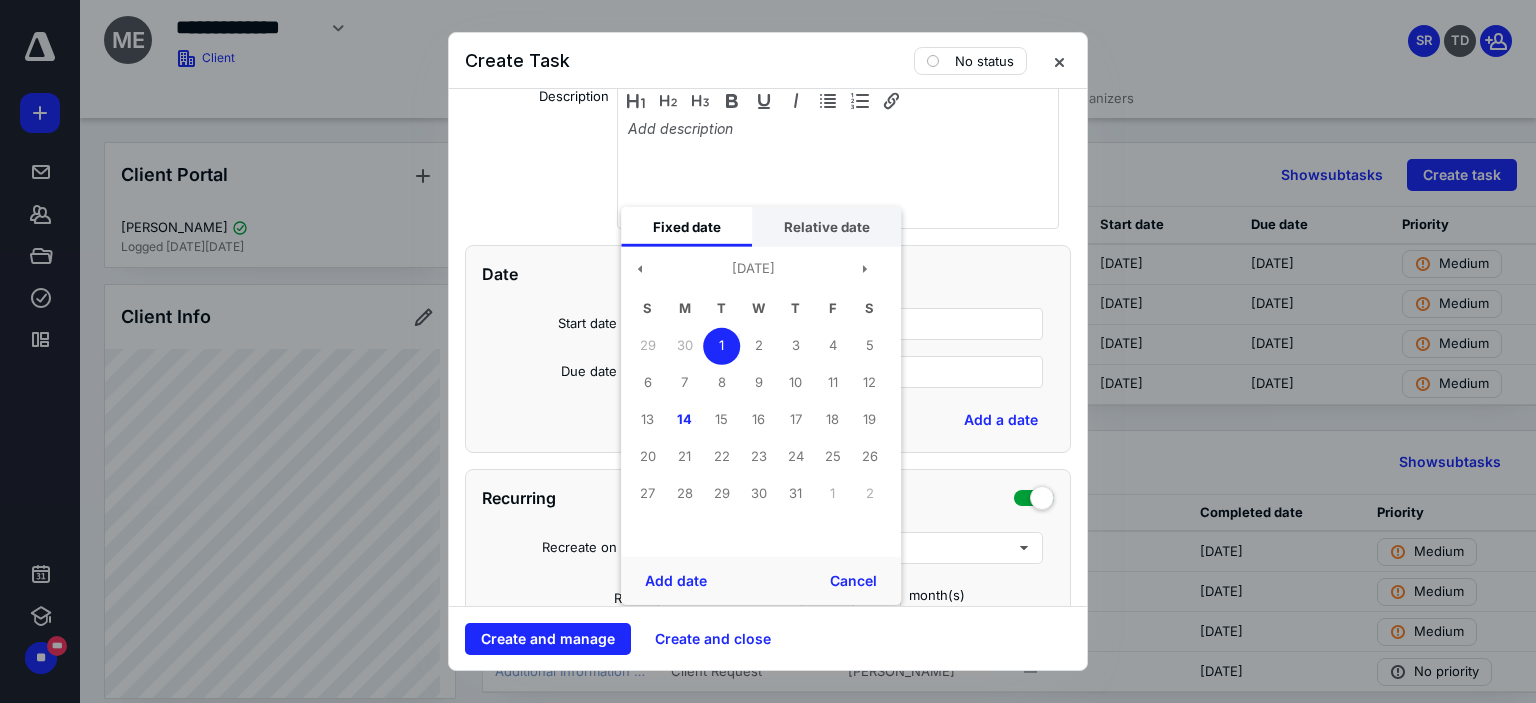 click on "Relative date" at bounding box center [826, 227] 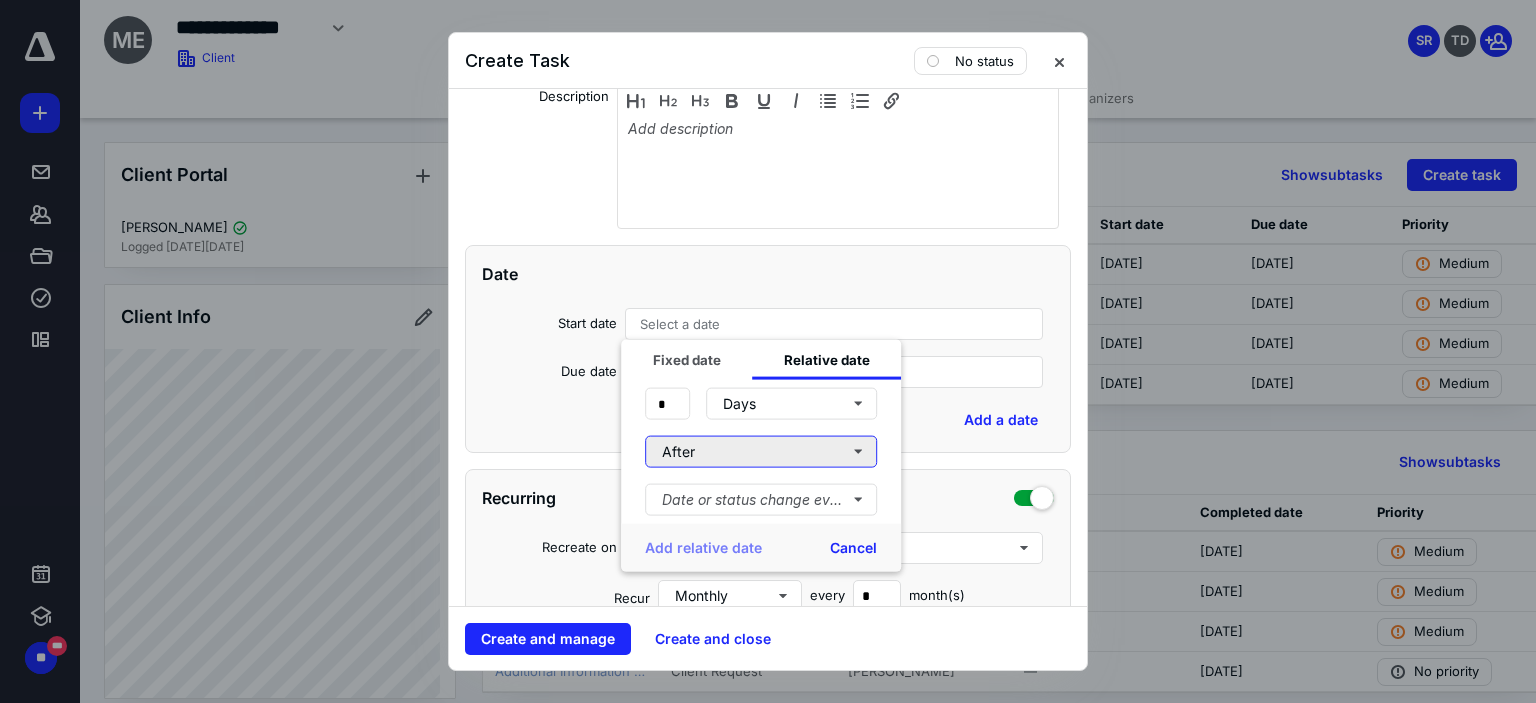 click on "After" at bounding box center [761, 452] 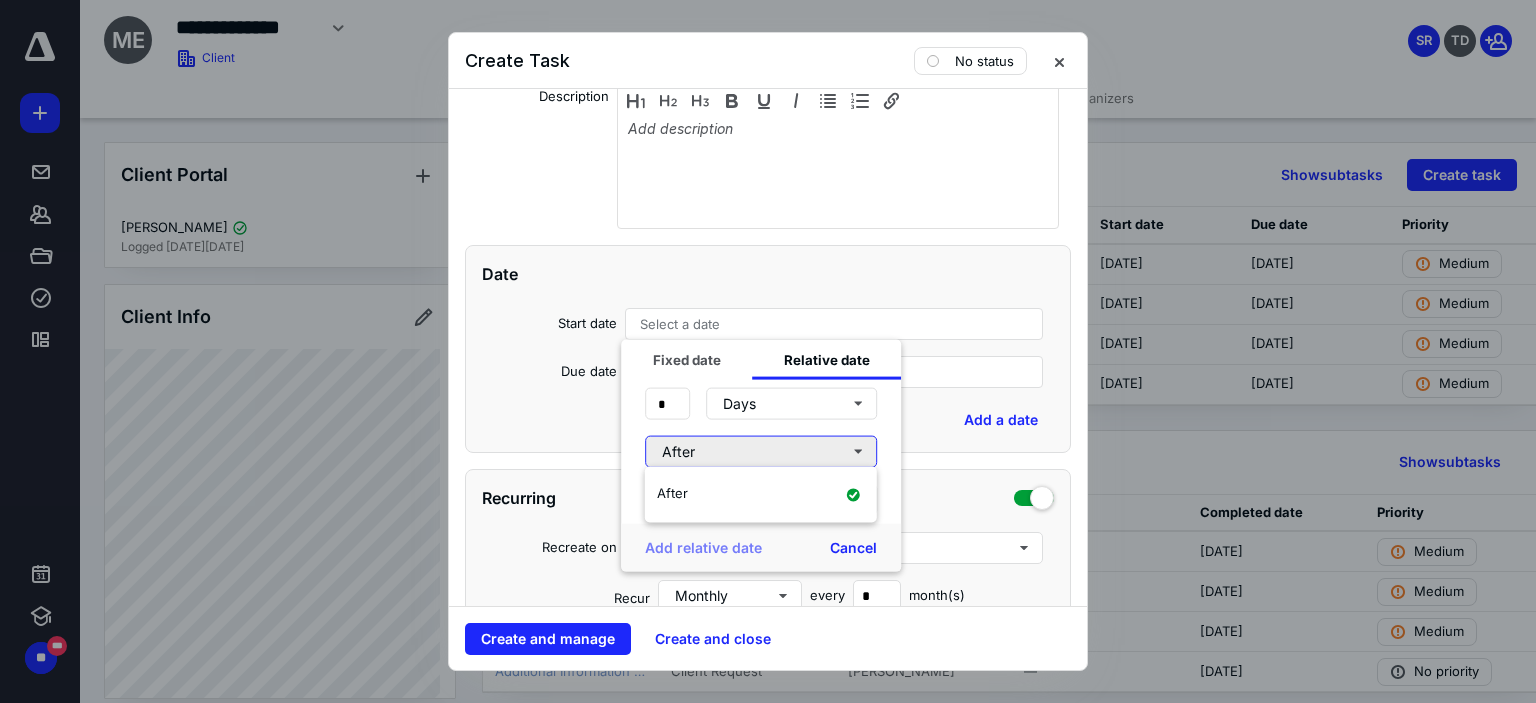 click on "After" at bounding box center (761, 452) 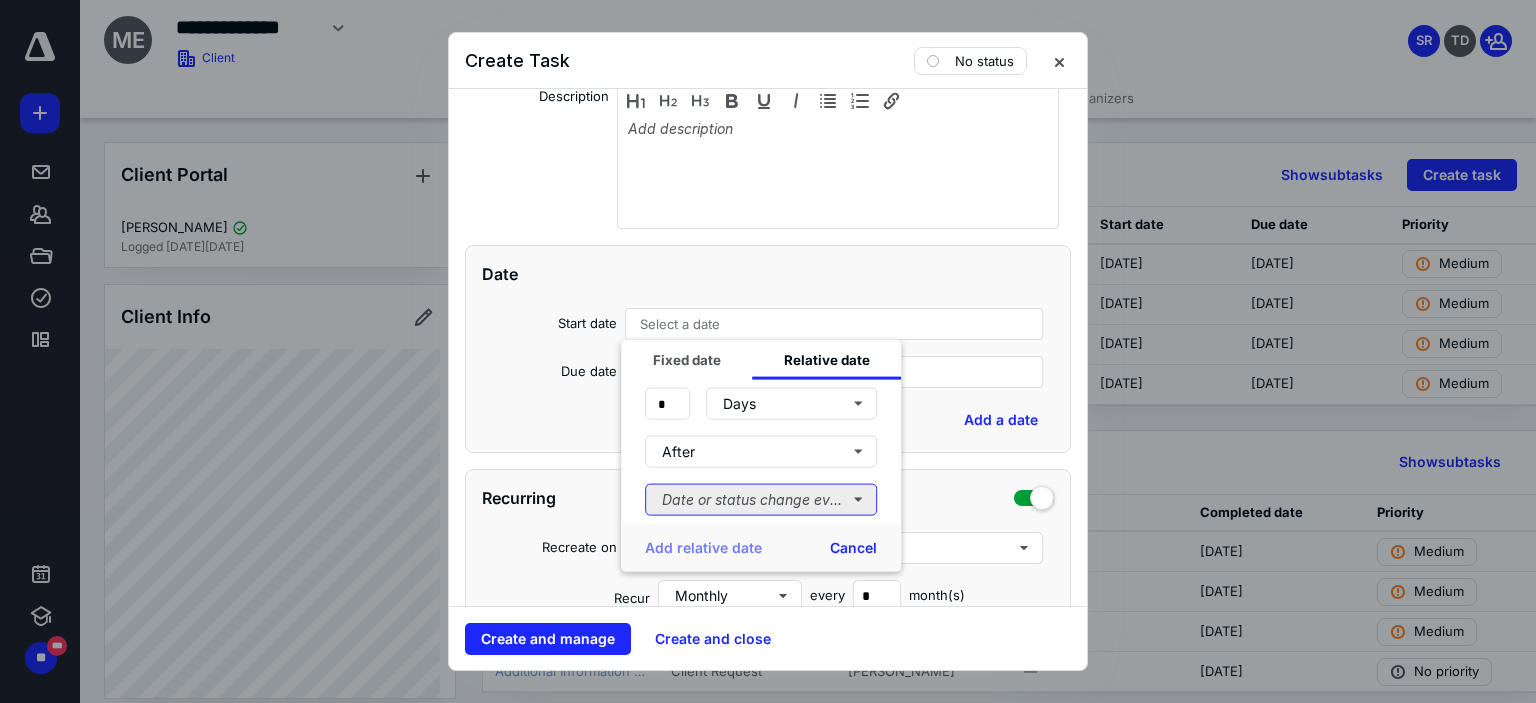 click on "Date or status change event" at bounding box center [761, 500] 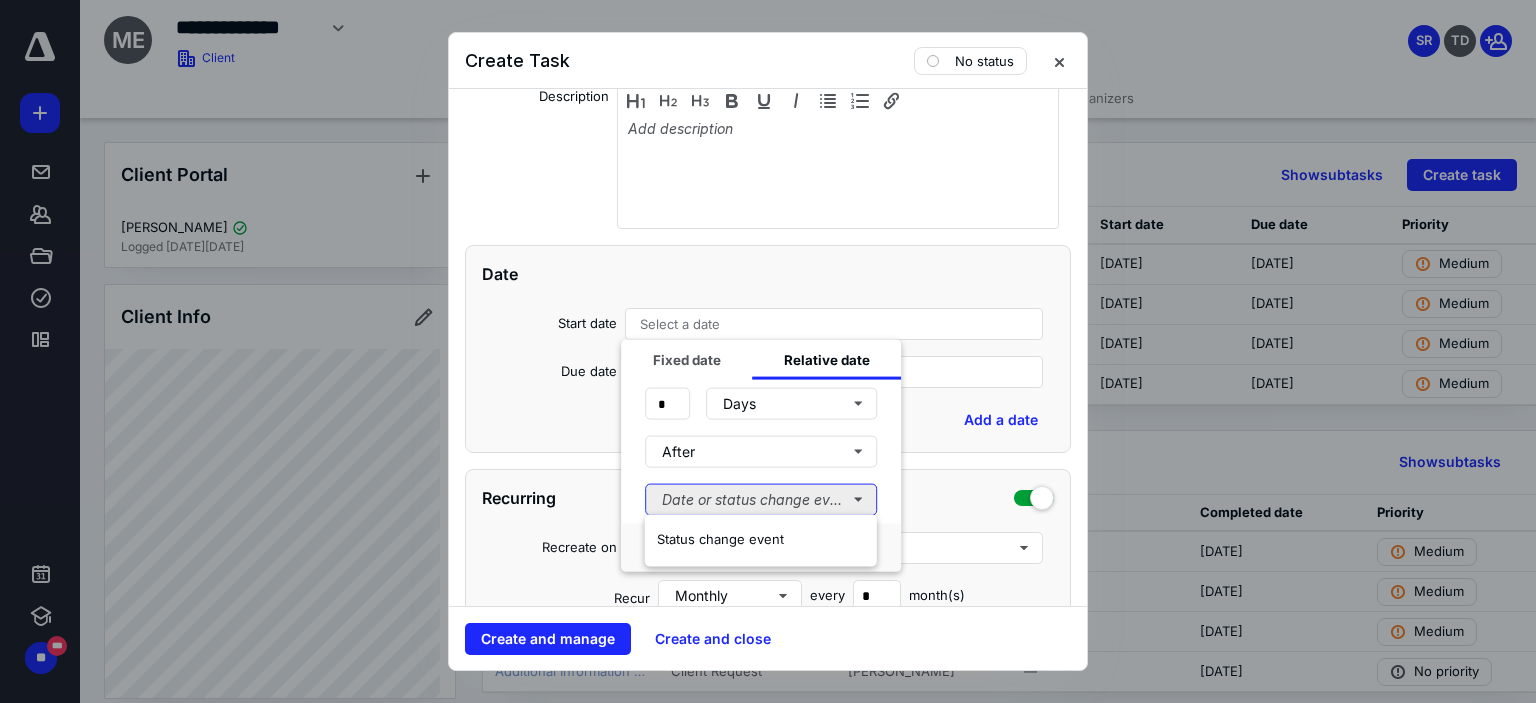 click on "Date or status change event" at bounding box center (761, 500) 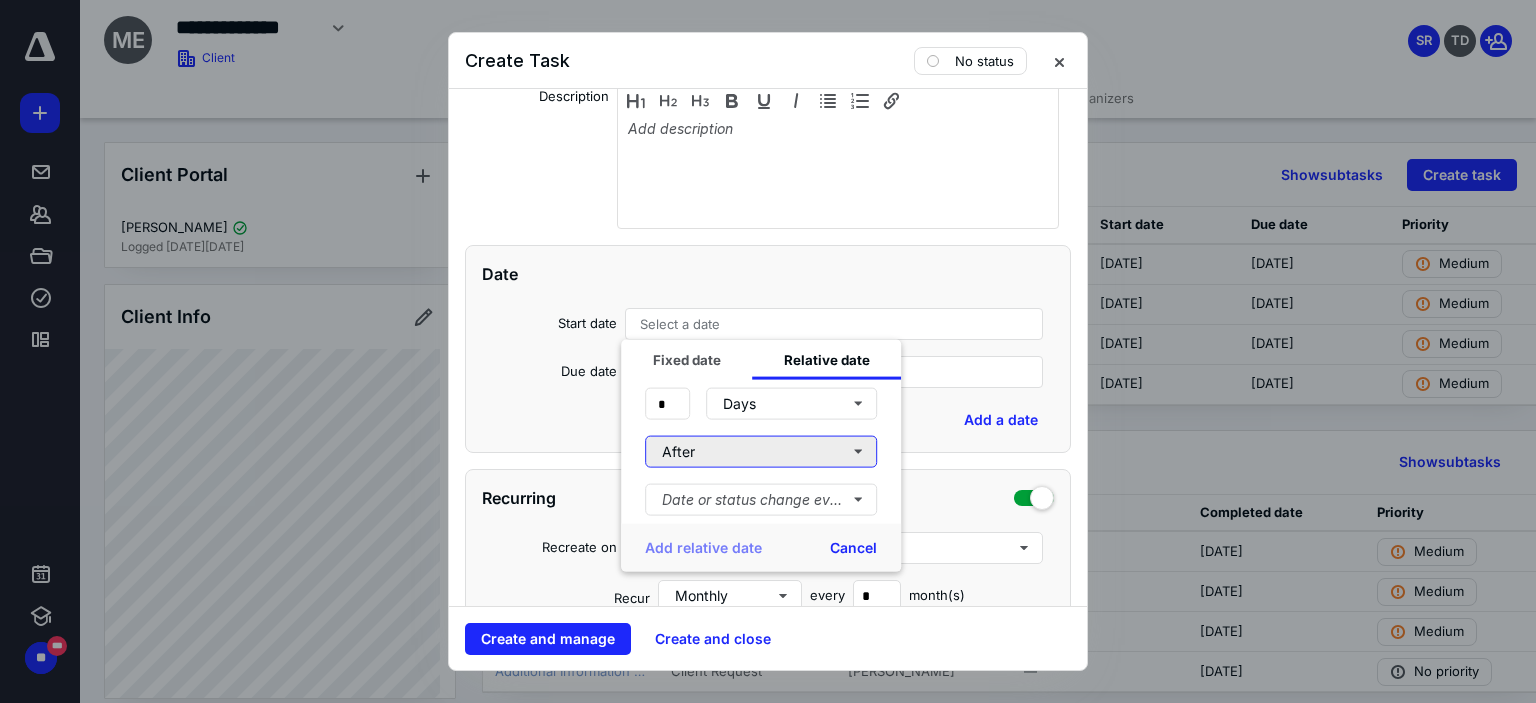 click on "After" at bounding box center [761, 452] 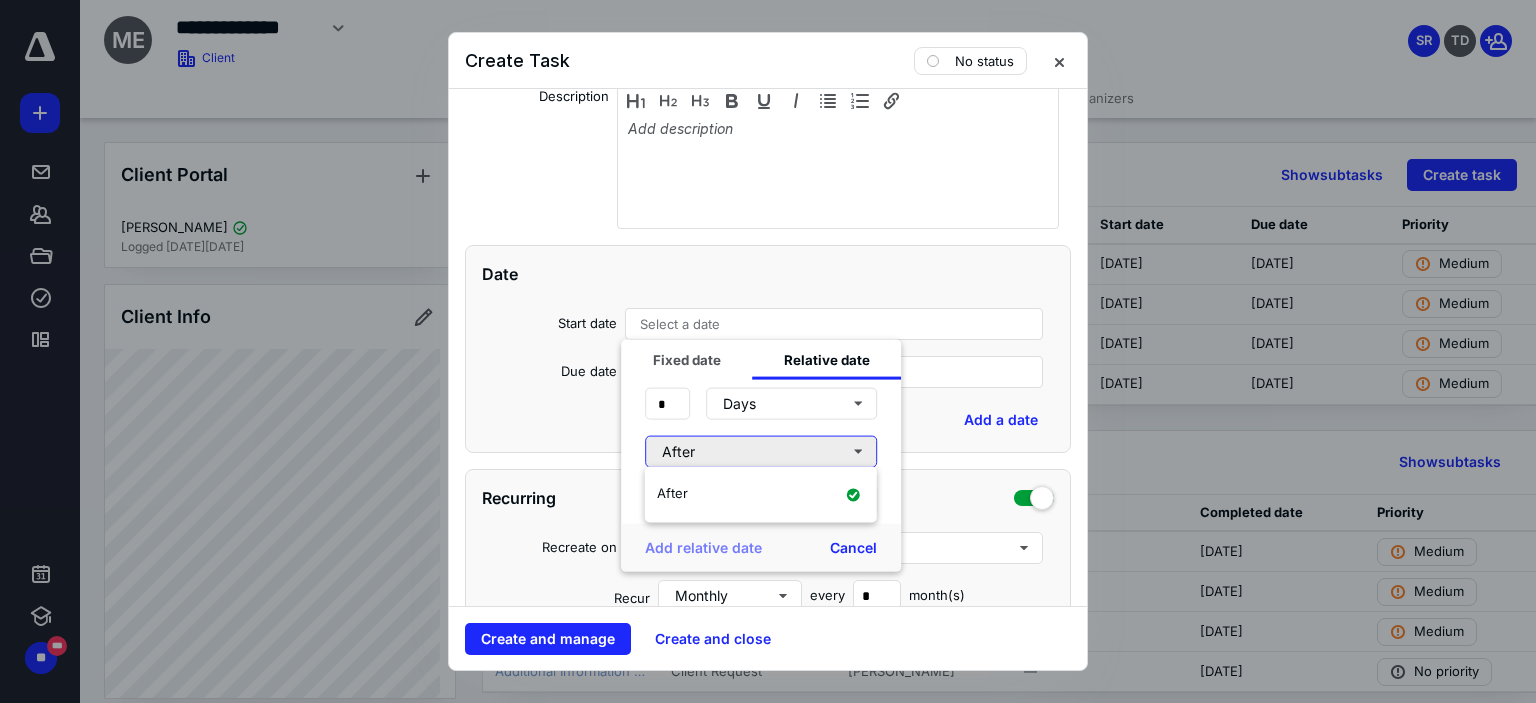 click on "After" at bounding box center (761, 452) 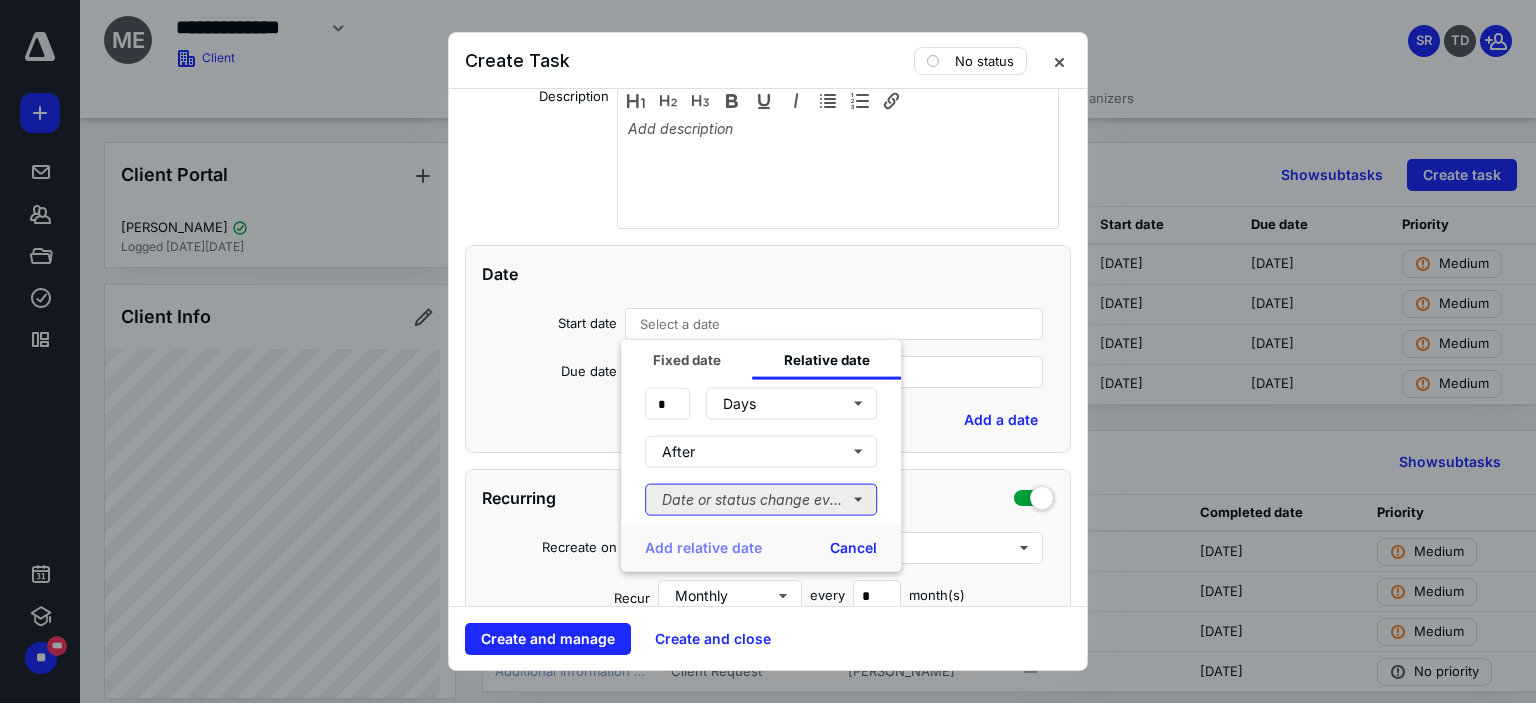 click on "Date or status change event" at bounding box center [761, 500] 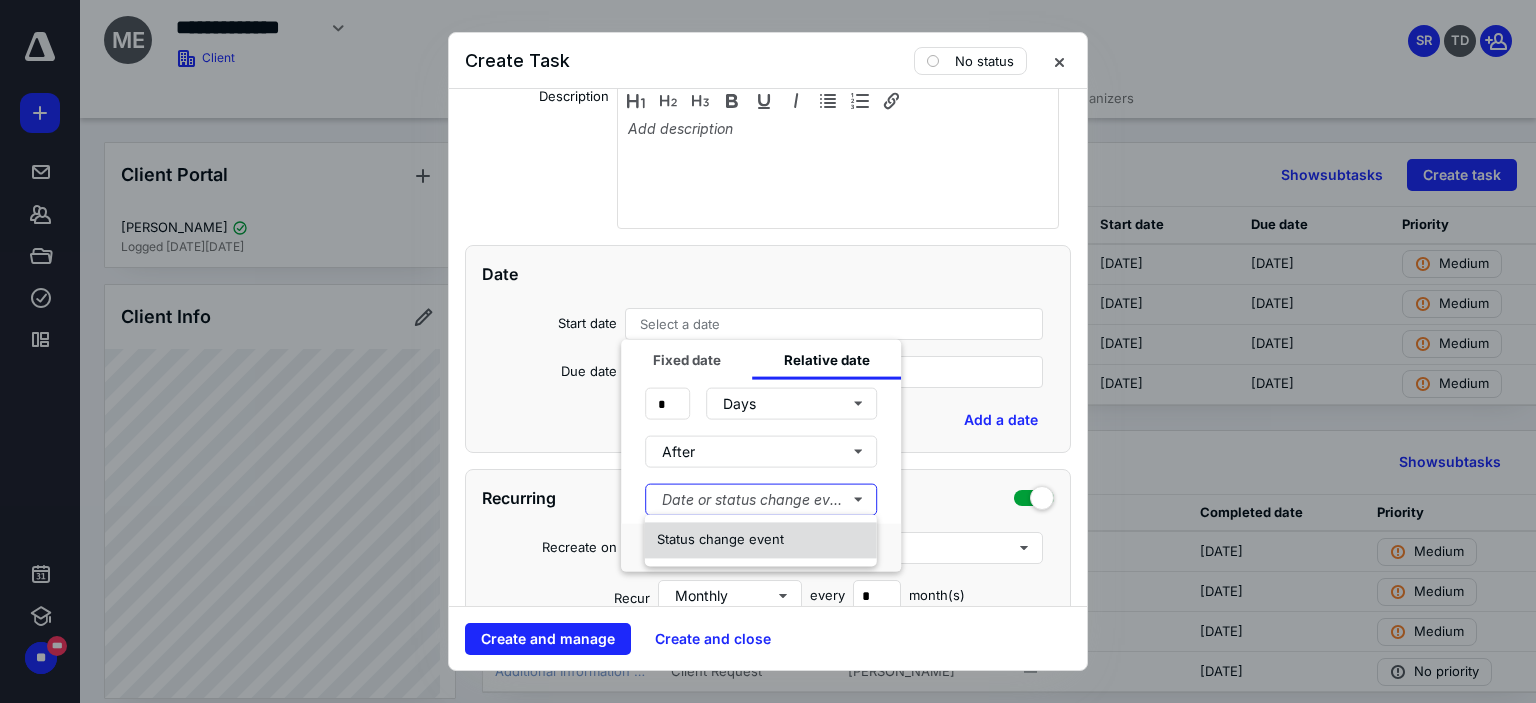 click on "Status change event" at bounding box center (720, 539) 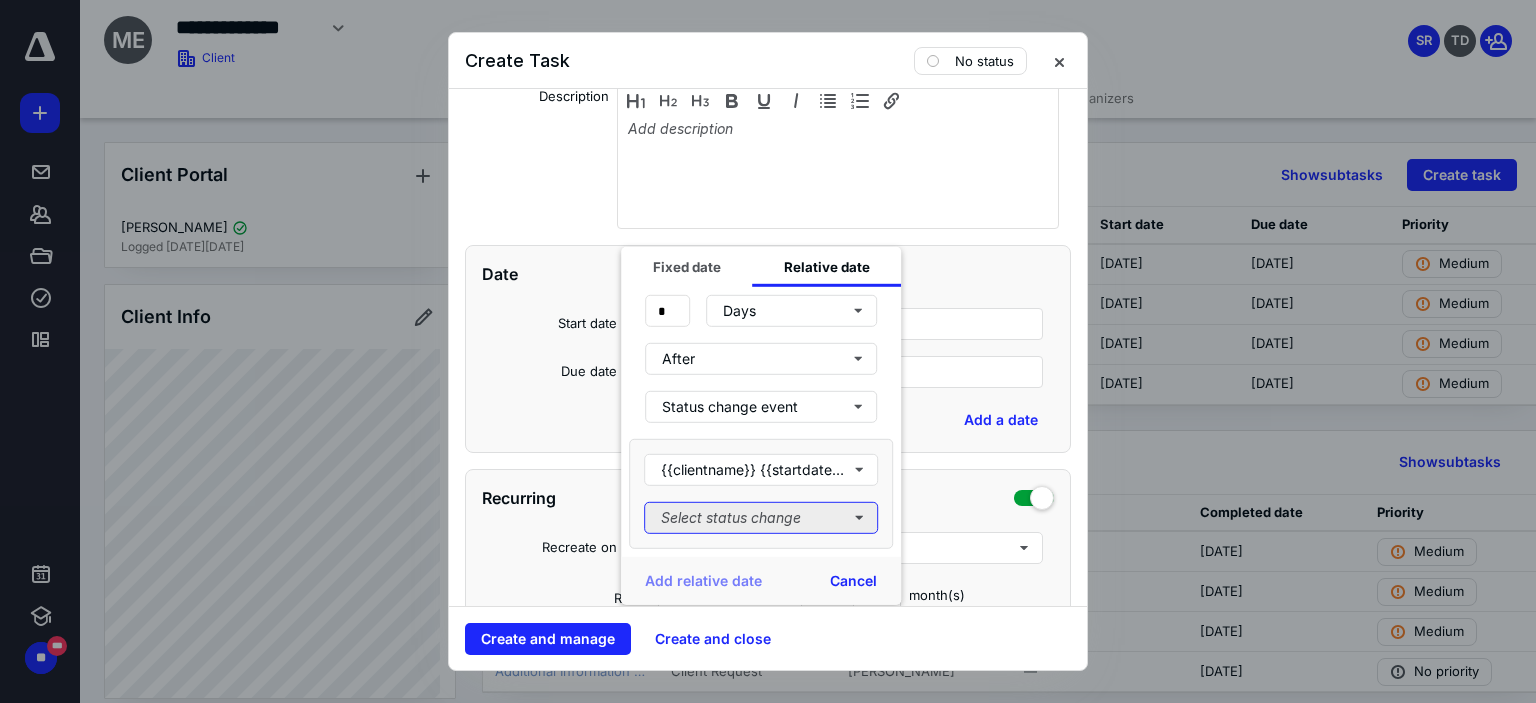click on "Select status change" at bounding box center [761, 518] 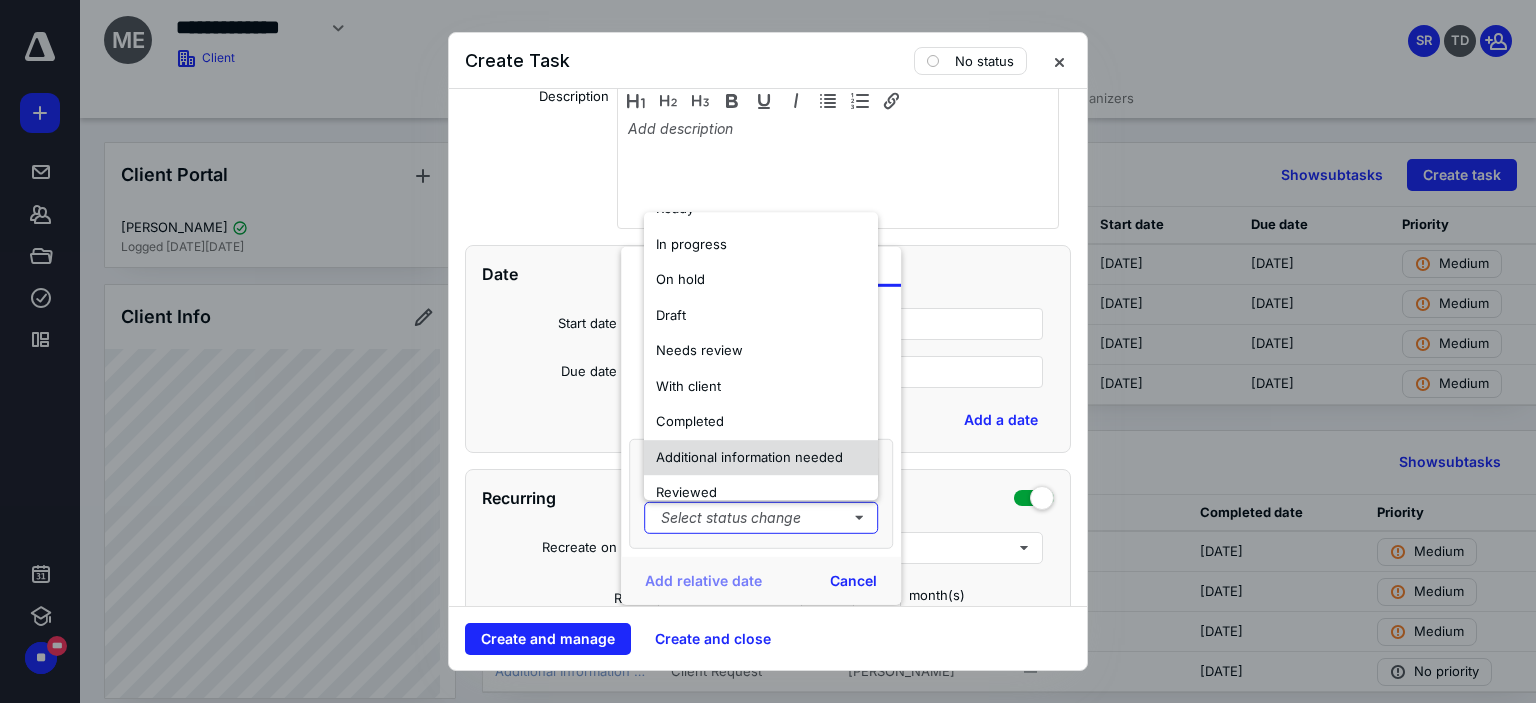 scroll, scrollTop: 118, scrollLeft: 0, axis: vertical 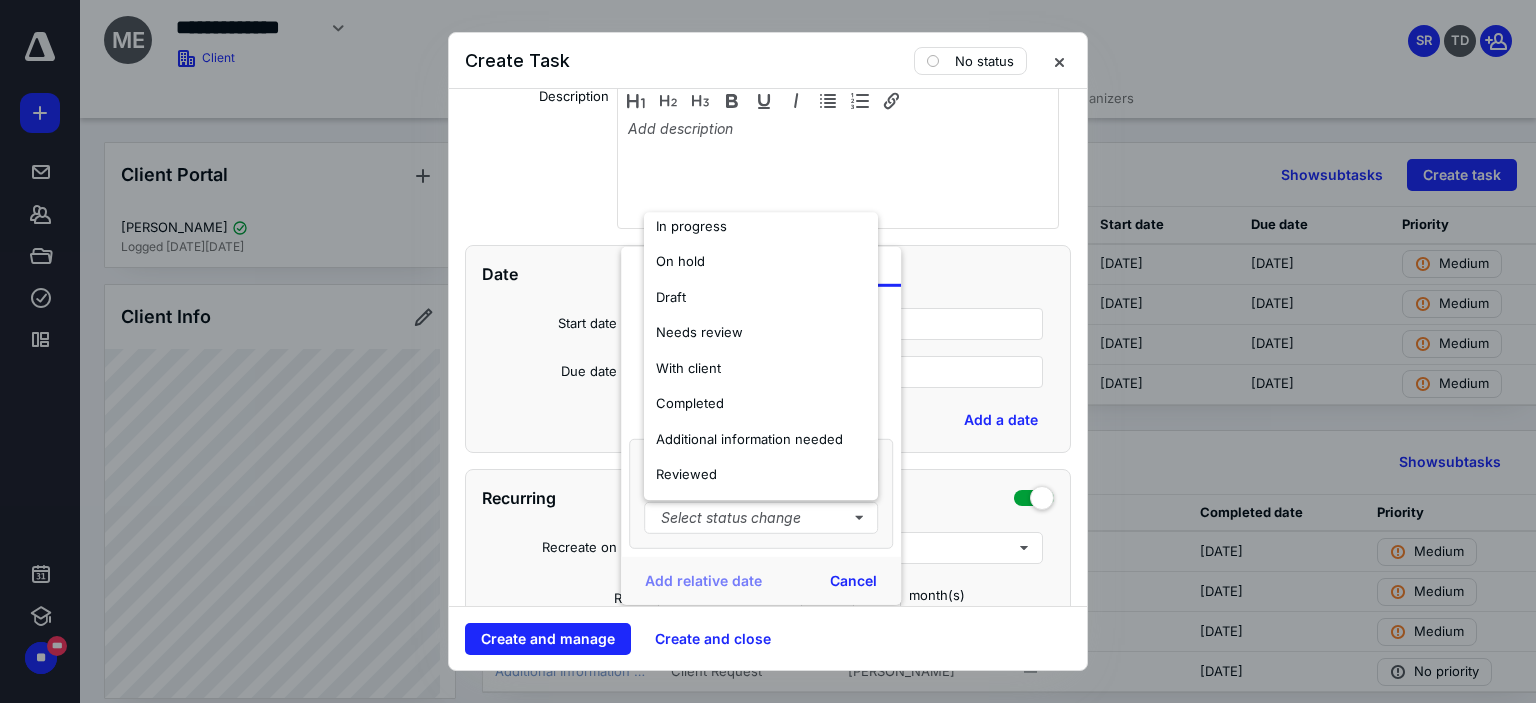 click on "Date" at bounding box center [768, 274] 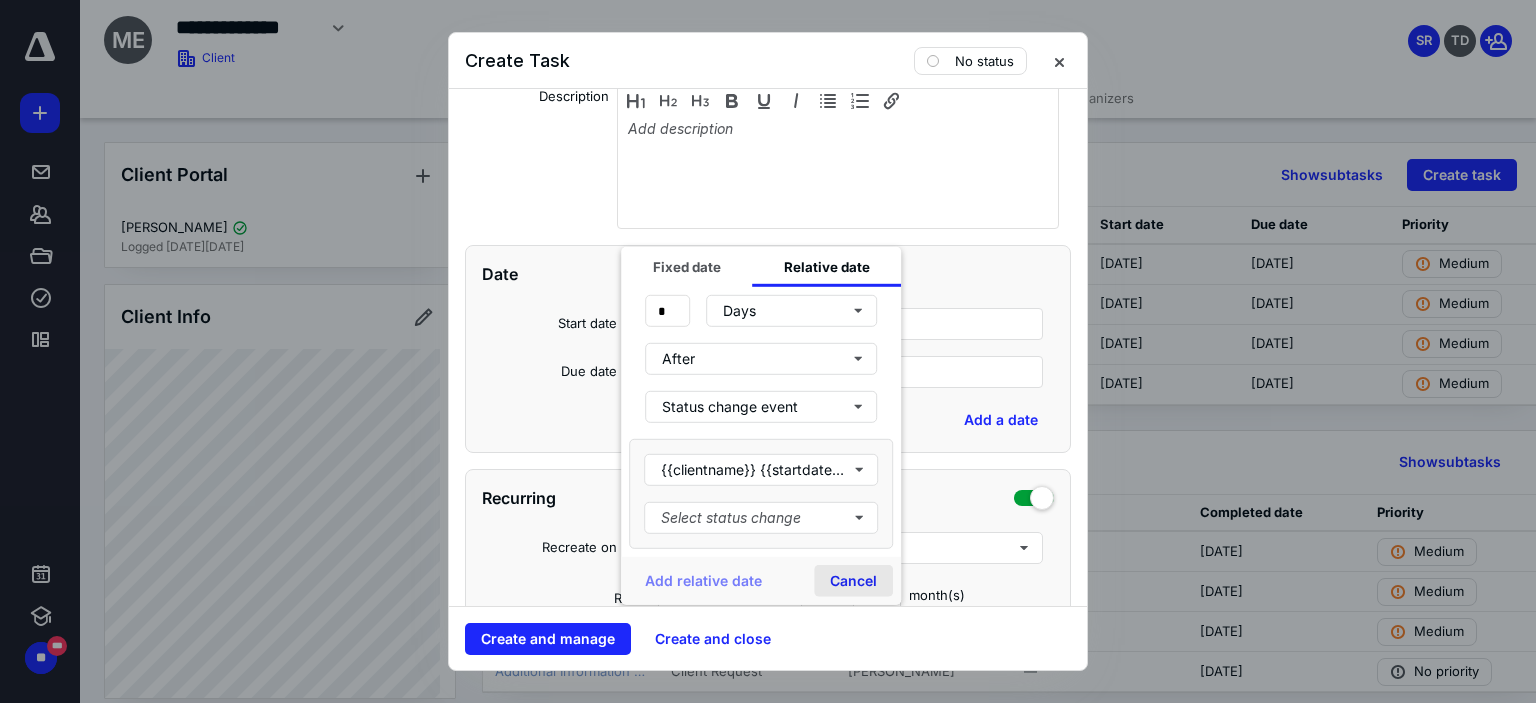 click on "Cancel" at bounding box center [853, 581] 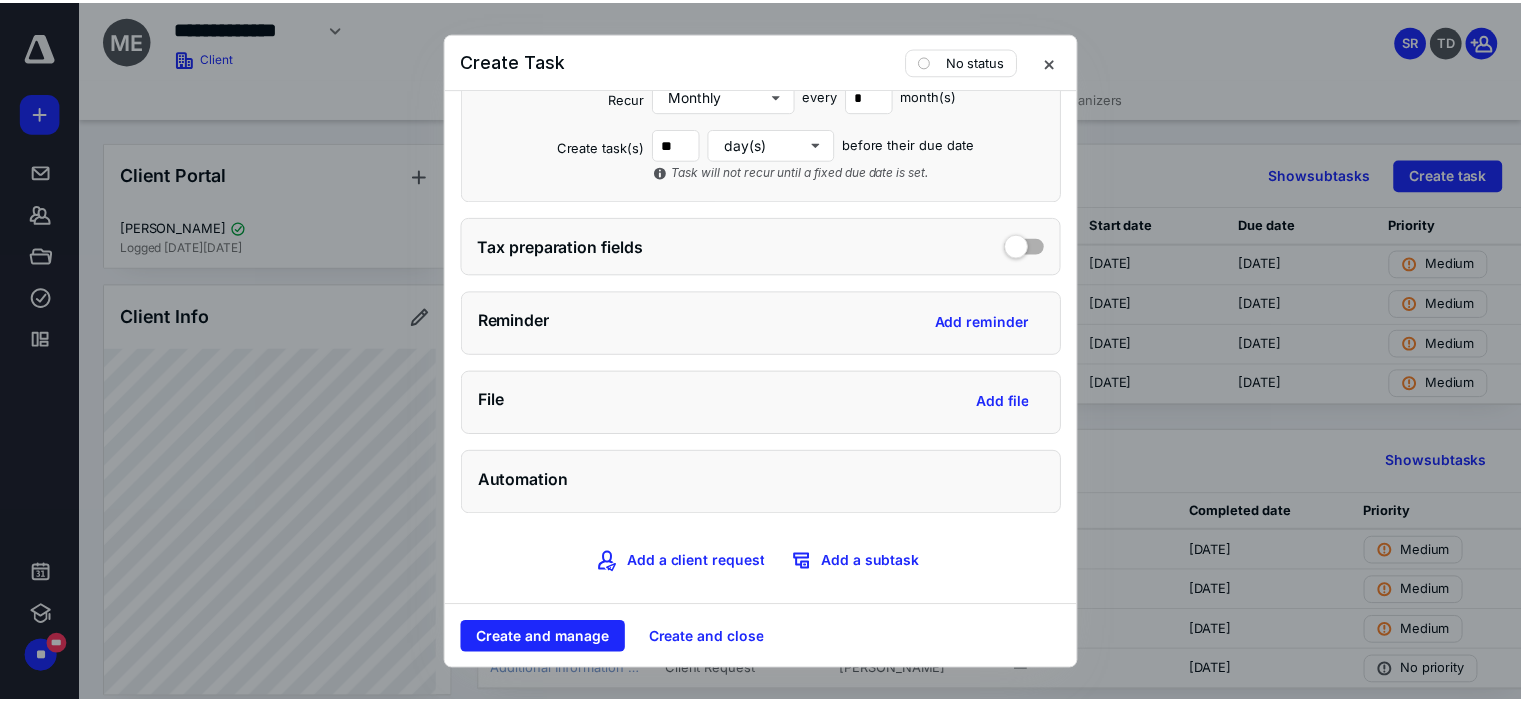 scroll, scrollTop: 800, scrollLeft: 0, axis: vertical 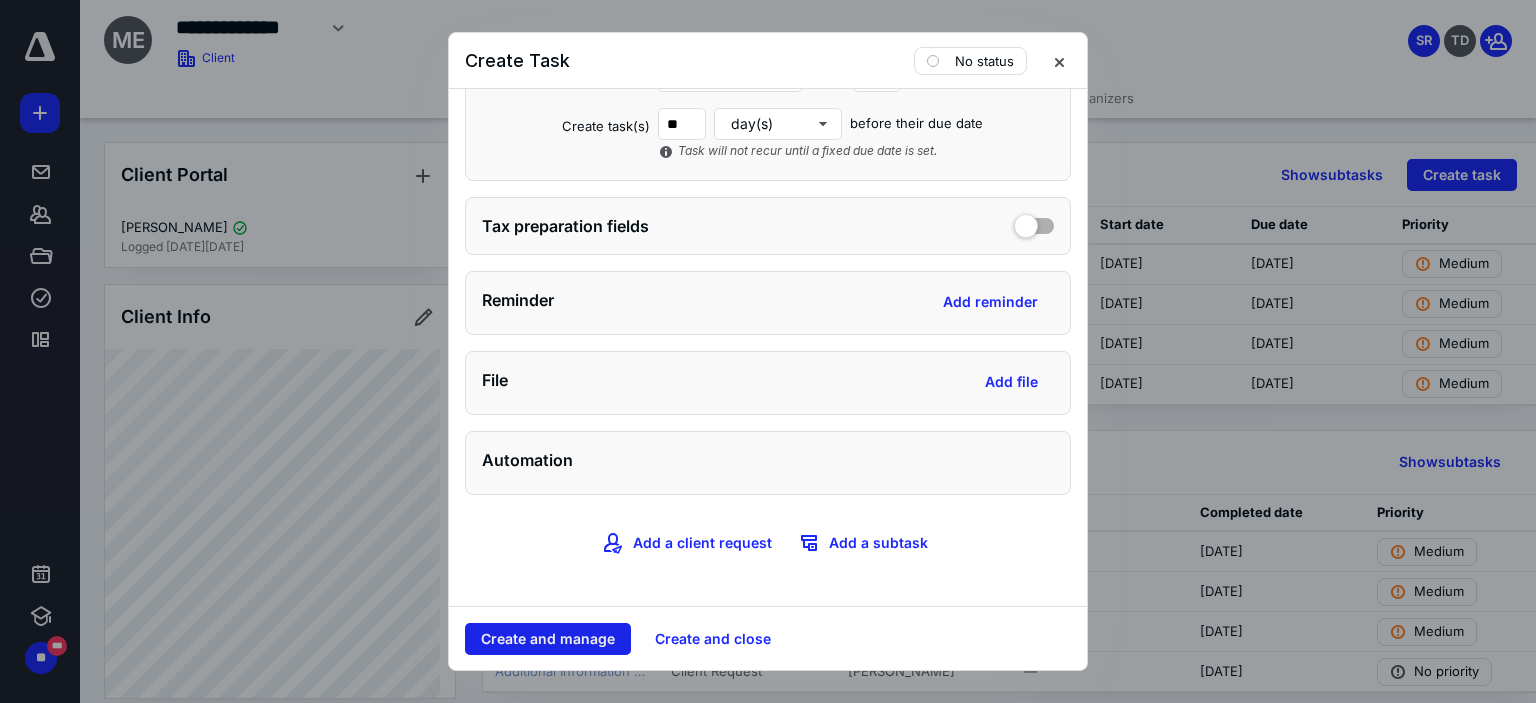 click on "Create and manage" at bounding box center [548, 639] 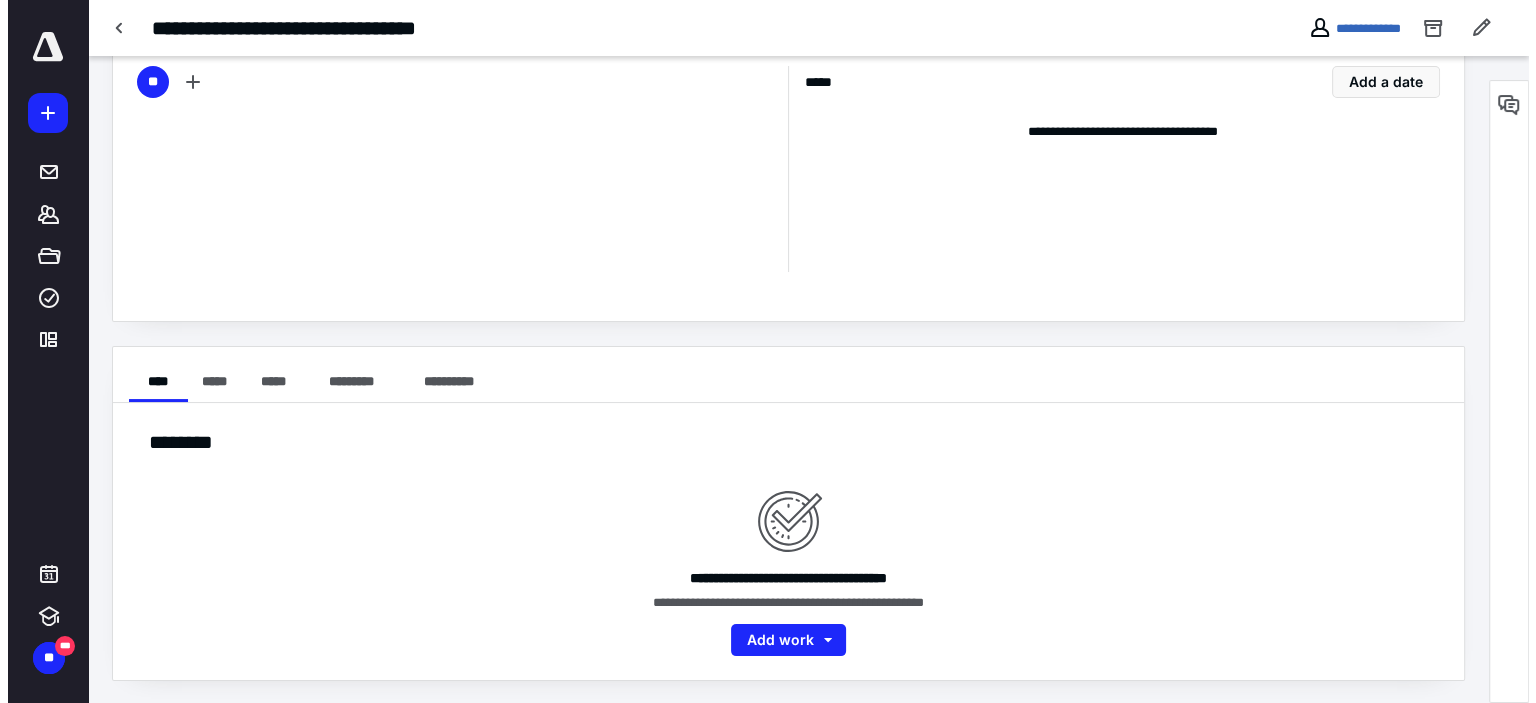 scroll, scrollTop: 0, scrollLeft: 0, axis: both 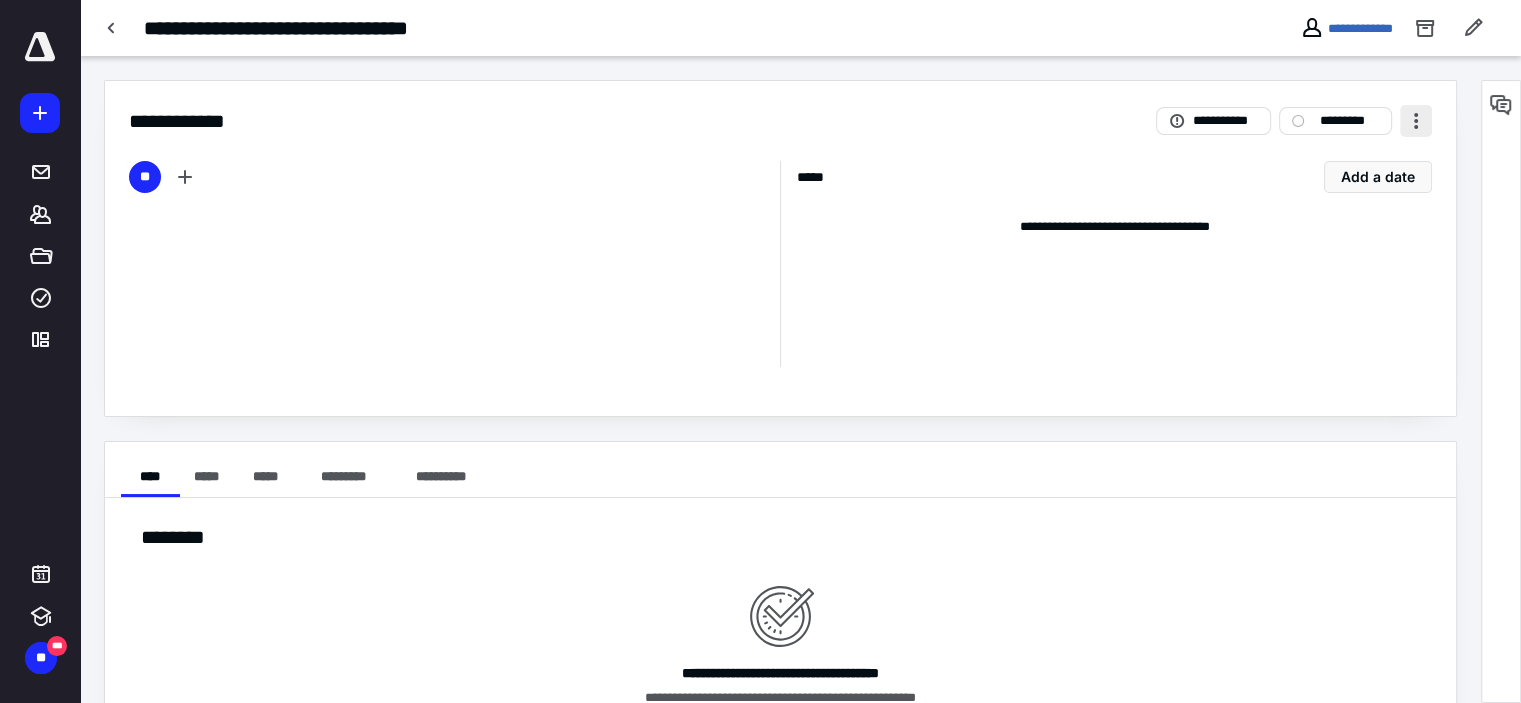 click at bounding box center (1416, 121) 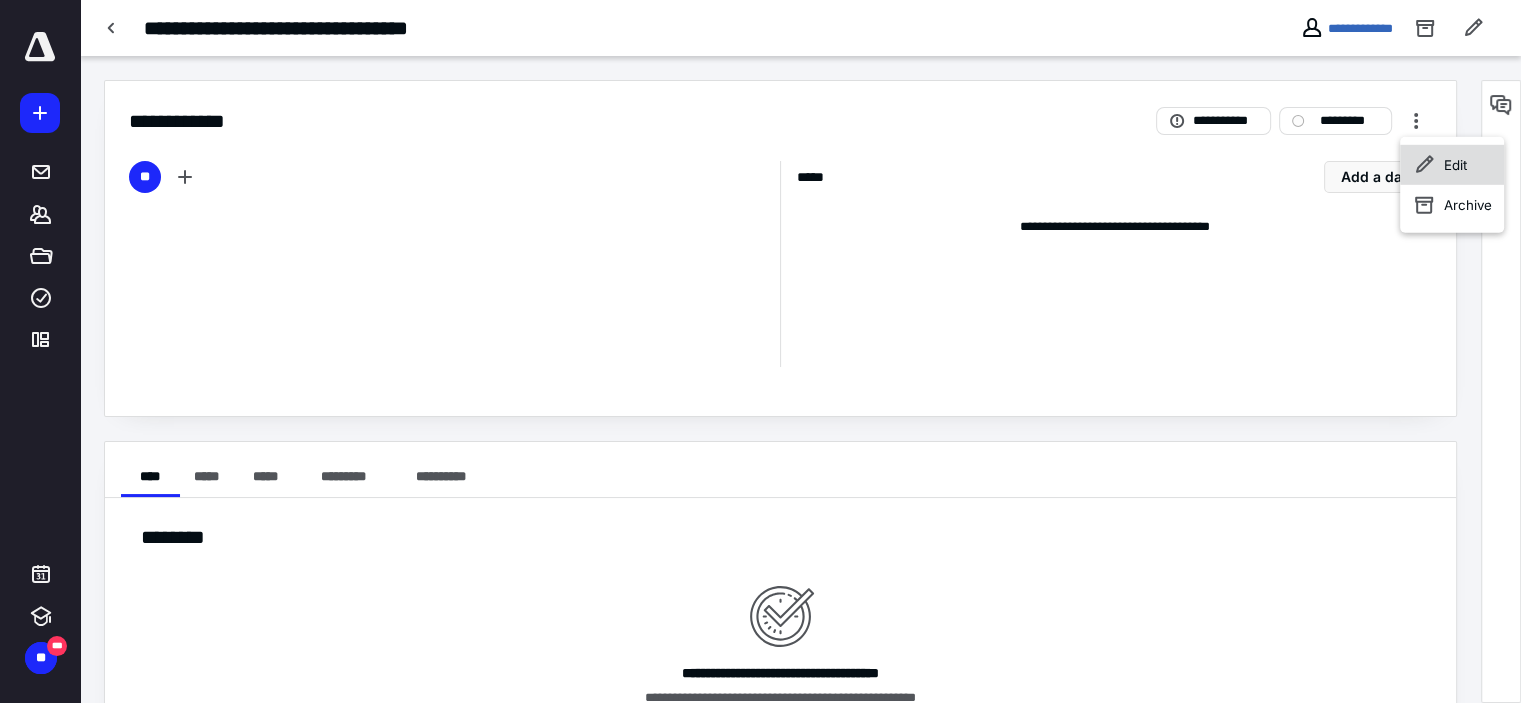 click on "Edit" at bounding box center (1452, 165) 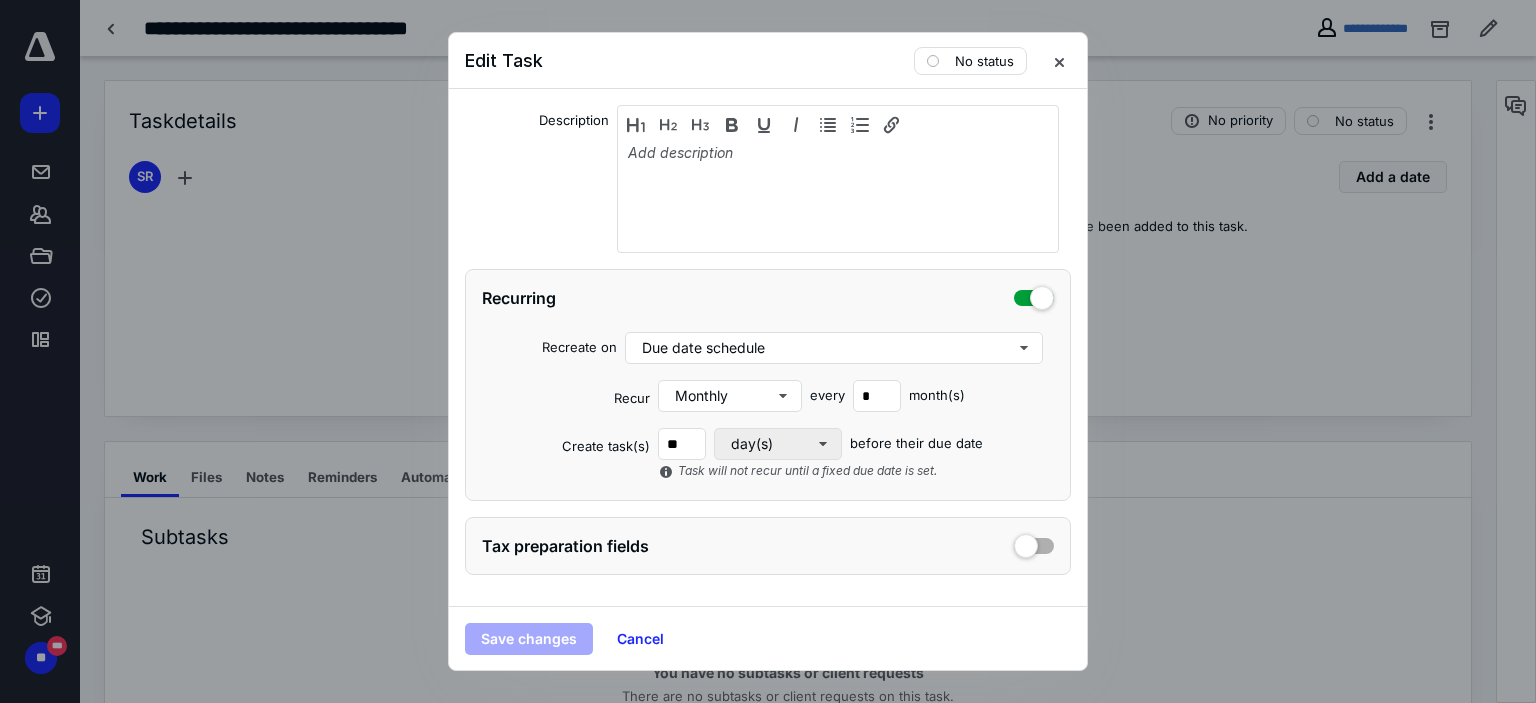 scroll, scrollTop: 0, scrollLeft: 0, axis: both 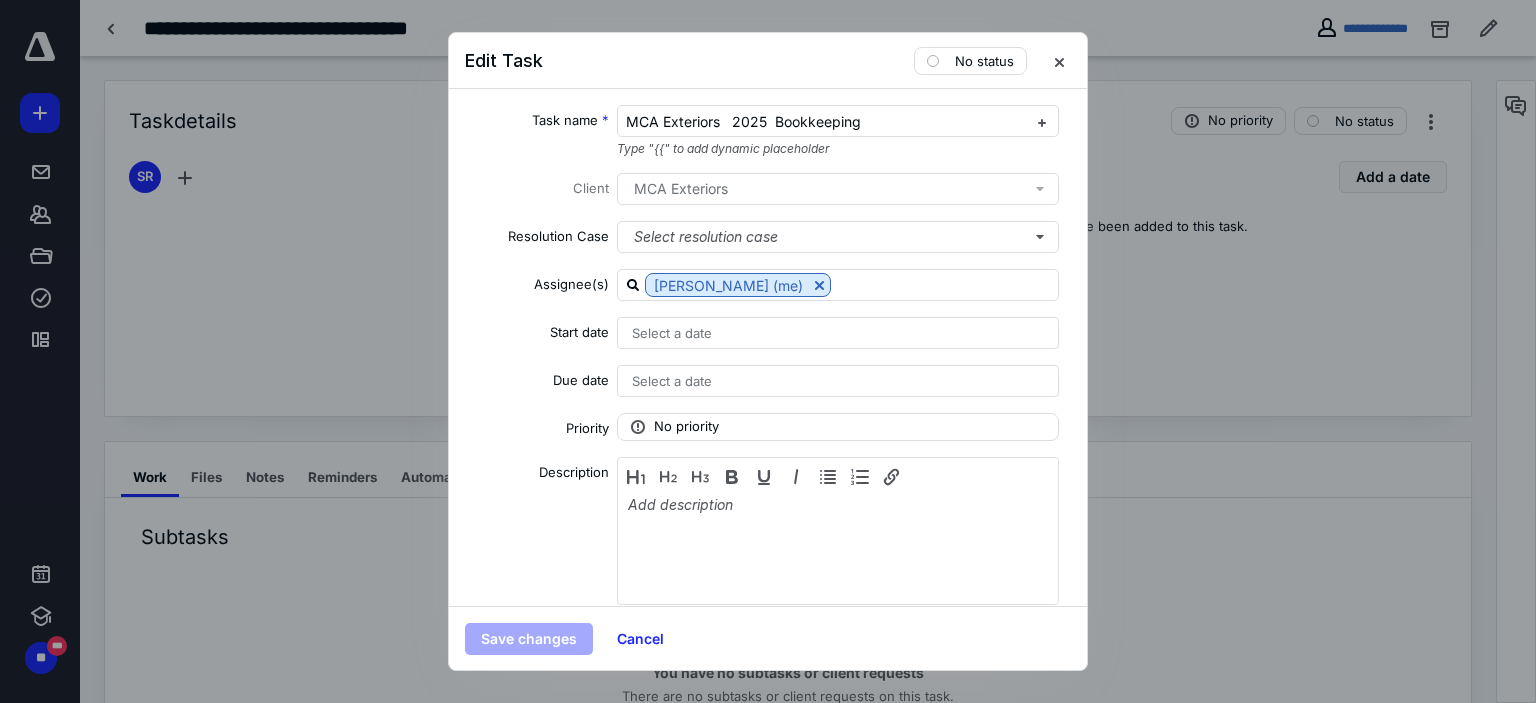 click on "Select a date" at bounding box center (838, 333) 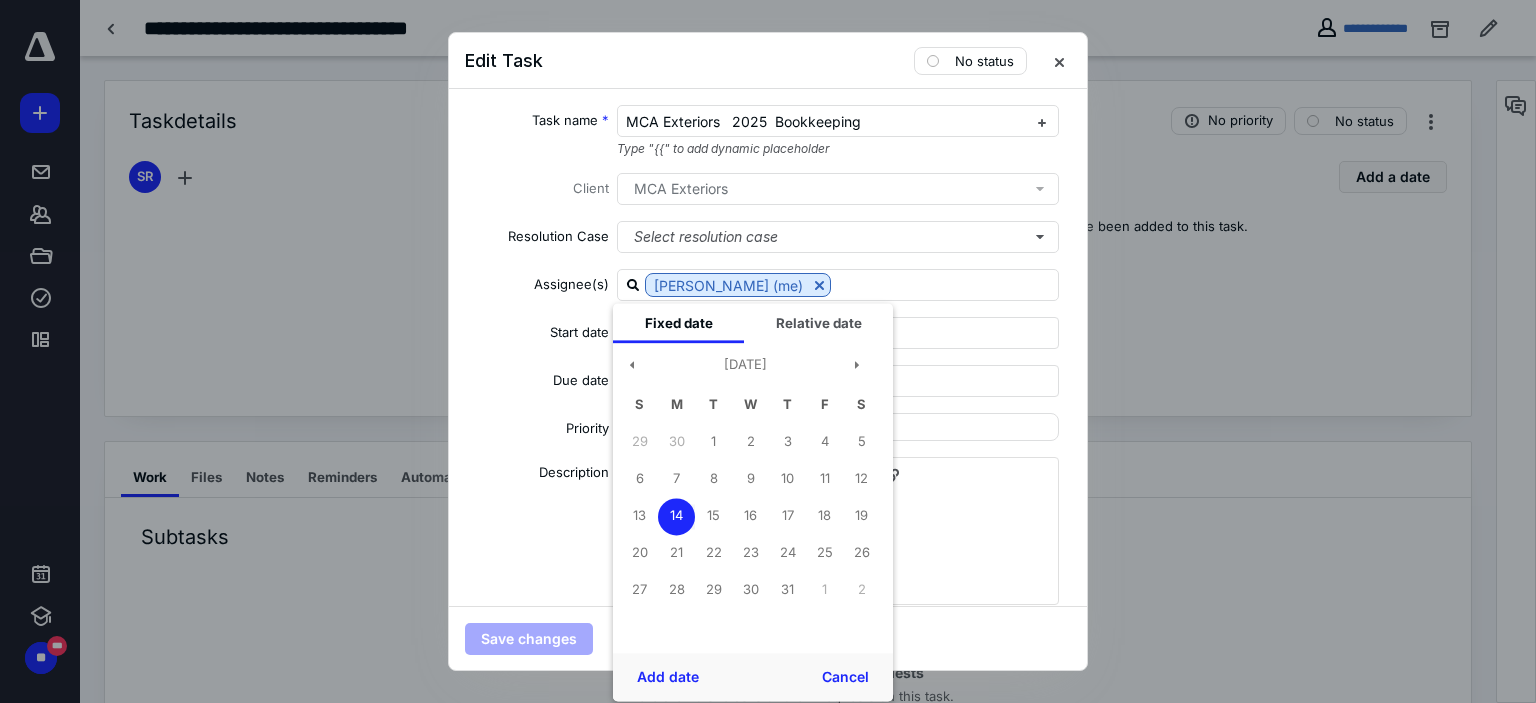 click on "Assignee(s)" at bounding box center (537, 288) 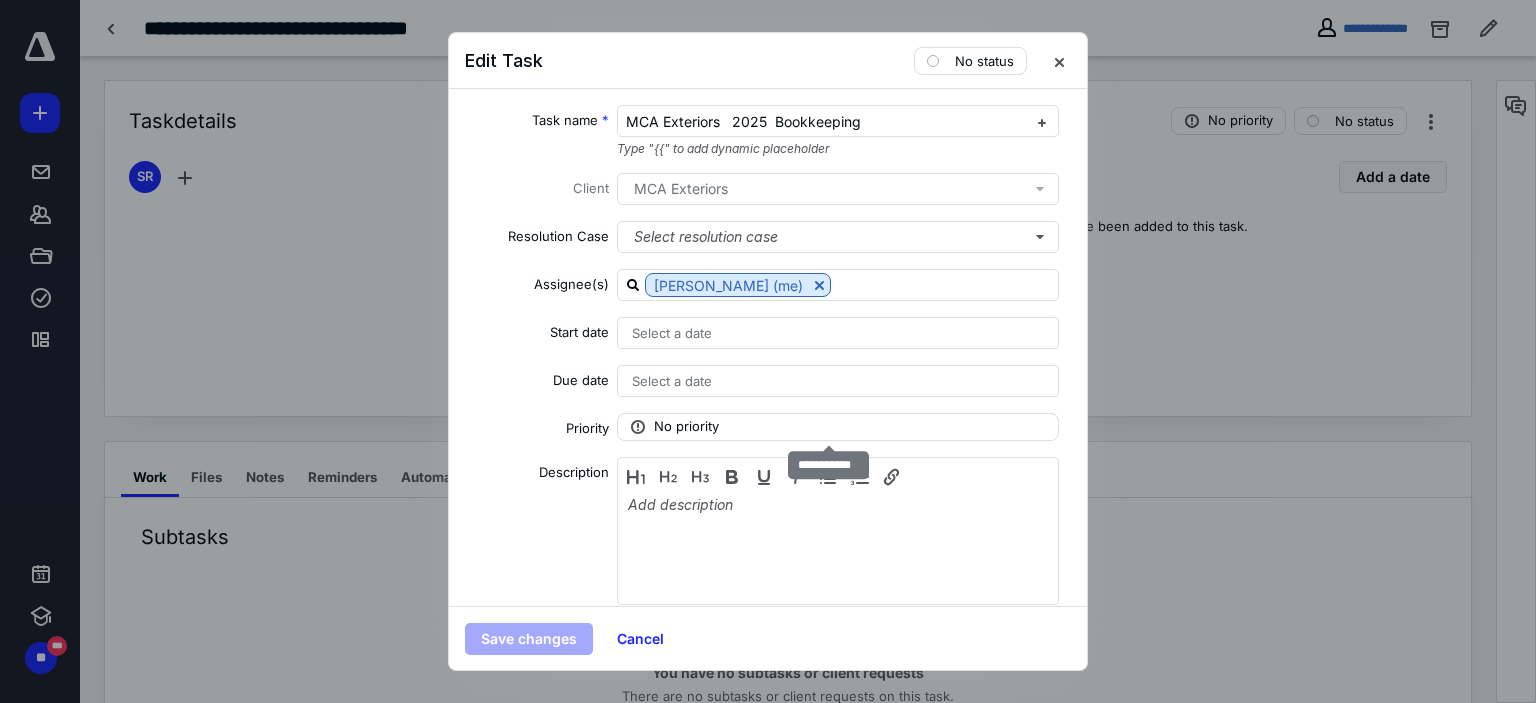 scroll, scrollTop: 352, scrollLeft: 0, axis: vertical 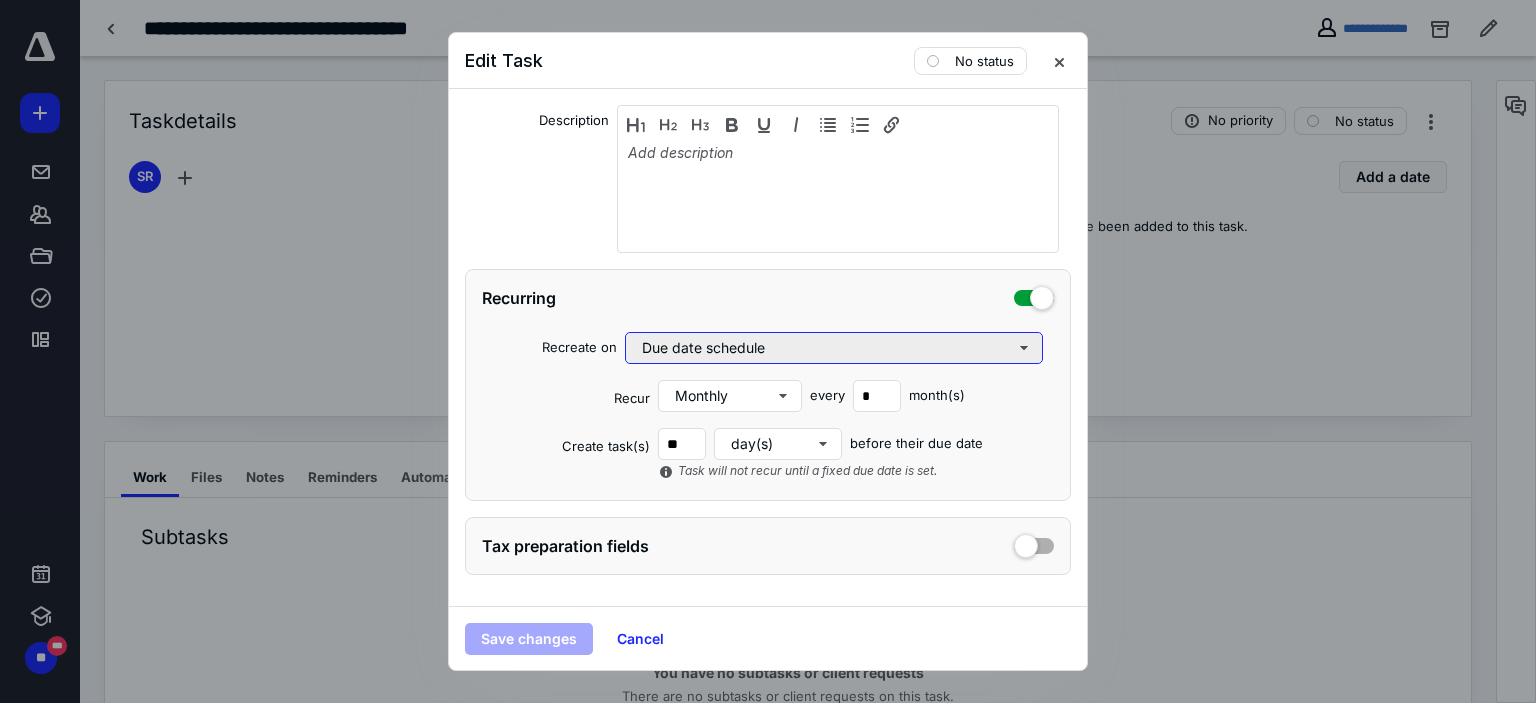 click on "Due date schedule" at bounding box center (834, 348) 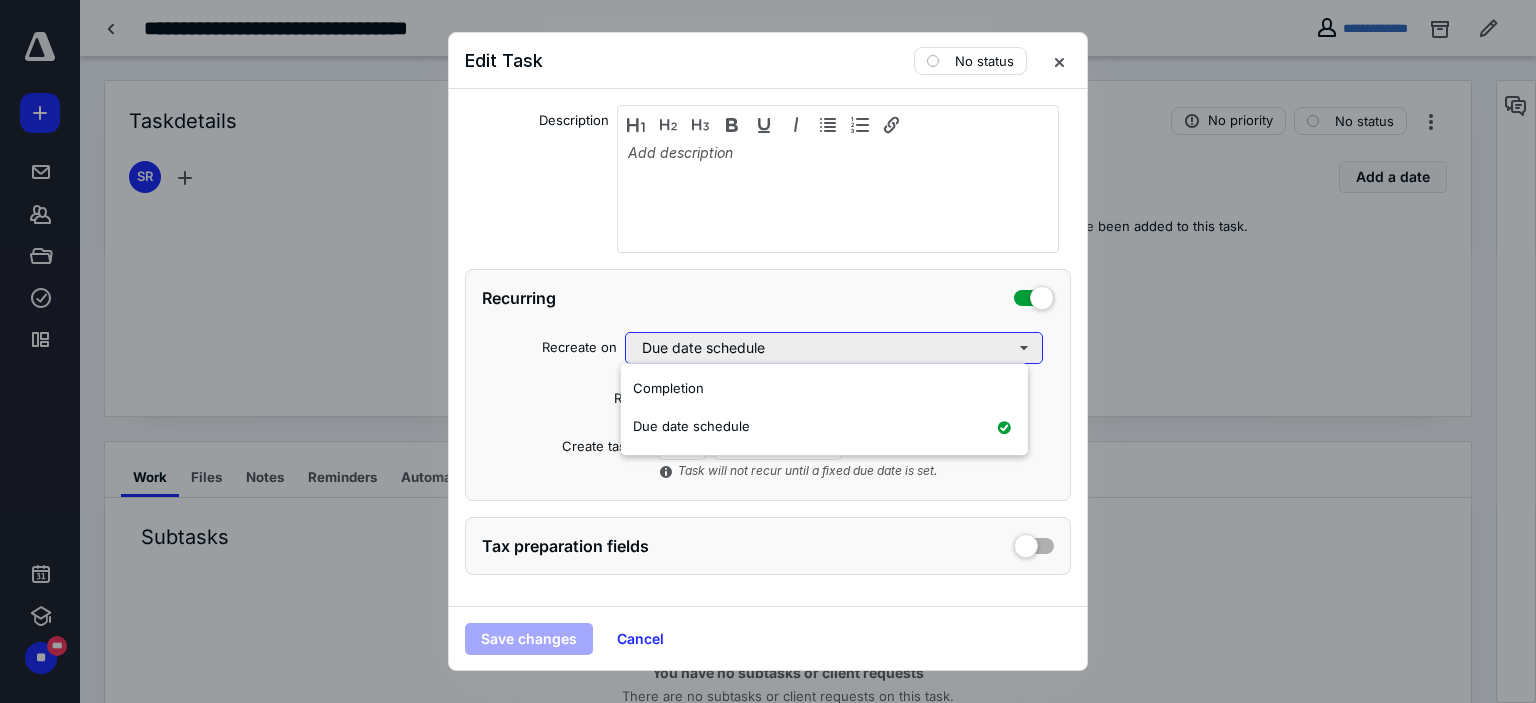 click on "Due date schedule" at bounding box center [834, 348] 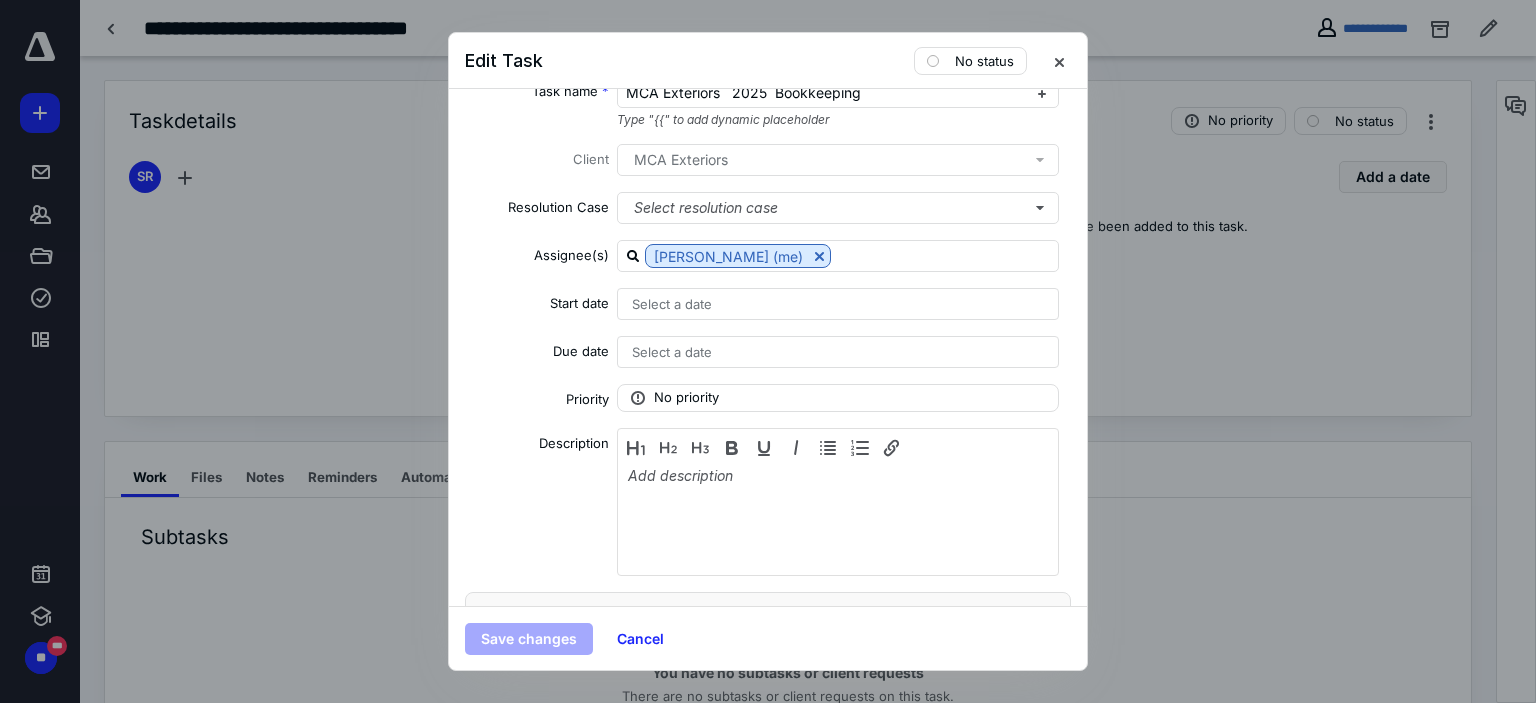 scroll, scrollTop: 0, scrollLeft: 0, axis: both 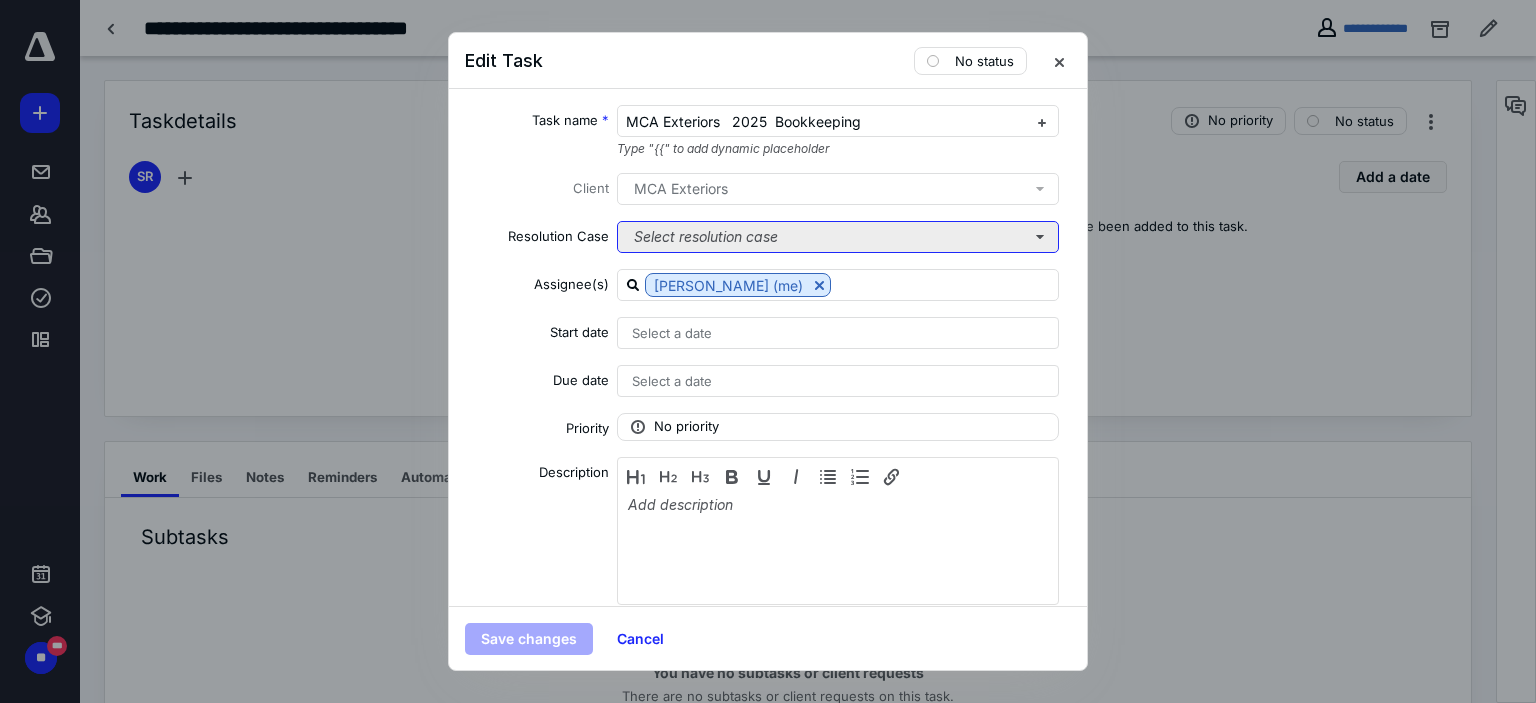 click on "Select resolution case" at bounding box center (838, 237) 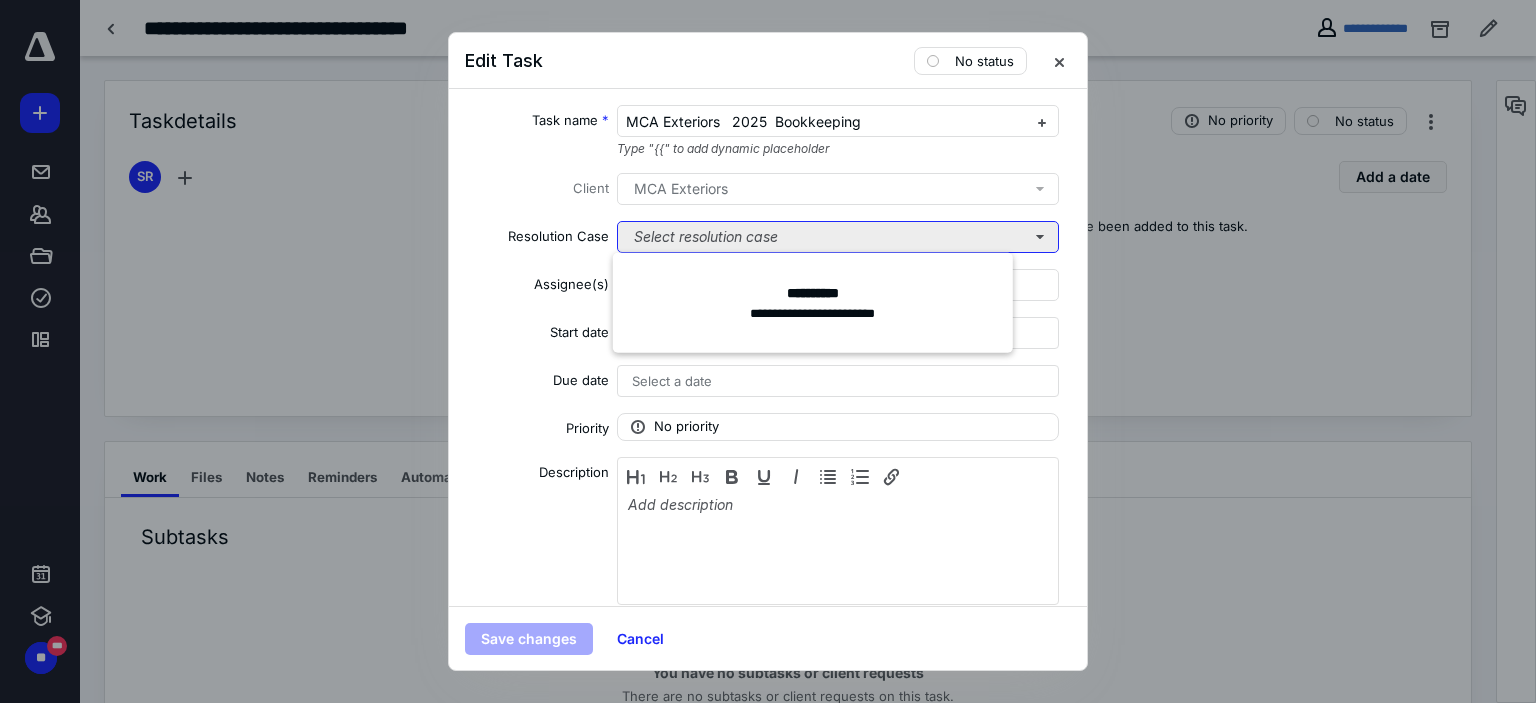 click on "Select resolution case" at bounding box center (838, 237) 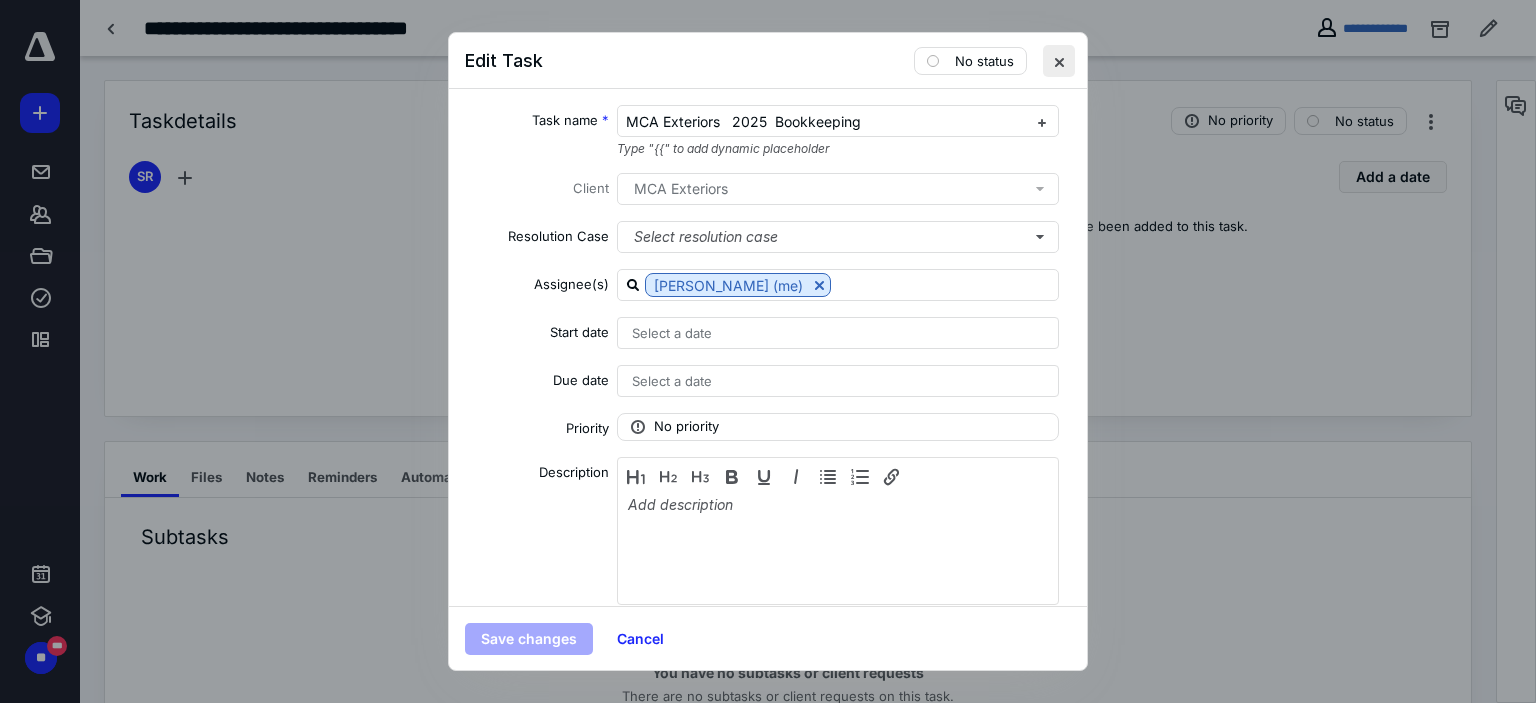 click at bounding box center [1059, 61] 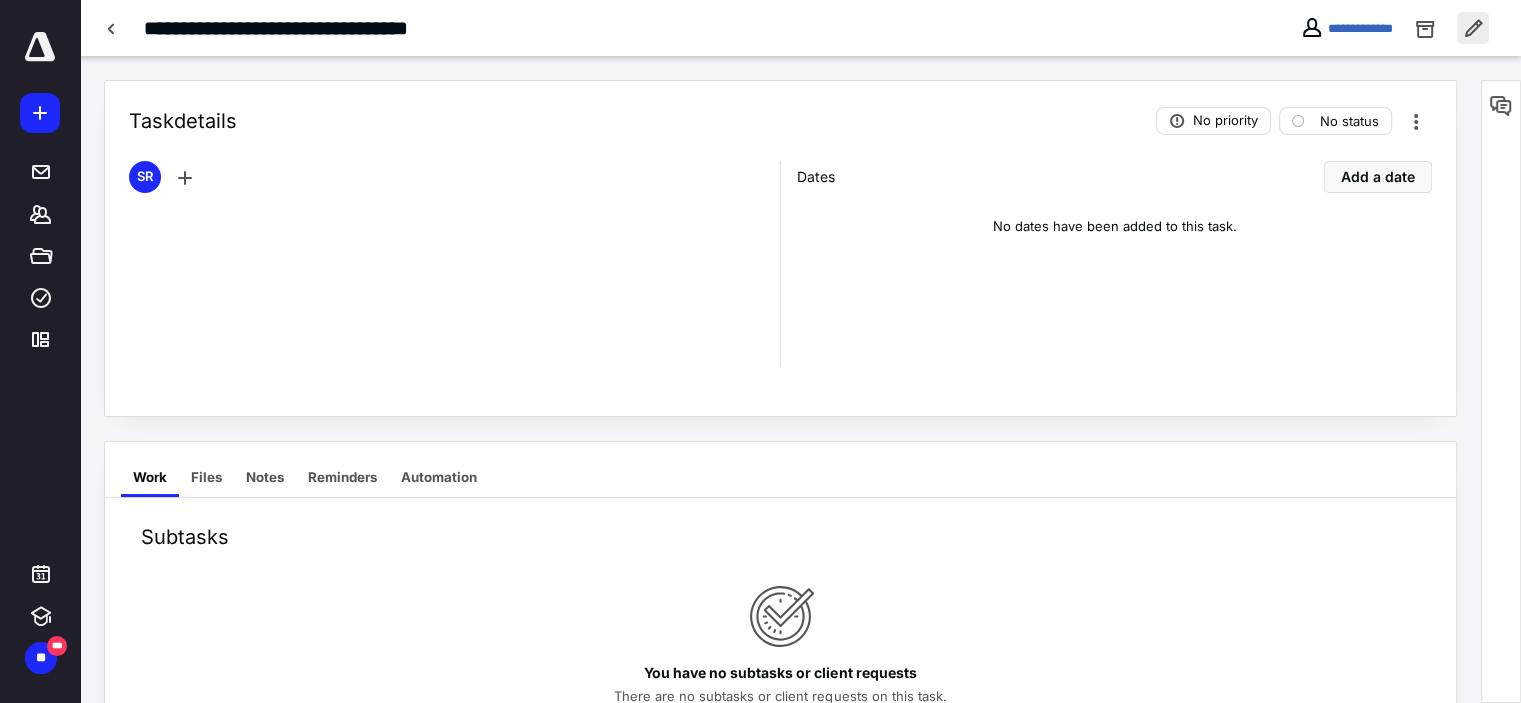 click at bounding box center [1473, 28] 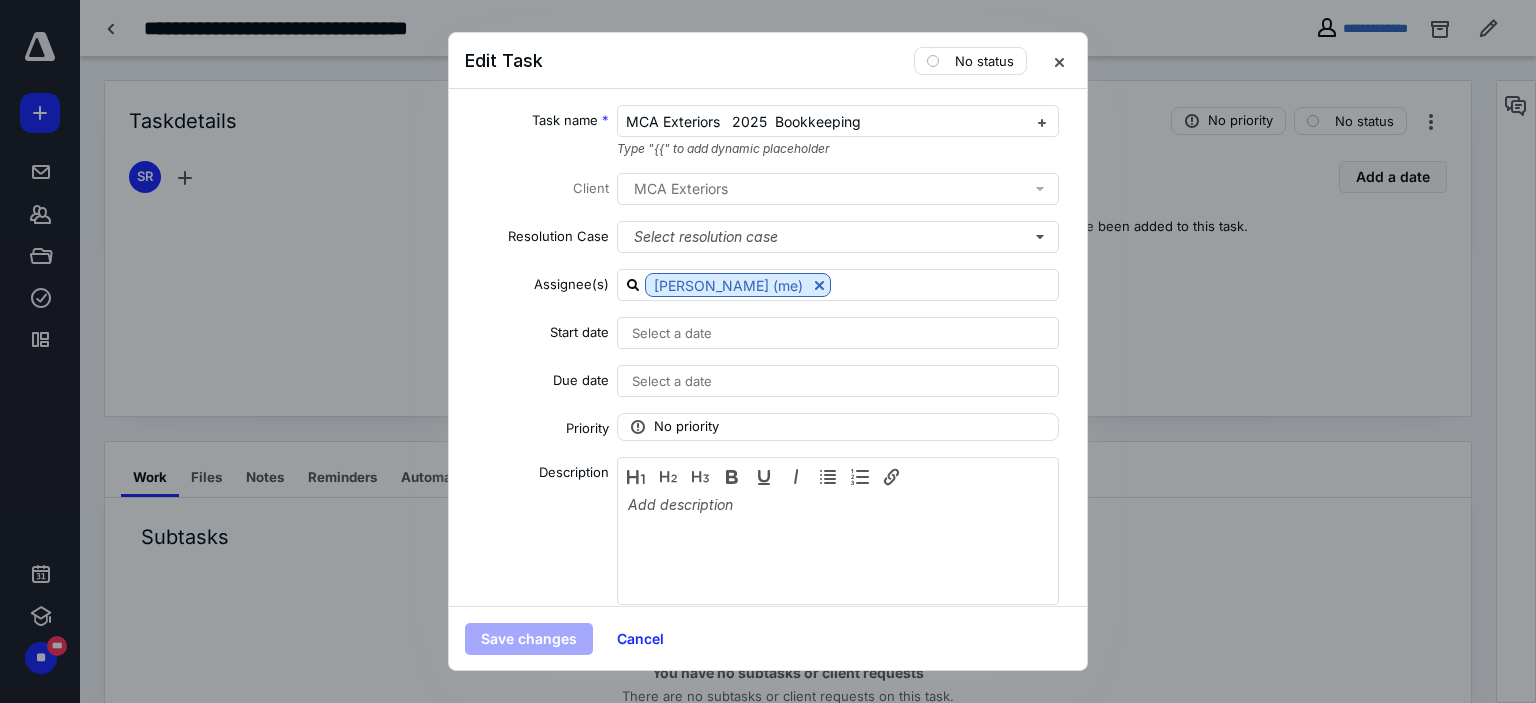 scroll, scrollTop: 352, scrollLeft: 0, axis: vertical 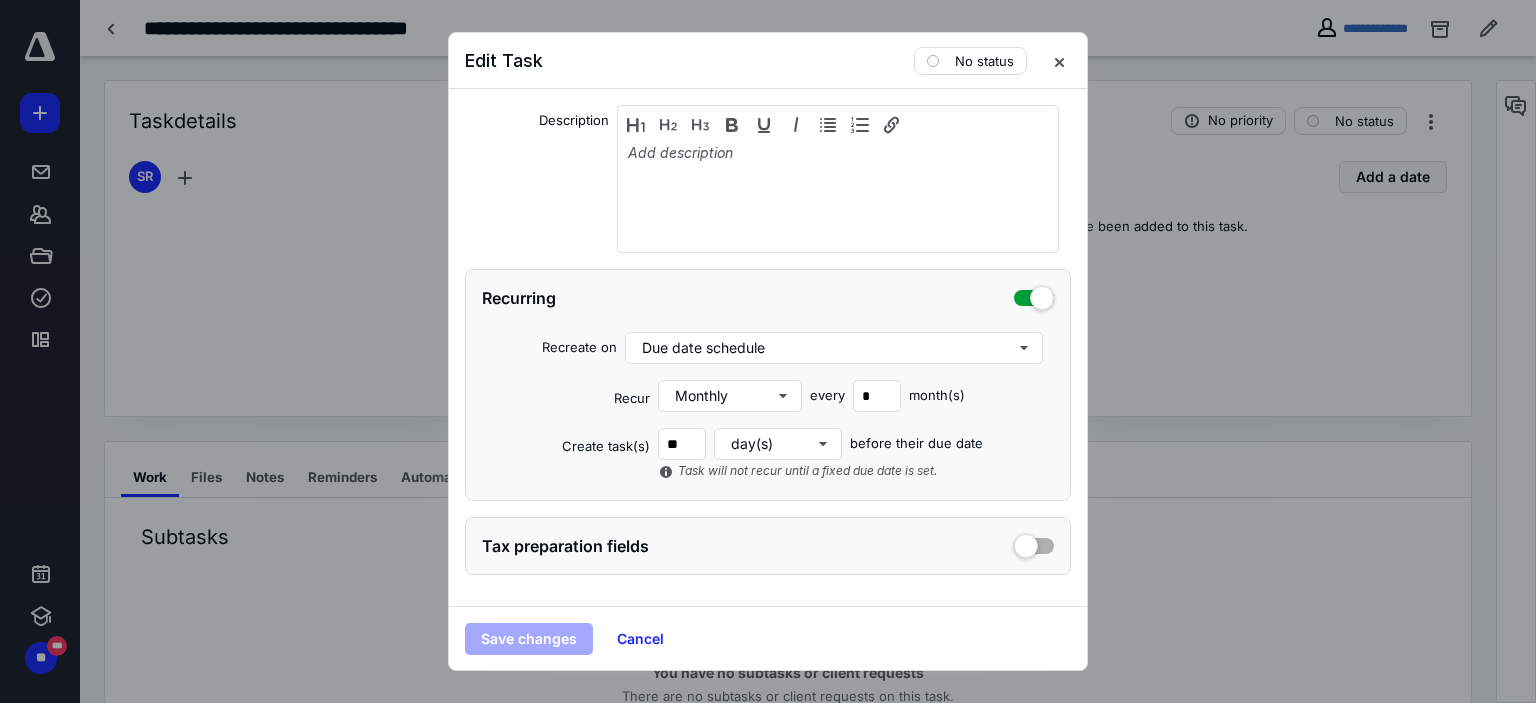 click at bounding box center (768, 351) 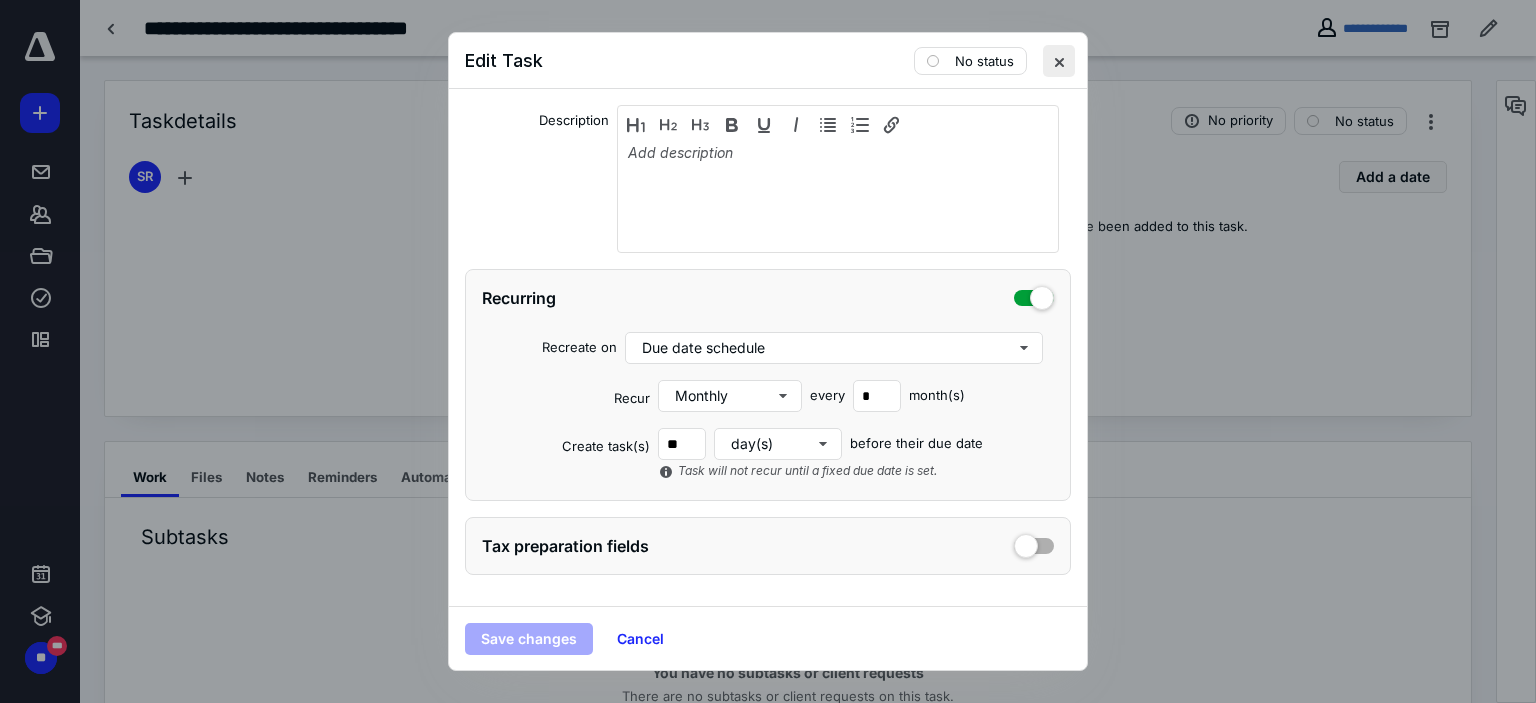 click at bounding box center [1059, 61] 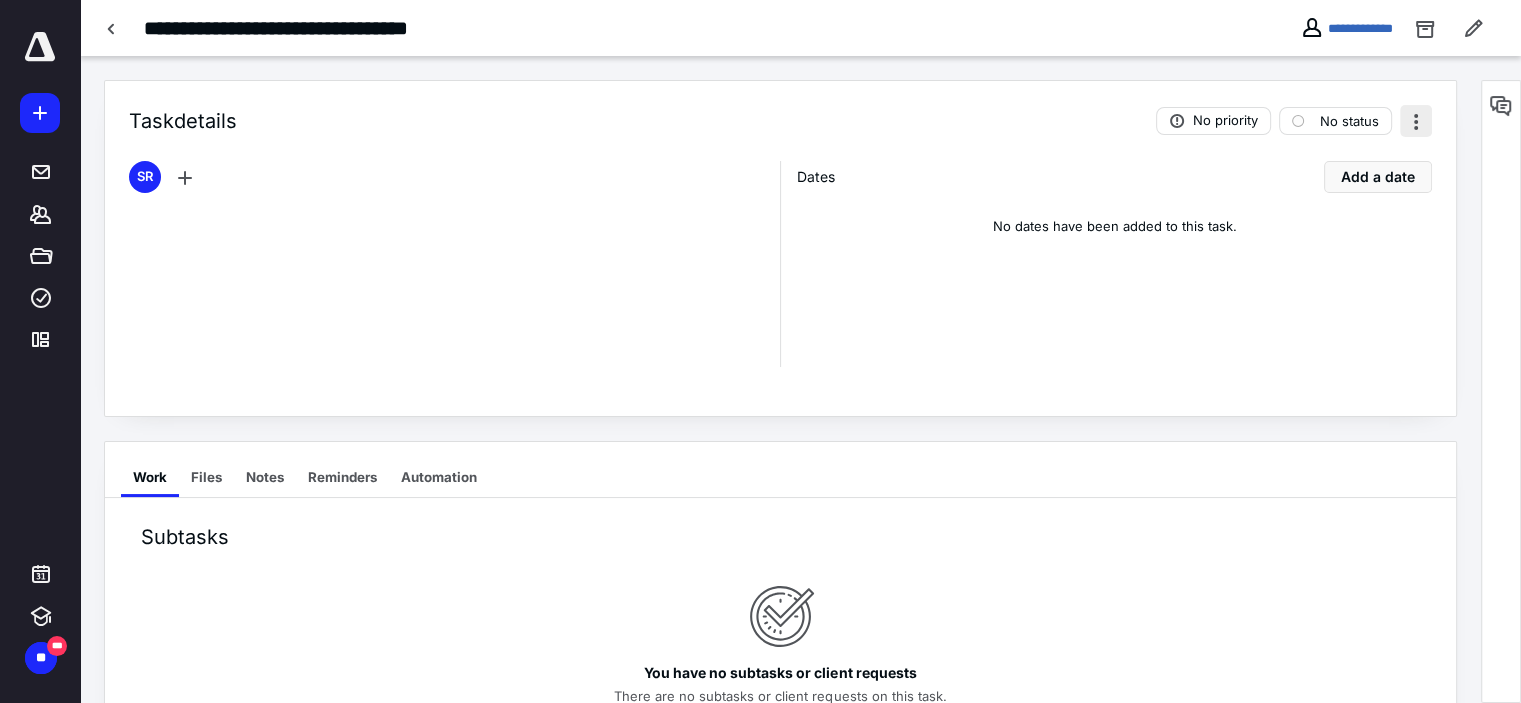 click at bounding box center (1416, 121) 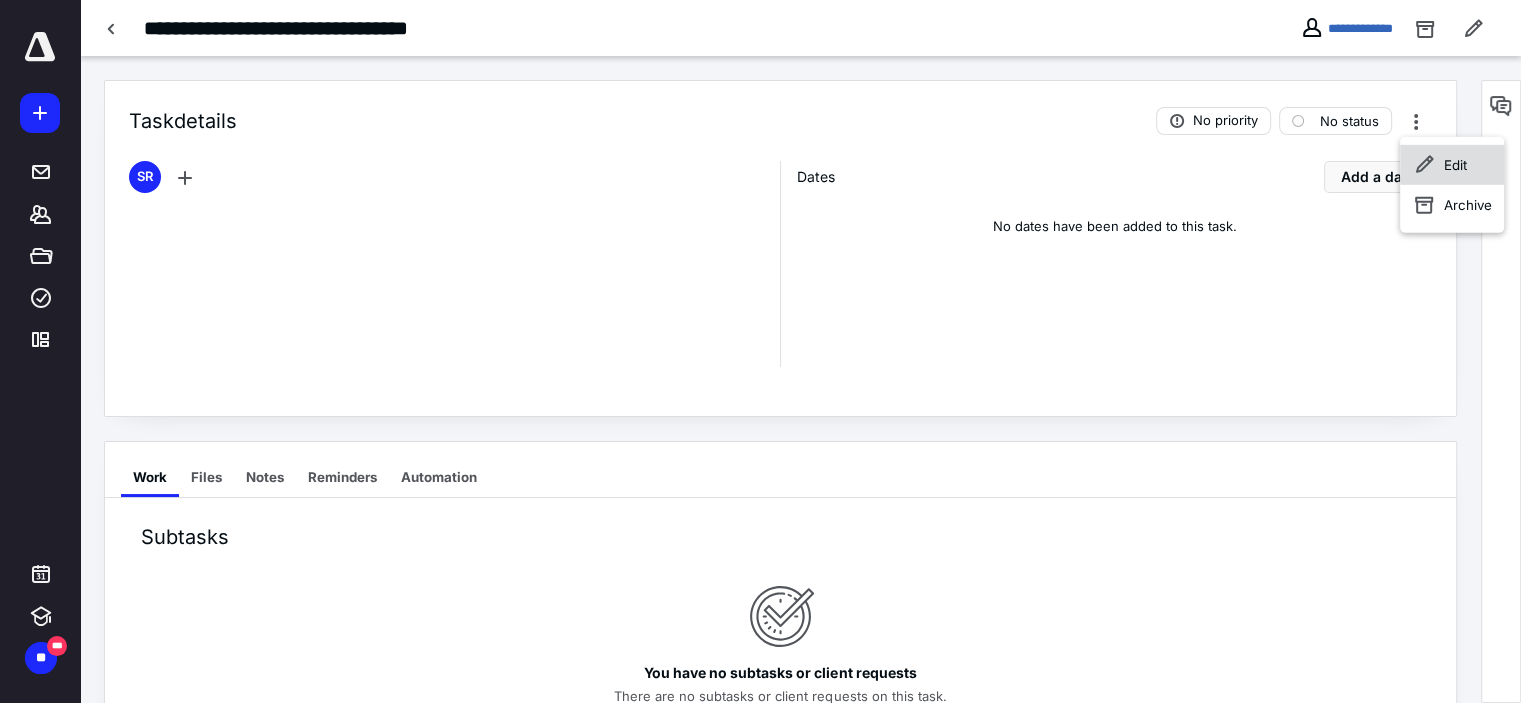 click on "Edit" at bounding box center (1455, 165) 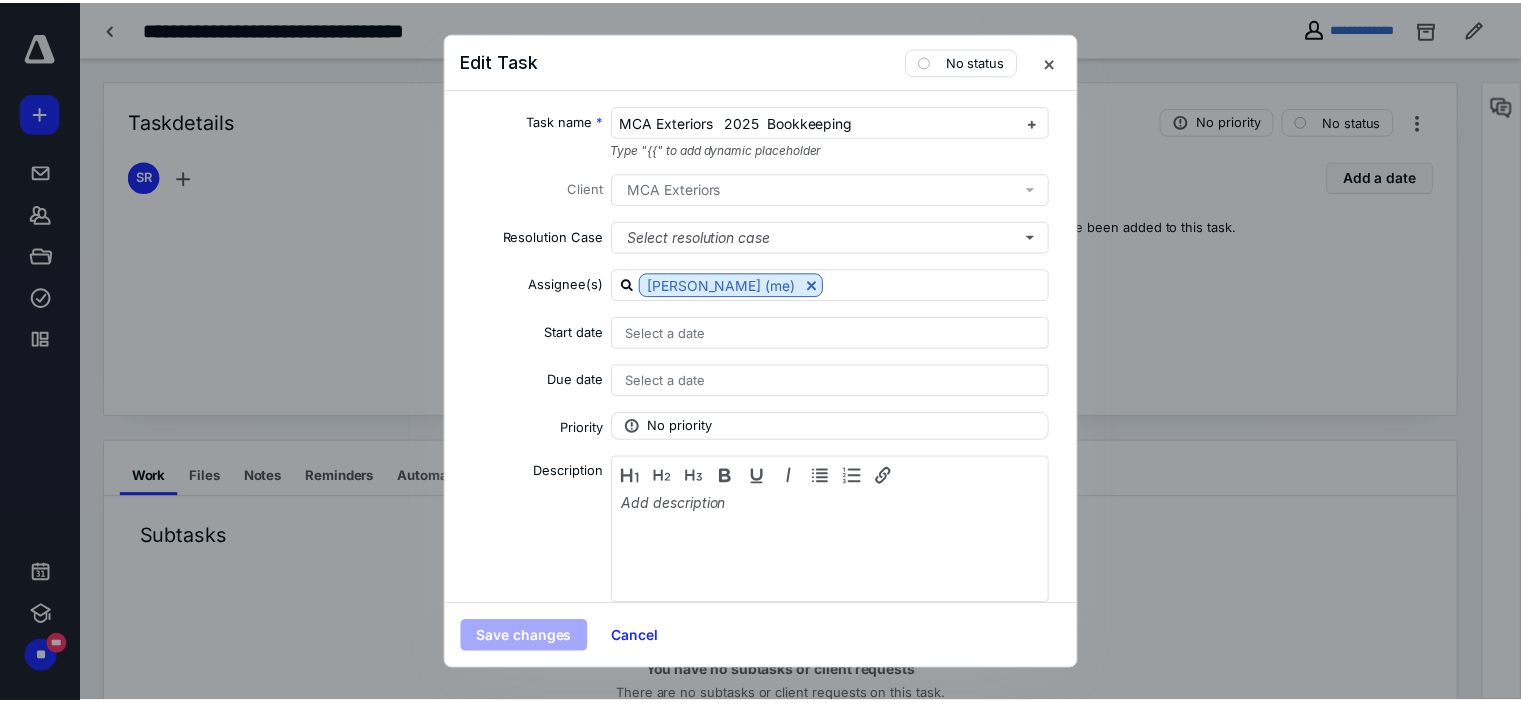 scroll, scrollTop: 352, scrollLeft: 0, axis: vertical 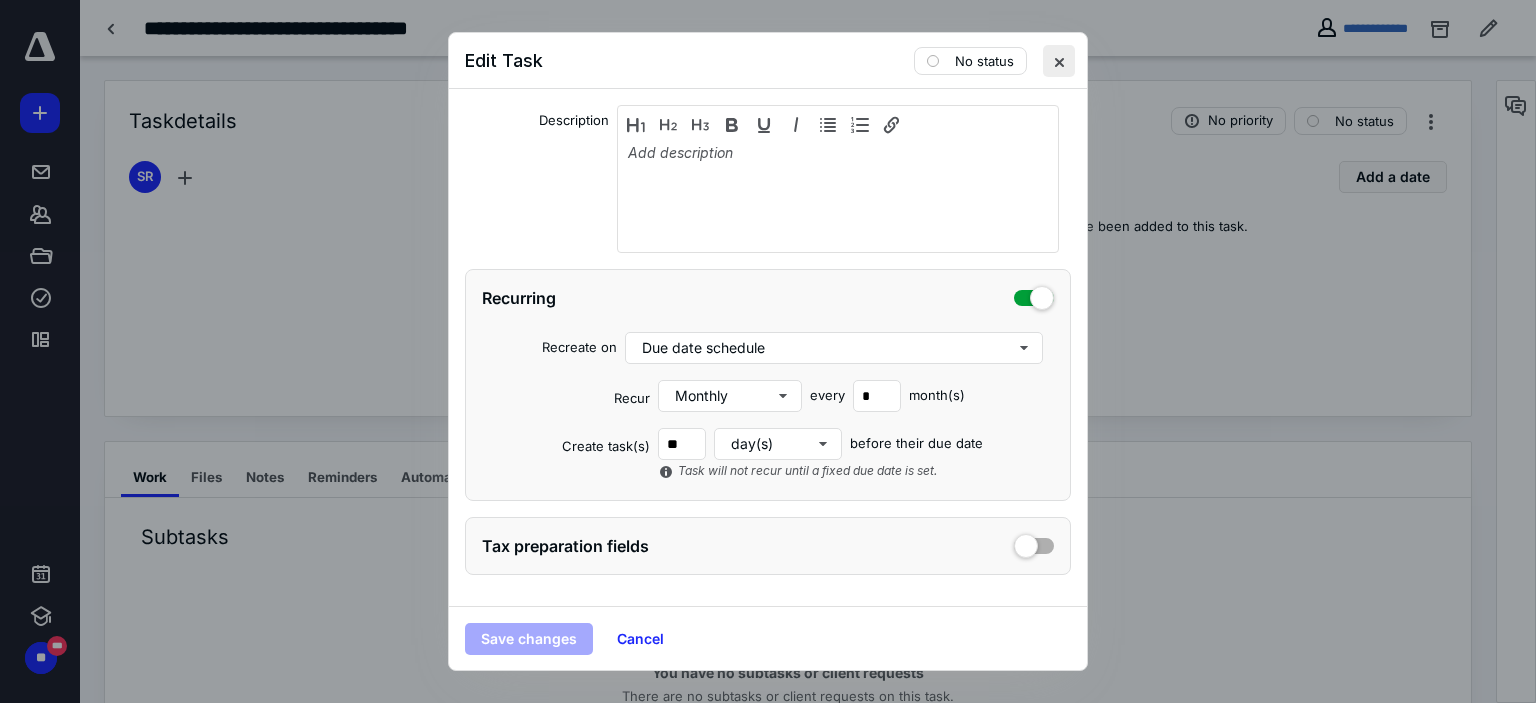 click at bounding box center [1059, 61] 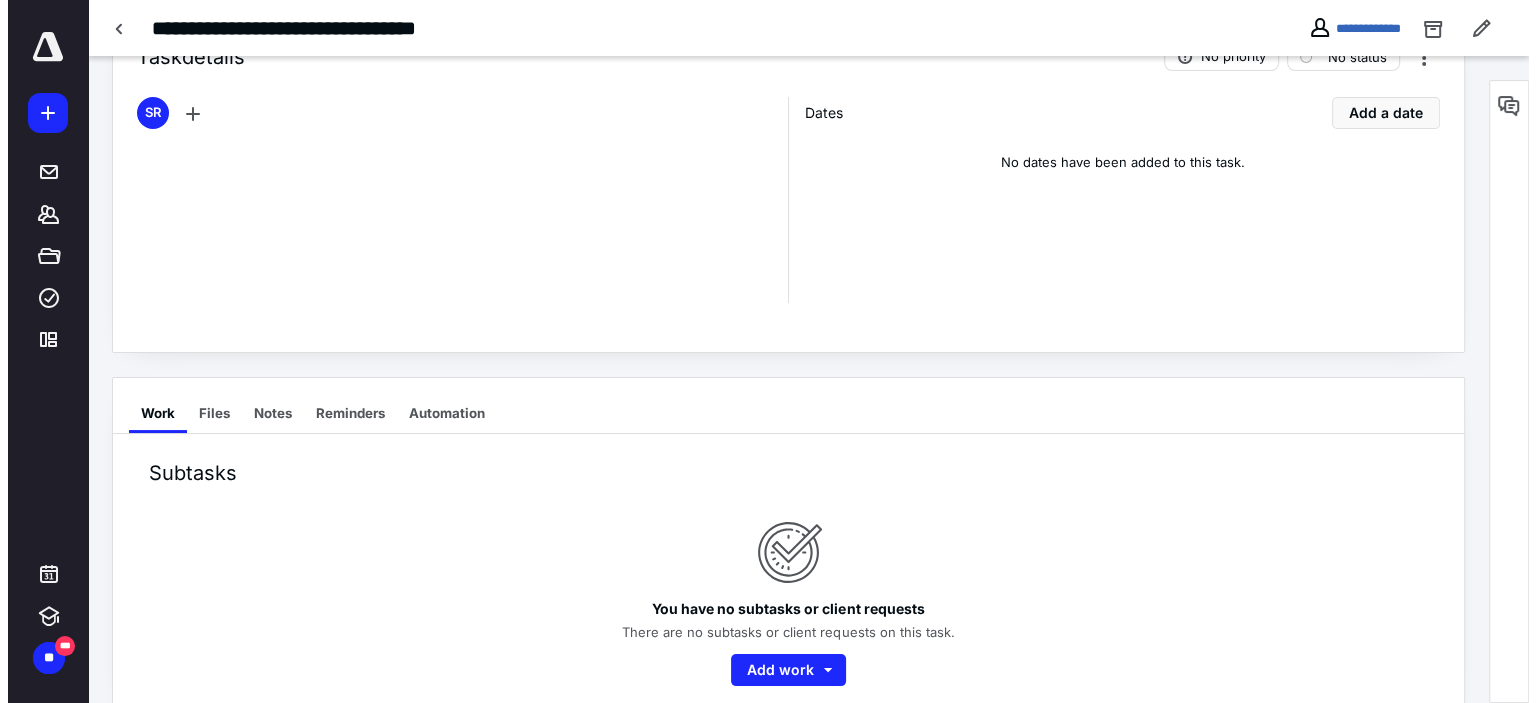 scroll, scrollTop: 95, scrollLeft: 0, axis: vertical 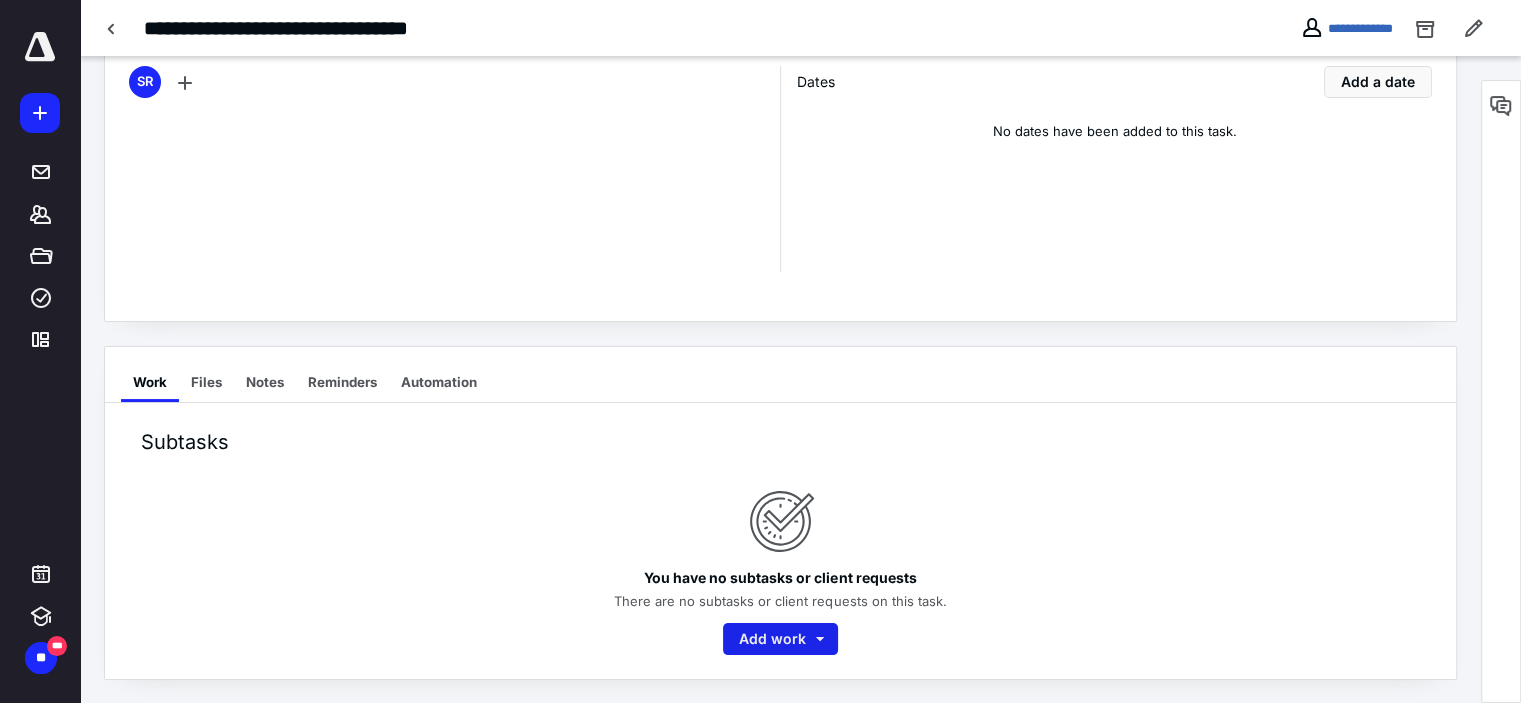 click on "Add work" at bounding box center (780, 639) 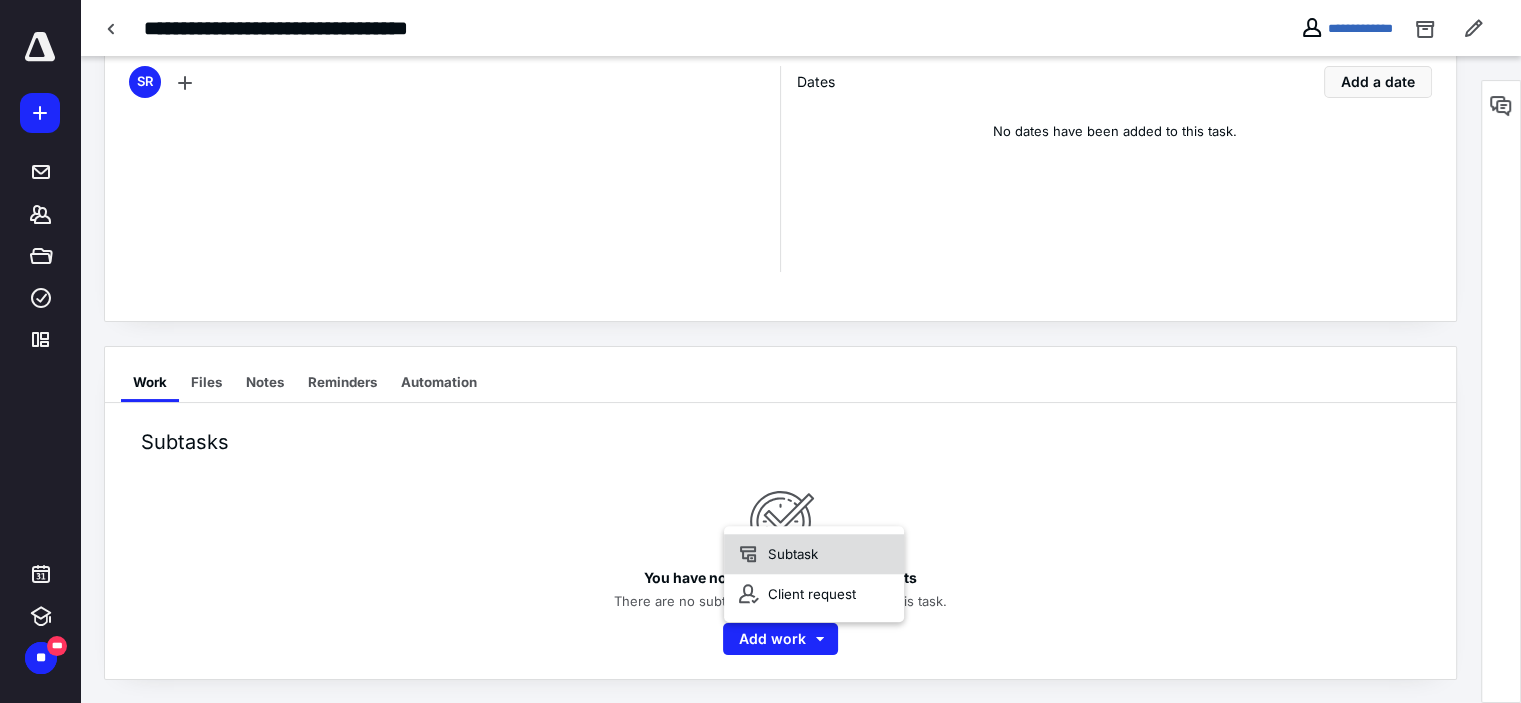 click on "Subtask" at bounding box center (814, 554) 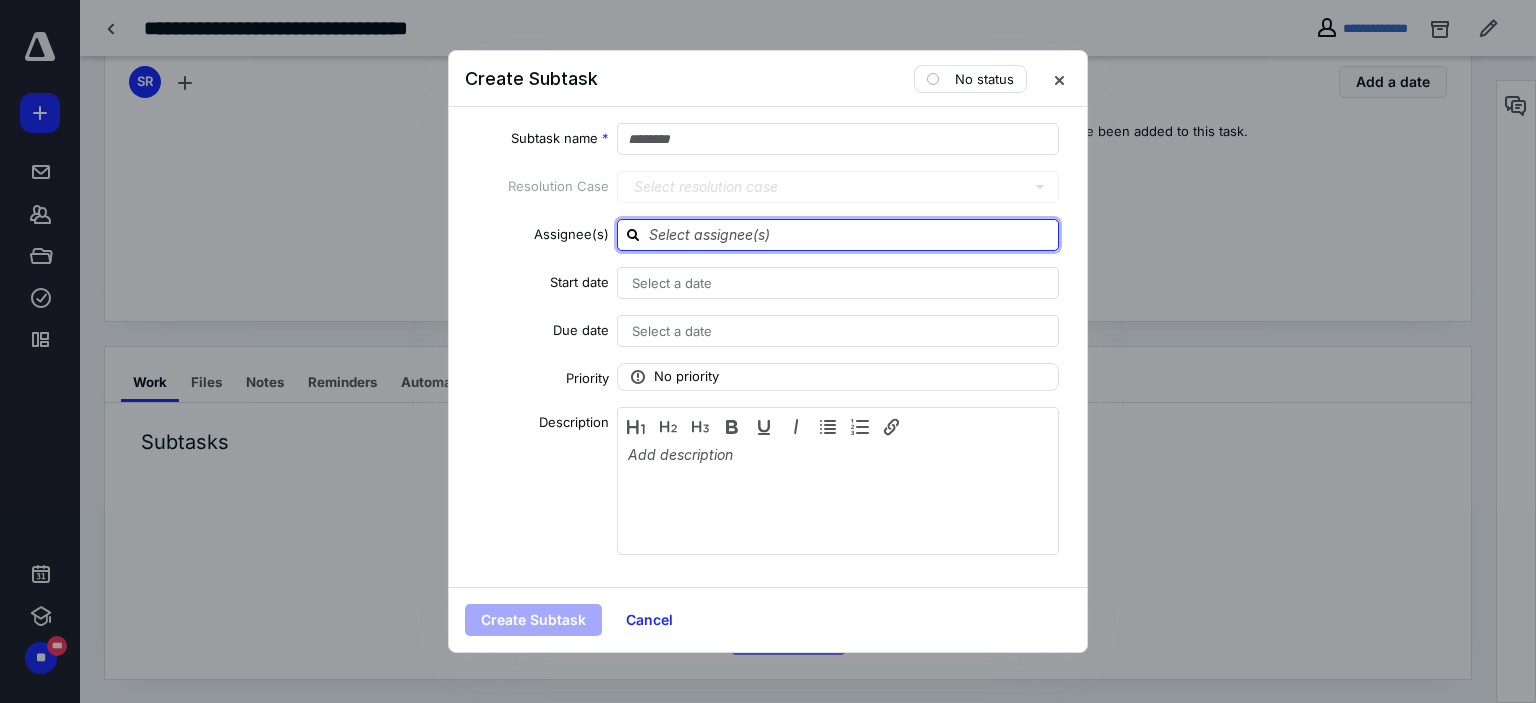 click at bounding box center (850, 234) 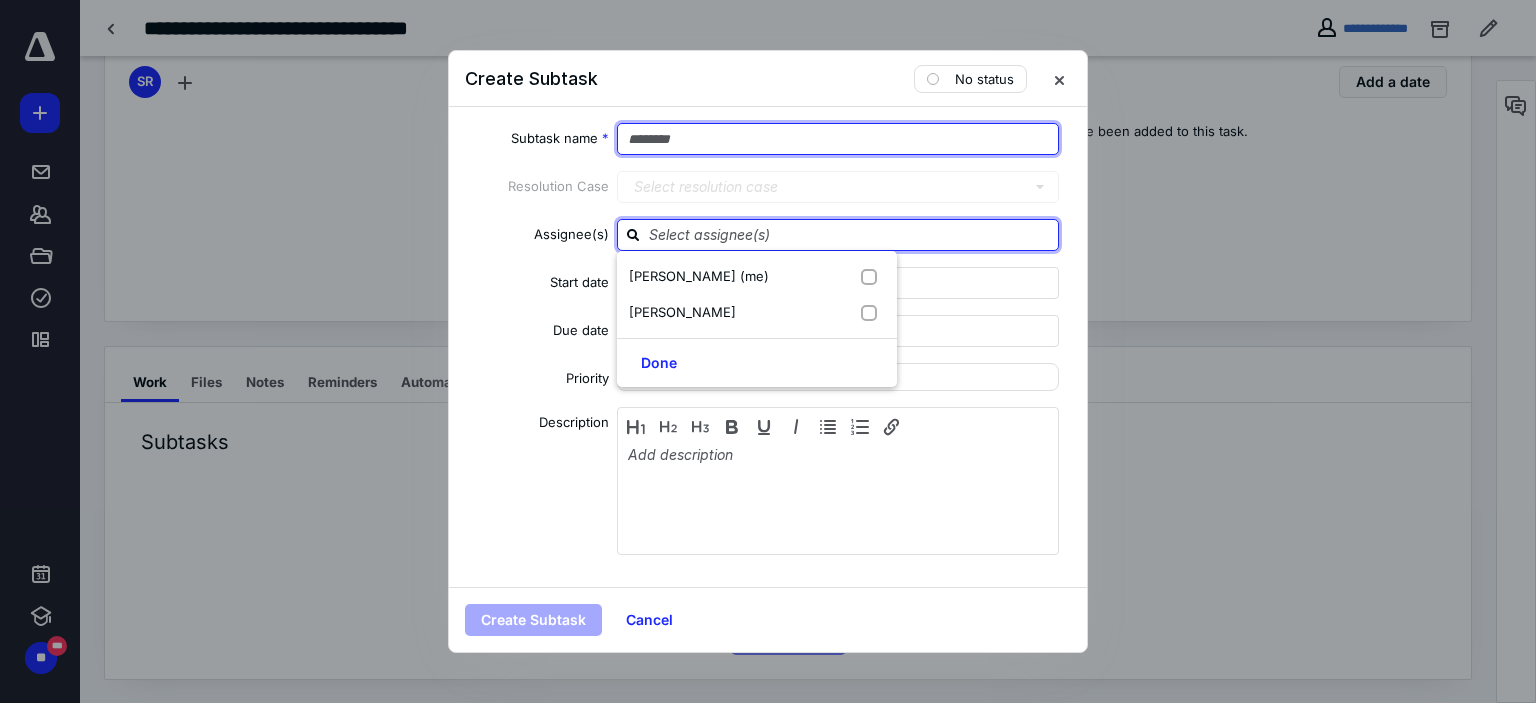 click at bounding box center (838, 139) 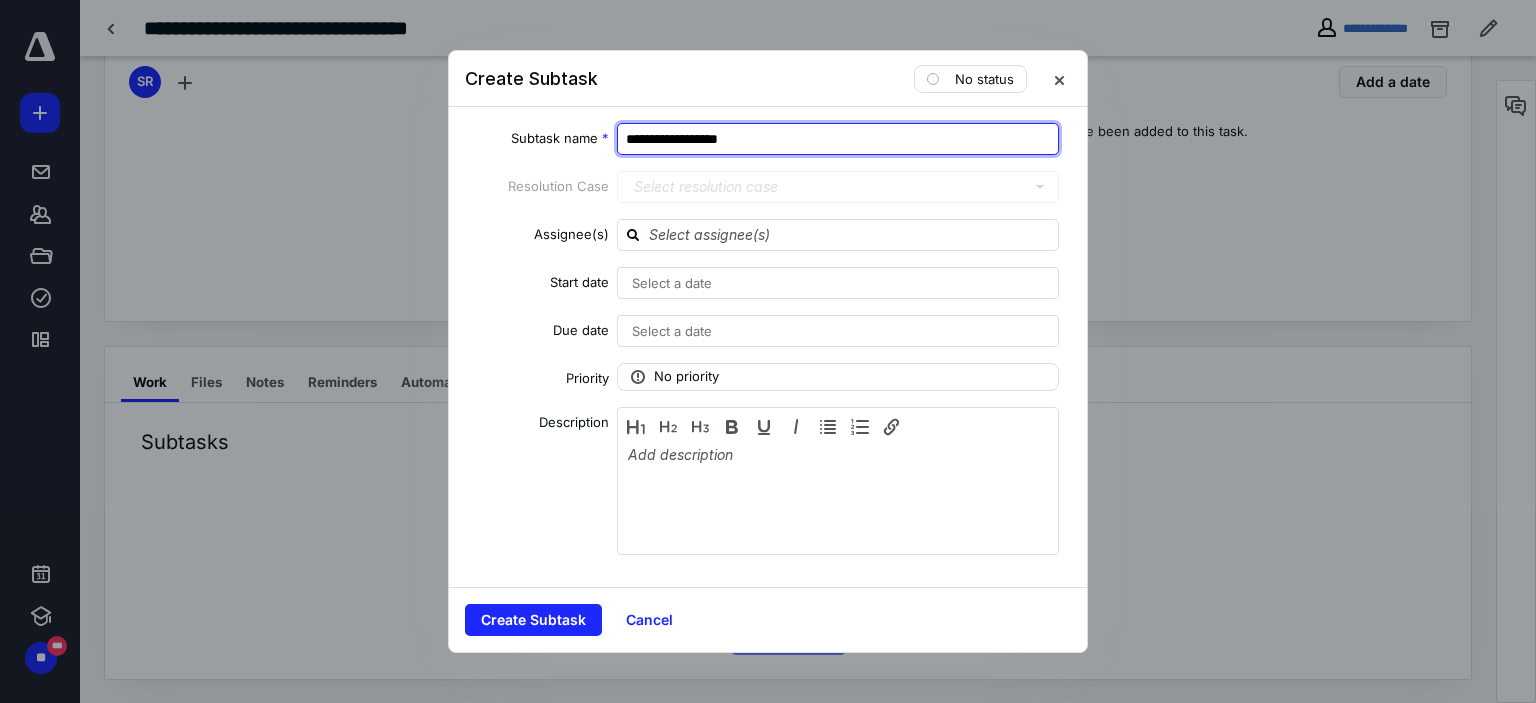 drag, startPoint x: 767, startPoint y: 138, endPoint x: 628, endPoint y: 135, distance: 139.03236 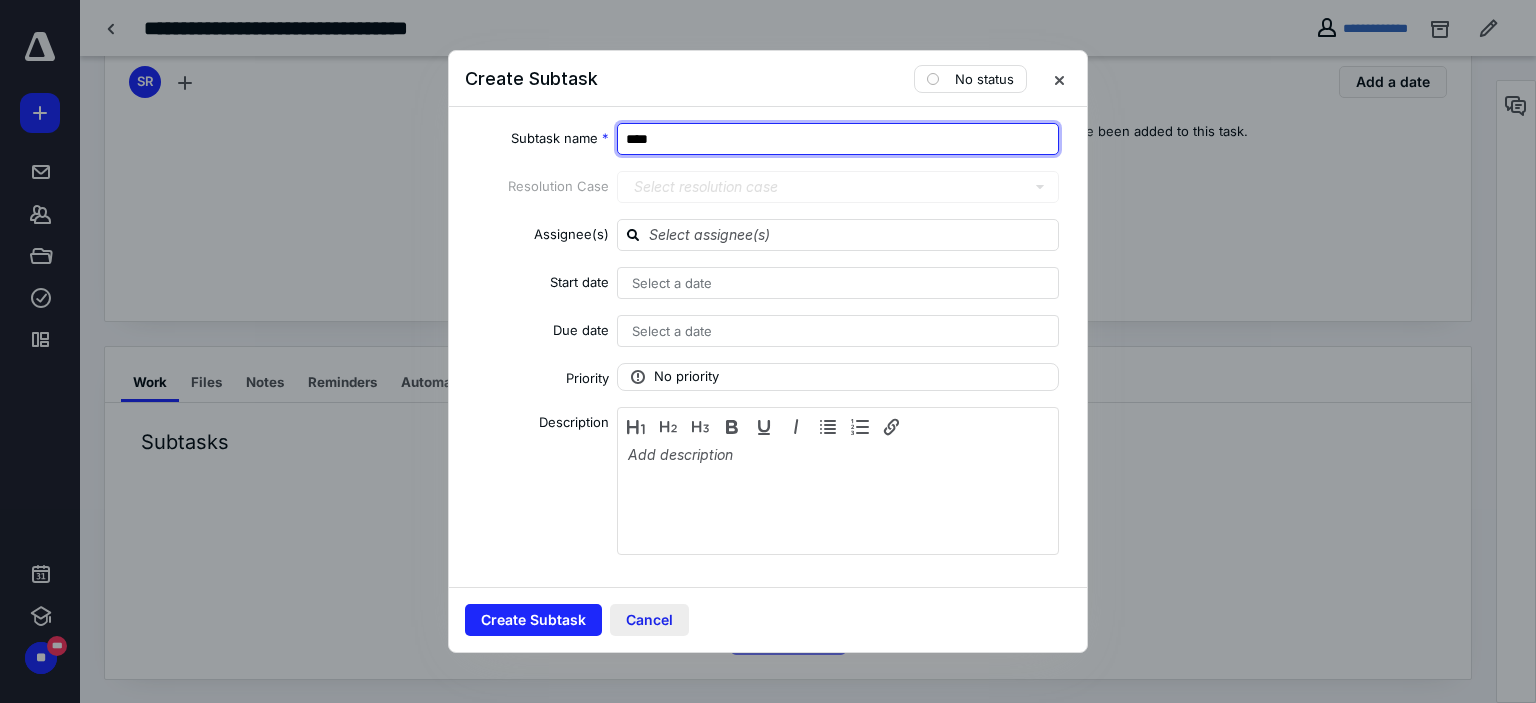 type on "****" 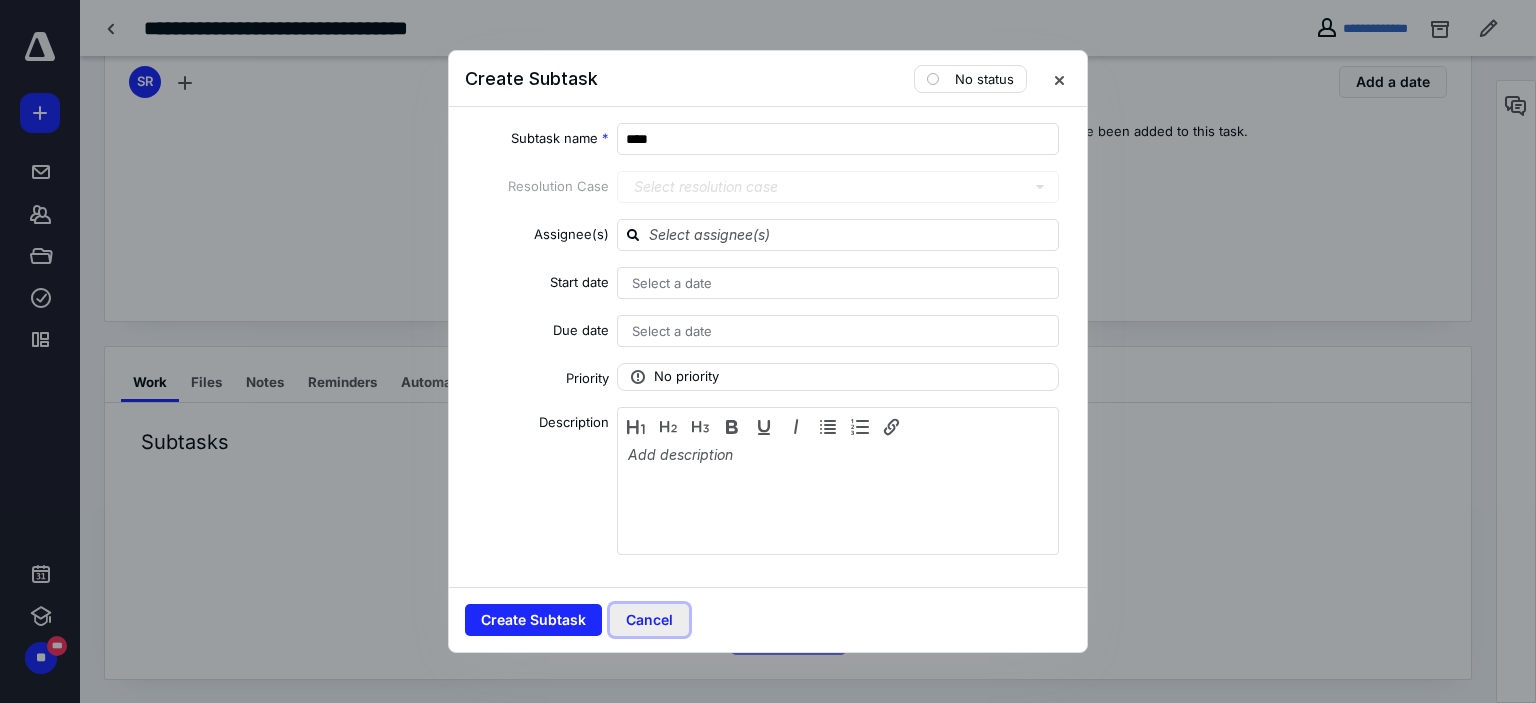 click on "Cancel" at bounding box center (649, 620) 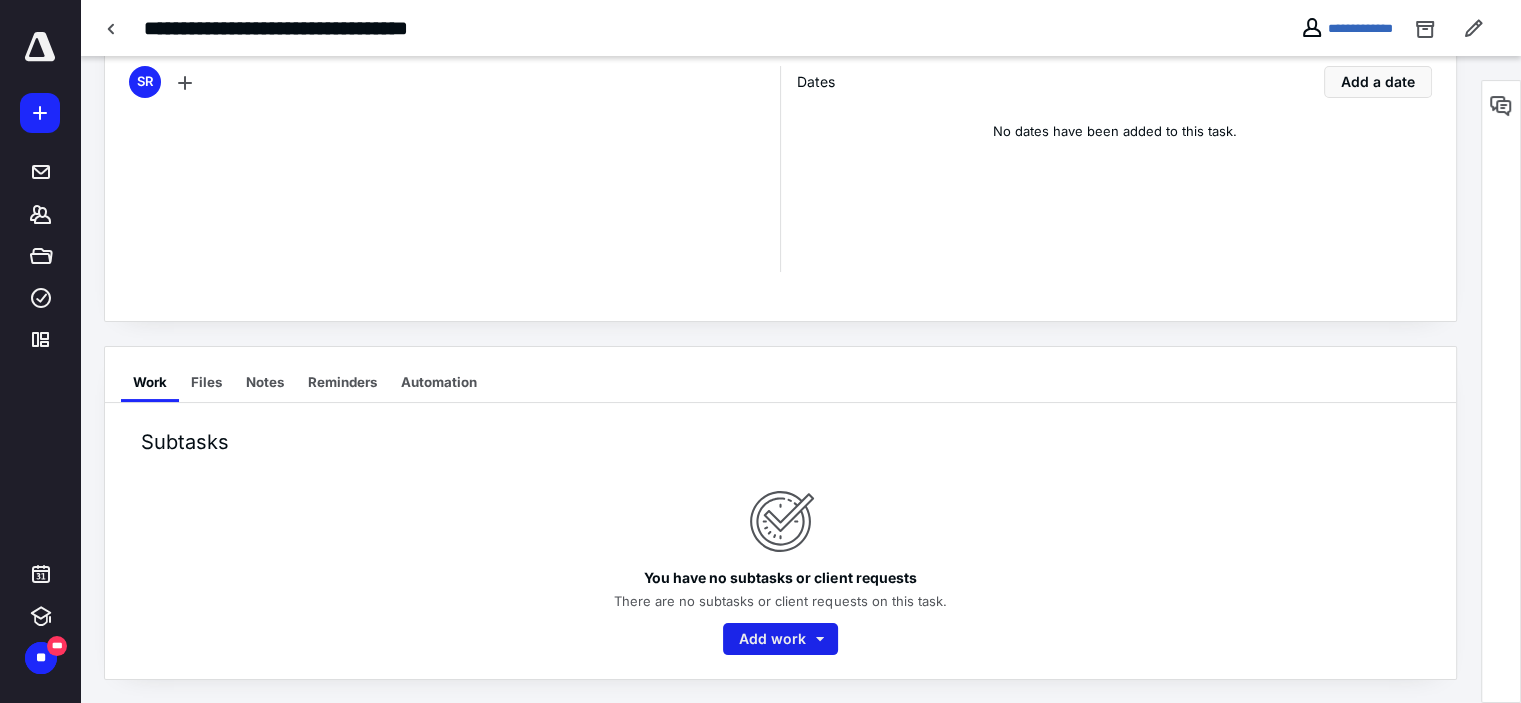 click on "Add work" at bounding box center [780, 639] 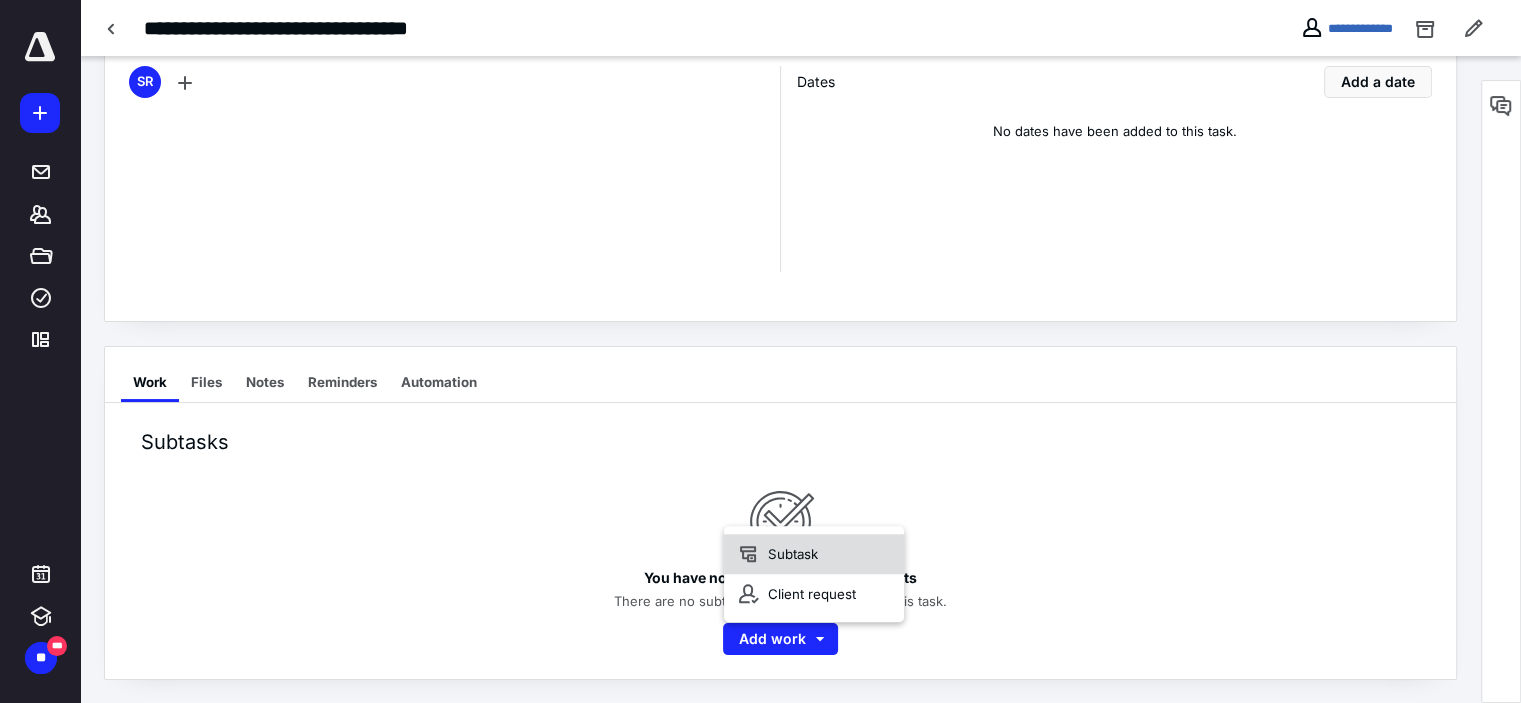 click on "Subtask" at bounding box center [814, 554] 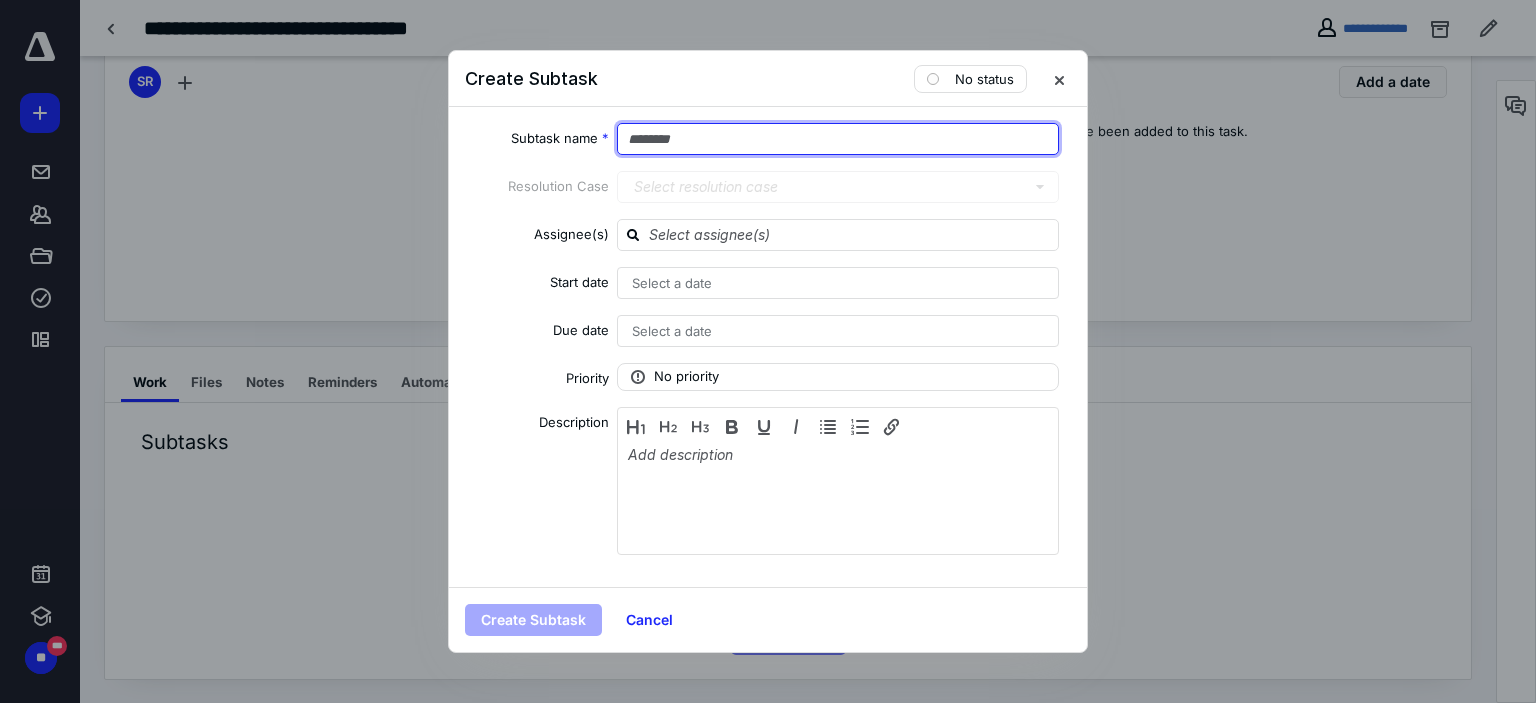 click at bounding box center (838, 139) 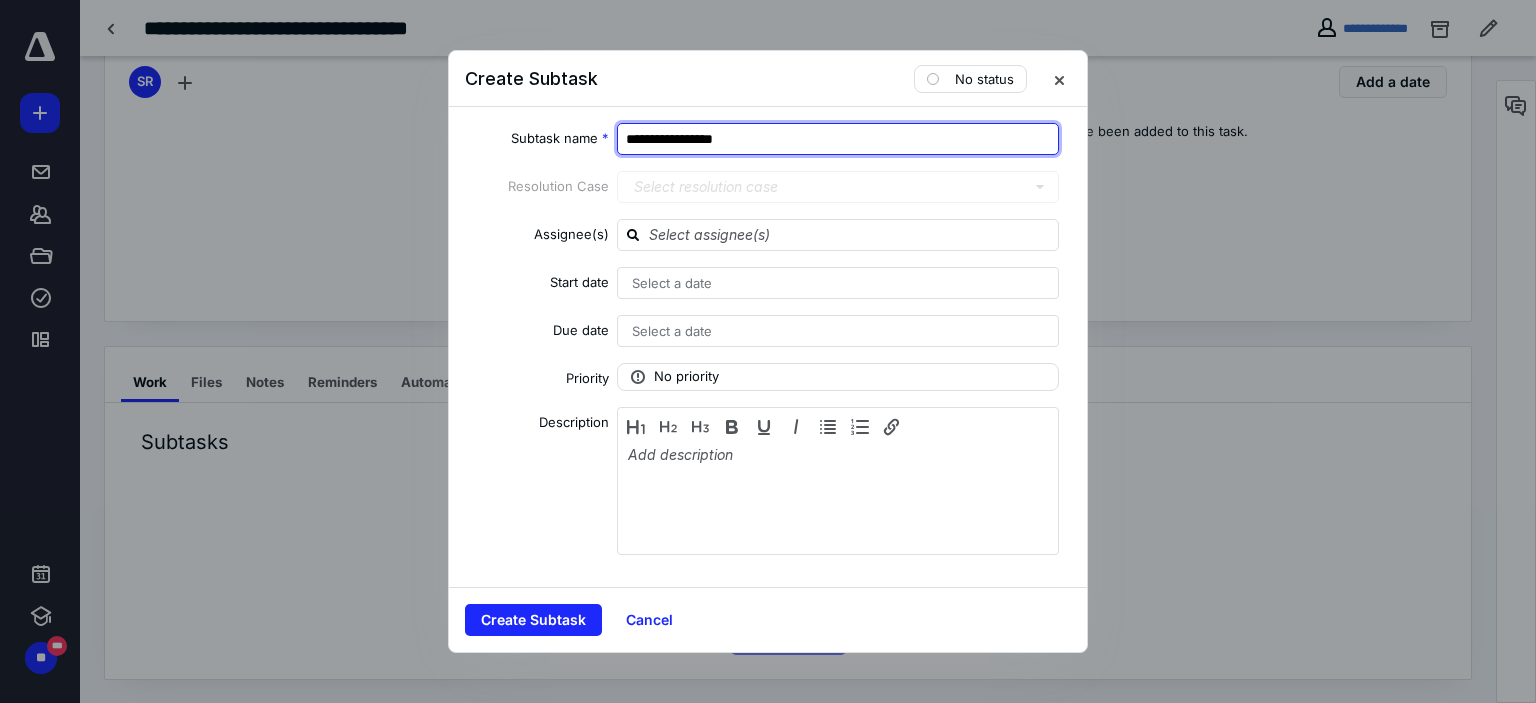 type on "**********" 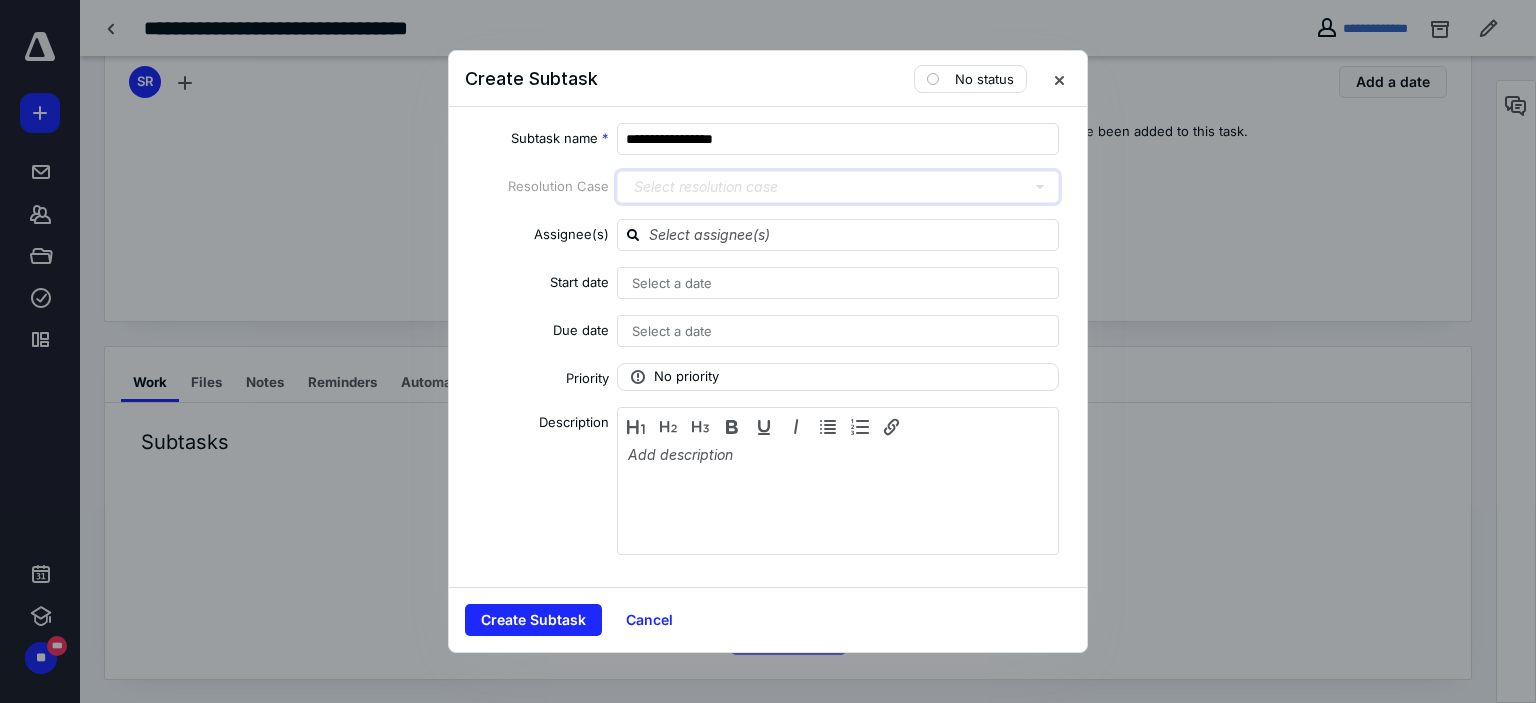 click on "Select resolution case" at bounding box center [706, 187] 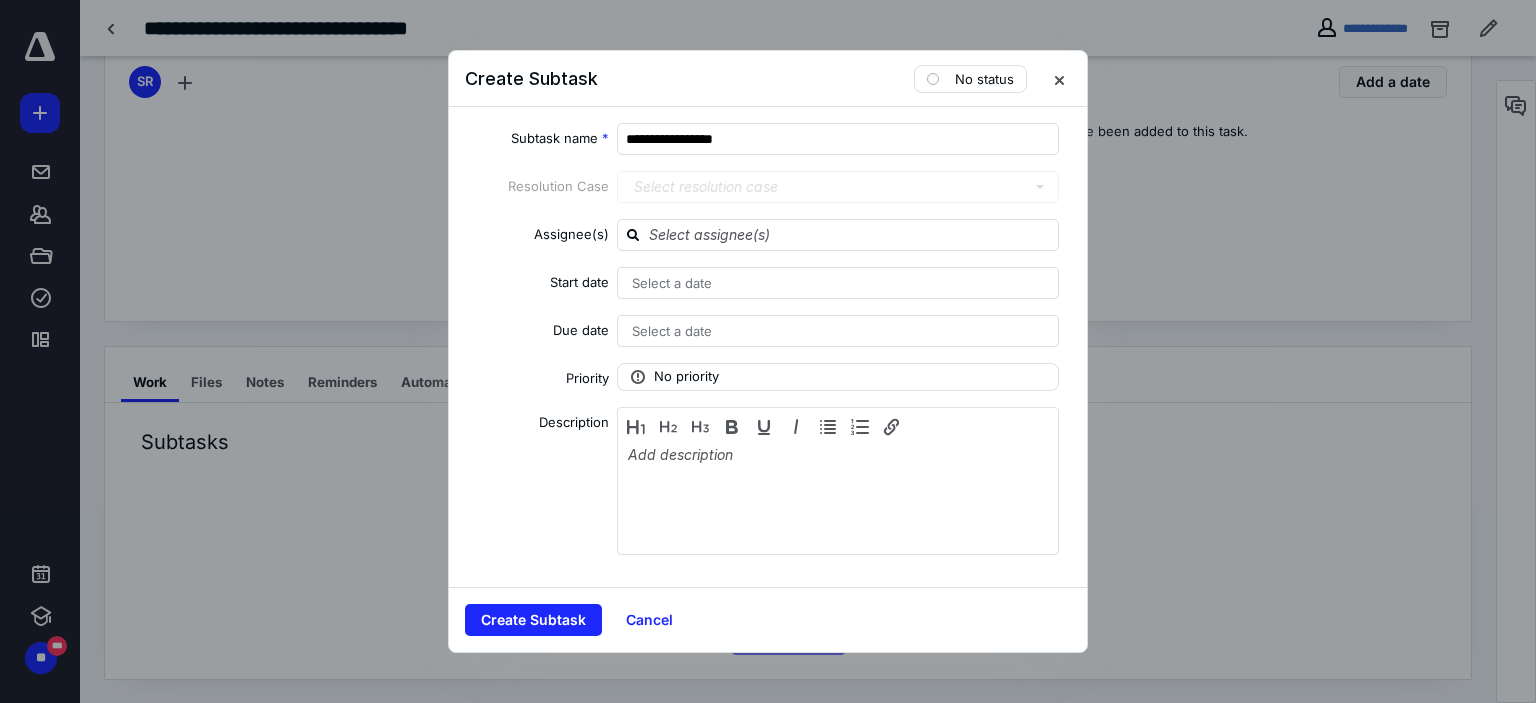 click on "Select a date" at bounding box center [672, 283] 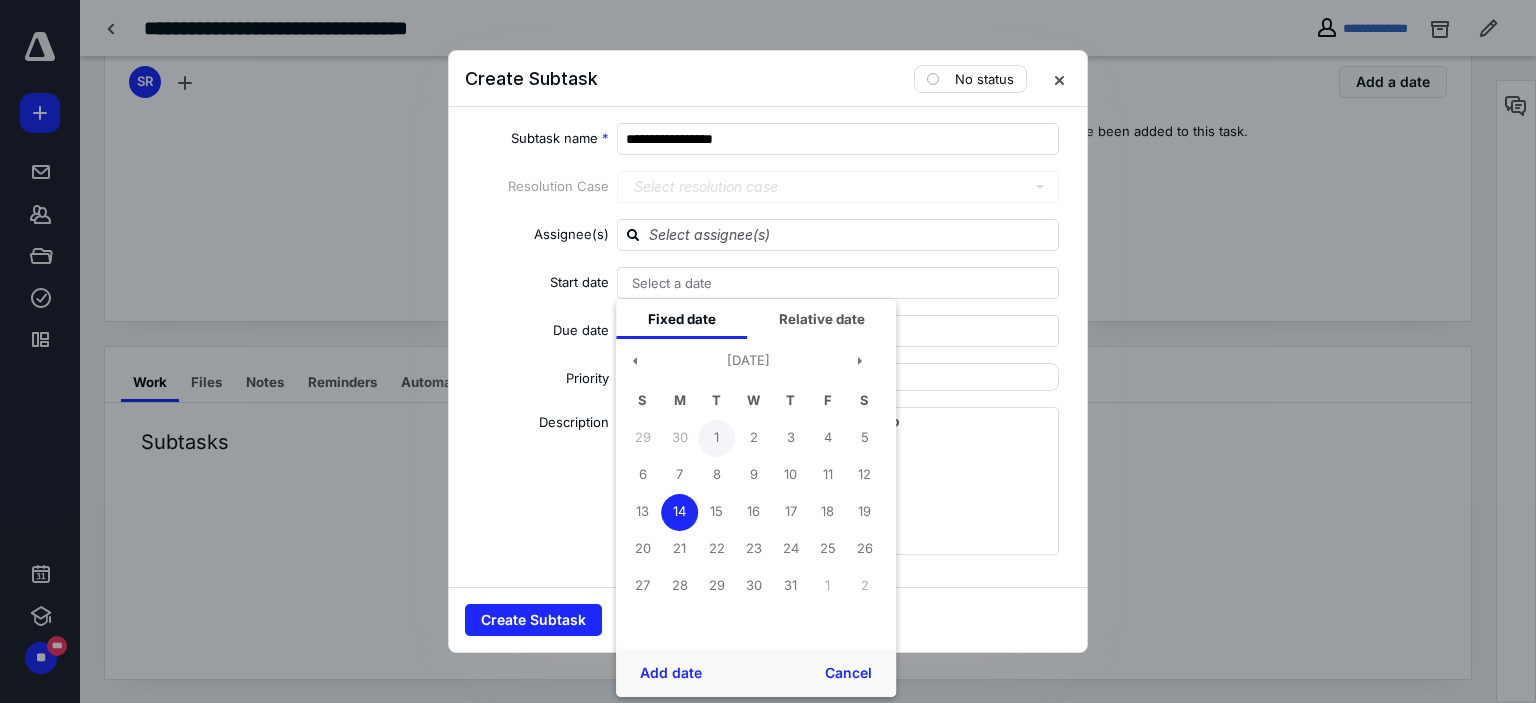 click on "1" at bounding box center [716, 438] 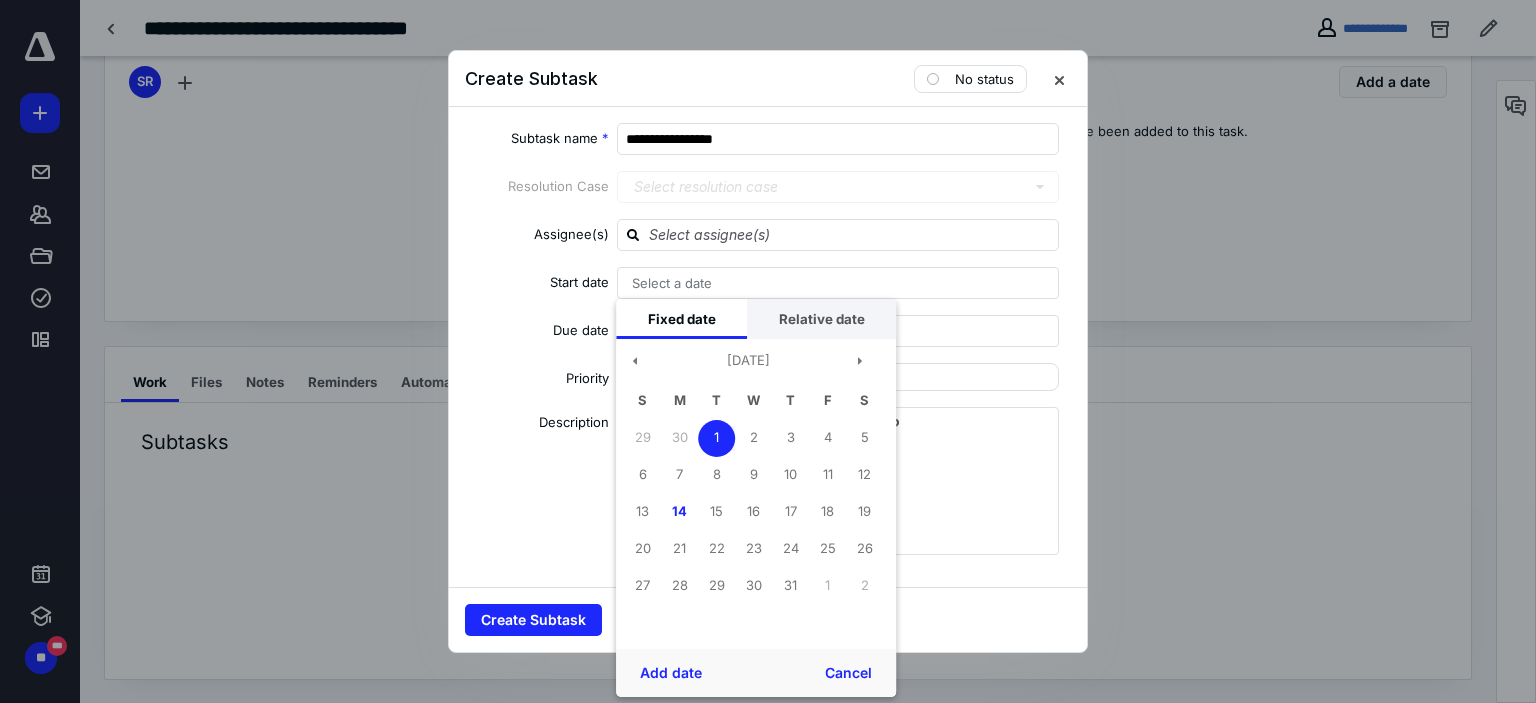 click on "Relative date" at bounding box center (821, 319) 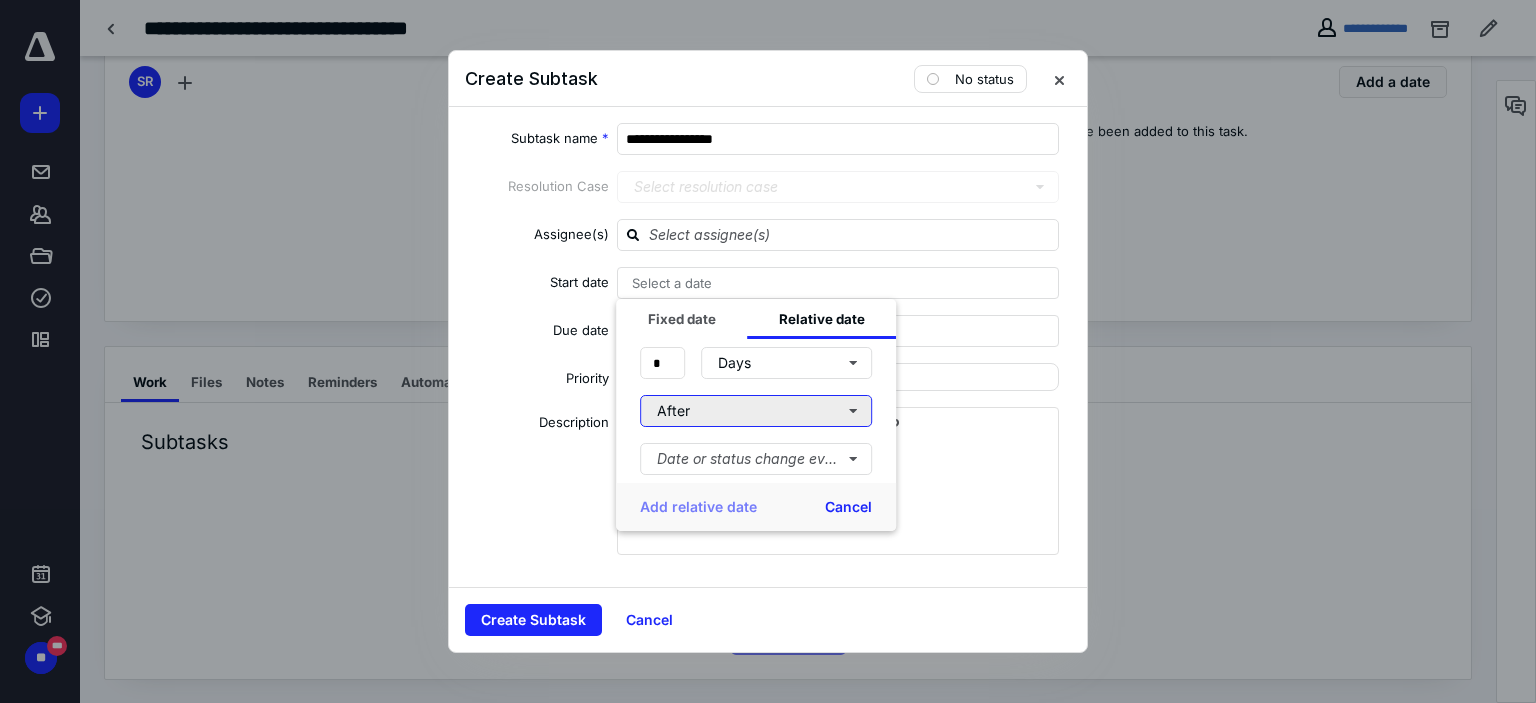 click on "After" at bounding box center [756, 411] 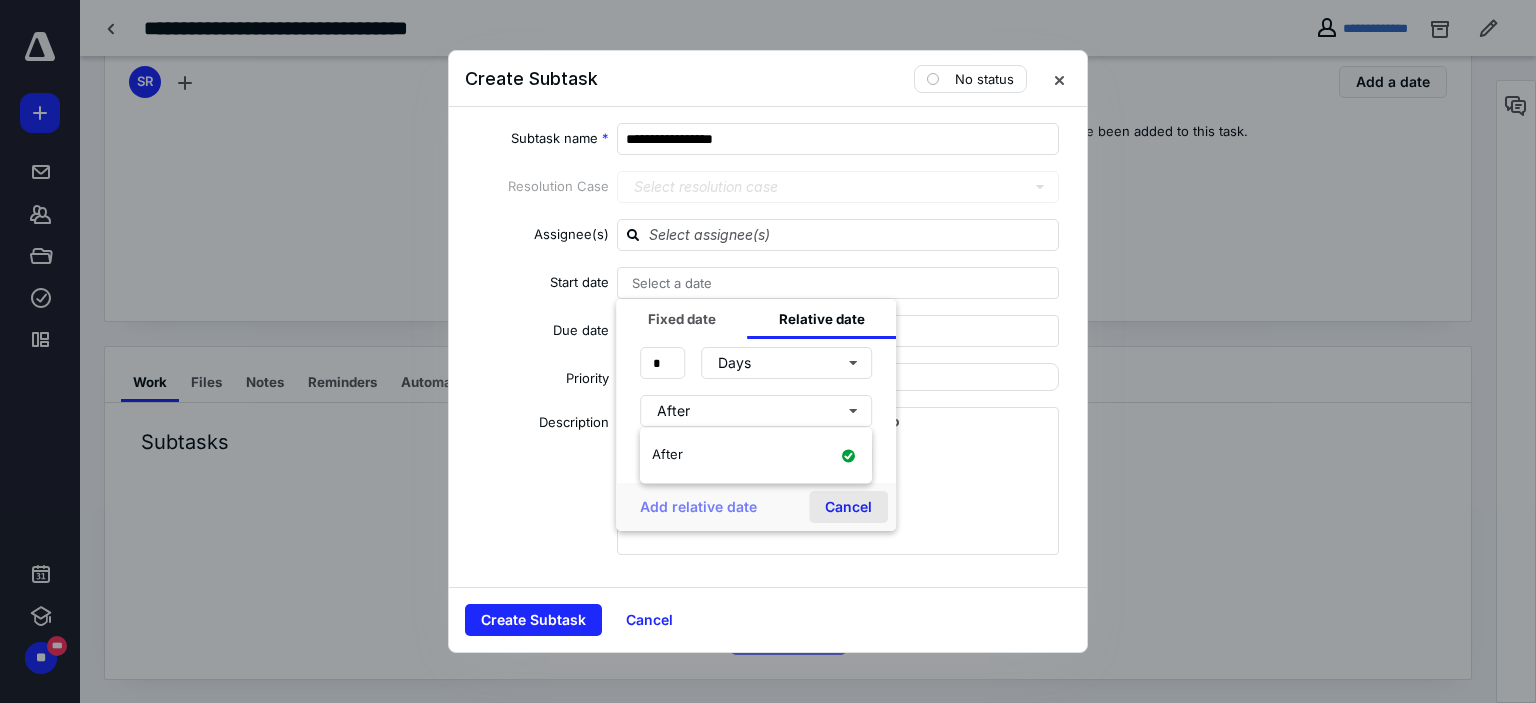 click on "Cancel" at bounding box center (848, 507) 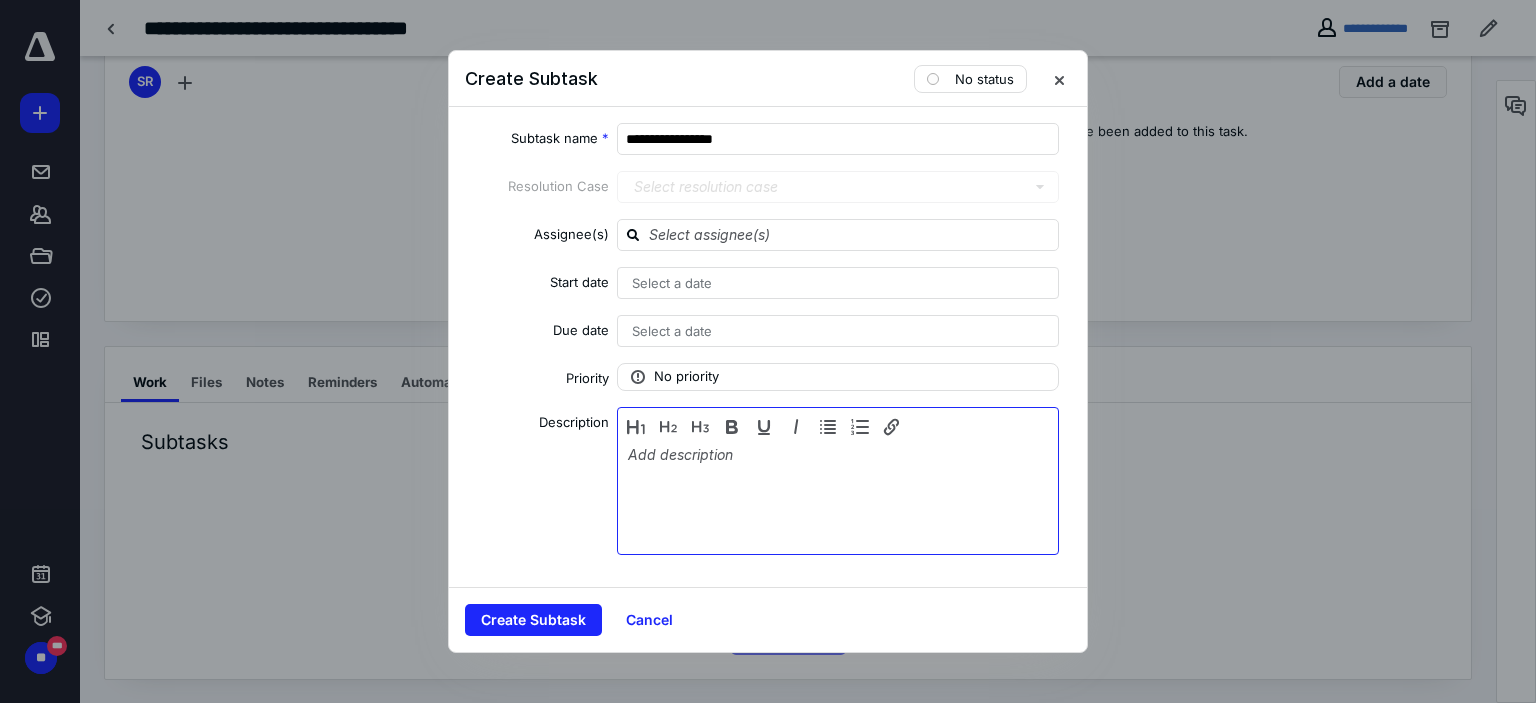 click at bounding box center [838, 496] 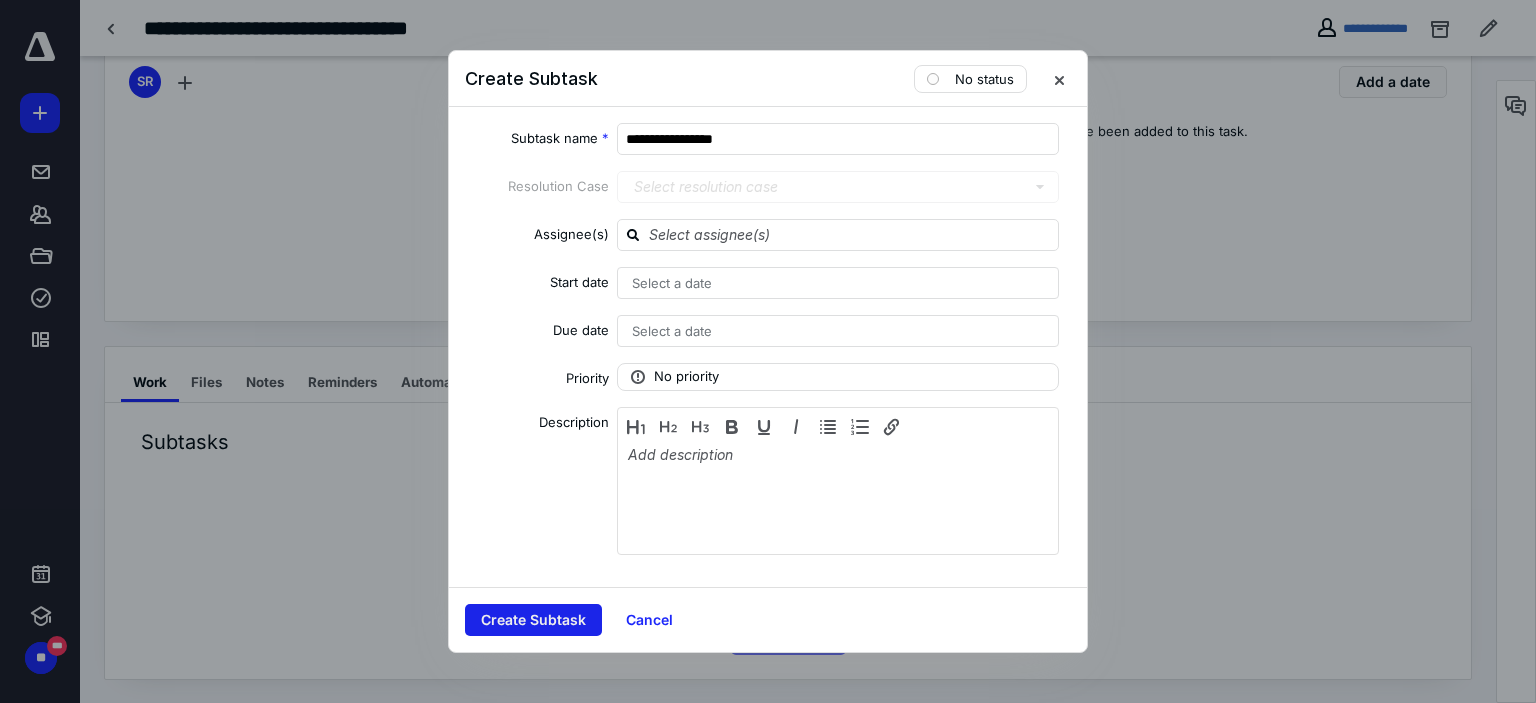 click on "Create Subtask" at bounding box center (533, 620) 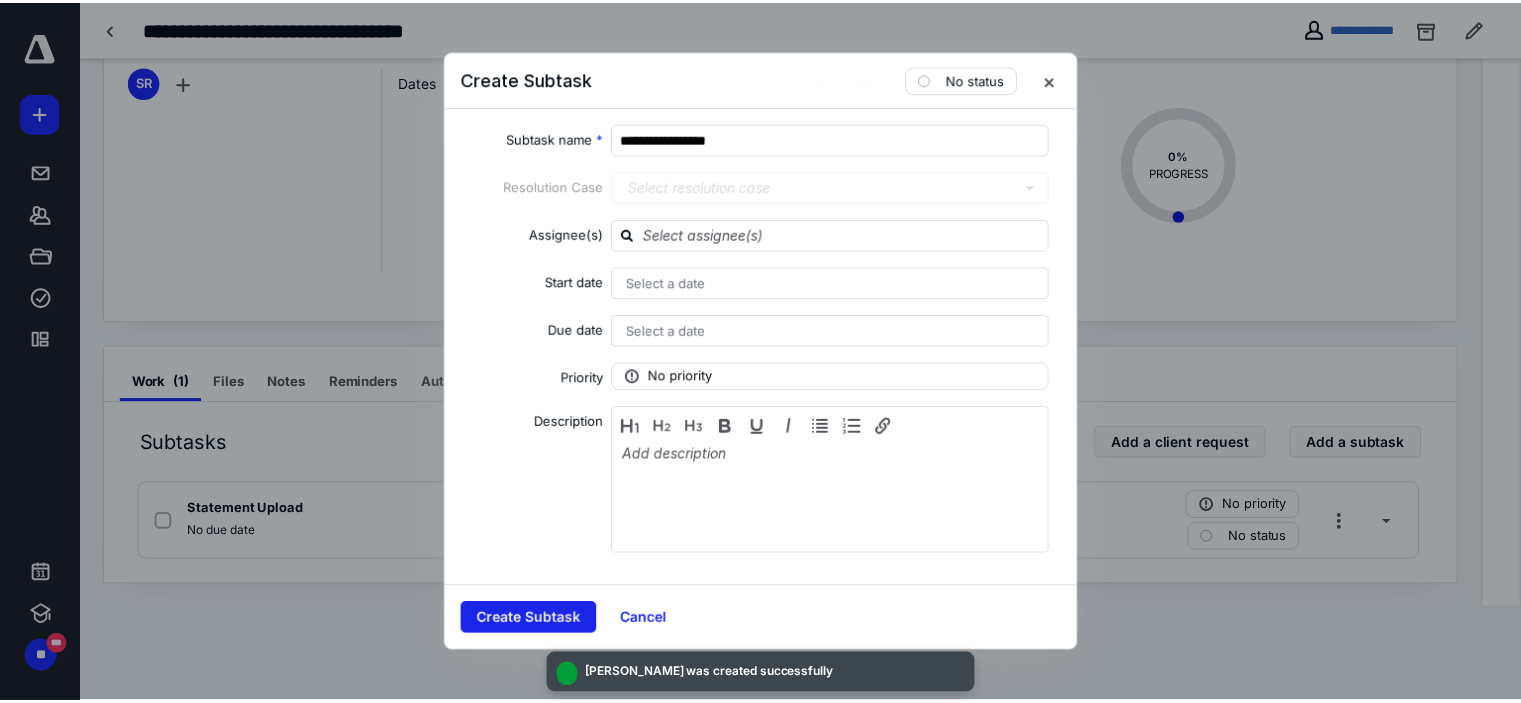 scroll, scrollTop: 1, scrollLeft: 0, axis: vertical 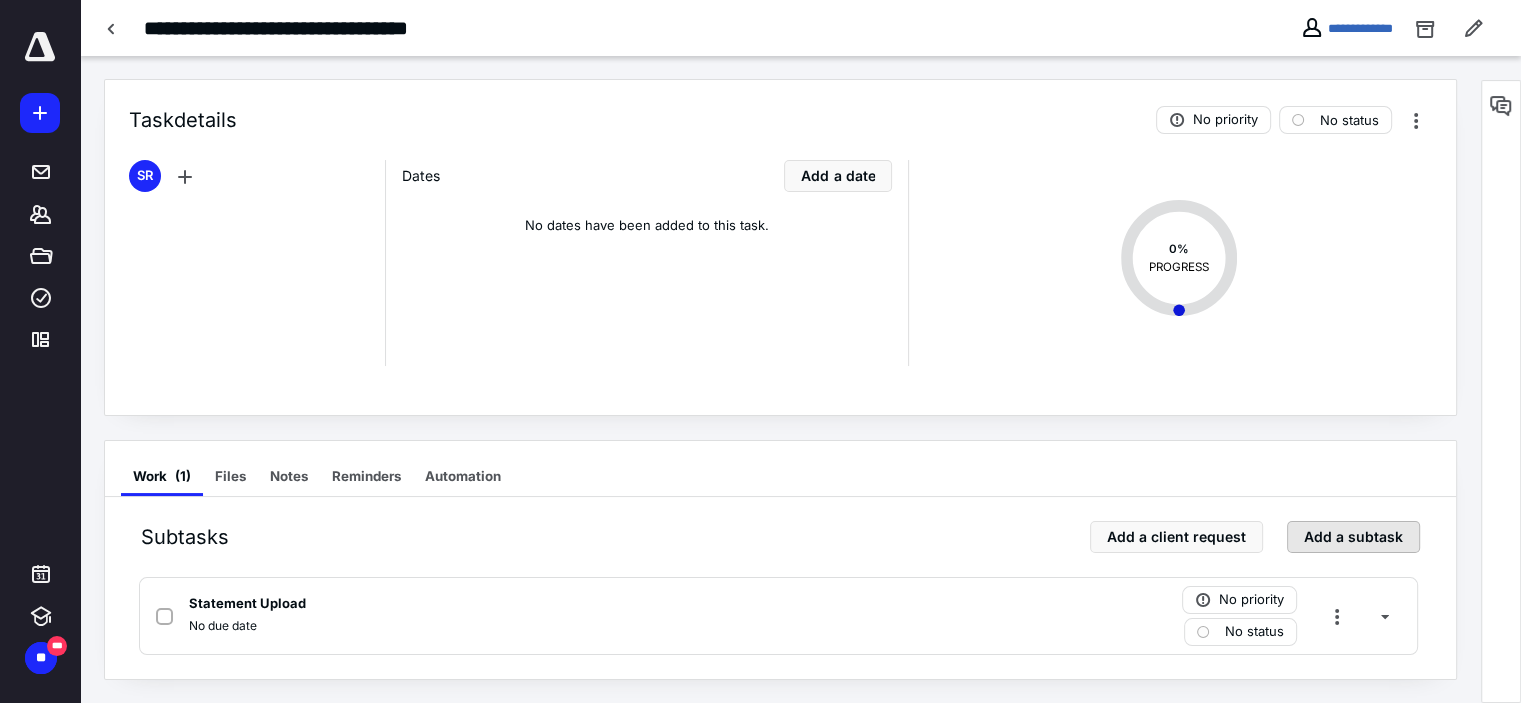 click on "Add a subtask" at bounding box center (1353, 537) 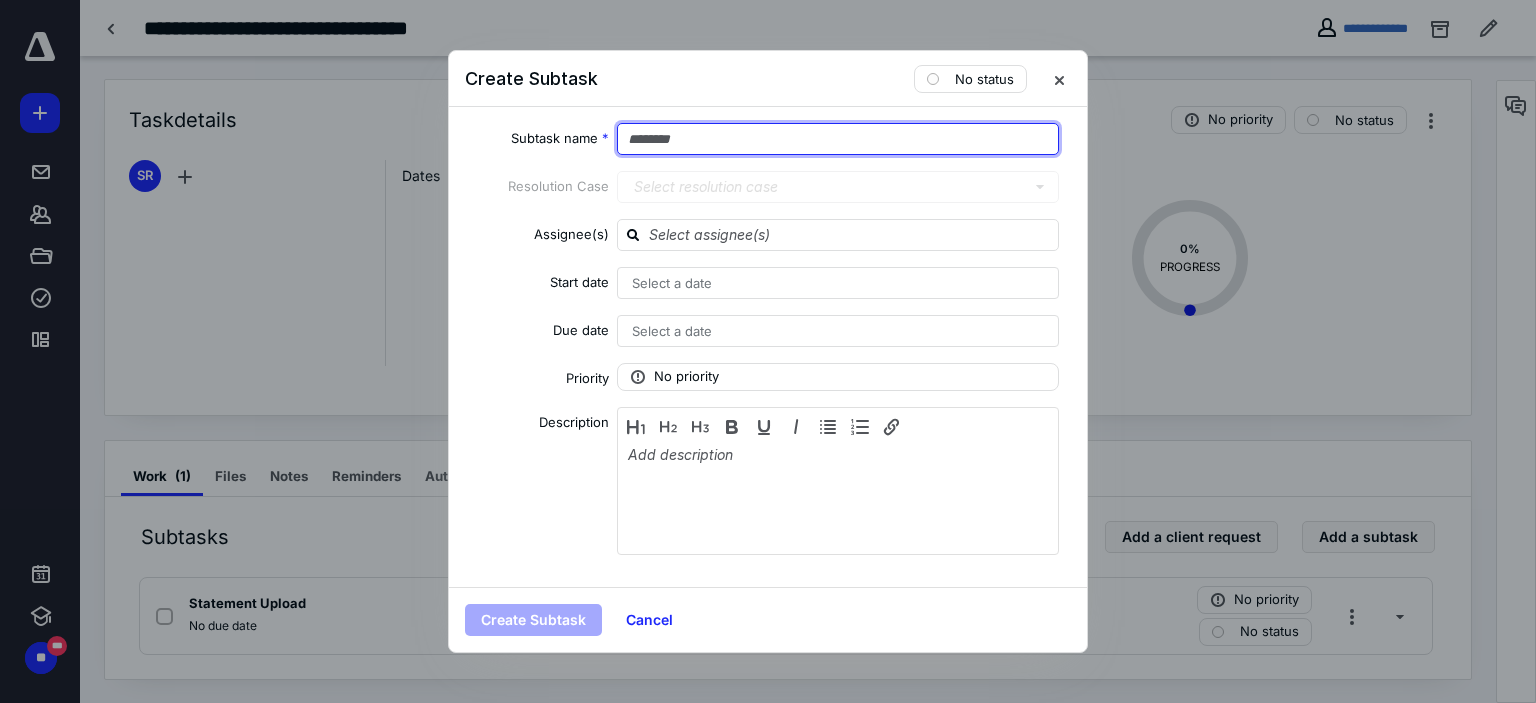 click at bounding box center (838, 139) 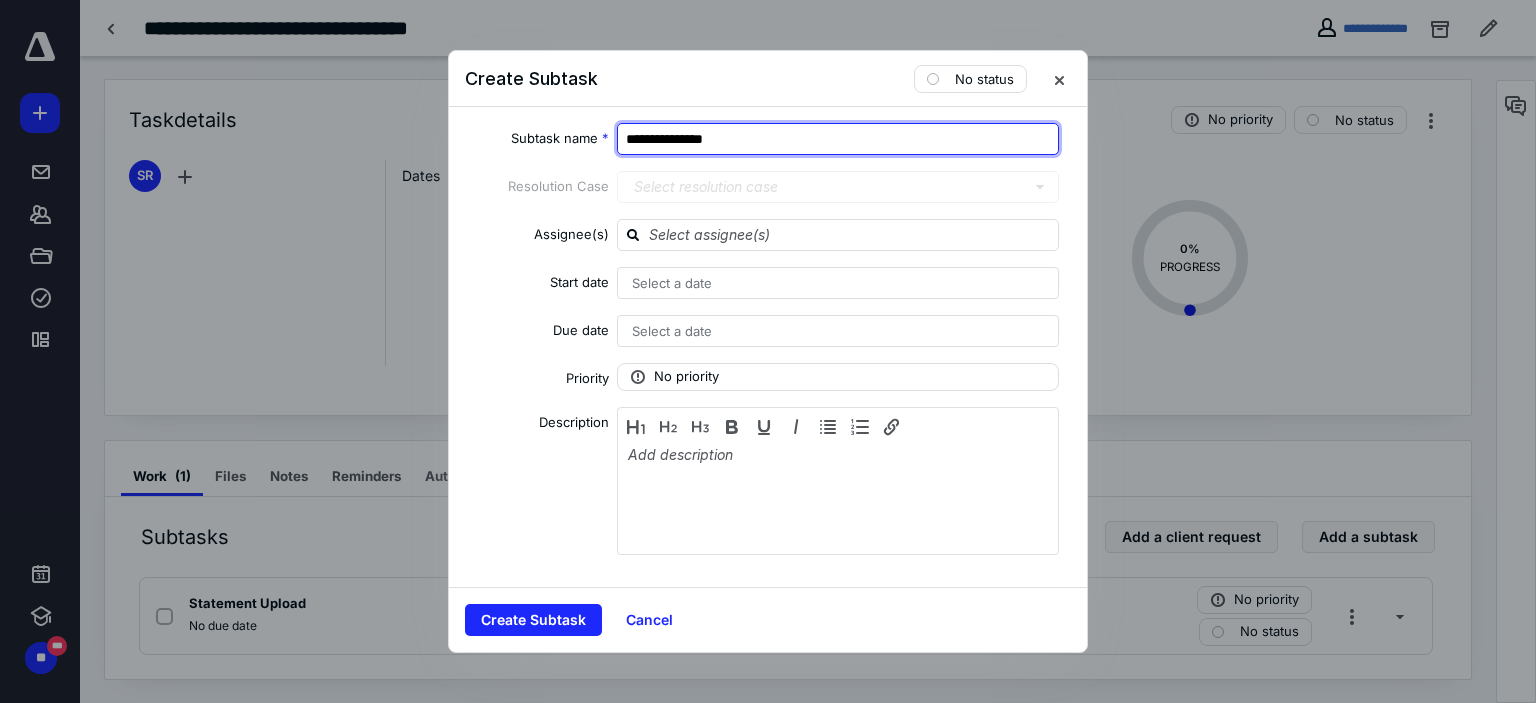 type on "**********" 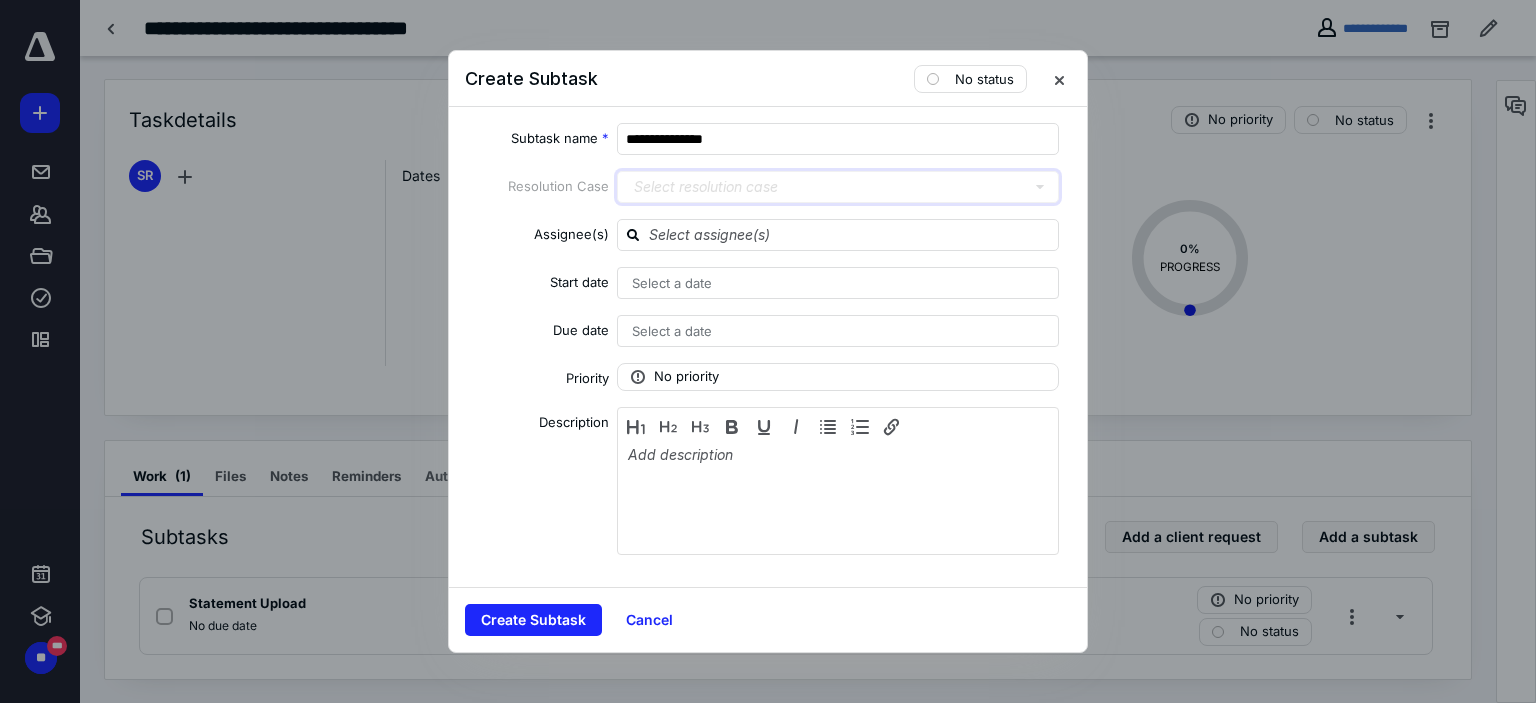 click on "Select resolution case" at bounding box center (706, 187) 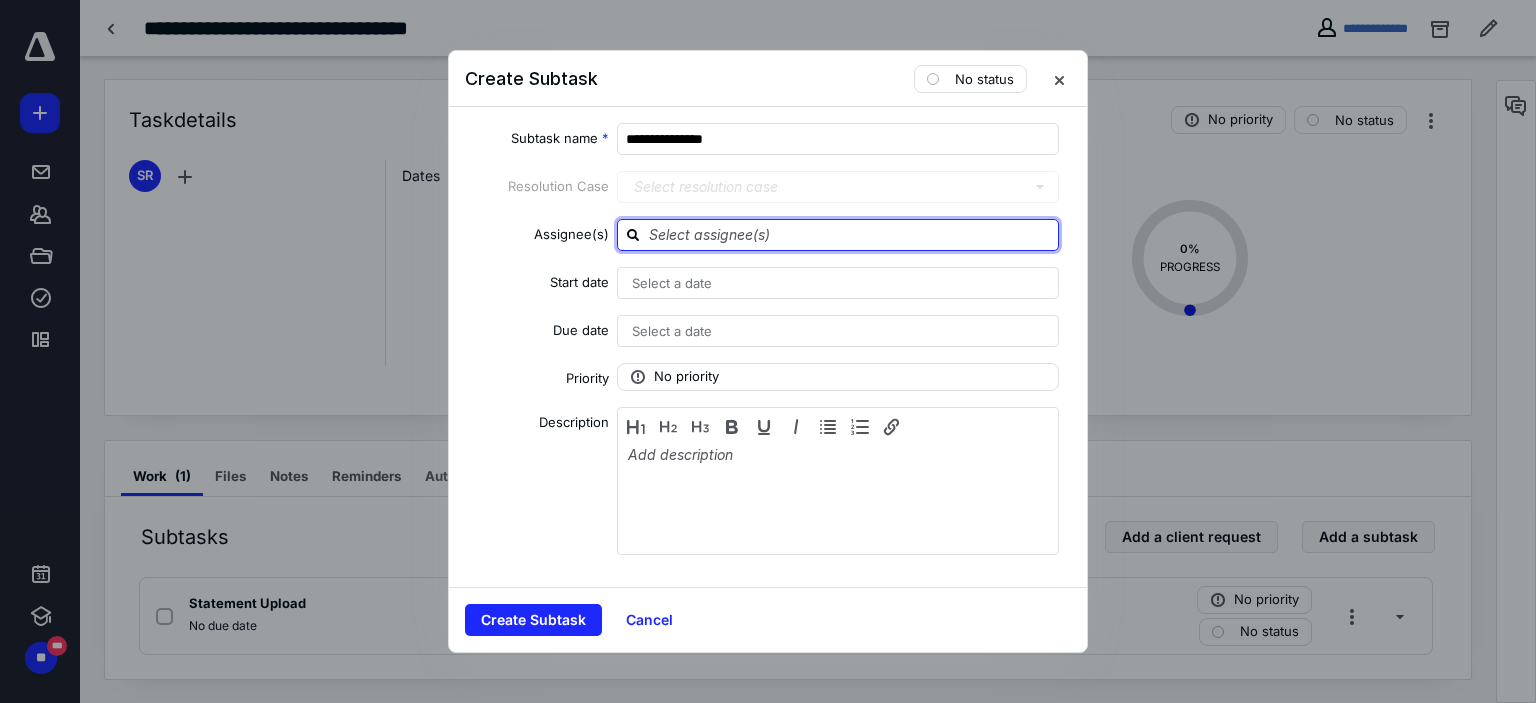click at bounding box center (850, 234) 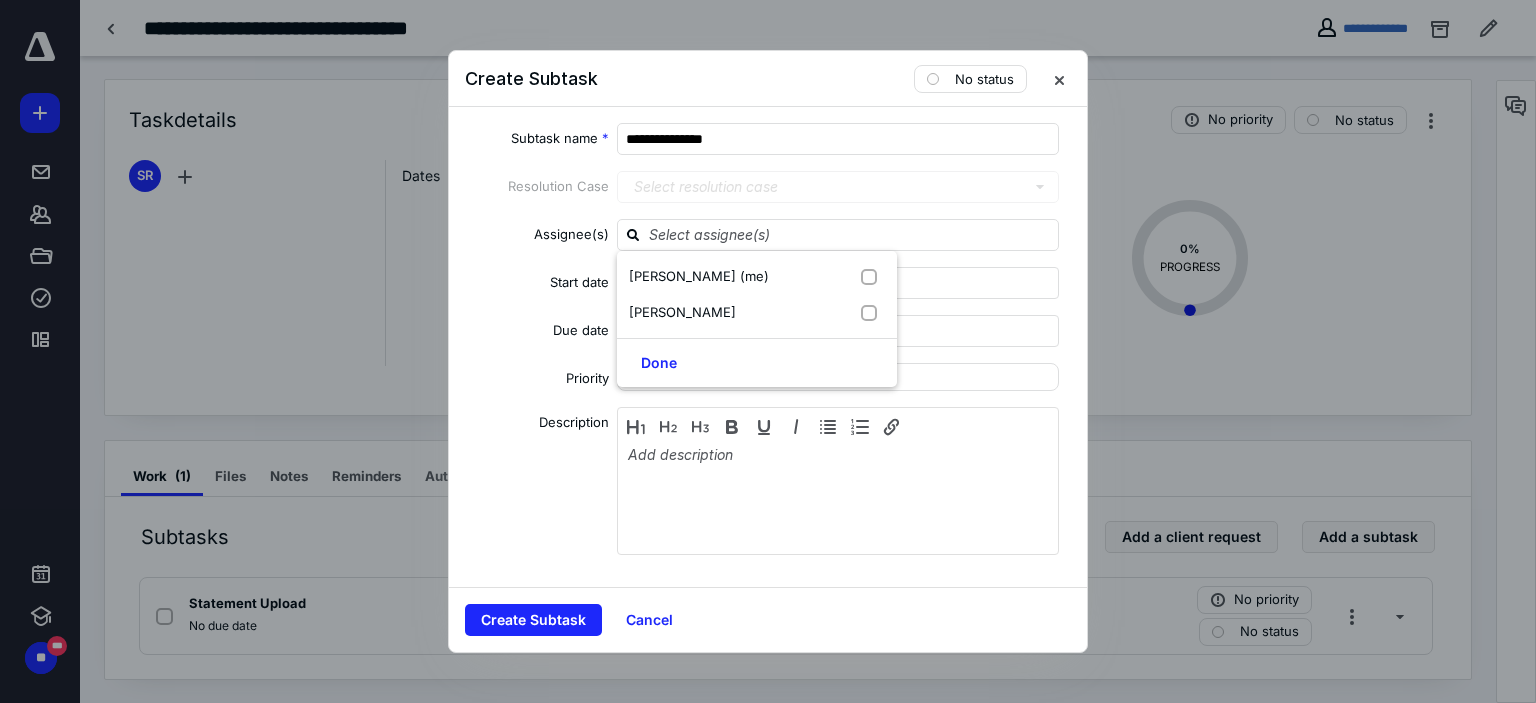 click on "**********" at bounding box center [768, 347] 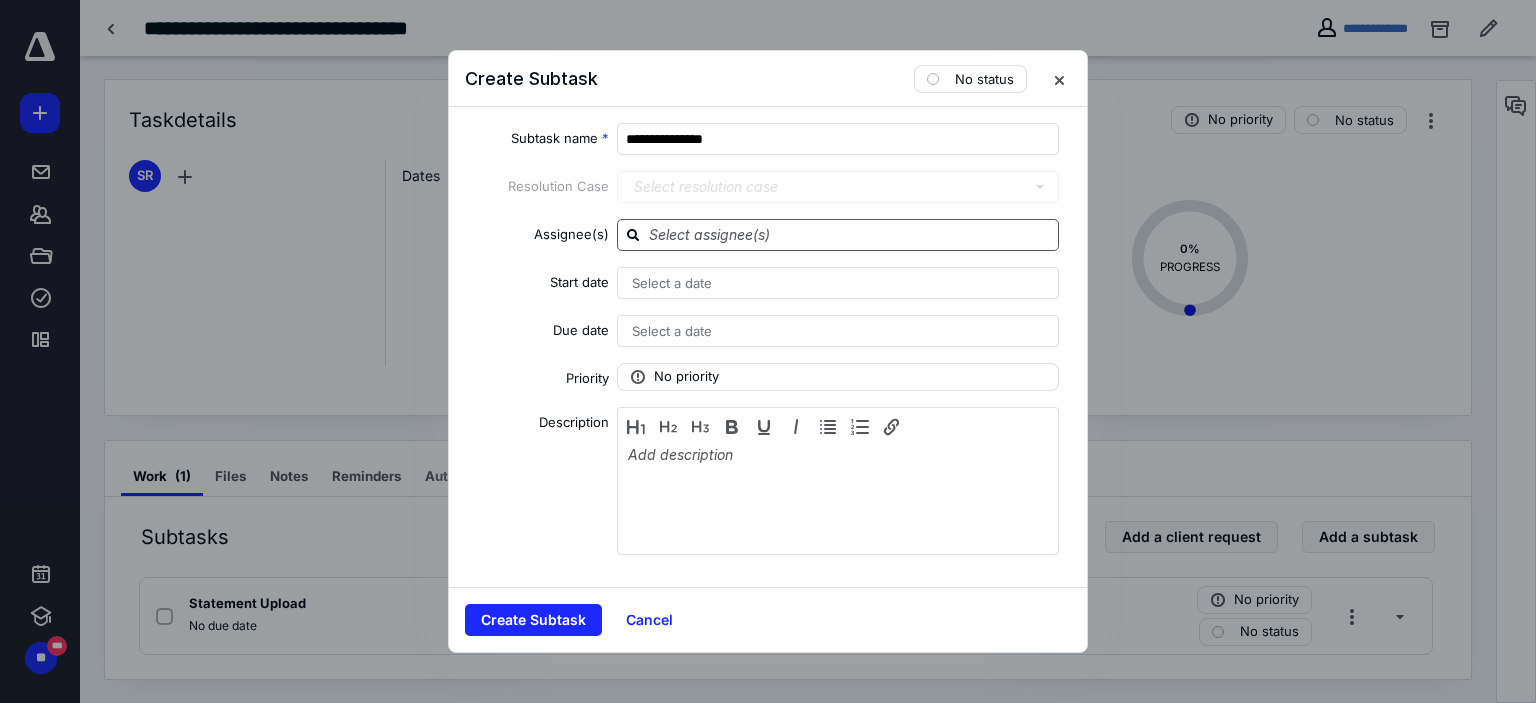 click at bounding box center (838, 235) 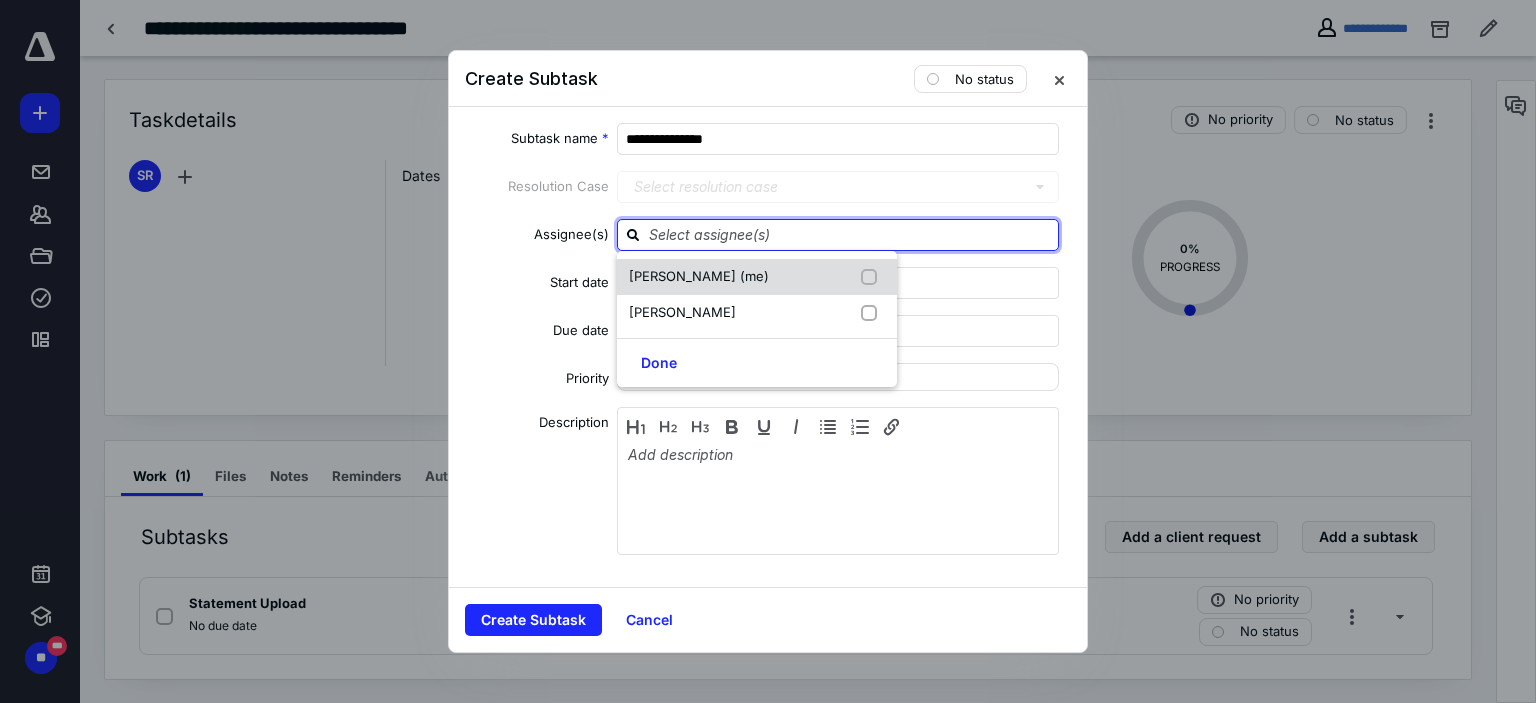 click at bounding box center (873, 277) 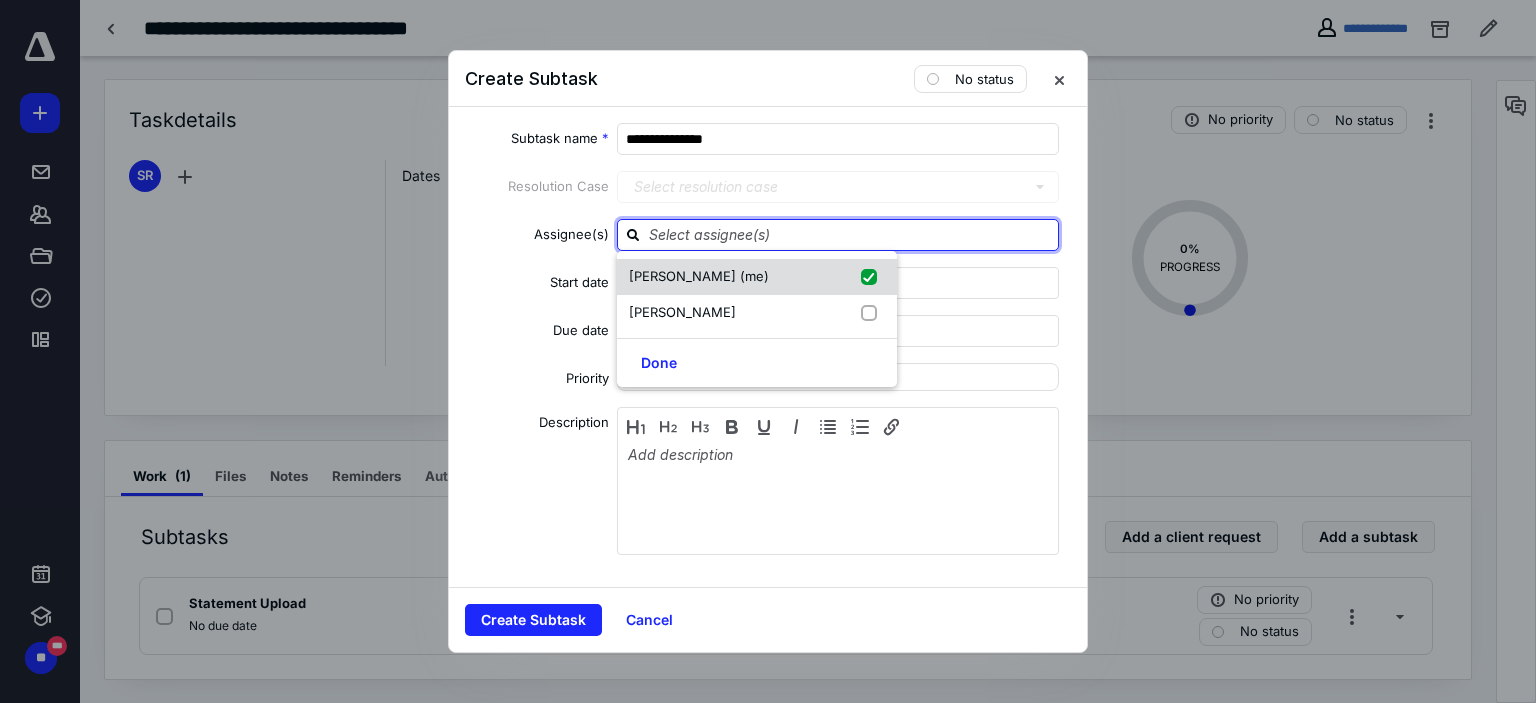 checkbox on "true" 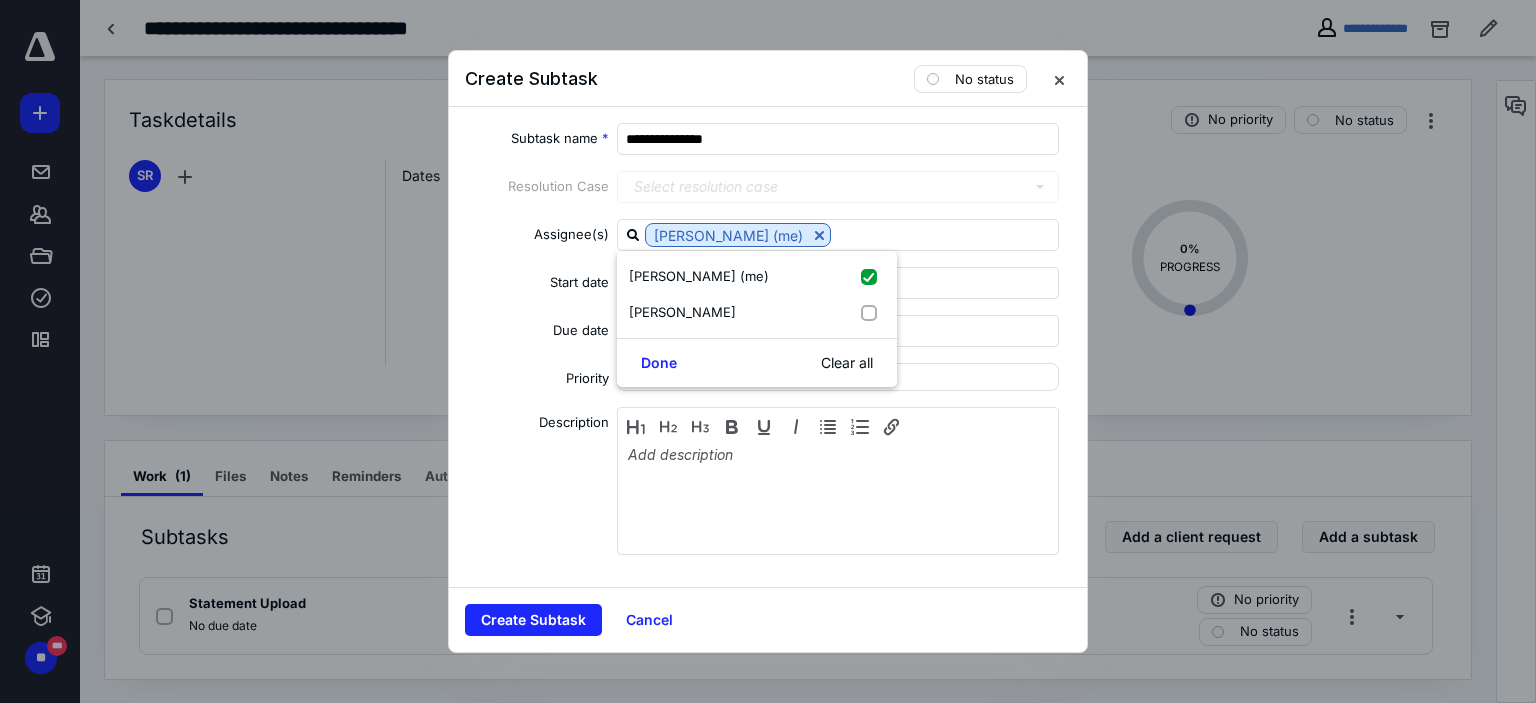click on "Priority No priority" at bounding box center (768, 377) 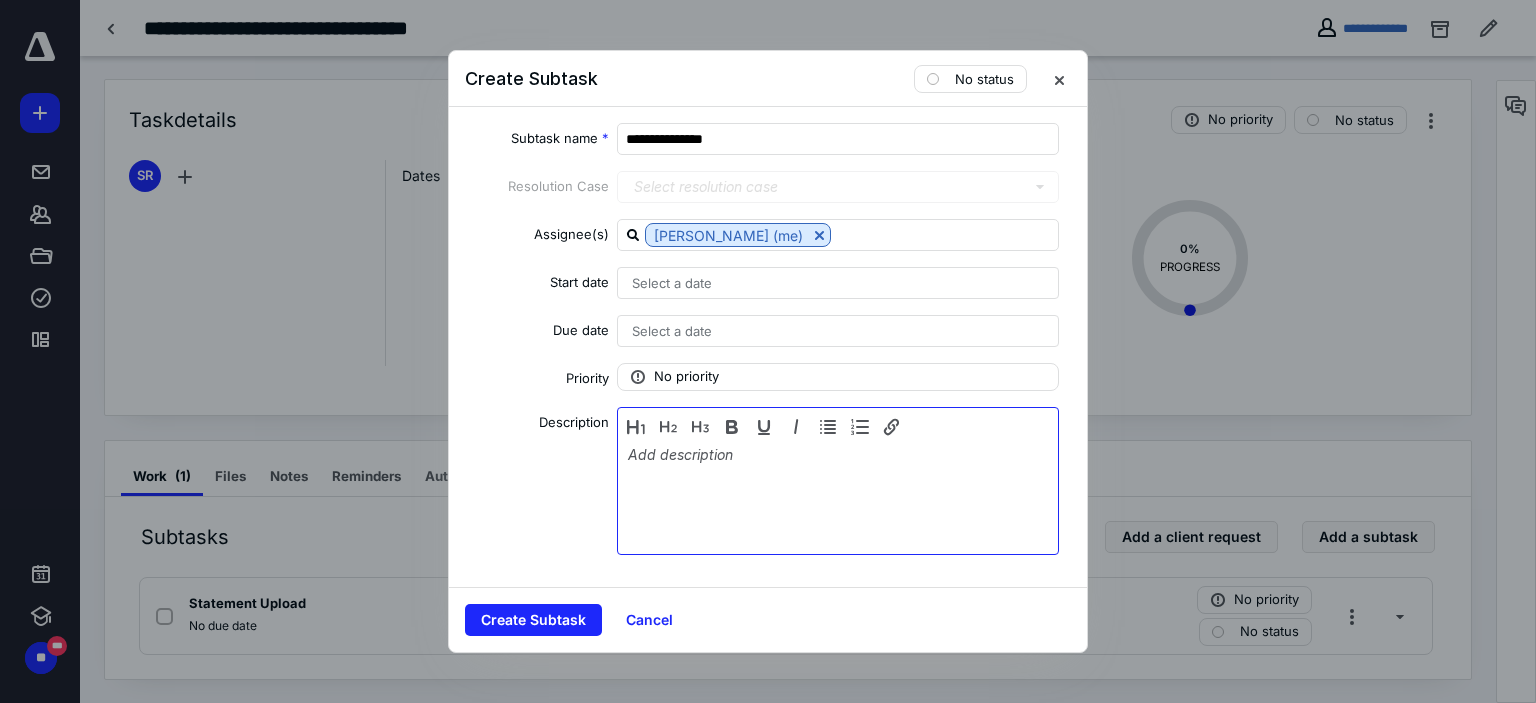 click at bounding box center (838, 496) 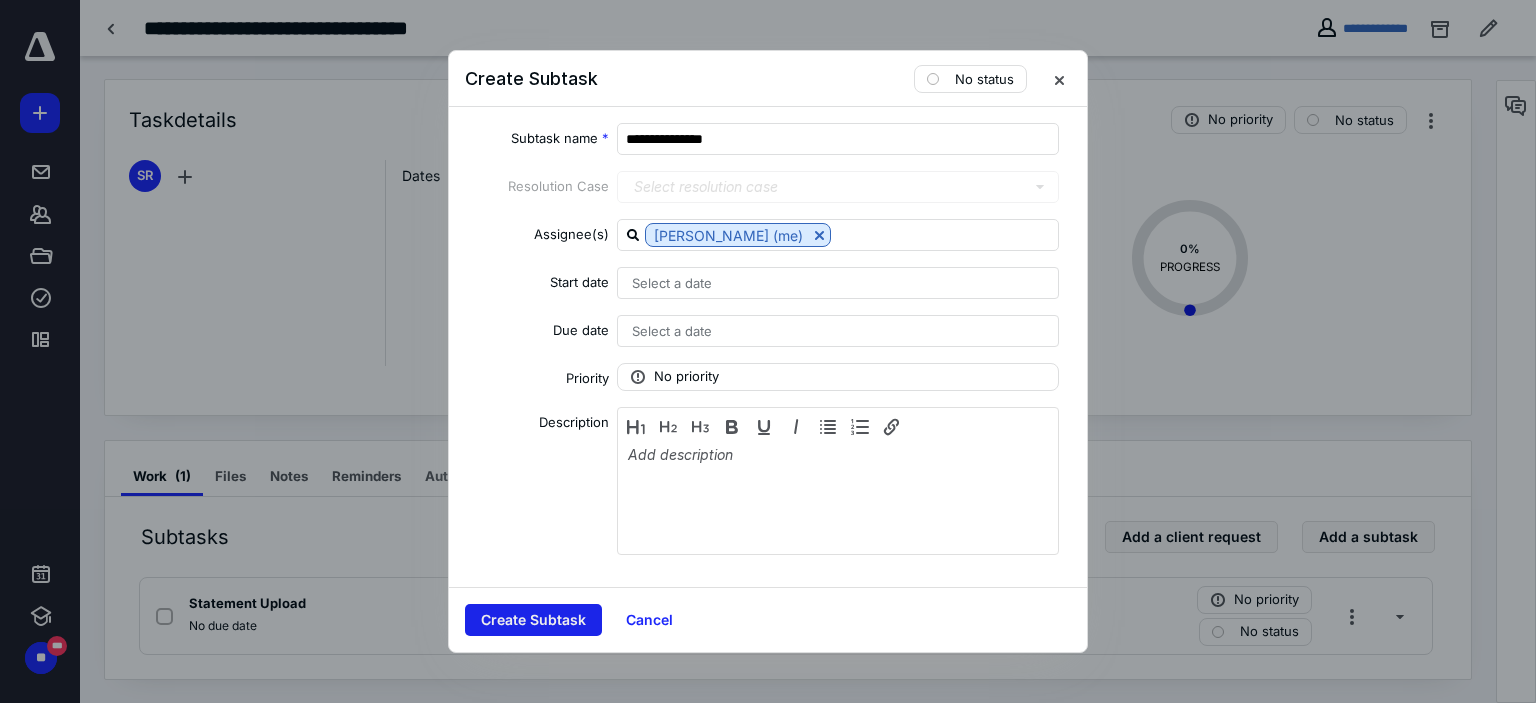 click on "Create Subtask" at bounding box center [533, 620] 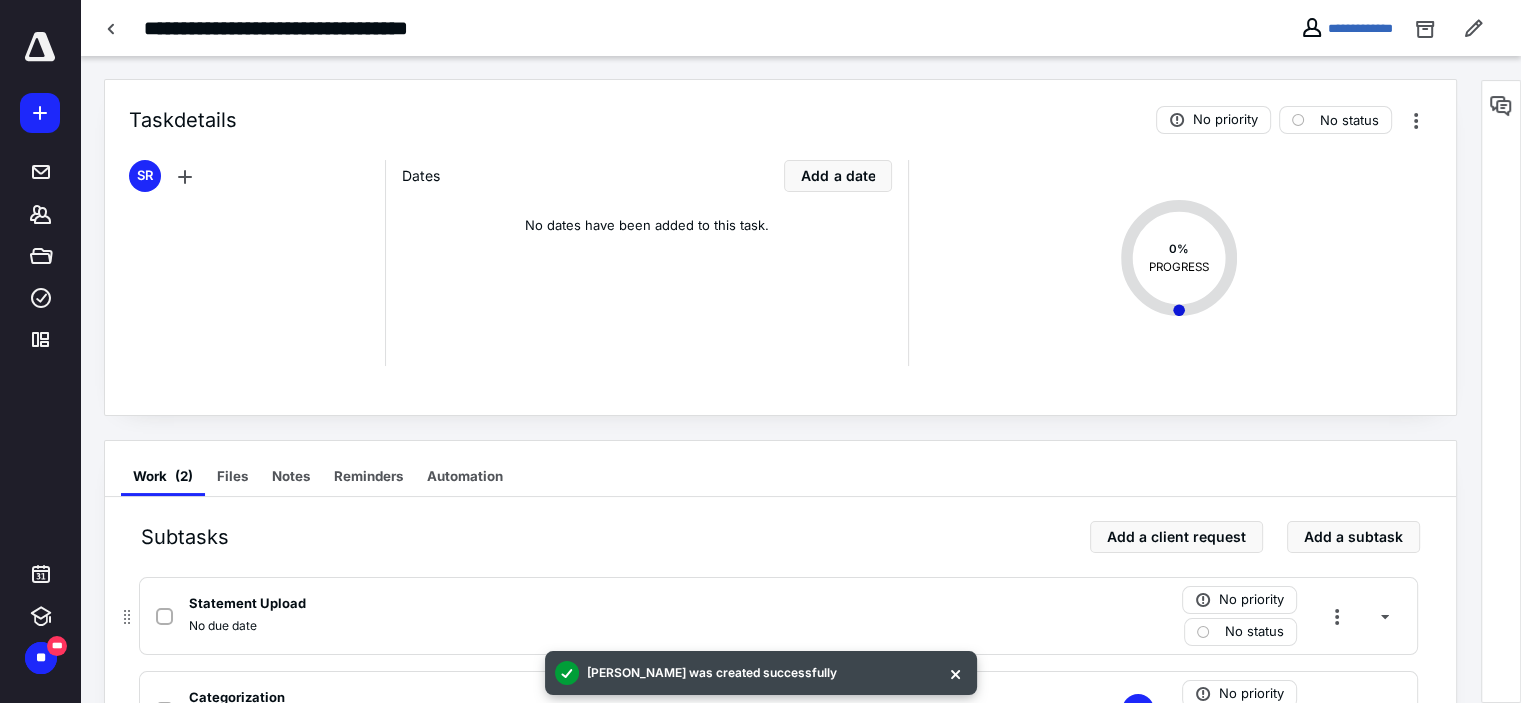 scroll, scrollTop: 95, scrollLeft: 0, axis: vertical 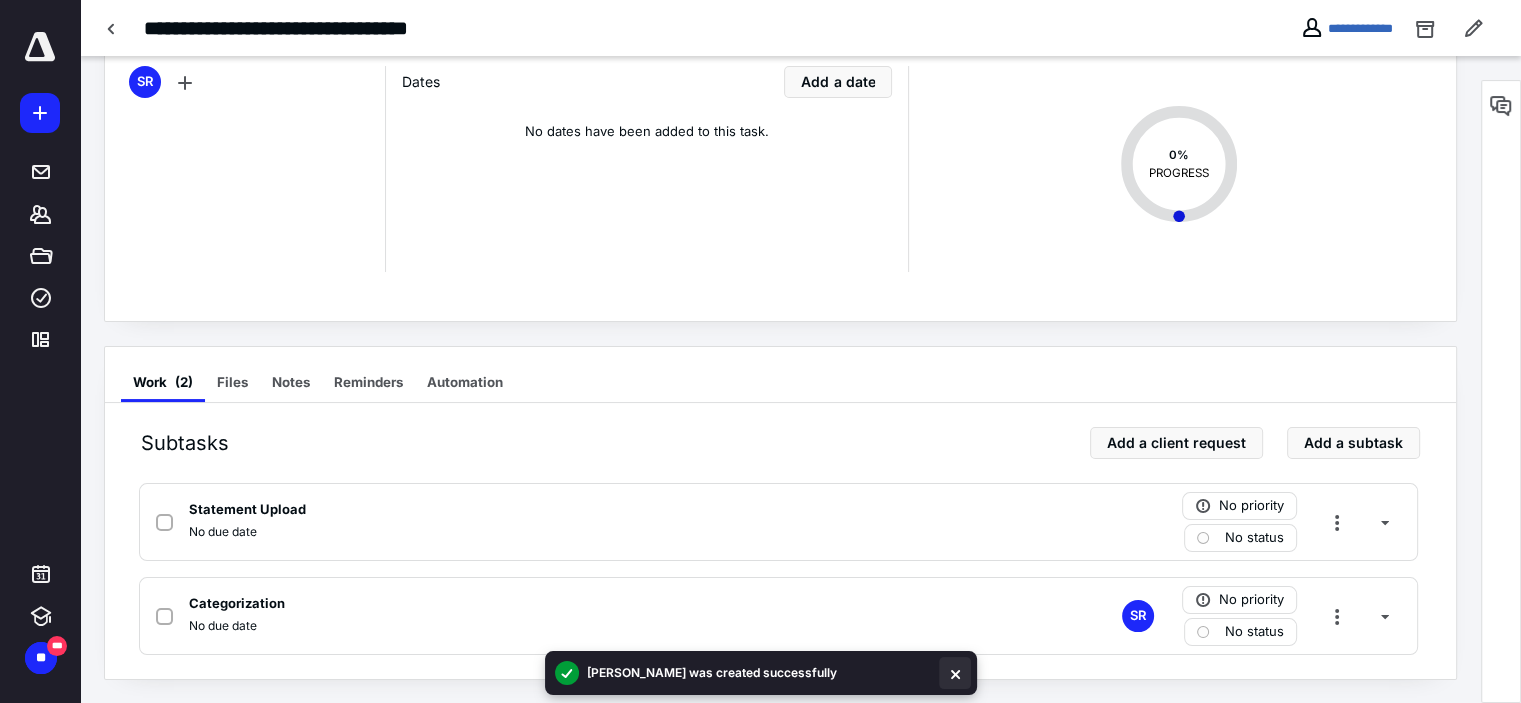 click at bounding box center [955, 673] 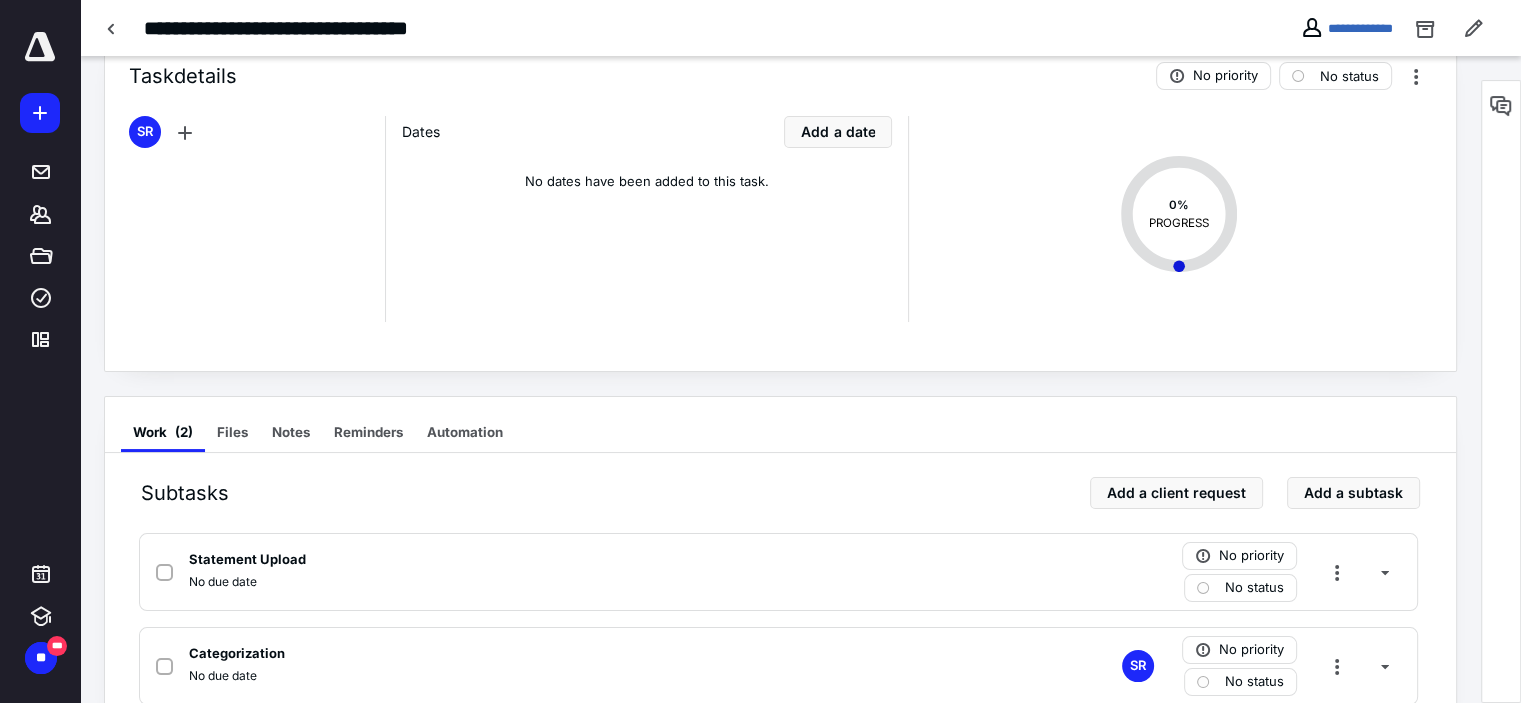 scroll, scrollTop: 0, scrollLeft: 0, axis: both 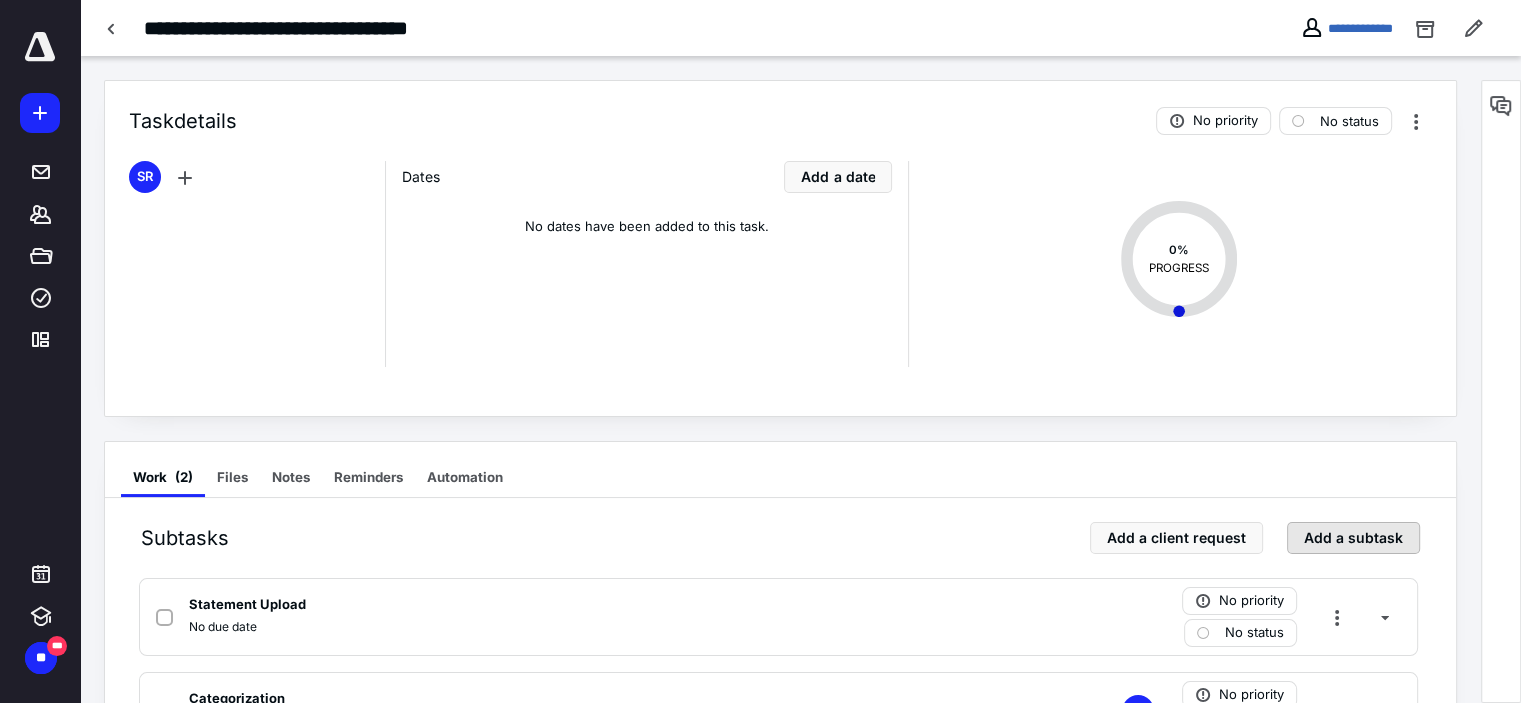 click on "Add a subtask" at bounding box center [1353, 538] 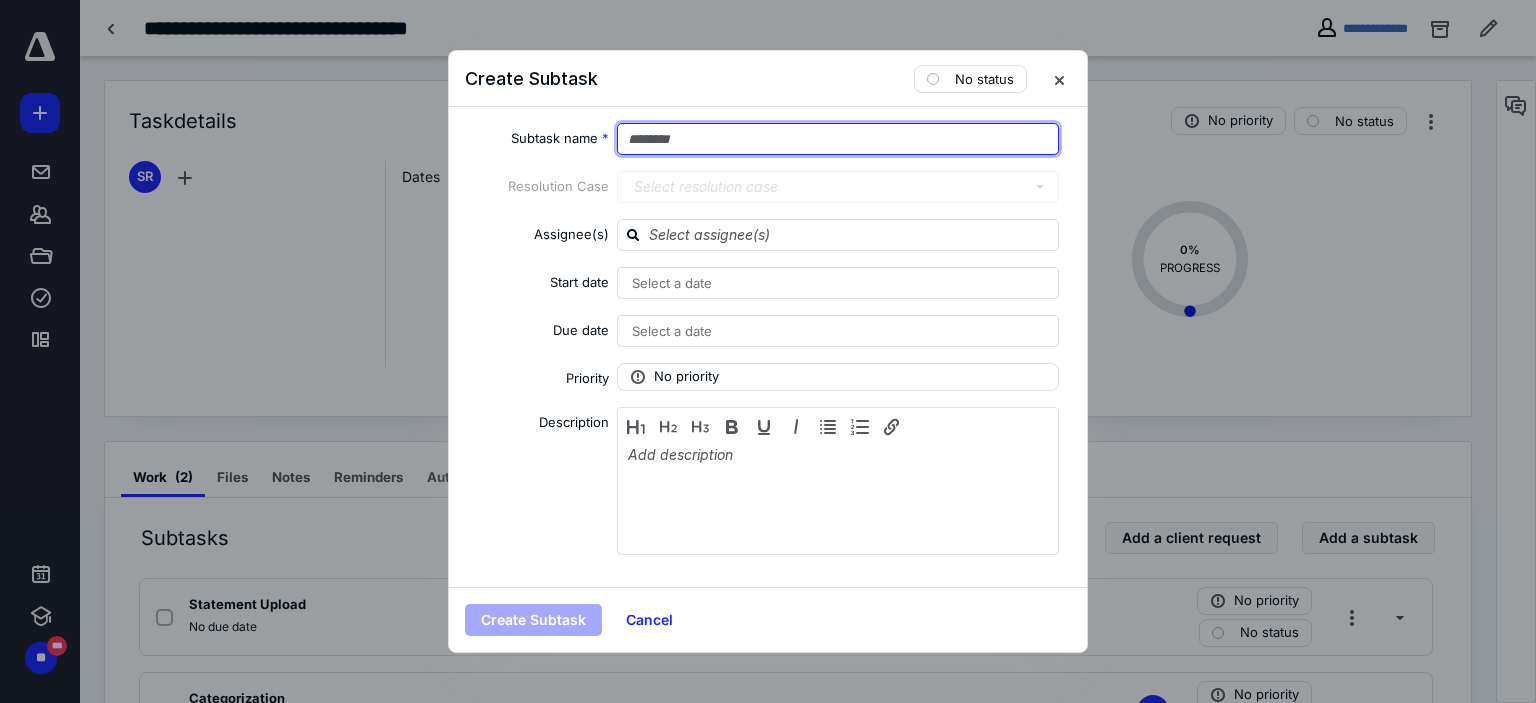 click at bounding box center [838, 139] 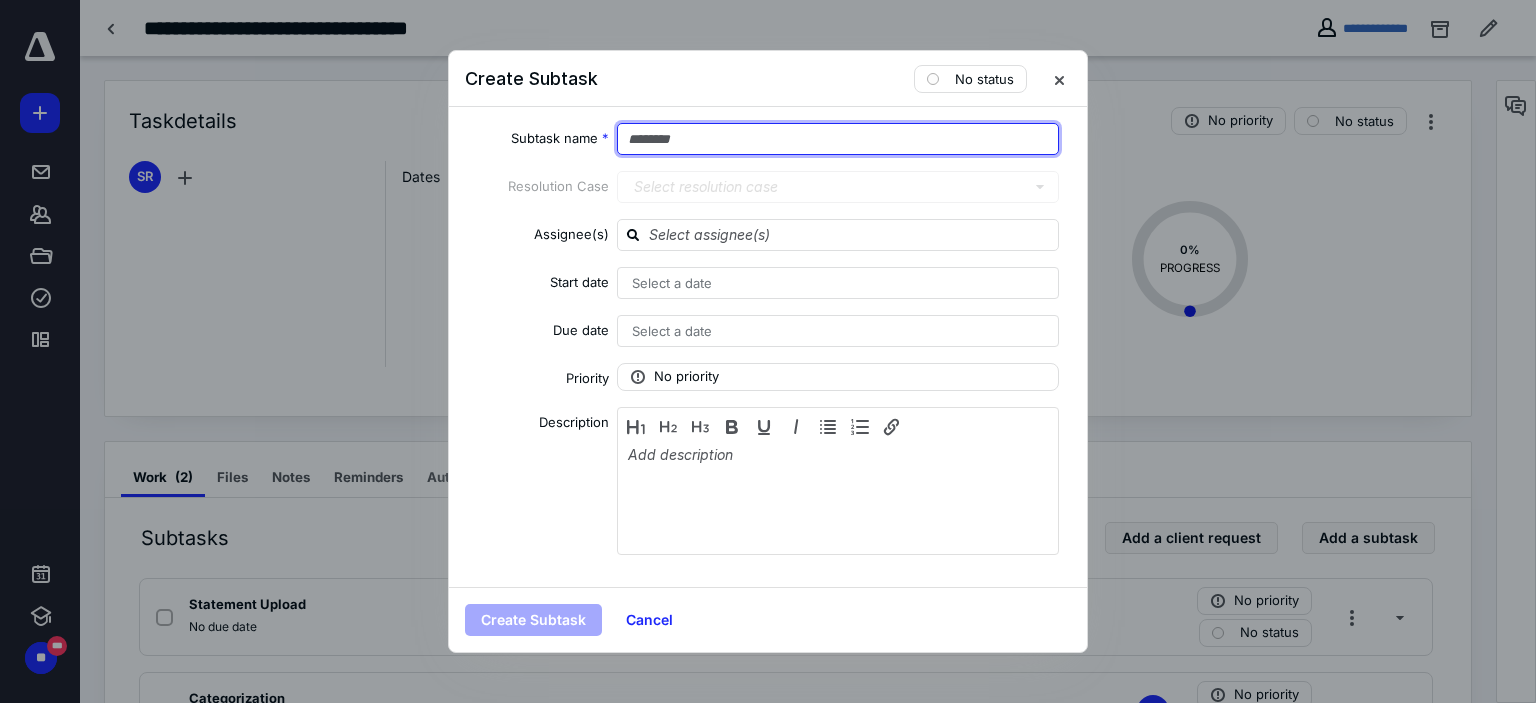 type on "*" 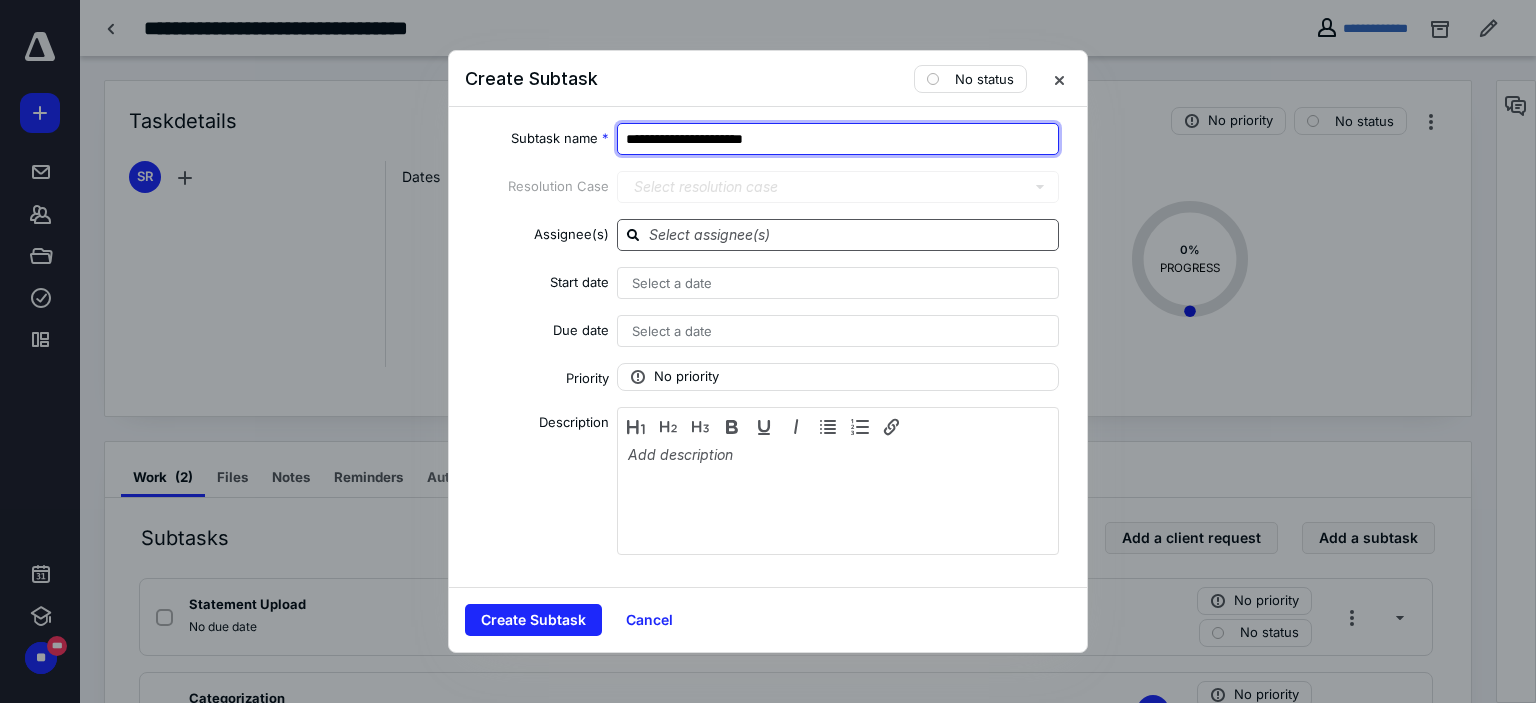 type on "**********" 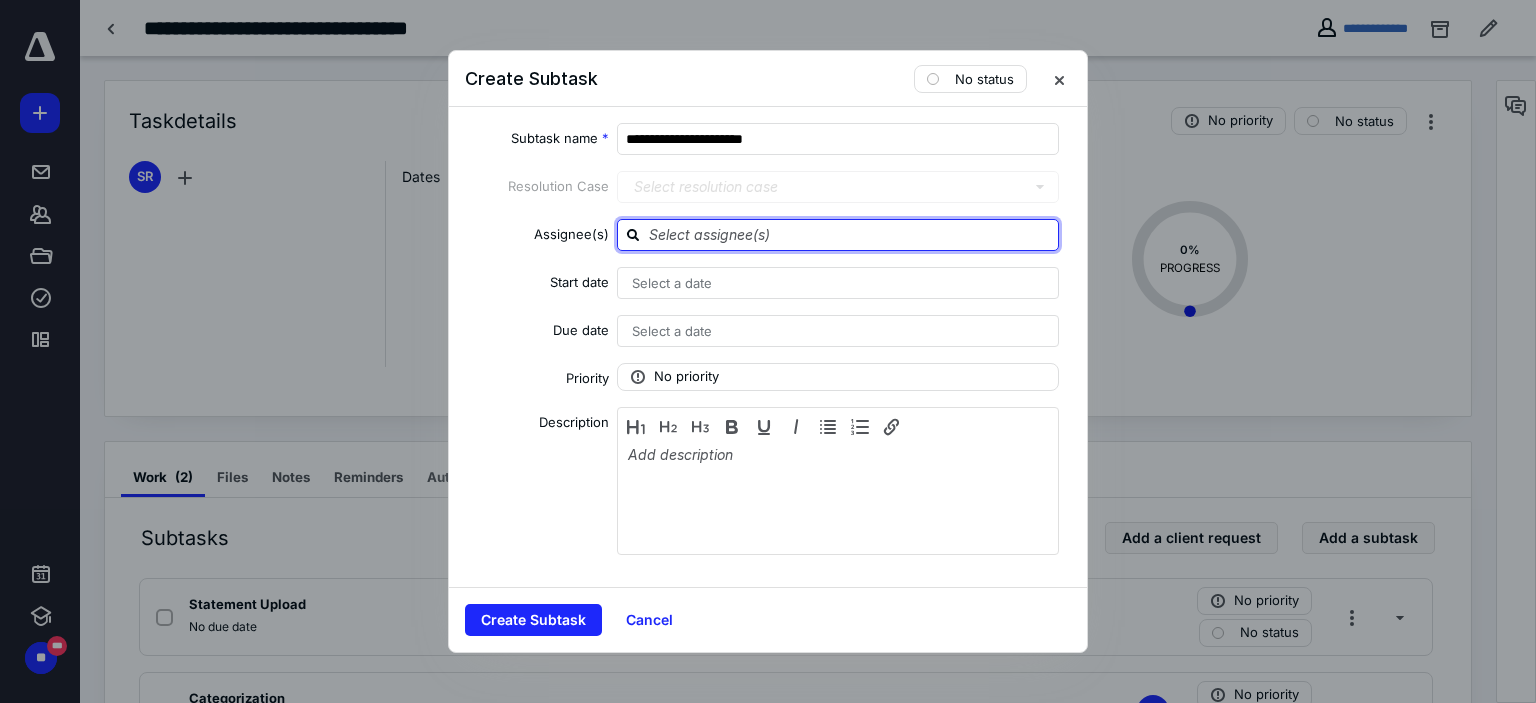 click at bounding box center (850, 234) 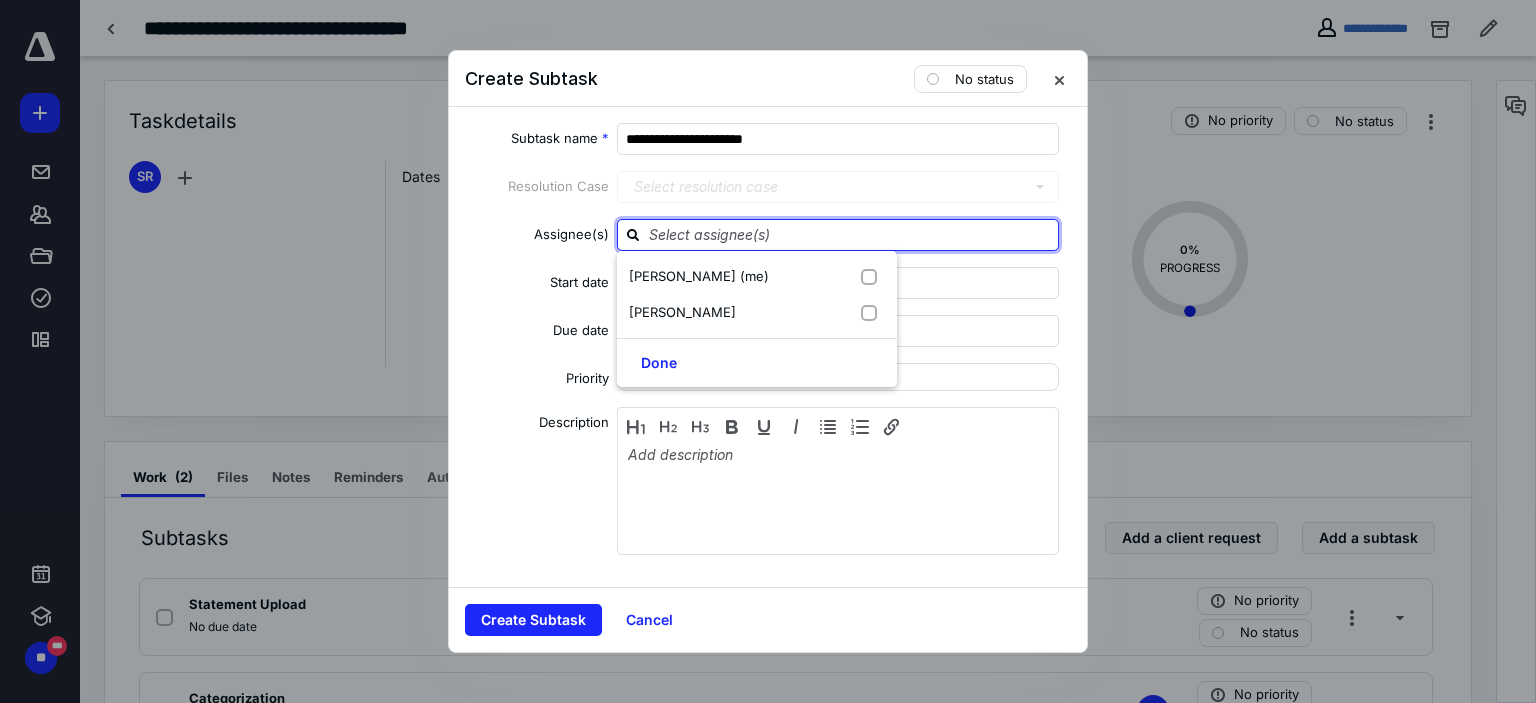 click on "Start date" at bounding box center [537, 286] 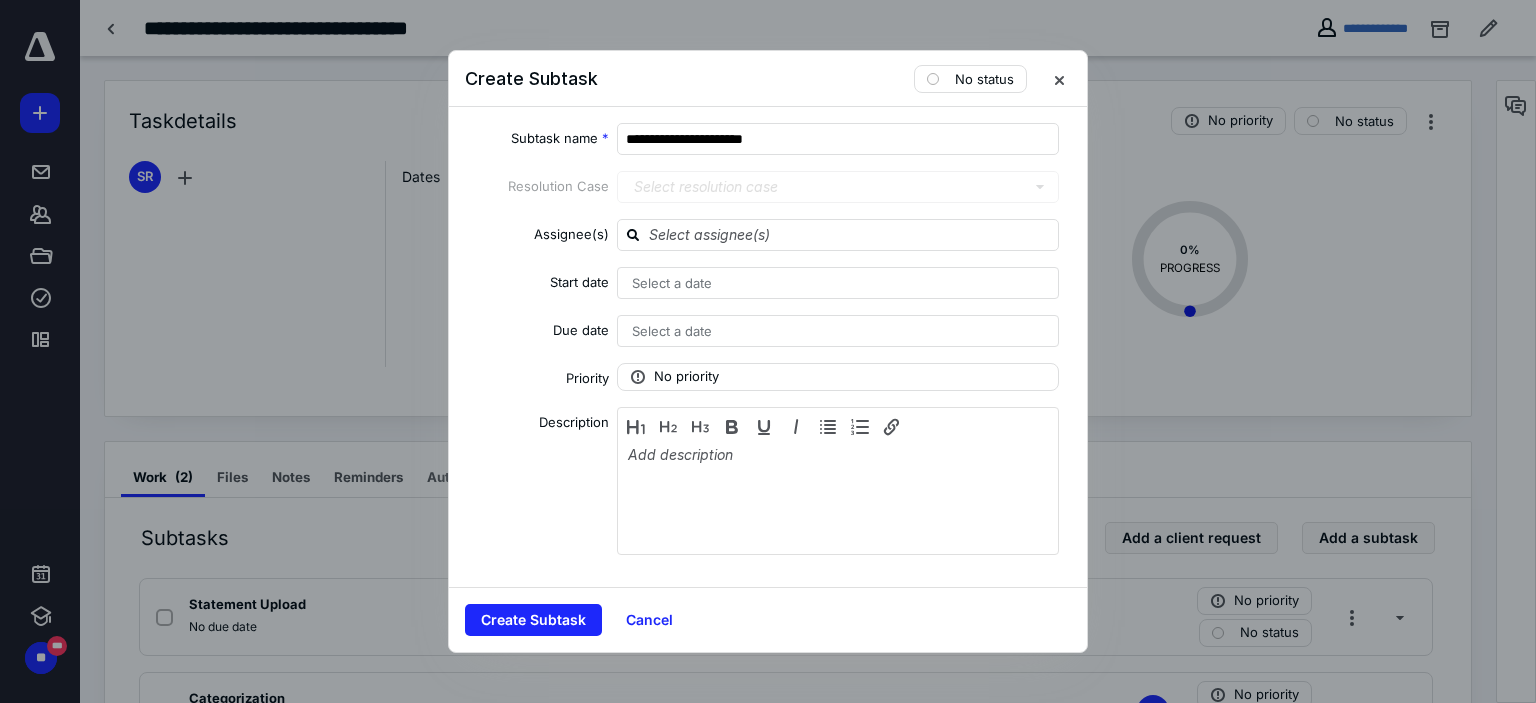 click on "Select a date" at bounding box center (672, 283) 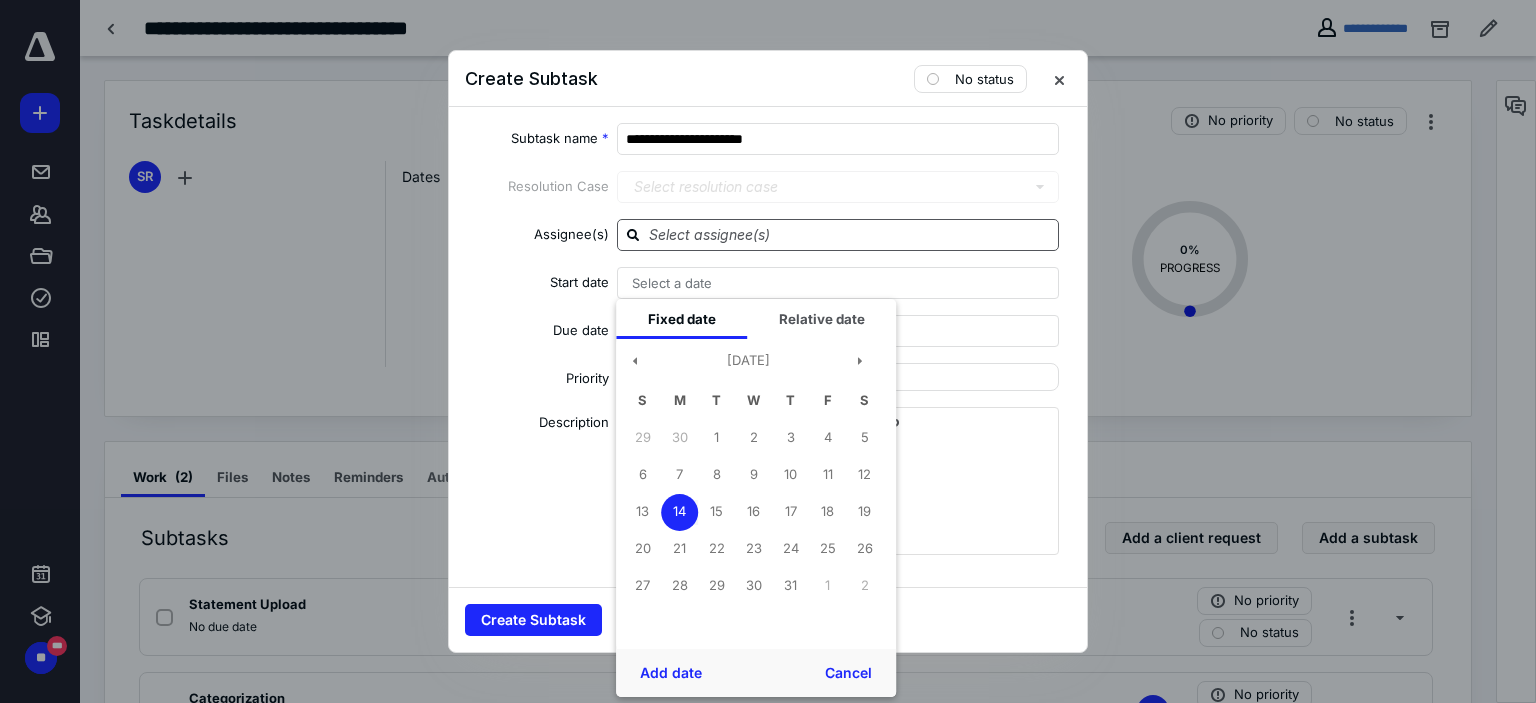 click at bounding box center [850, 234] 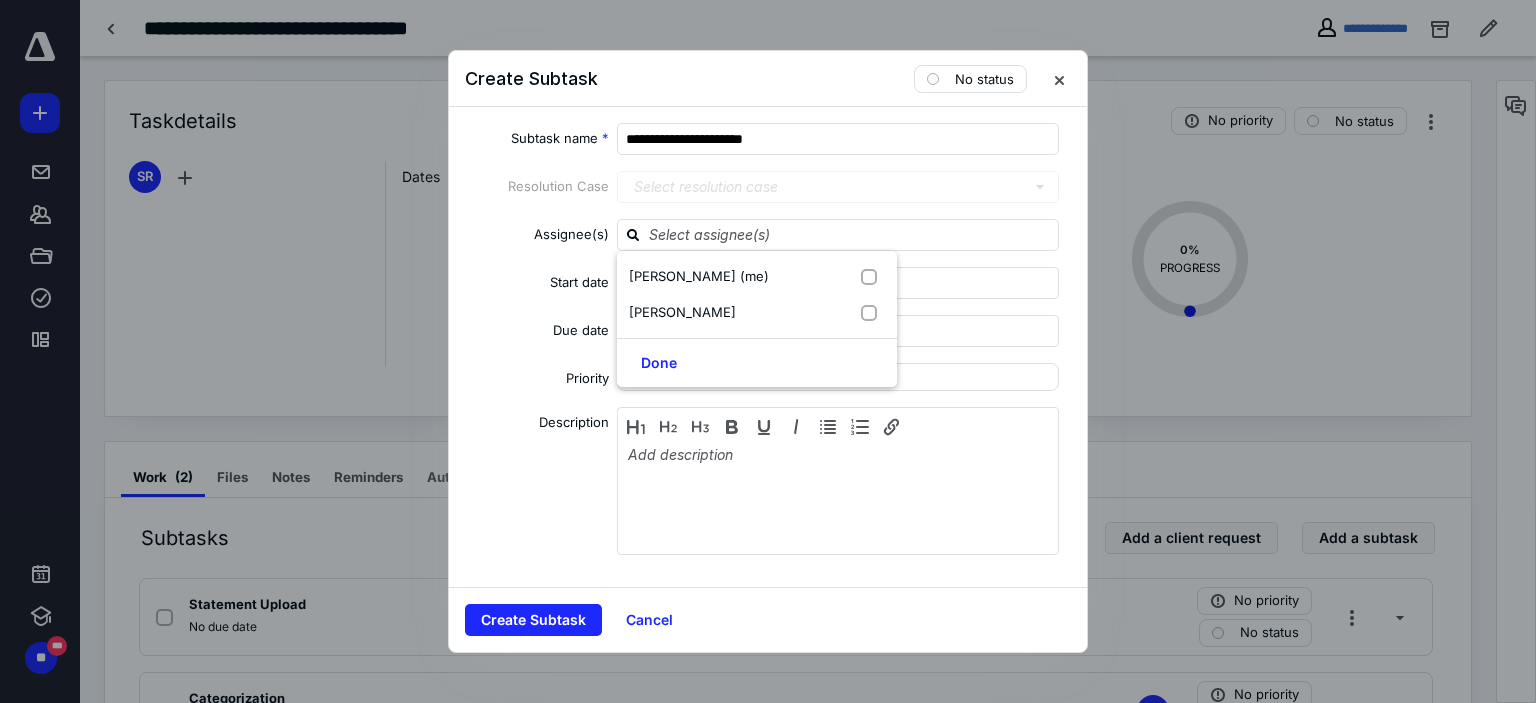 click on "**********" at bounding box center [768, 347] 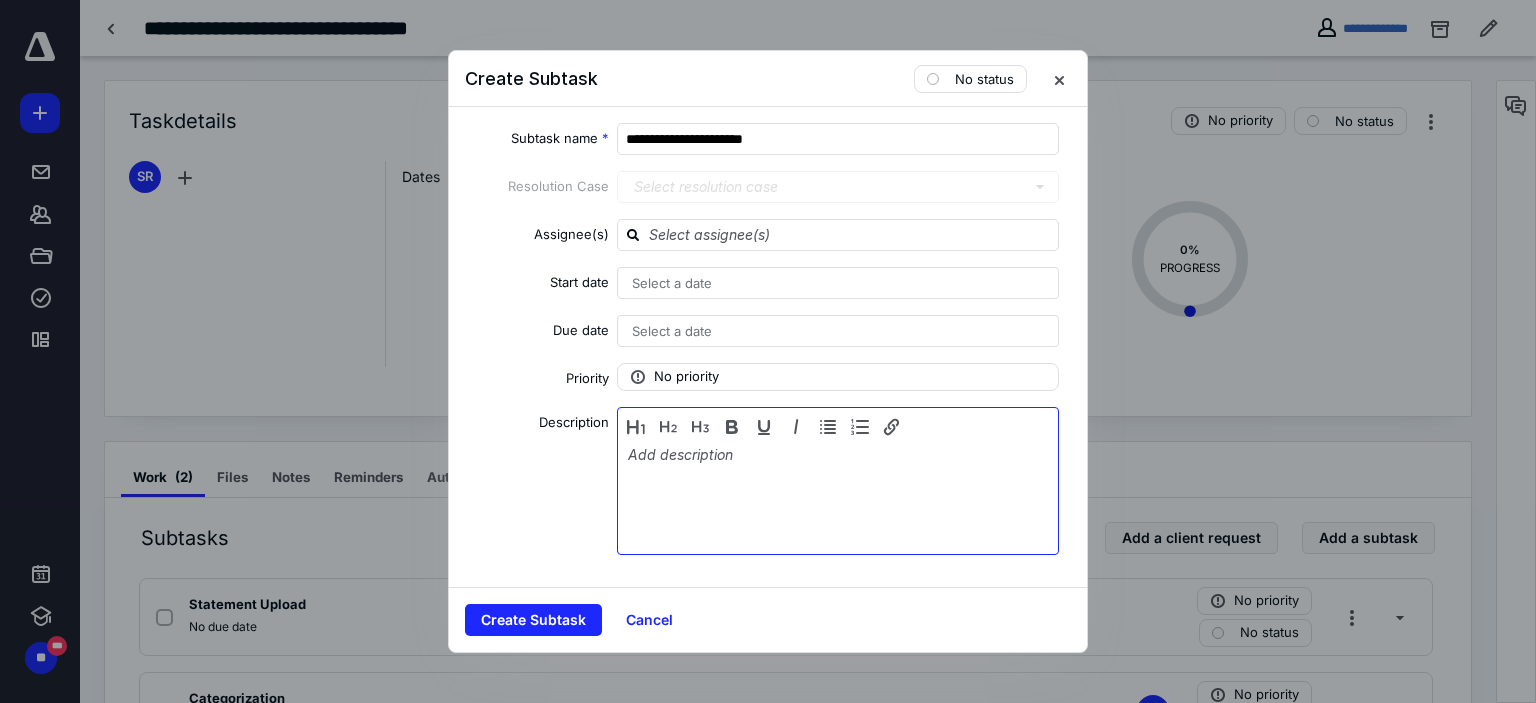 click at bounding box center (838, 496) 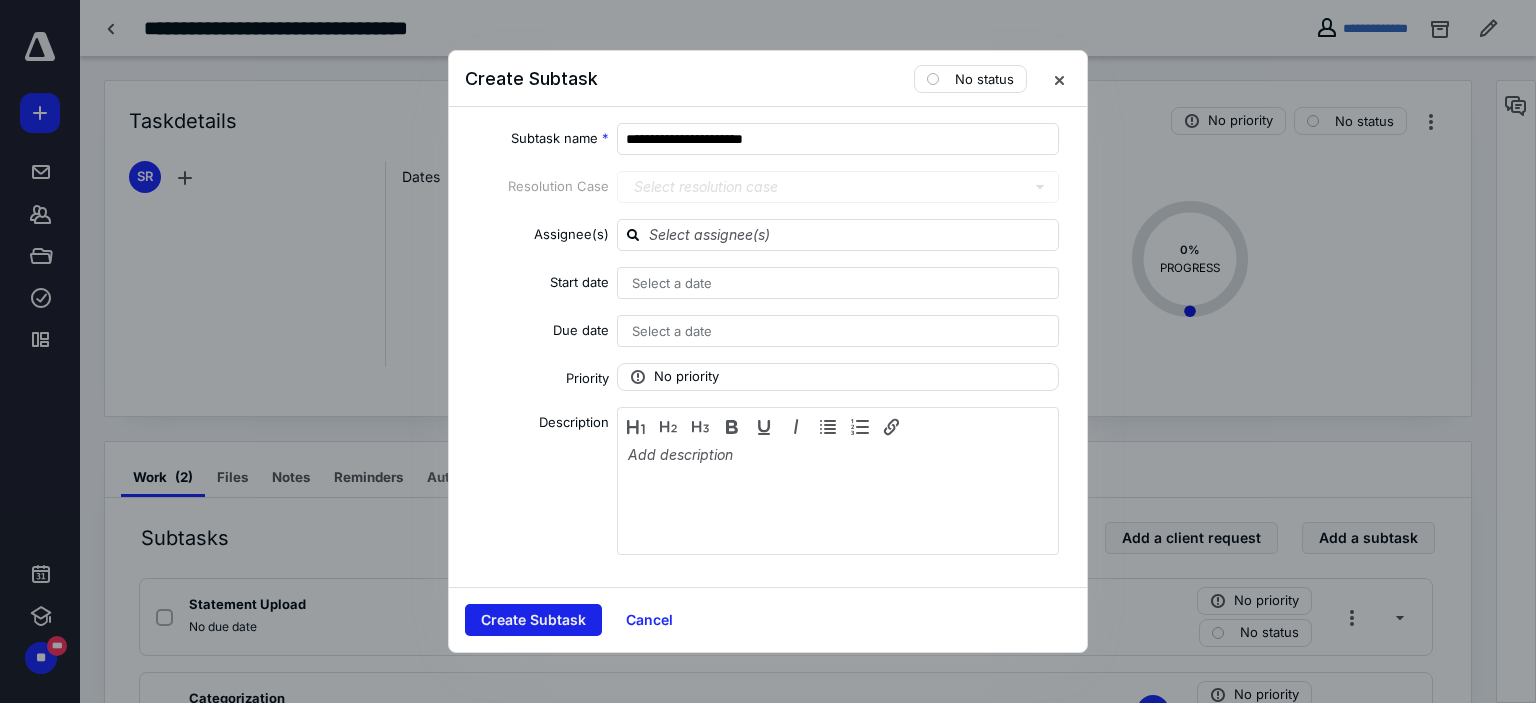 click on "Create Subtask" at bounding box center [533, 620] 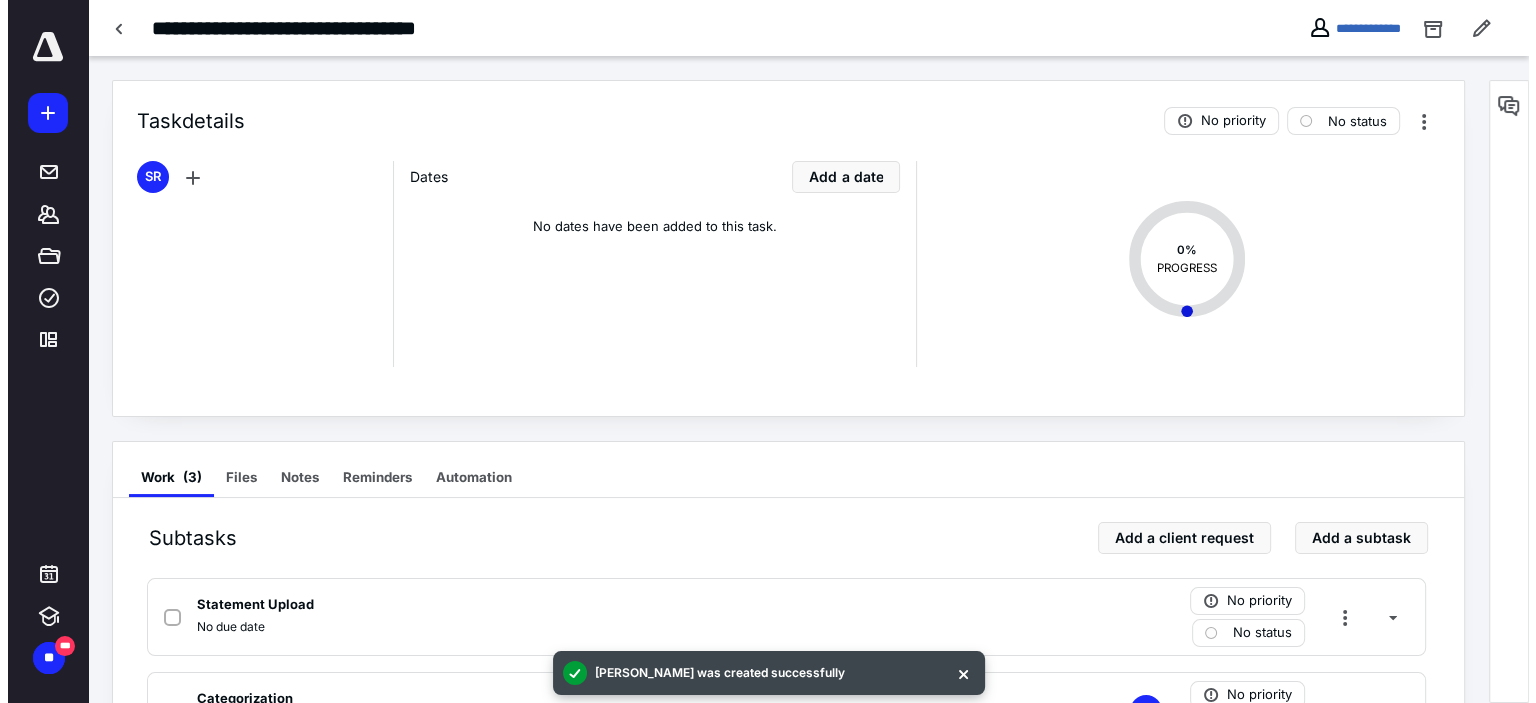 scroll, scrollTop: 189, scrollLeft: 0, axis: vertical 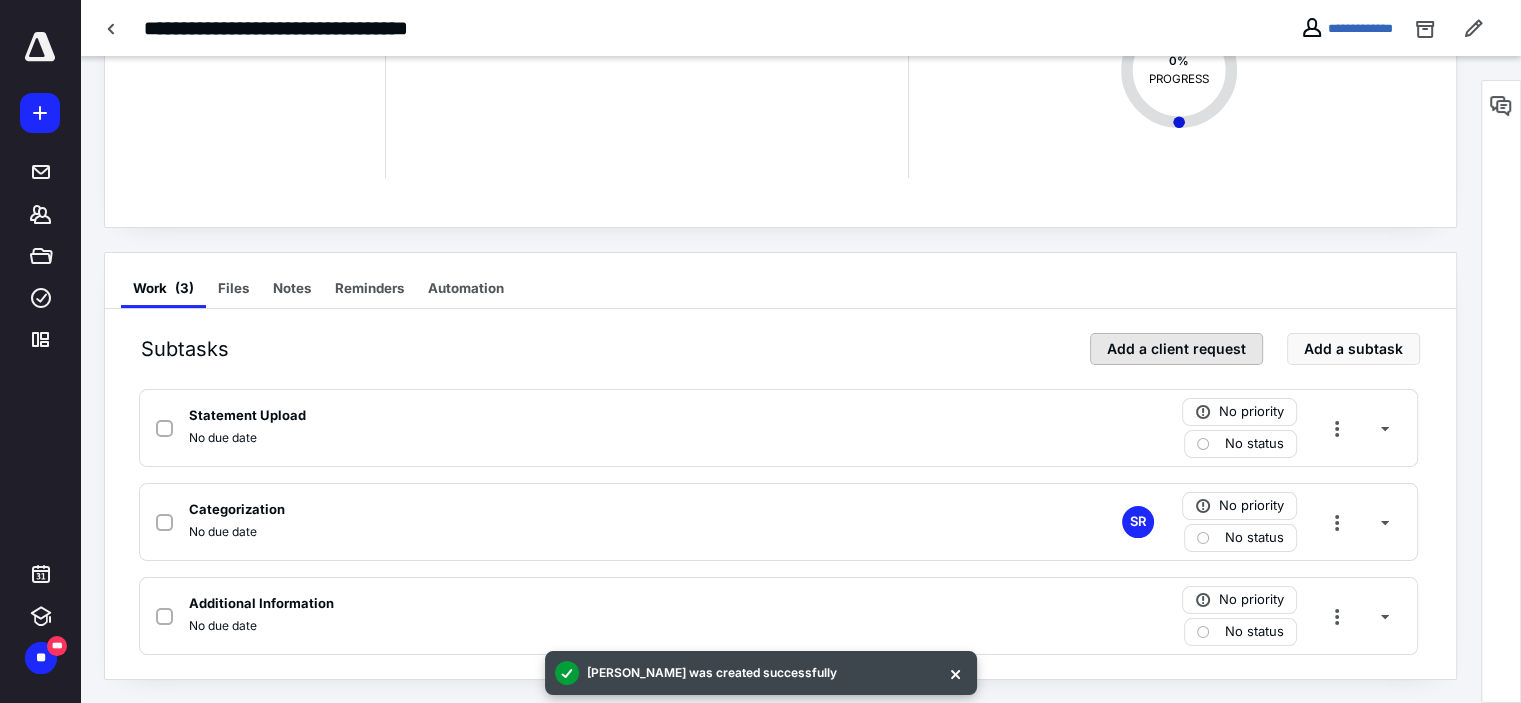 click on "Add a client request" at bounding box center [1176, 349] 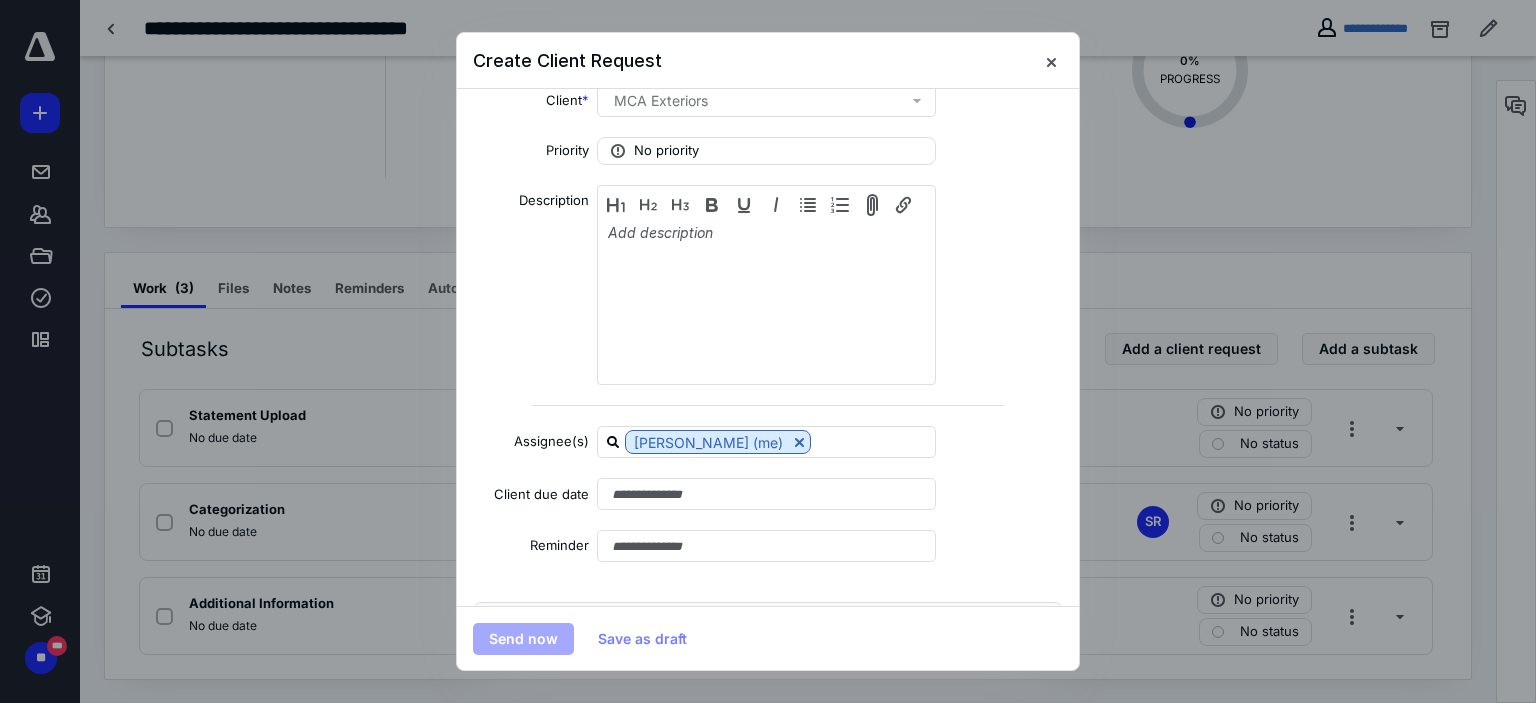 scroll, scrollTop: 0, scrollLeft: 0, axis: both 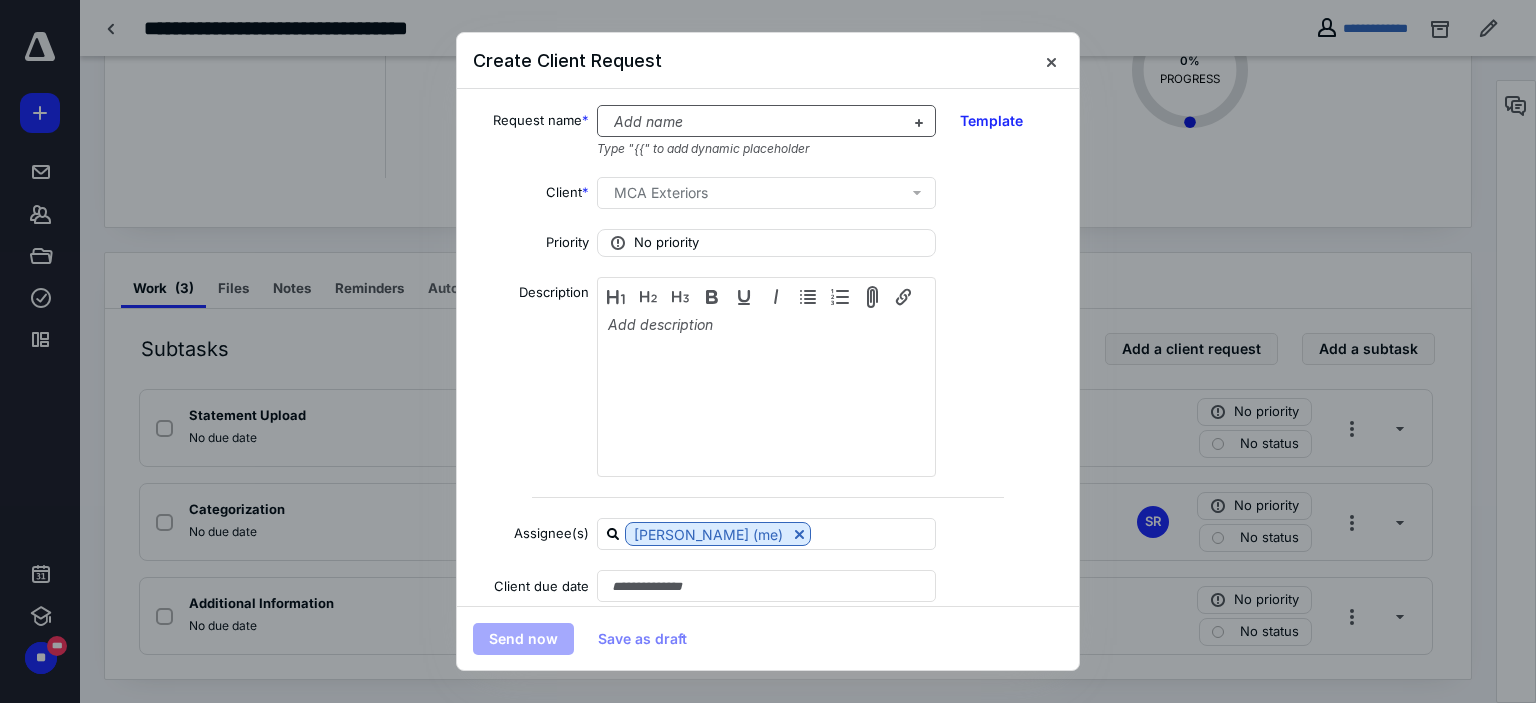 click at bounding box center (754, 122) 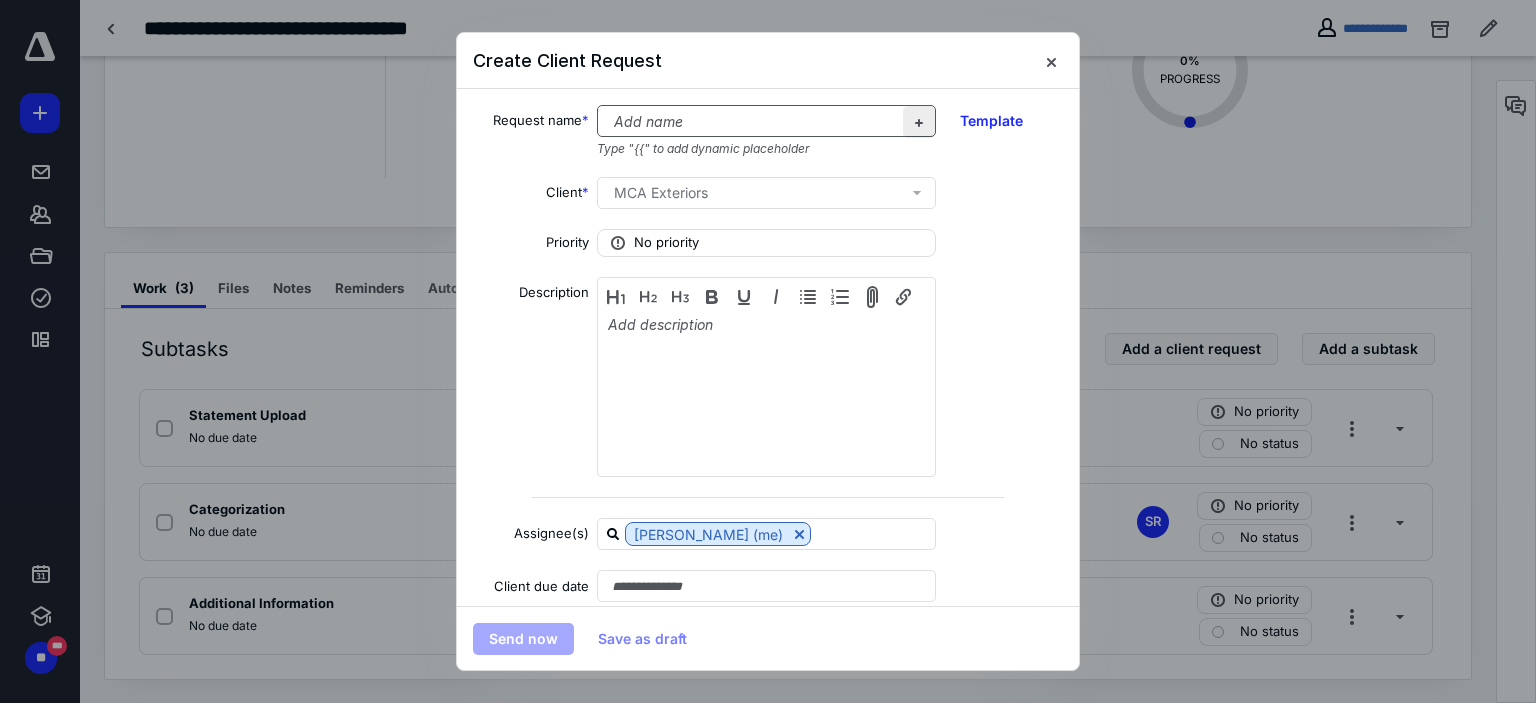 click at bounding box center [919, 122] 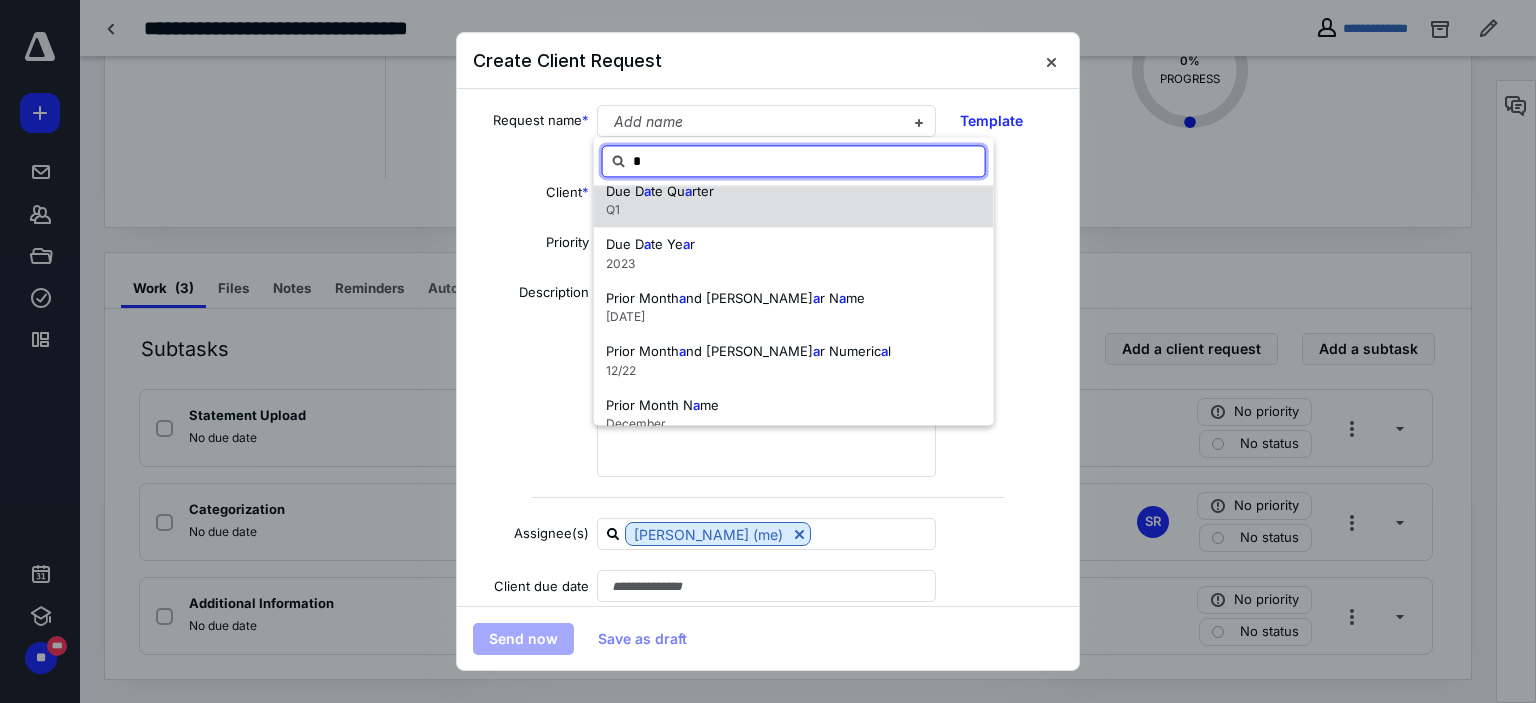 scroll, scrollTop: 0, scrollLeft: 0, axis: both 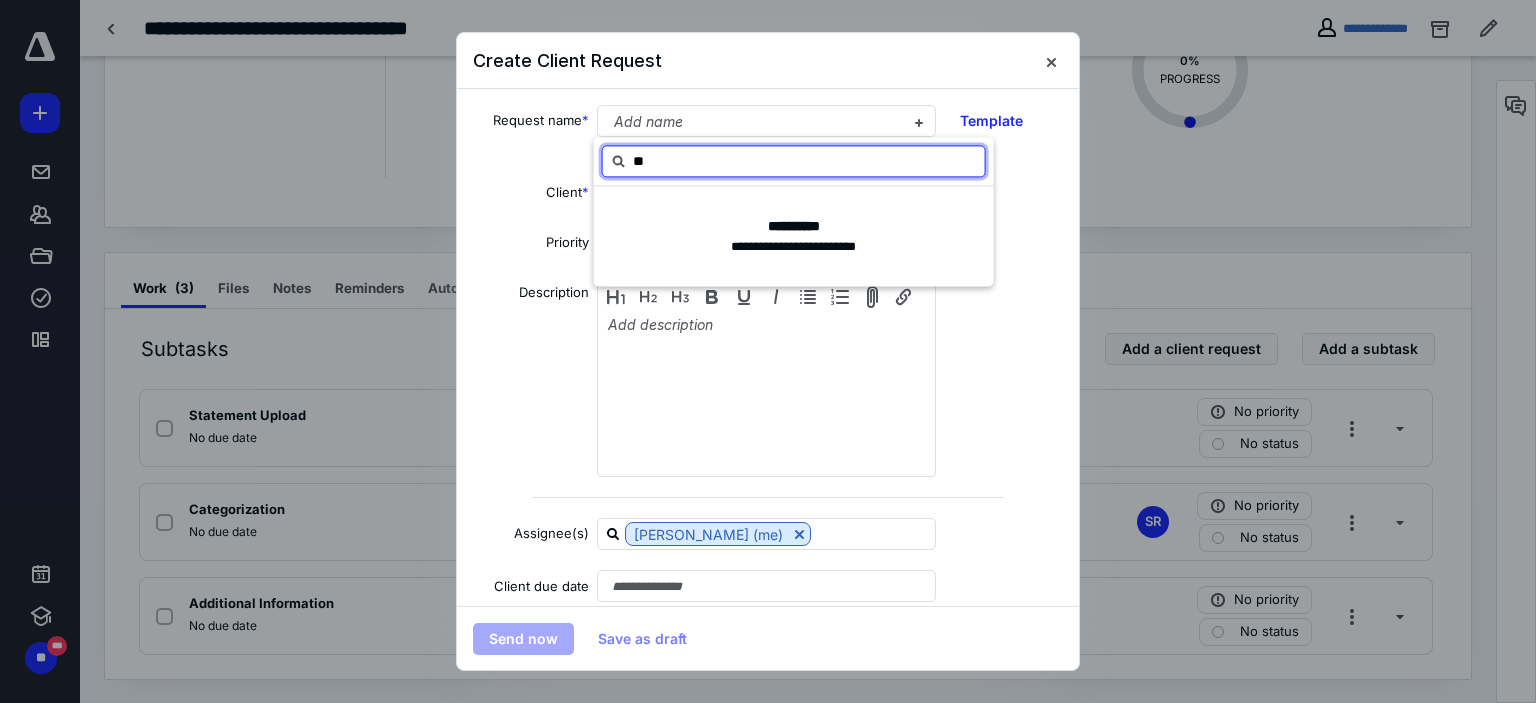 type on "*" 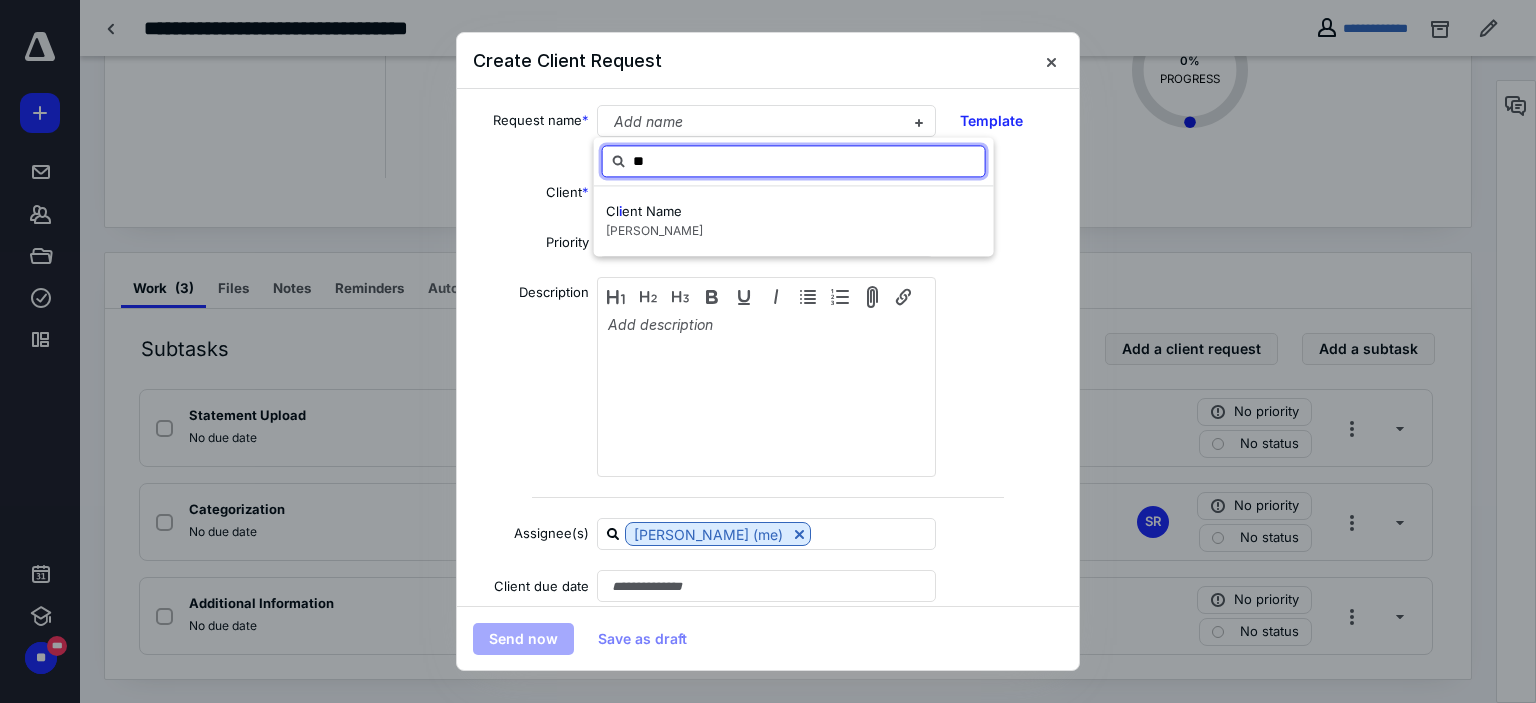 type on "*" 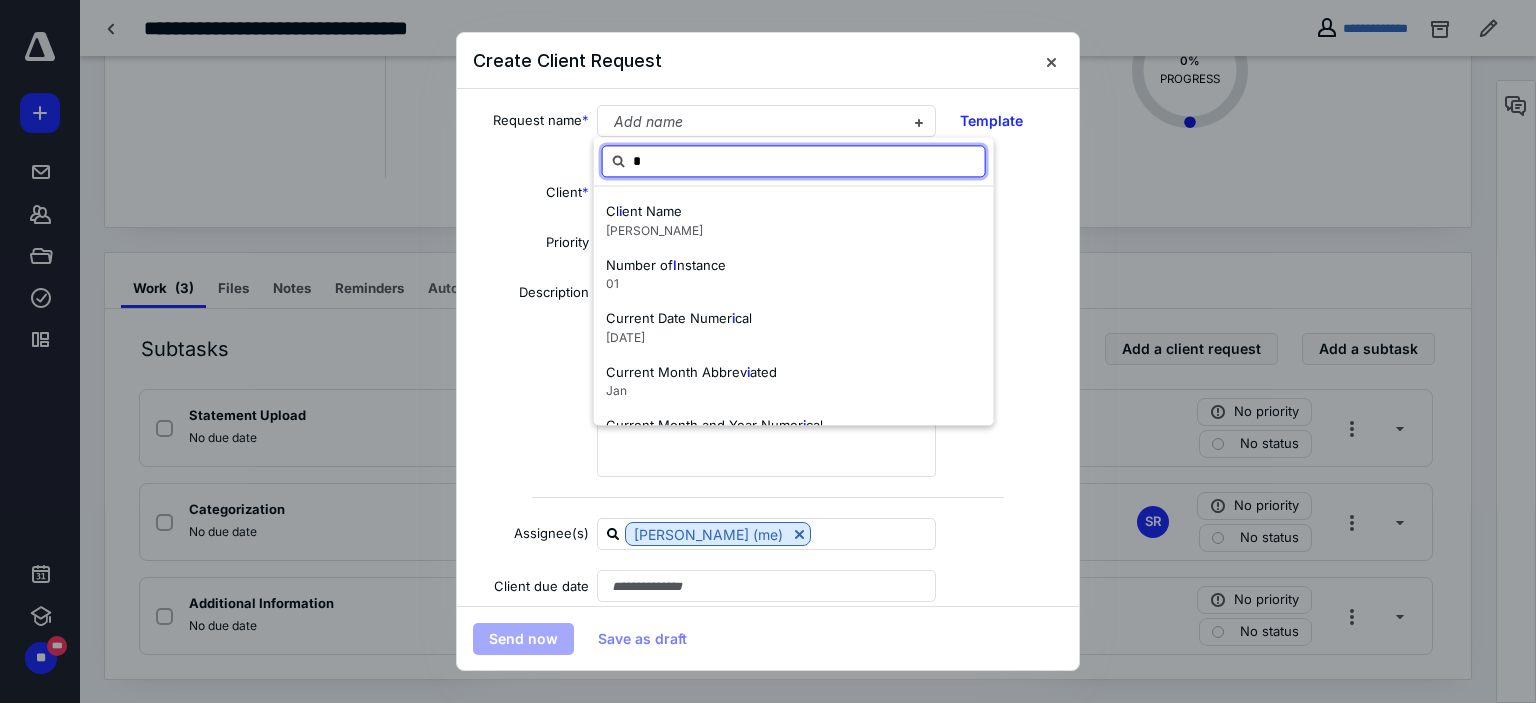 type 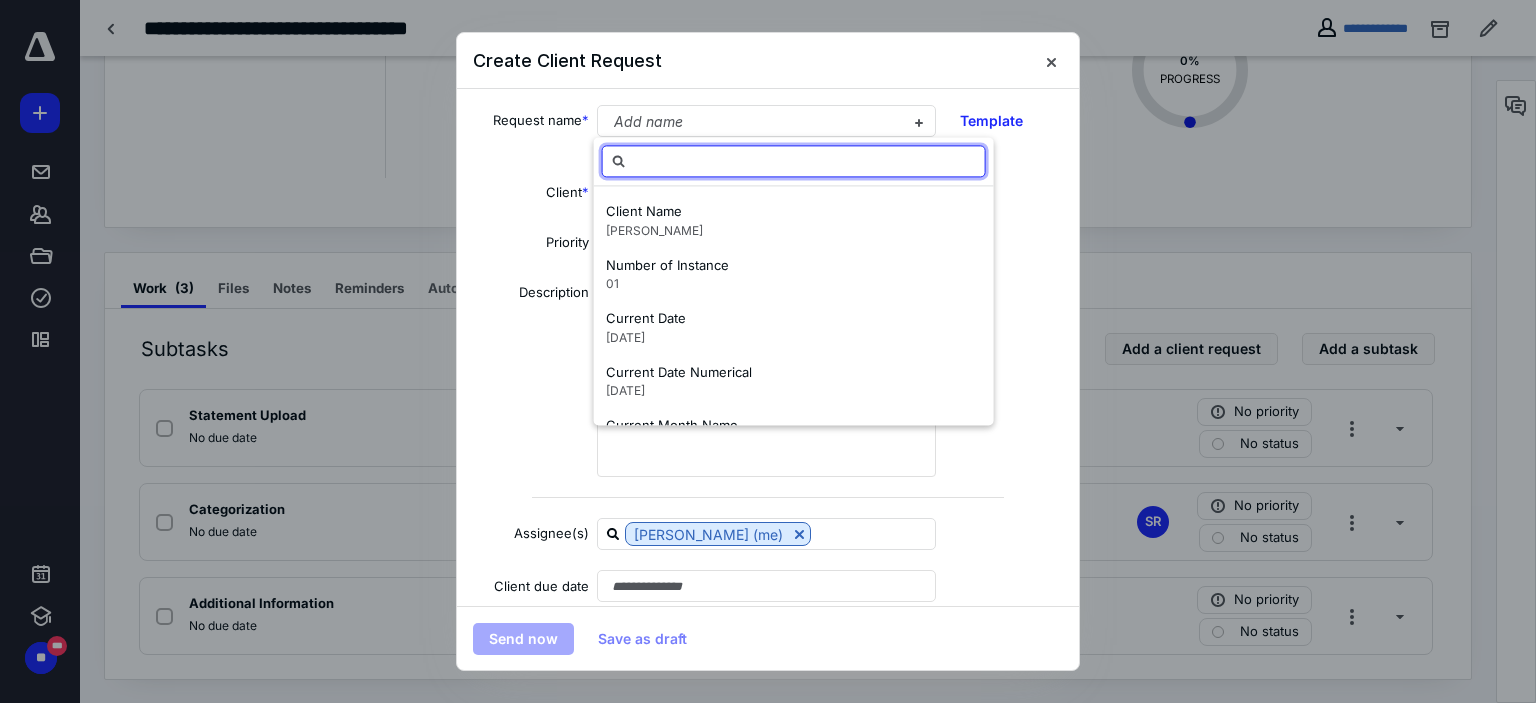 scroll, scrollTop: 500, scrollLeft: 0, axis: vertical 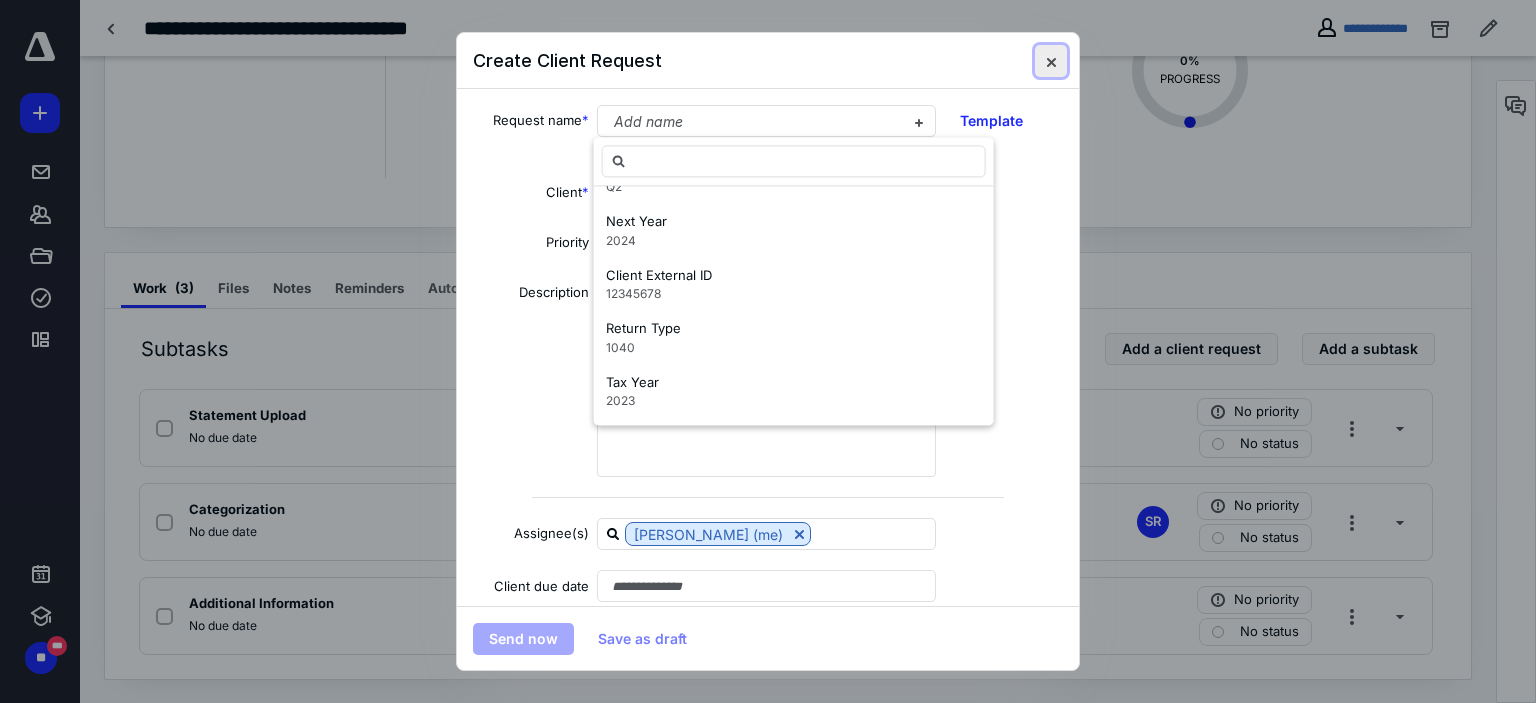 click at bounding box center (1051, 61) 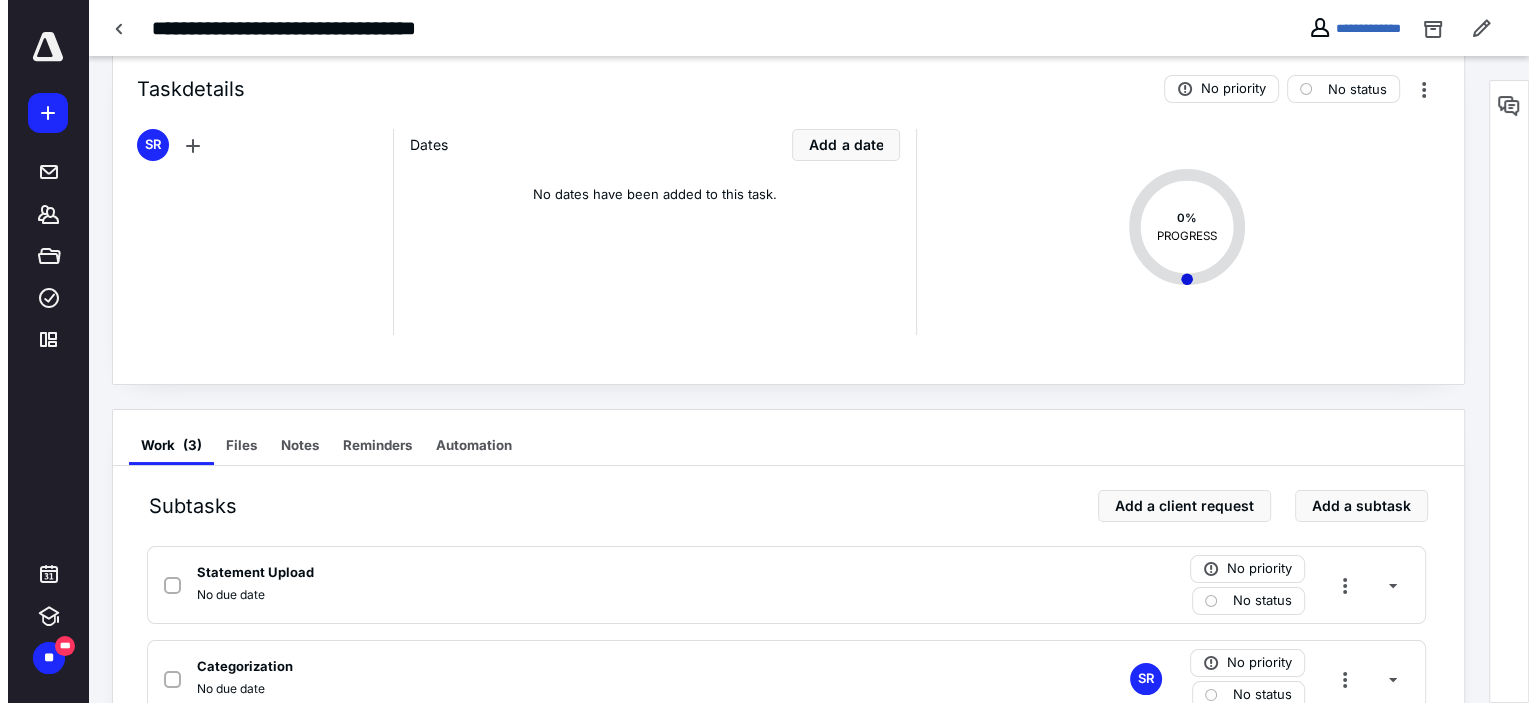 scroll, scrollTop: 0, scrollLeft: 0, axis: both 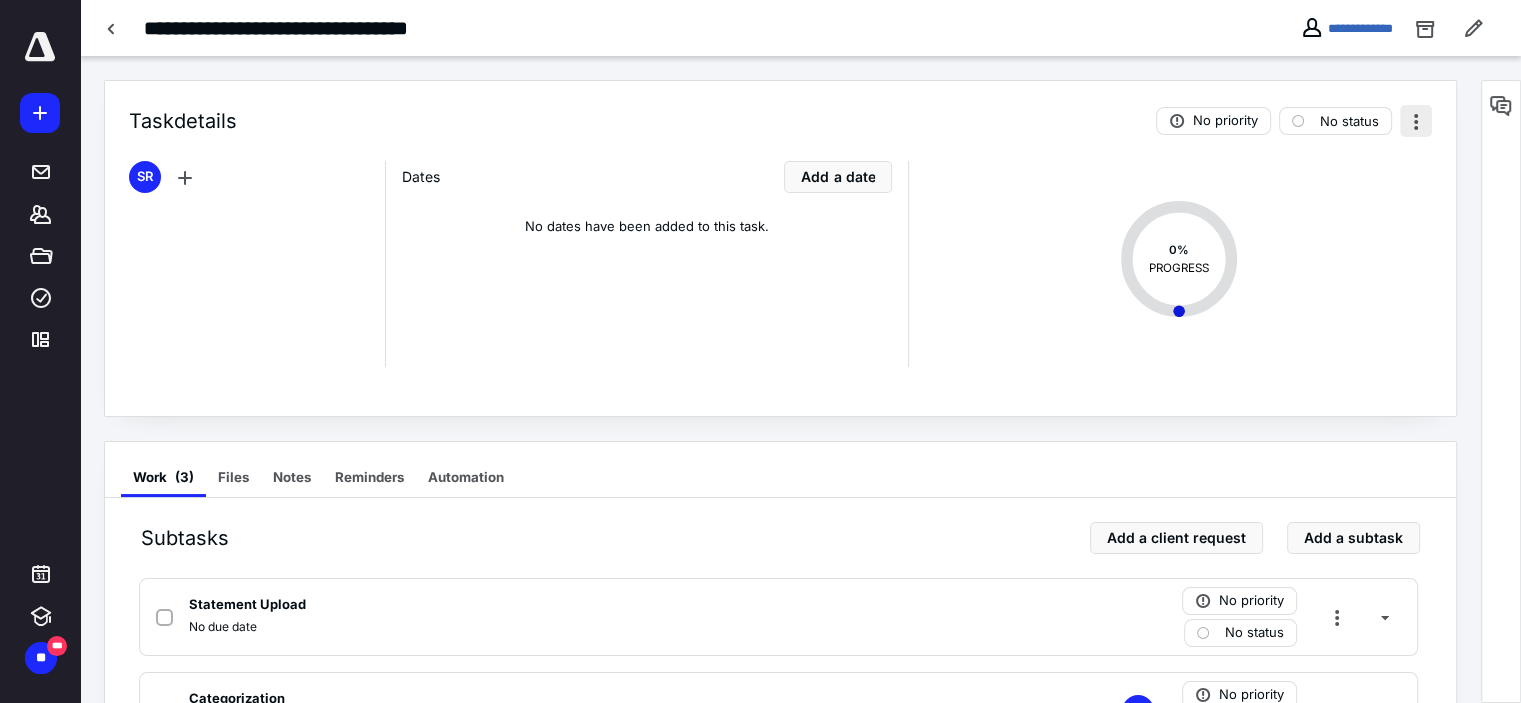 click at bounding box center [1416, 121] 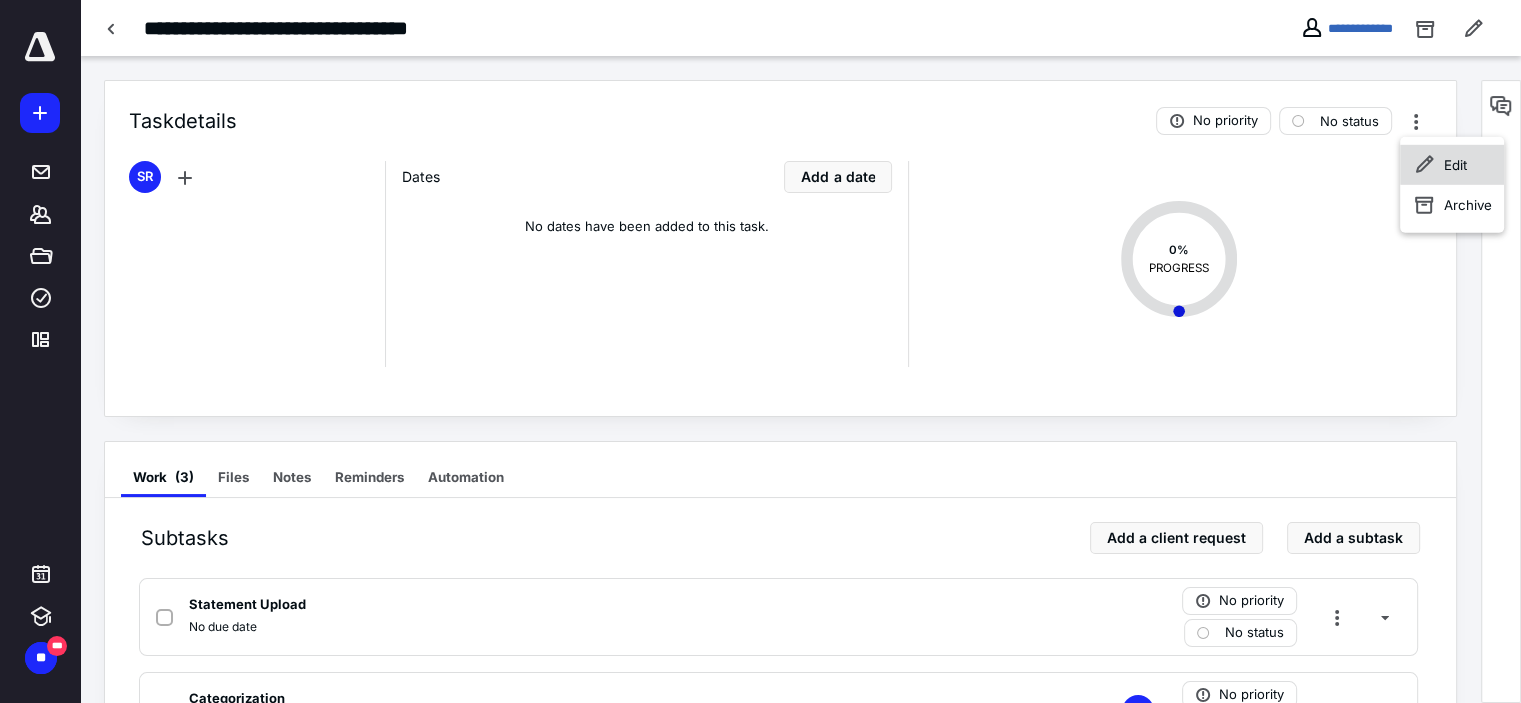 click 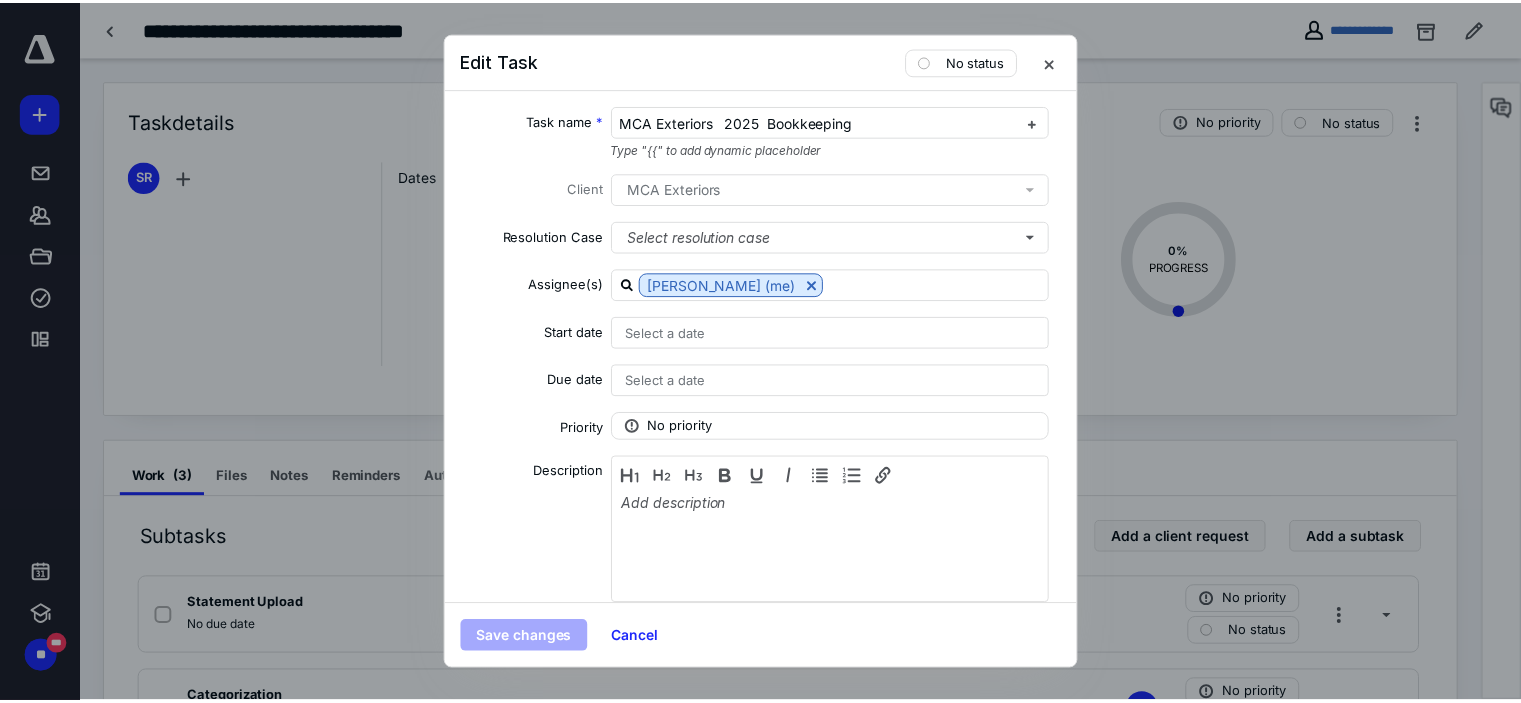 scroll, scrollTop: 352, scrollLeft: 0, axis: vertical 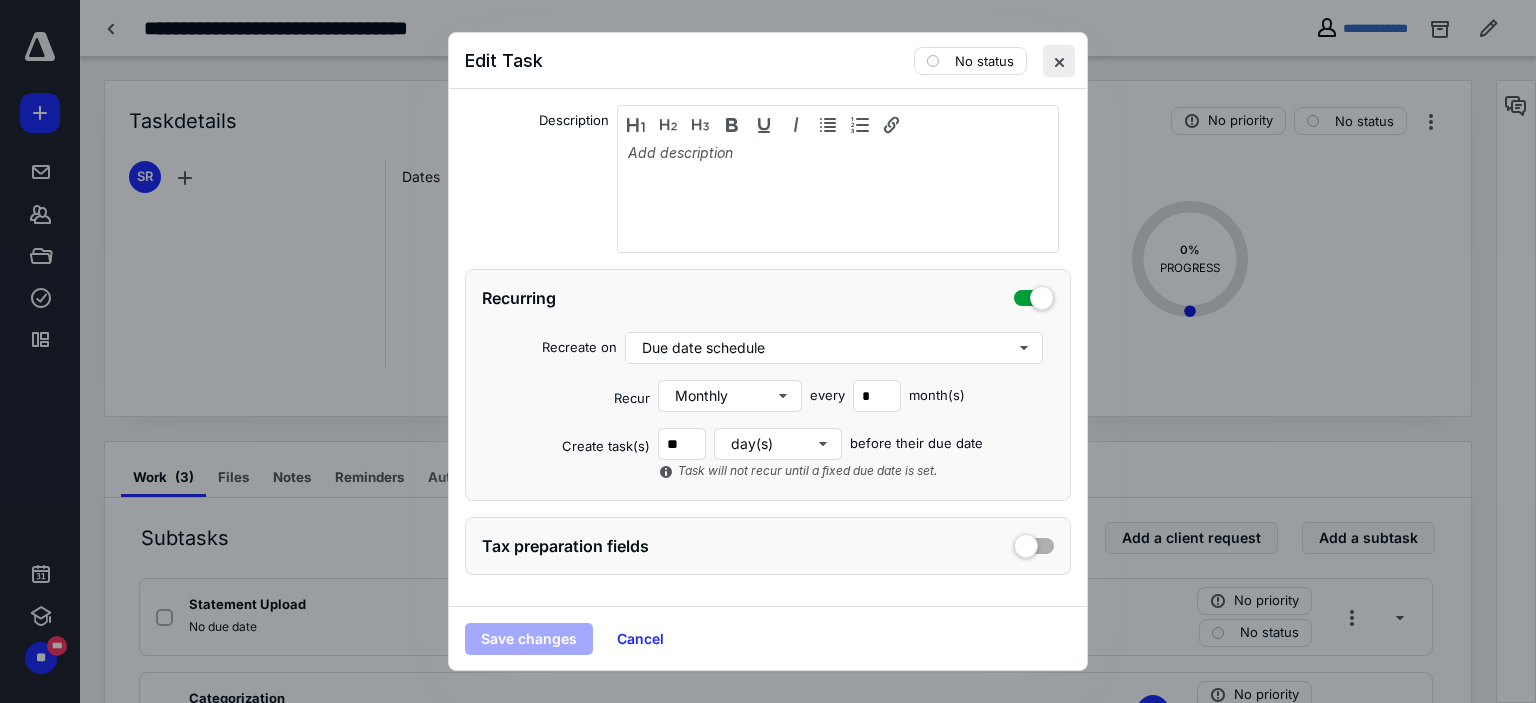 click at bounding box center [1059, 61] 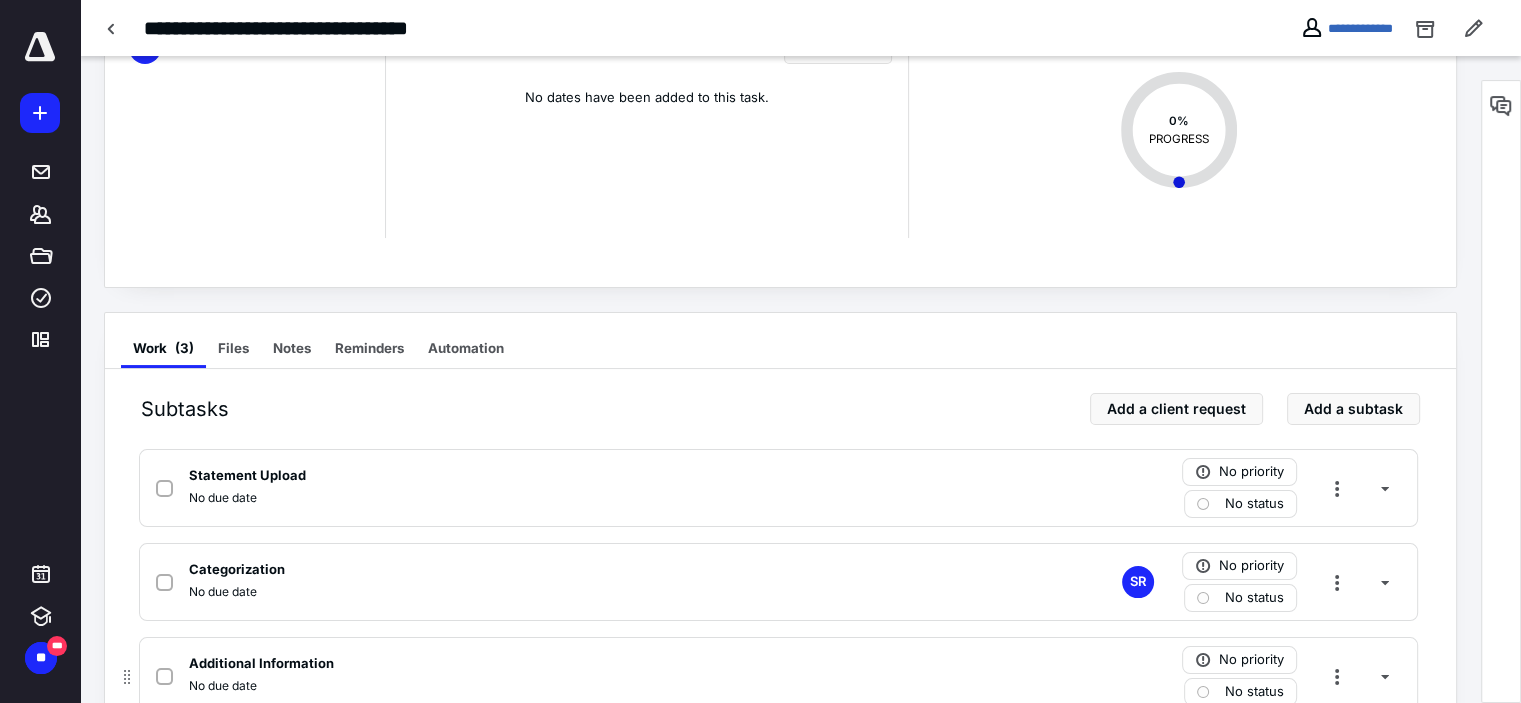 scroll, scrollTop: 189, scrollLeft: 0, axis: vertical 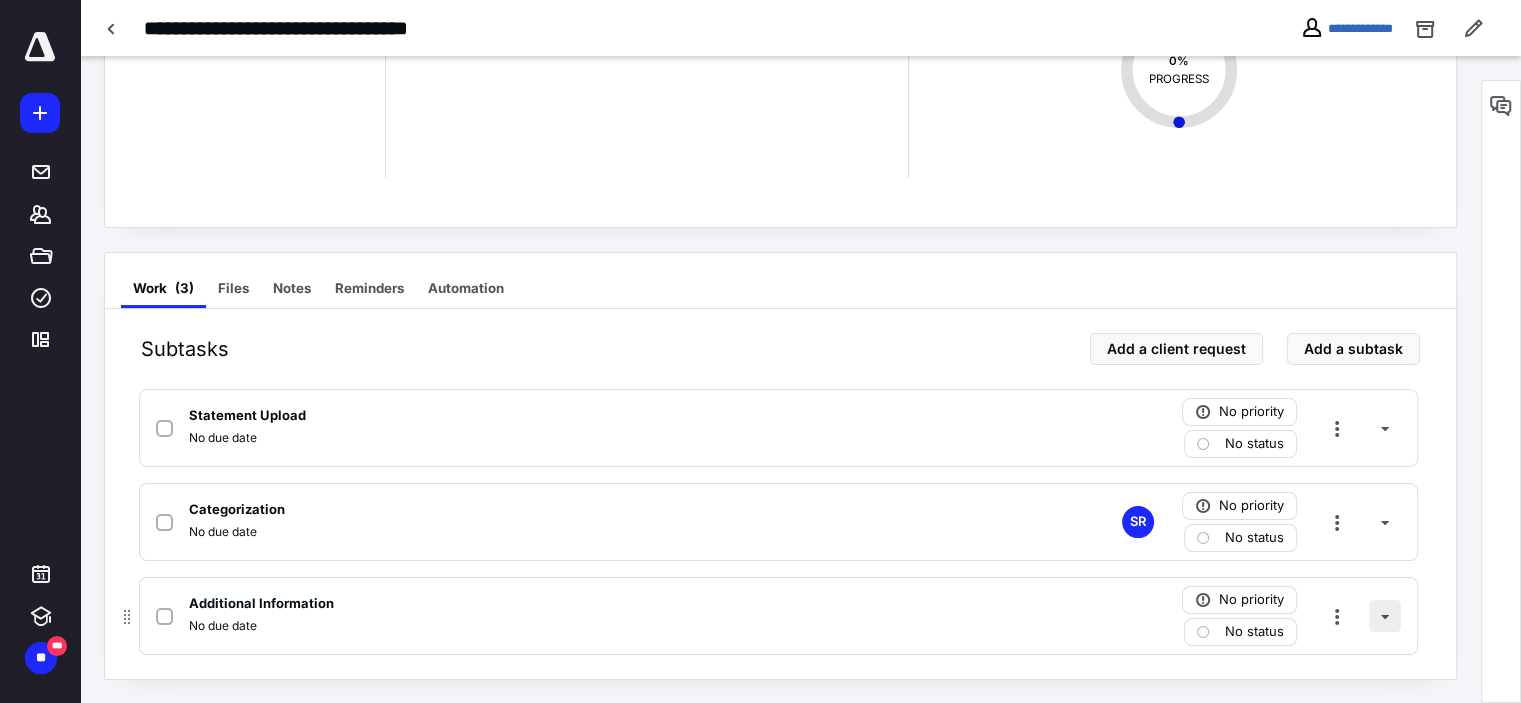 click at bounding box center [1385, 616] 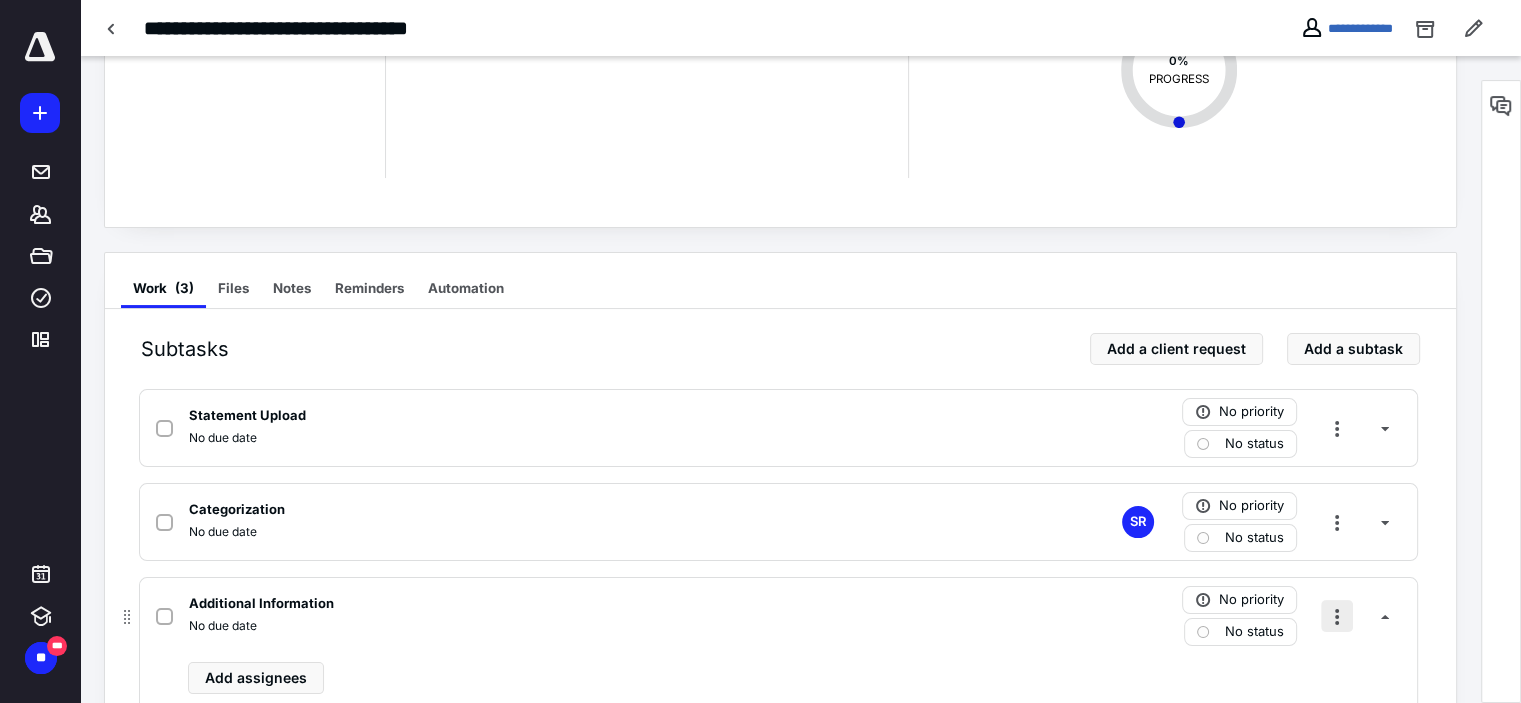 click at bounding box center (1337, 616) 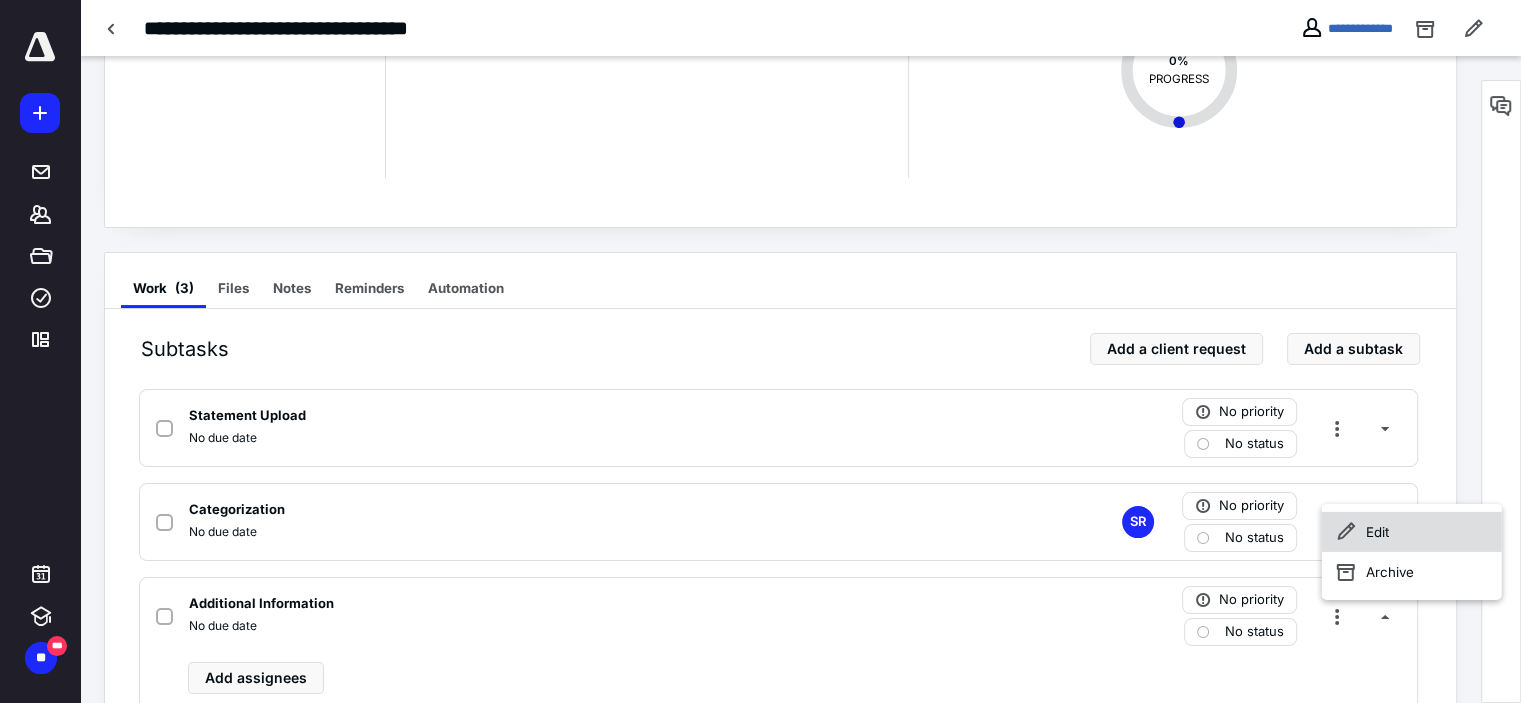 click 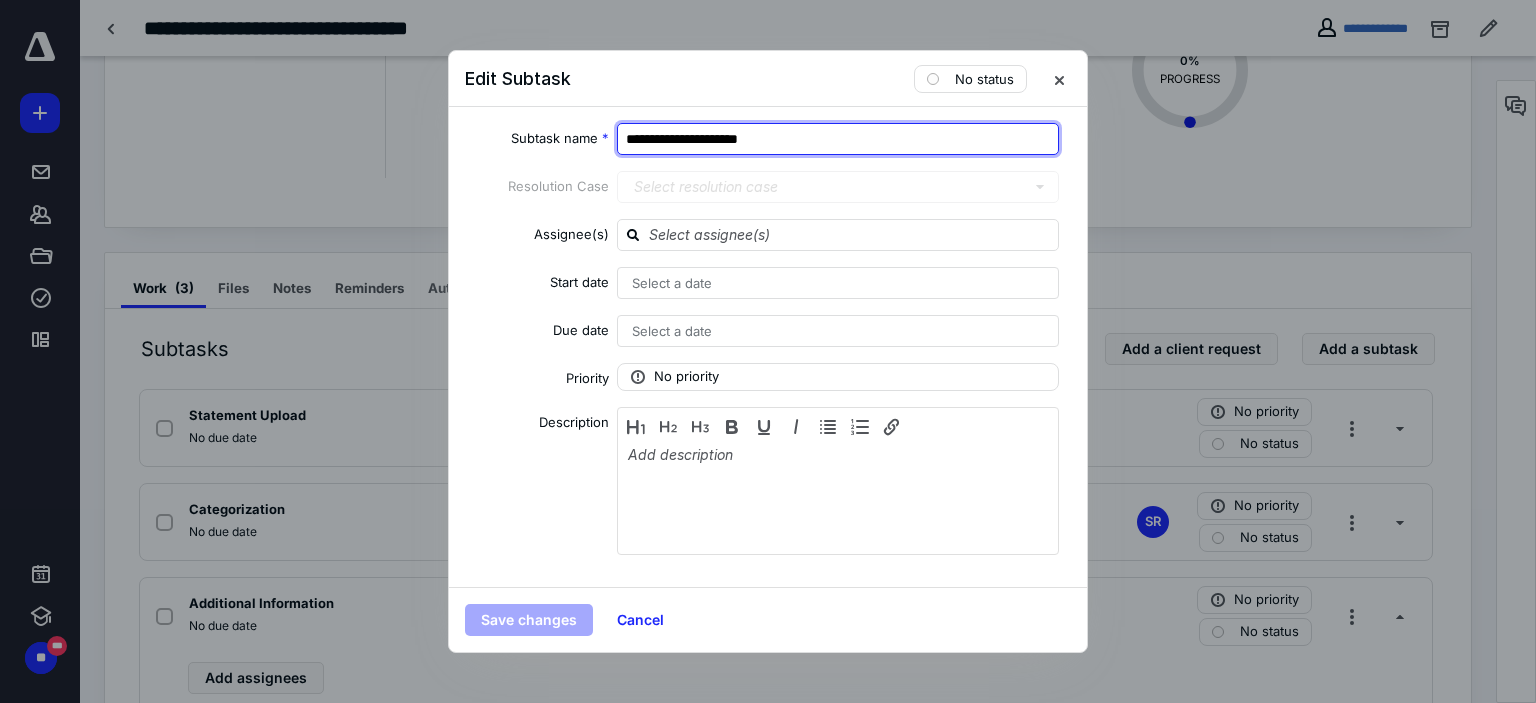drag, startPoint x: 779, startPoint y: 135, endPoint x: 601, endPoint y: 139, distance: 178.04494 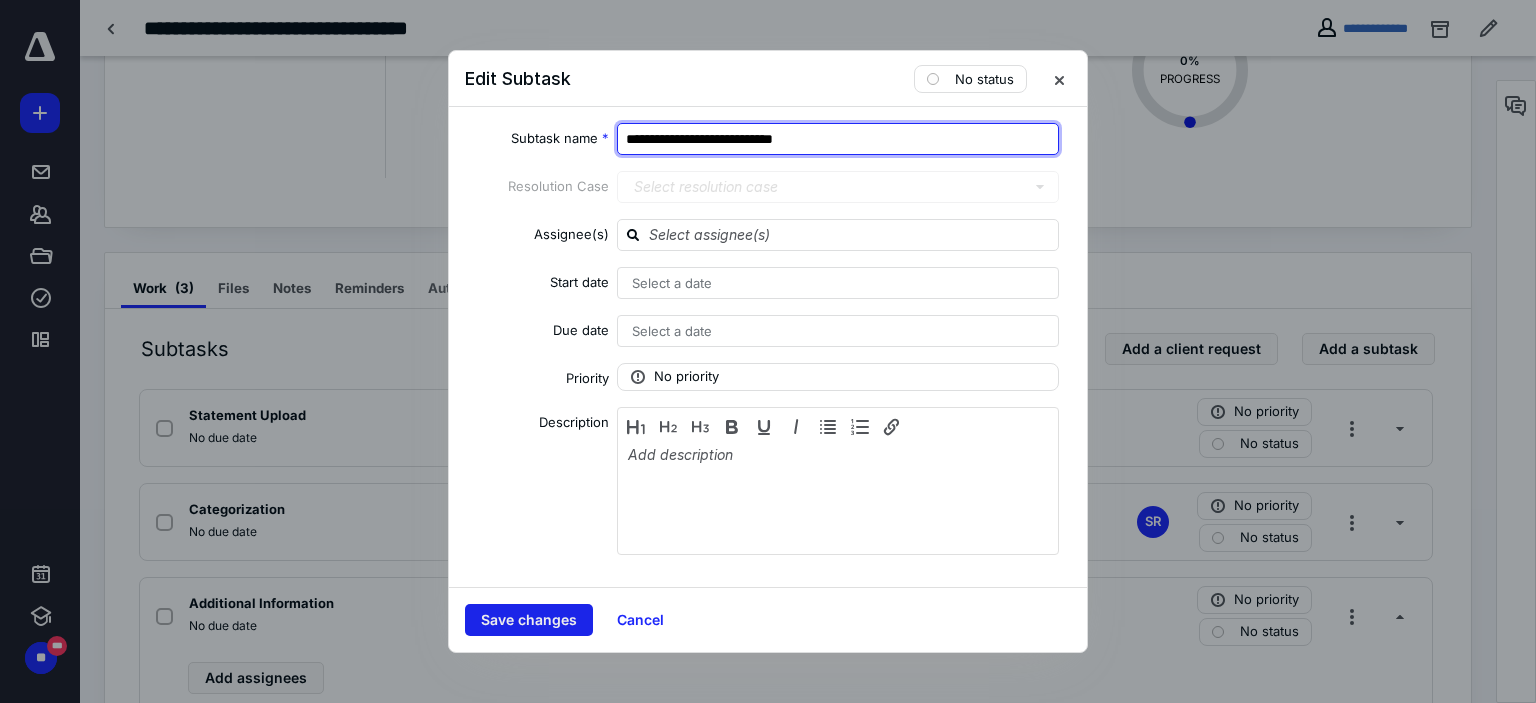 type on "**********" 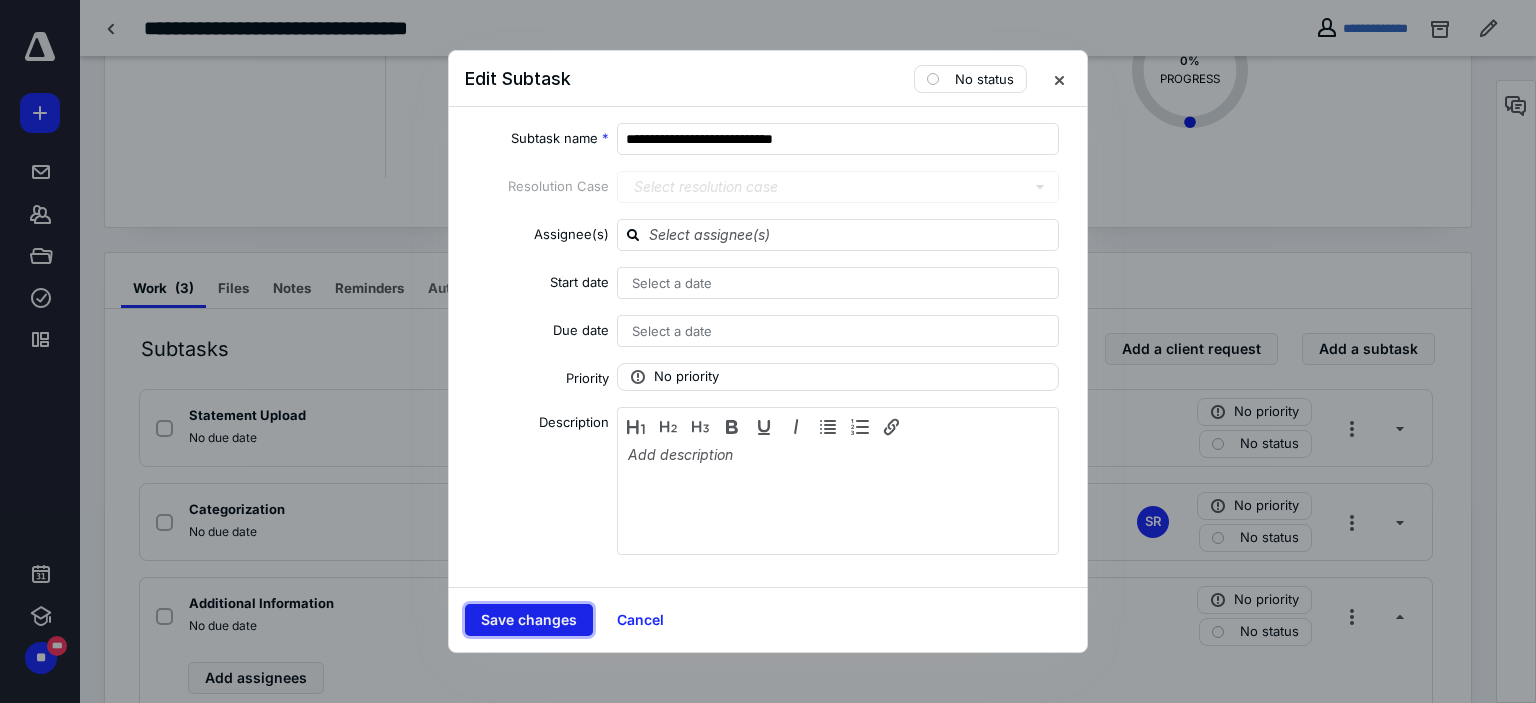 click on "Save changes" at bounding box center [529, 620] 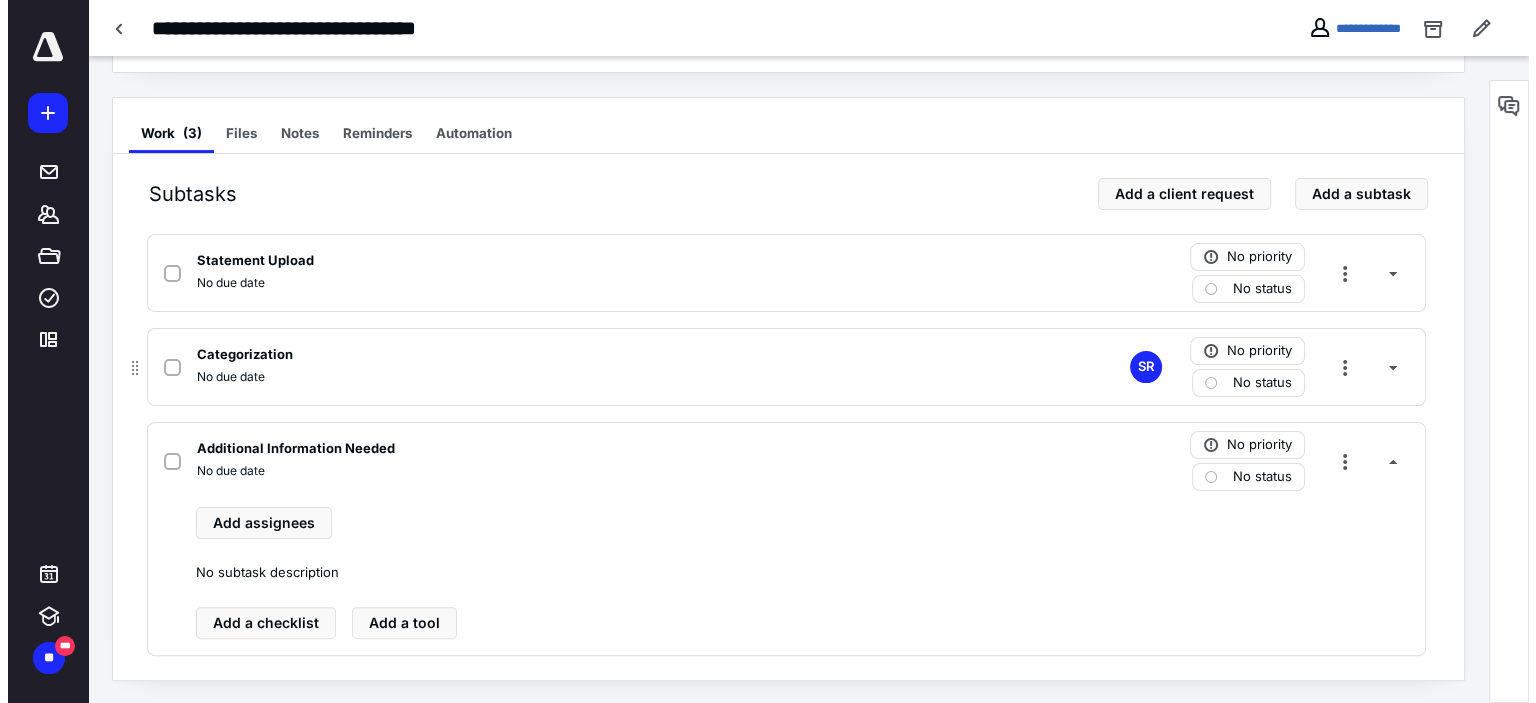 scroll, scrollTop: 344, scrollLeft: 0, axis: vertical 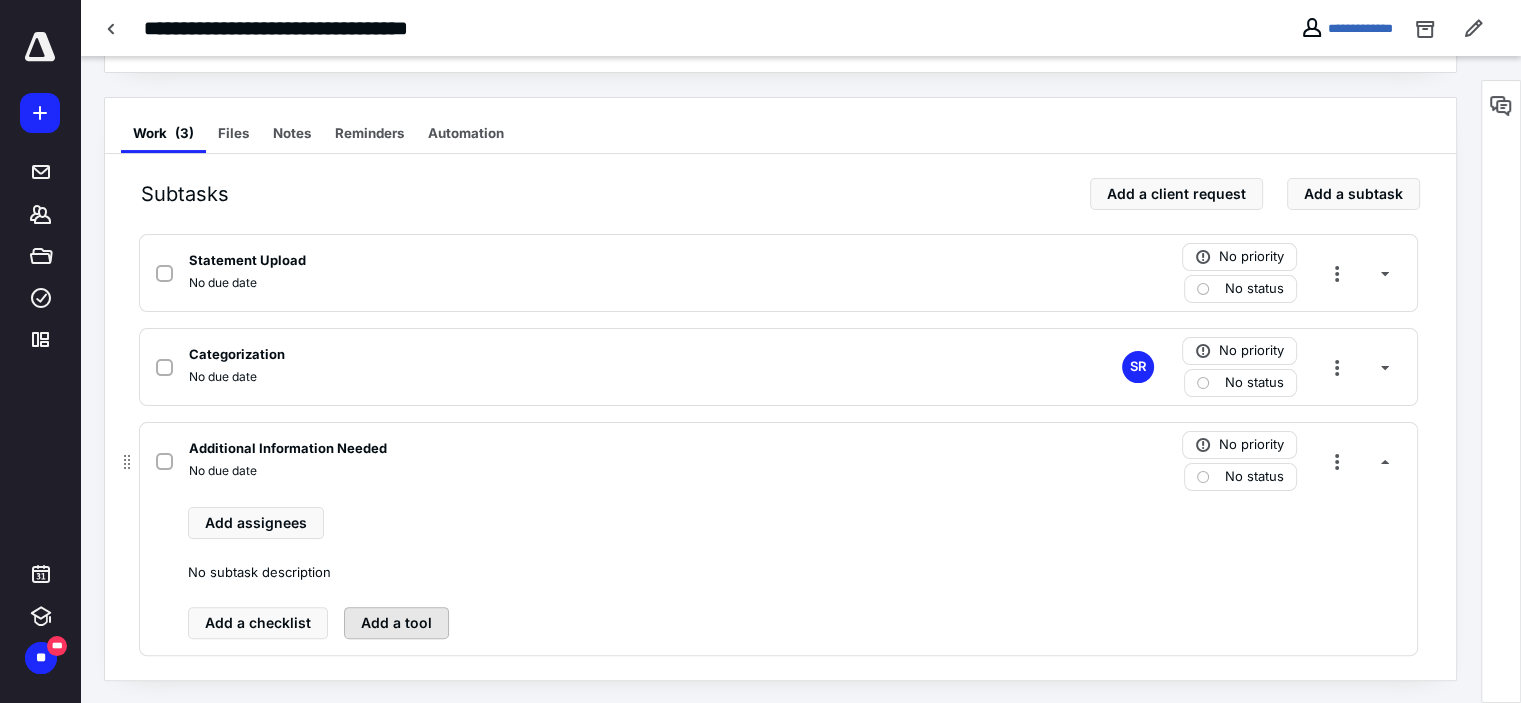 click on "Add a tool" at bounding box center (396, 623) 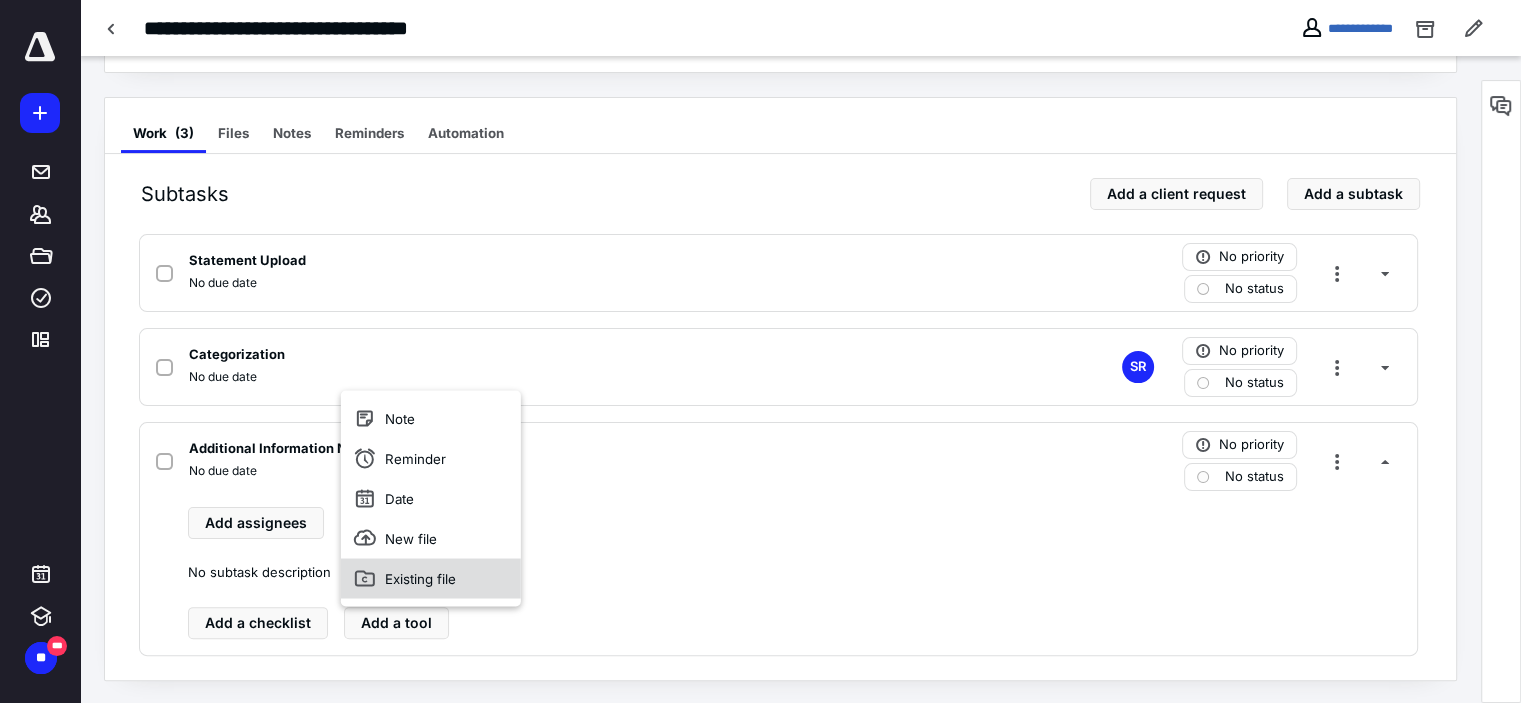 click on "Existing file" at bounding box center [431, 578] 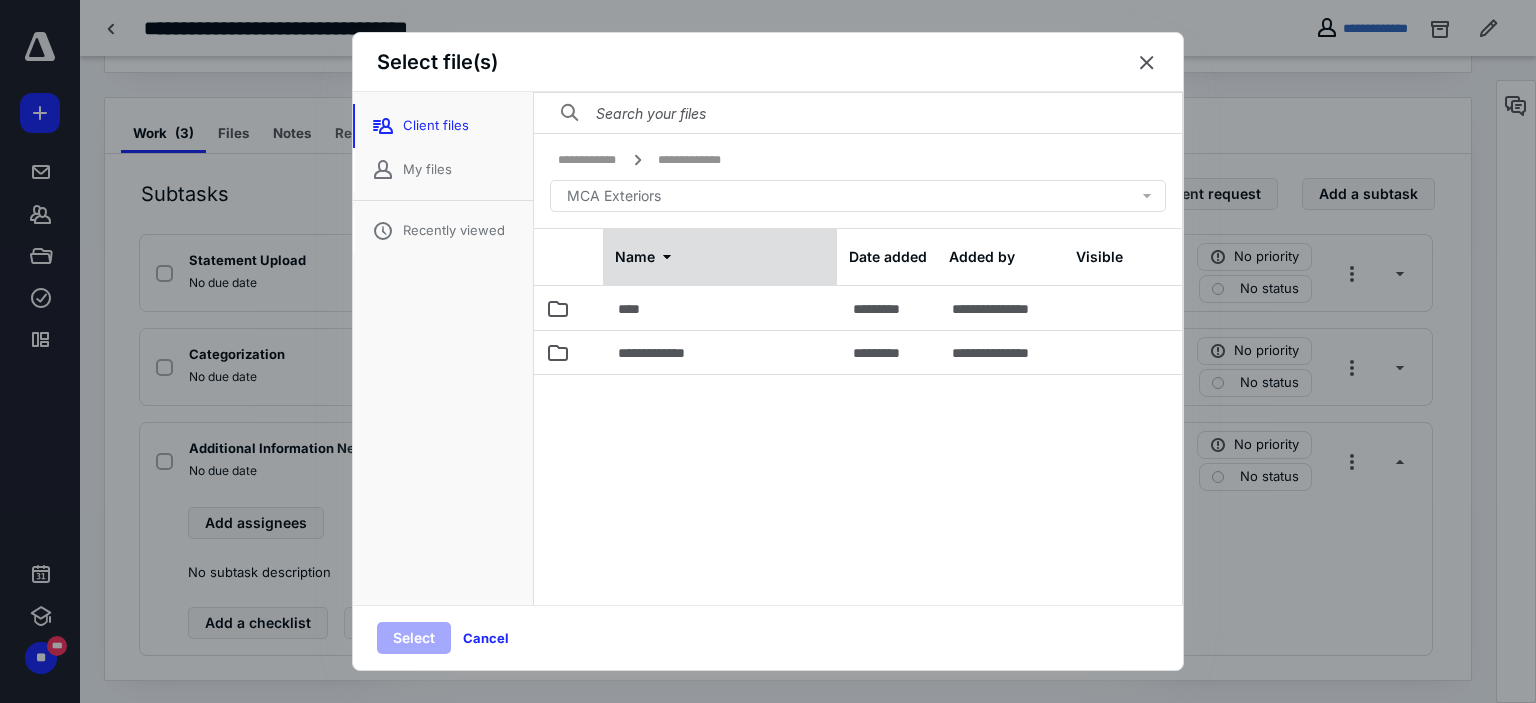 scroll, scrollTop: 36, scrollLeft: 0, axis: vertical 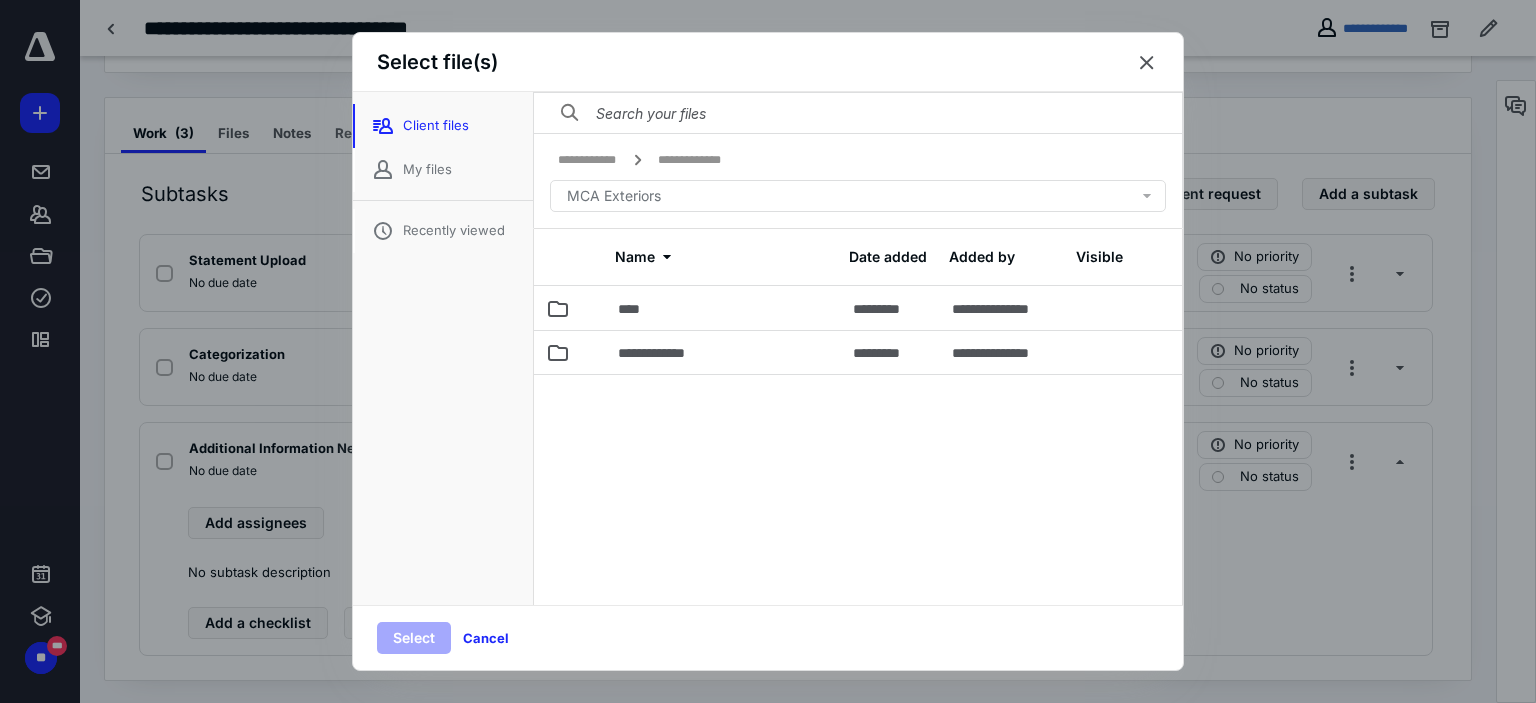 click on "Select file(s)" at bounding box center [768, 62] 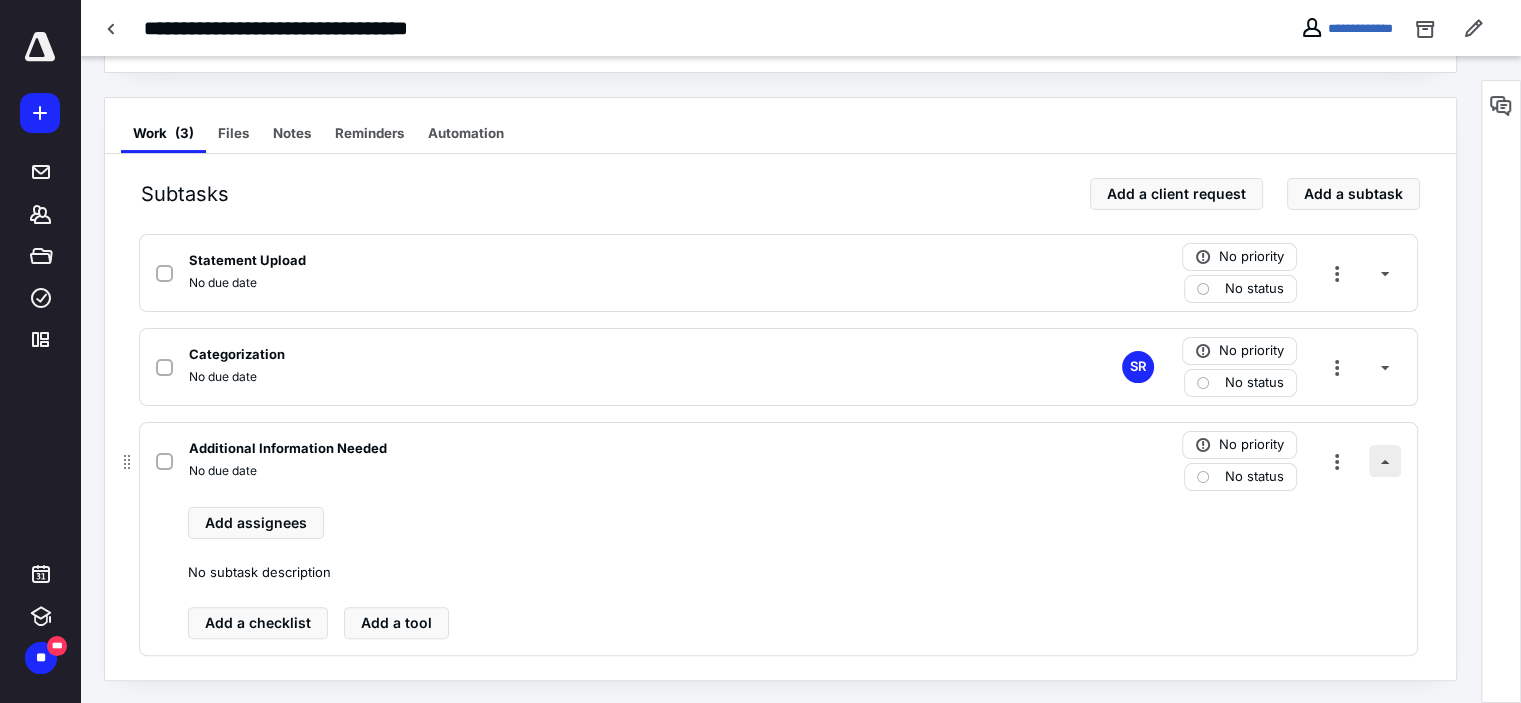 click at bounding box center (1385, 461) 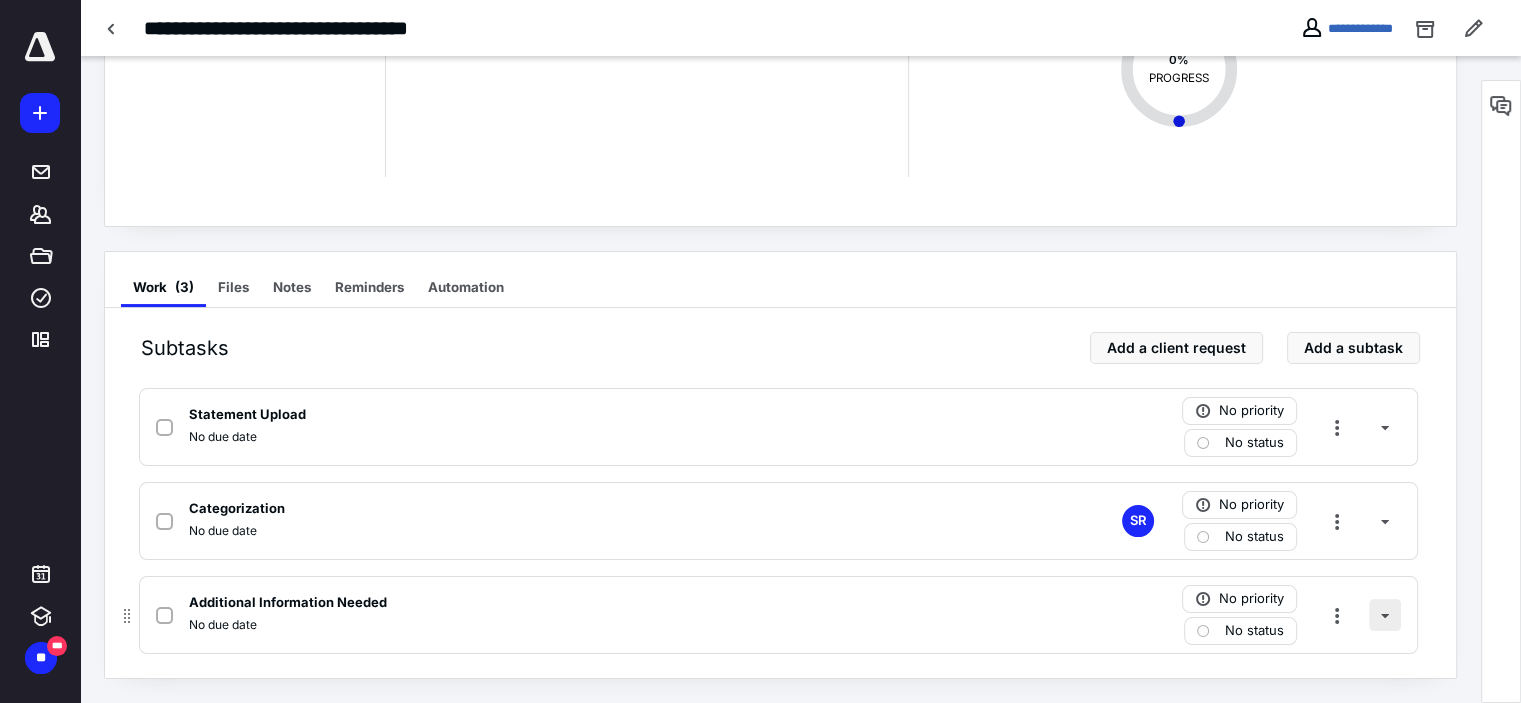scroll, scrollTop: 189, scrollLeft: 0, axis: vertical 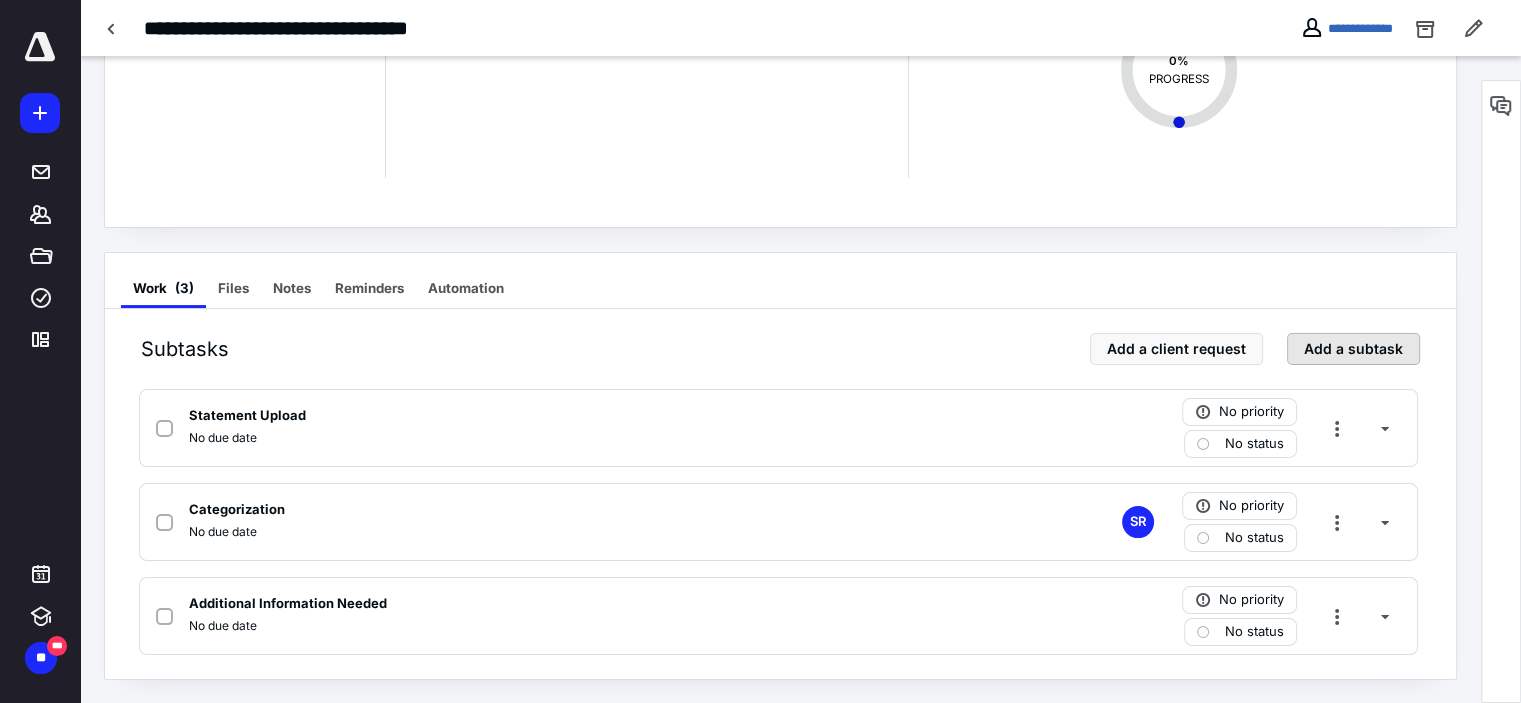 click on "Add a subtask" at bounding box center [1353, 349] 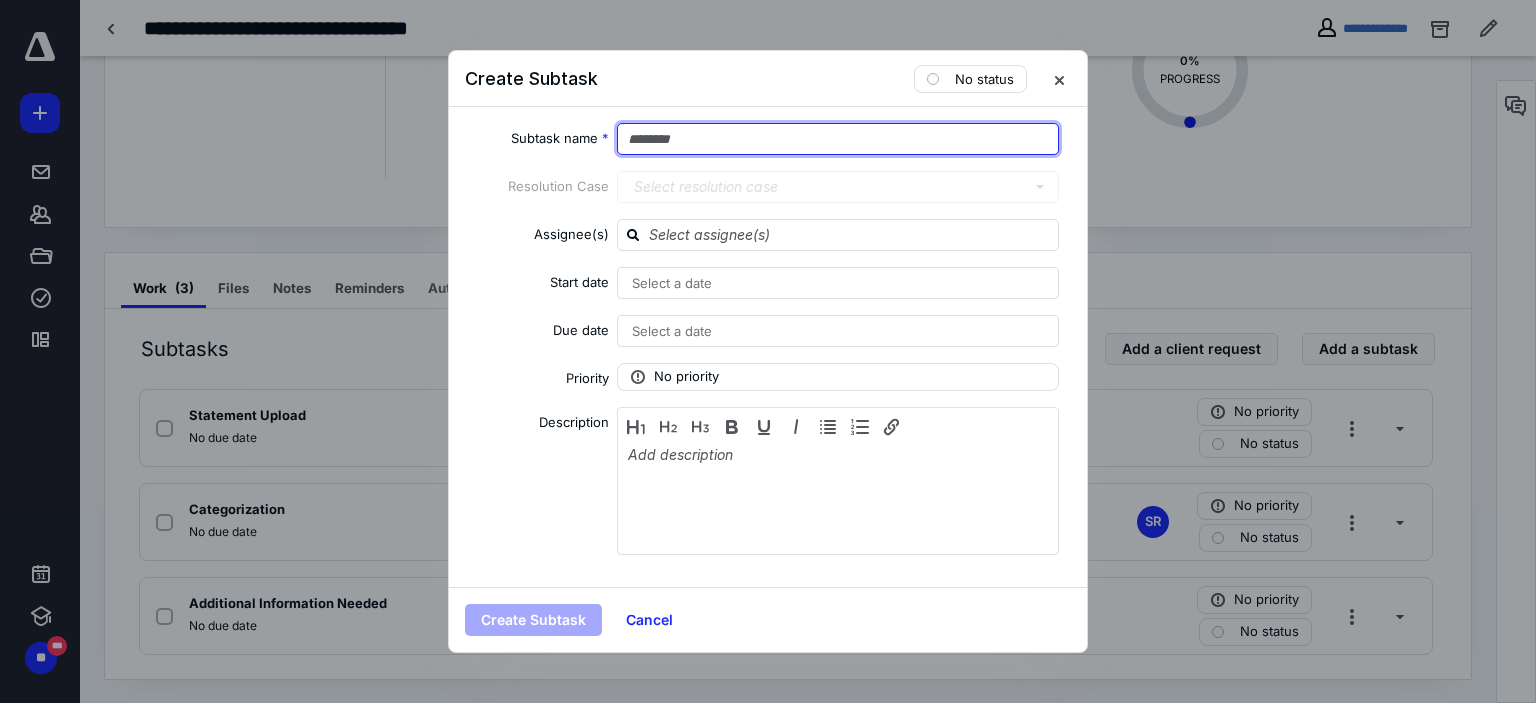 click at bounding box center (838, 139) 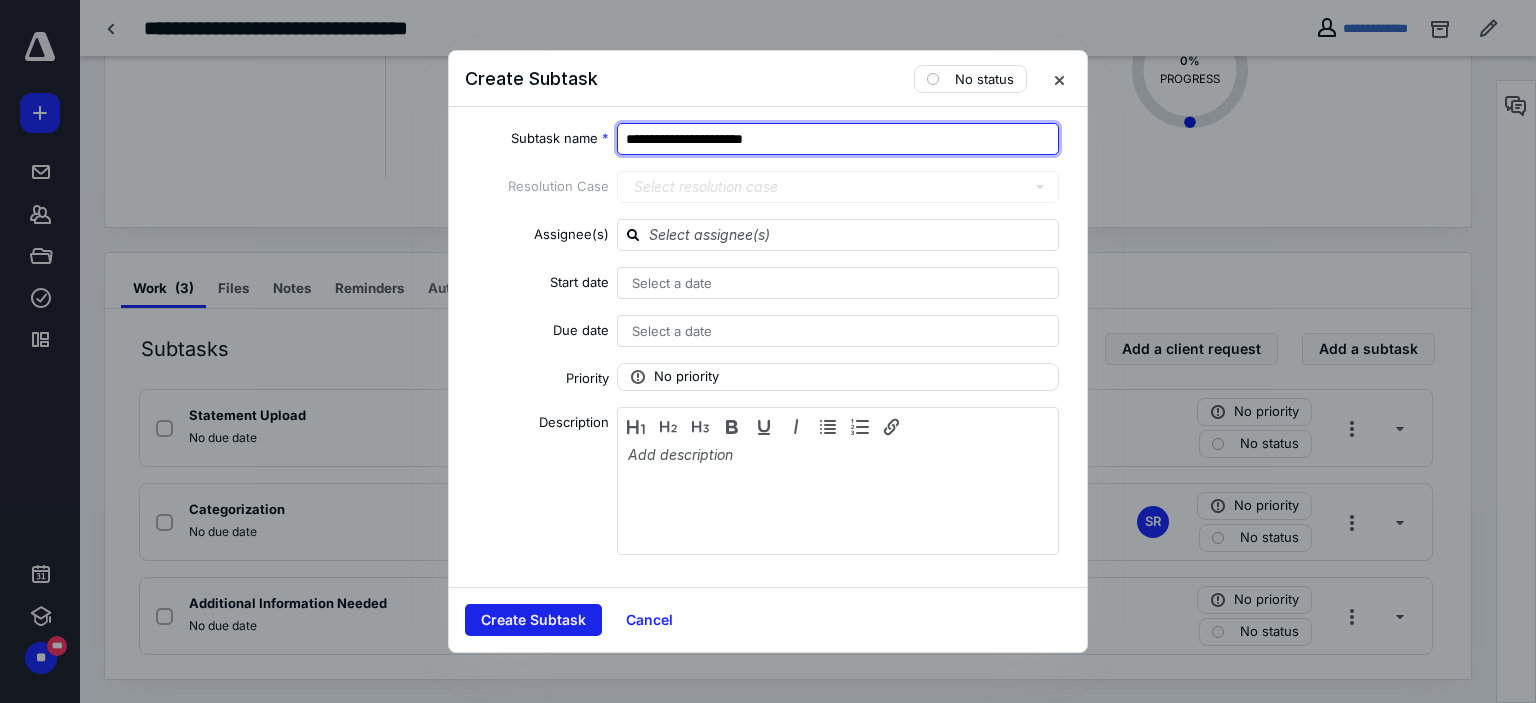 type on "**********" 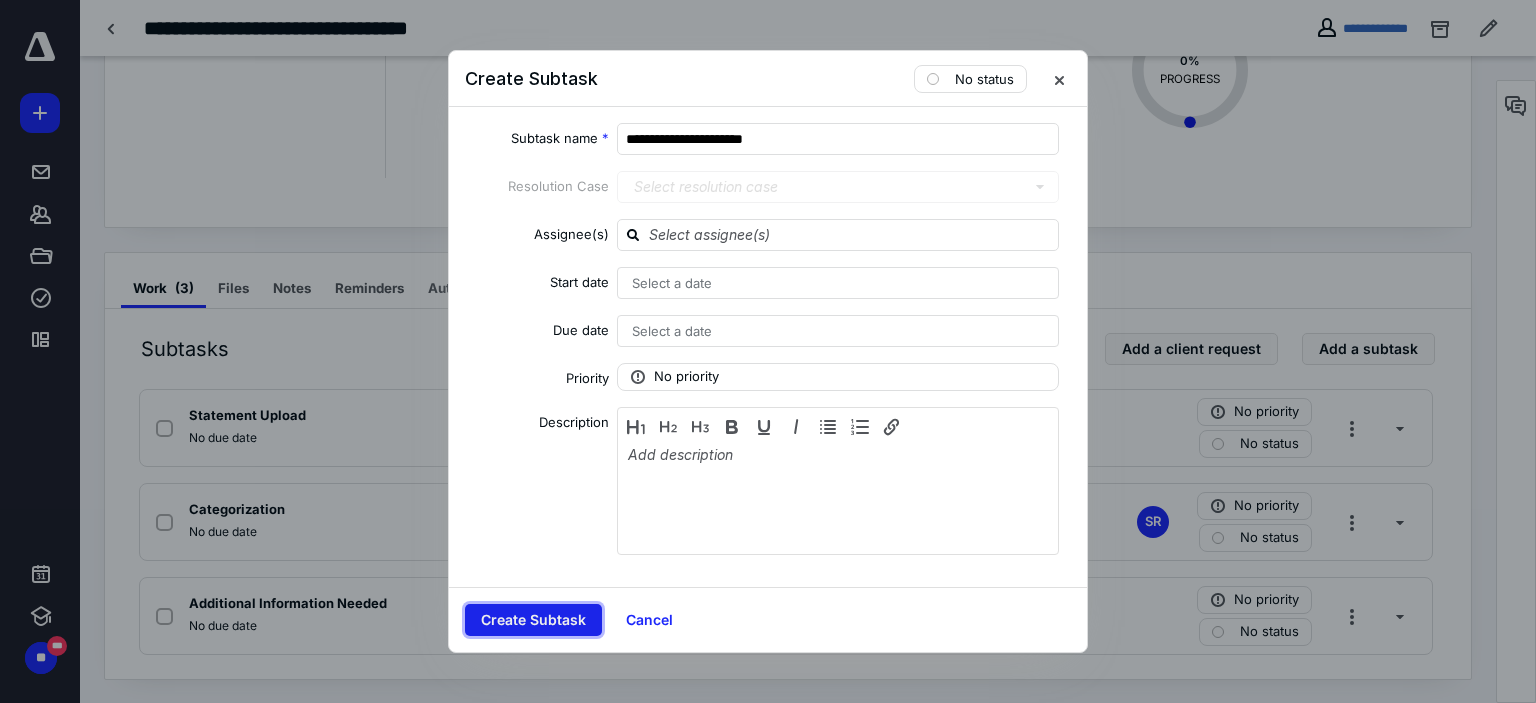 click on "Create Subtask" at bounding box center (533, 620) 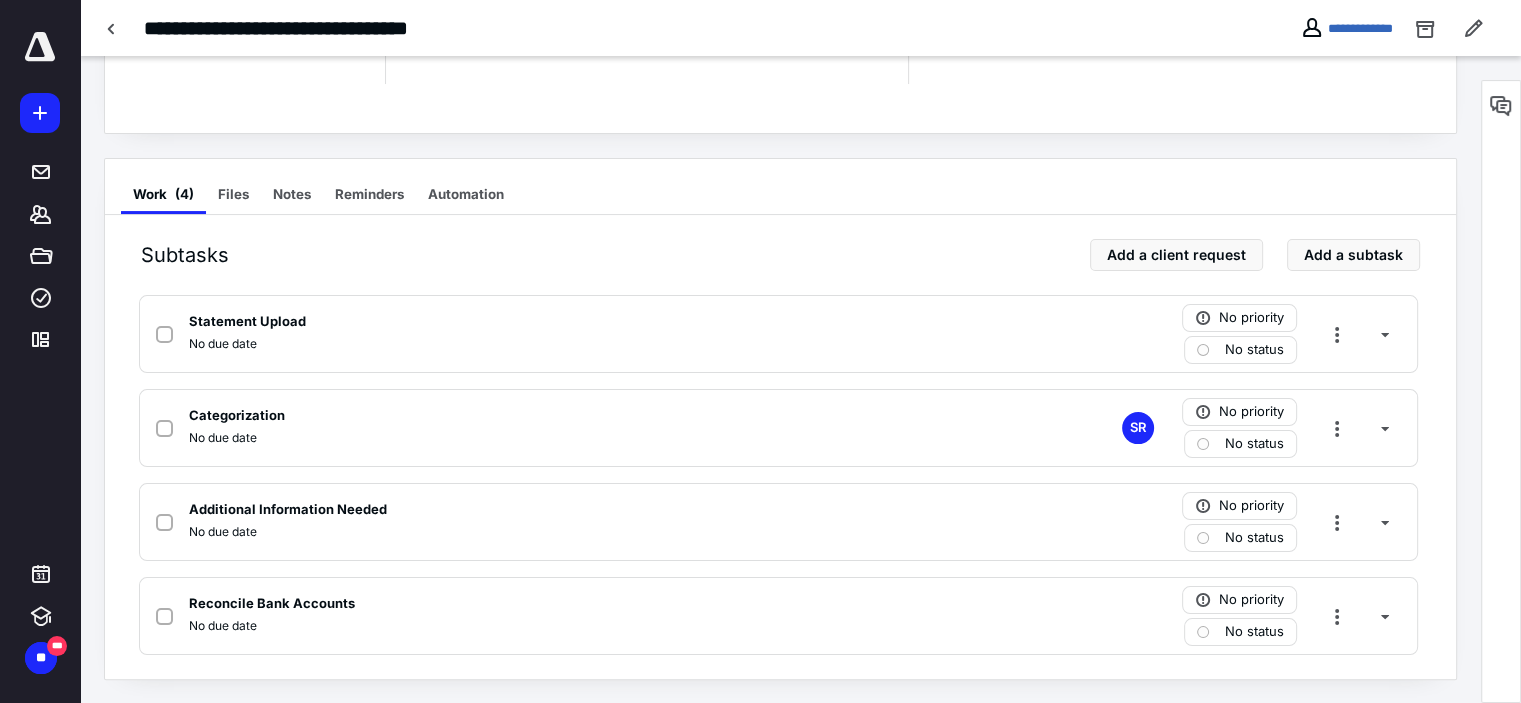 scroll, scrollTop: 0, scrollLeft: 0, axis: both 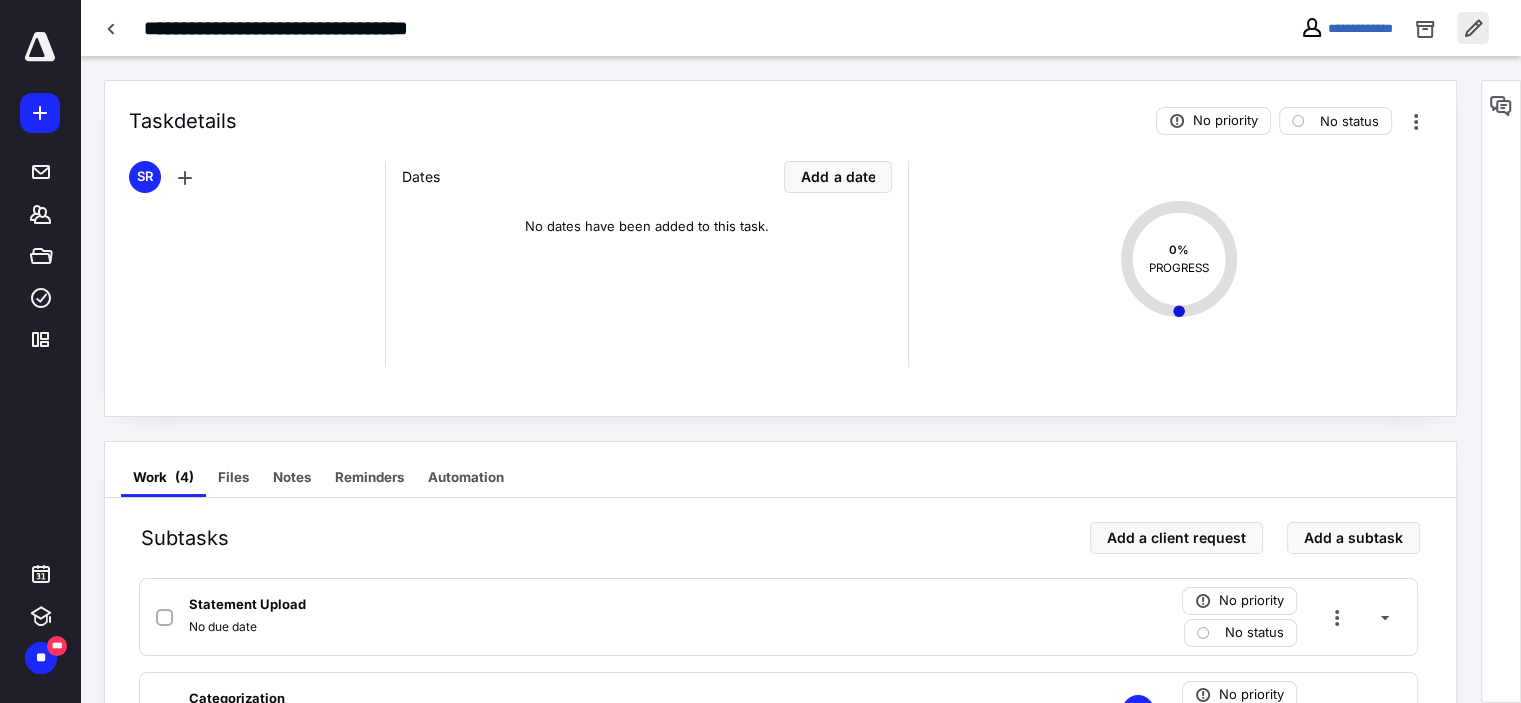 click at bounding box center (1473, 28) 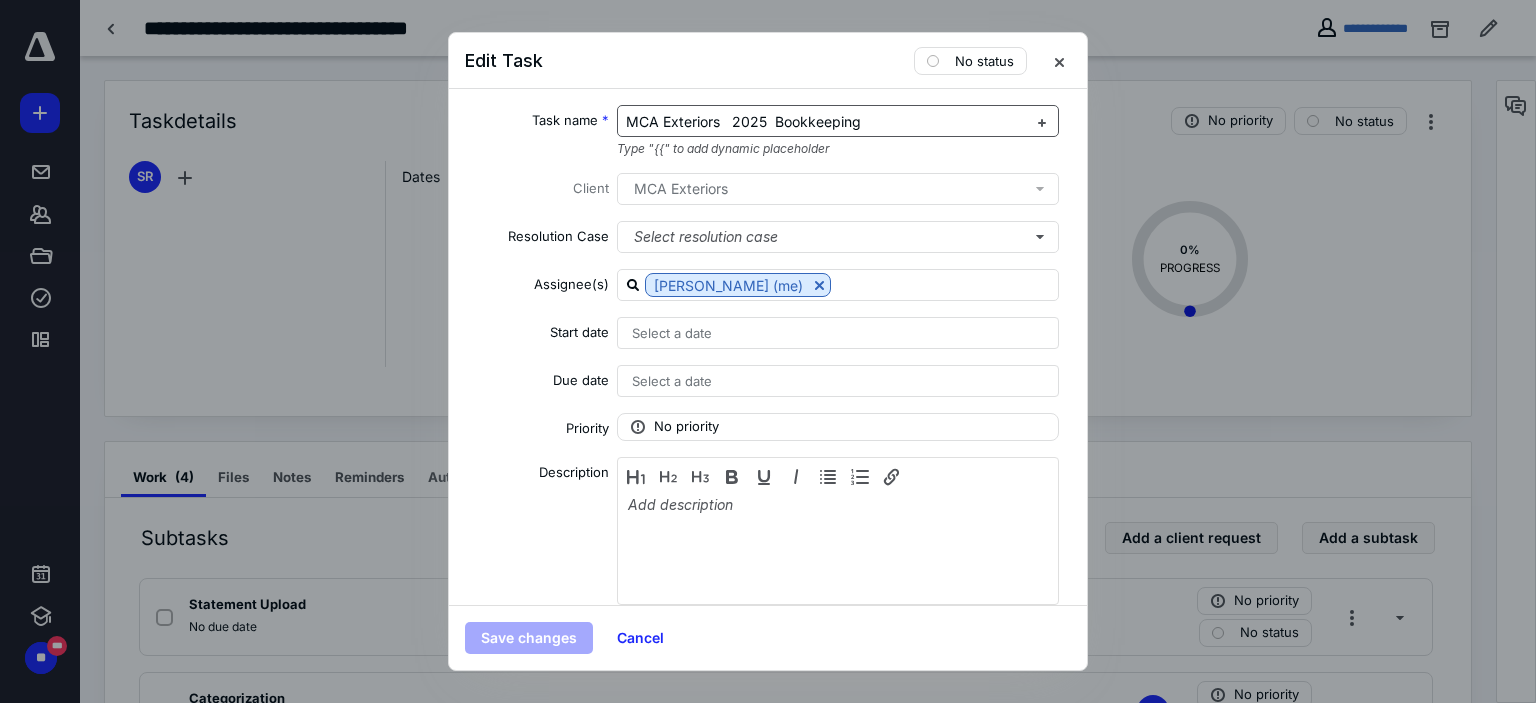 click on "MCA Exteriors   2025  Bookkeeping" at bounding box center (743, 121) 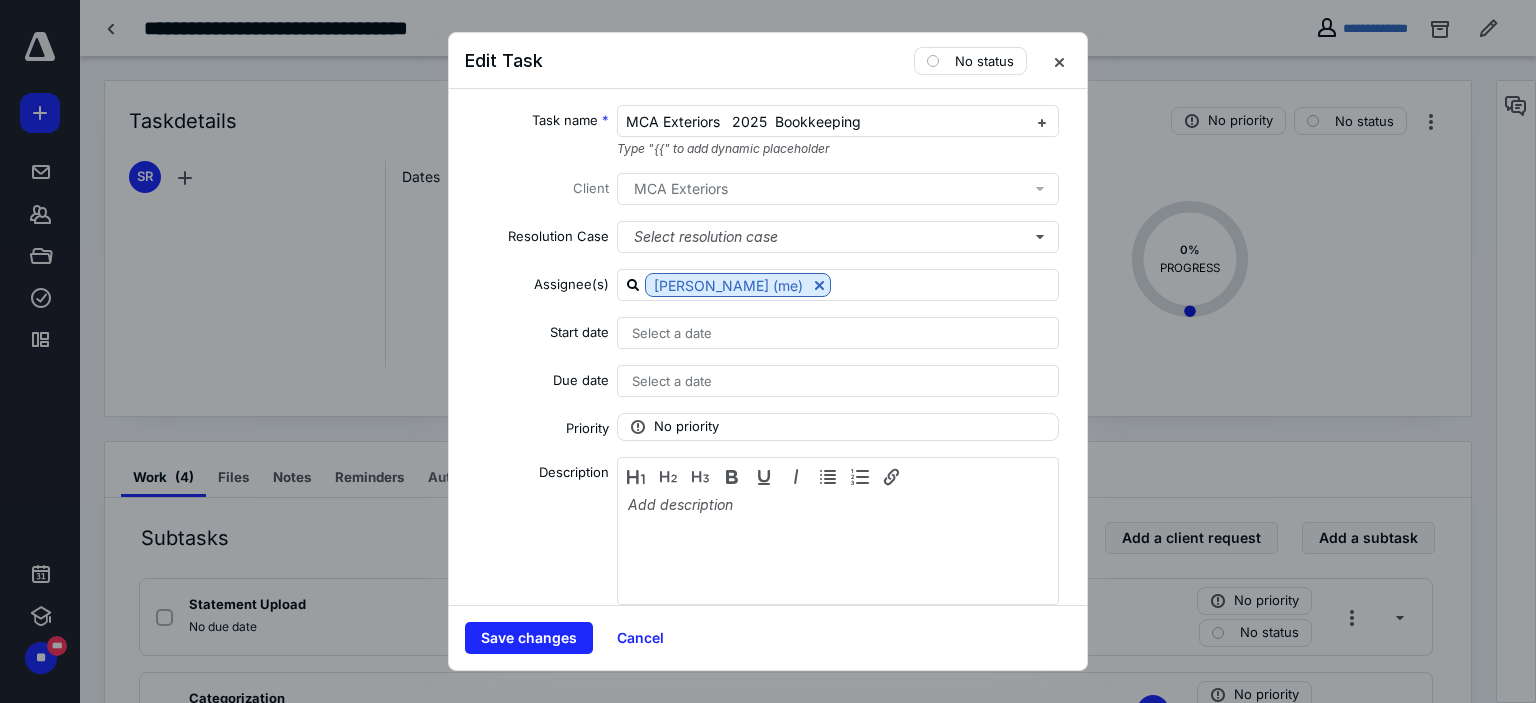 type 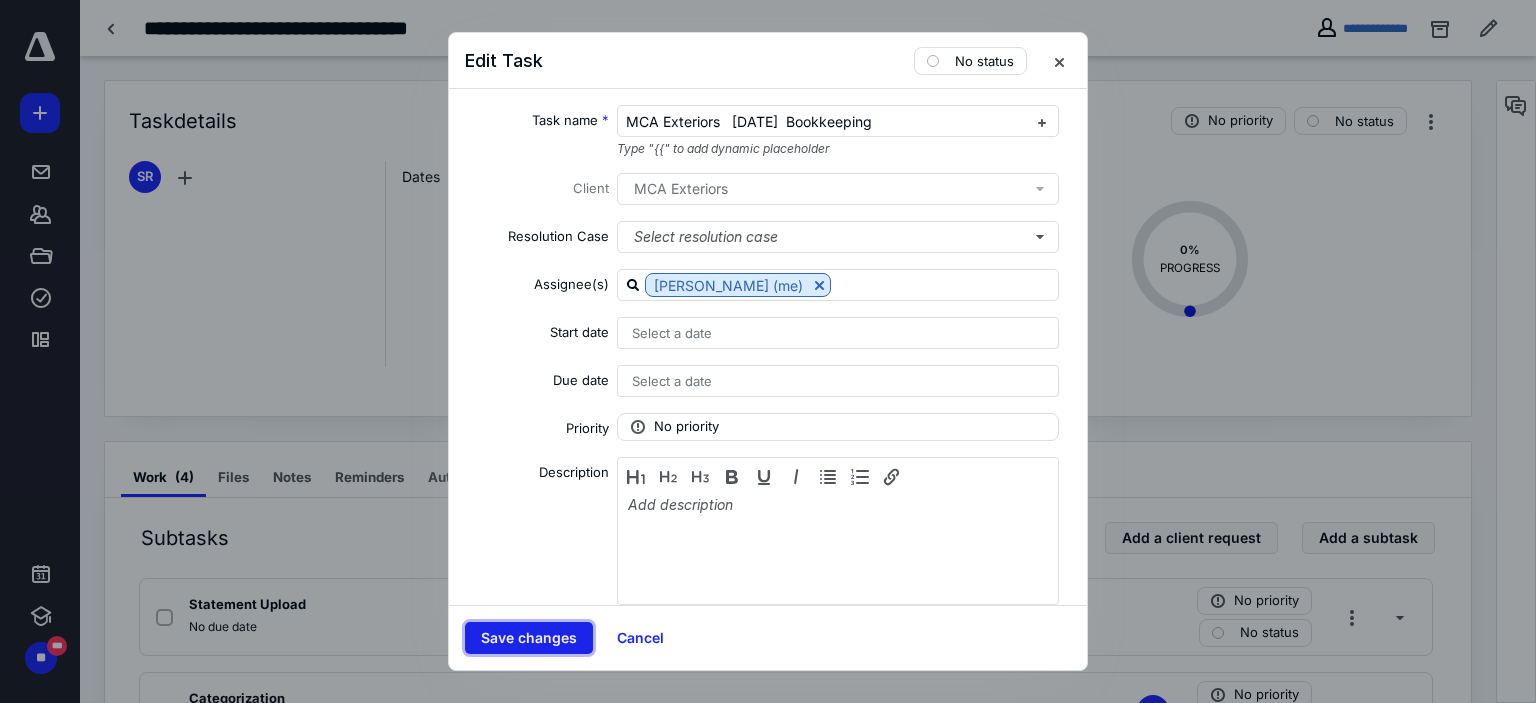 click on "Save changes" at bounding box center [529, 638] 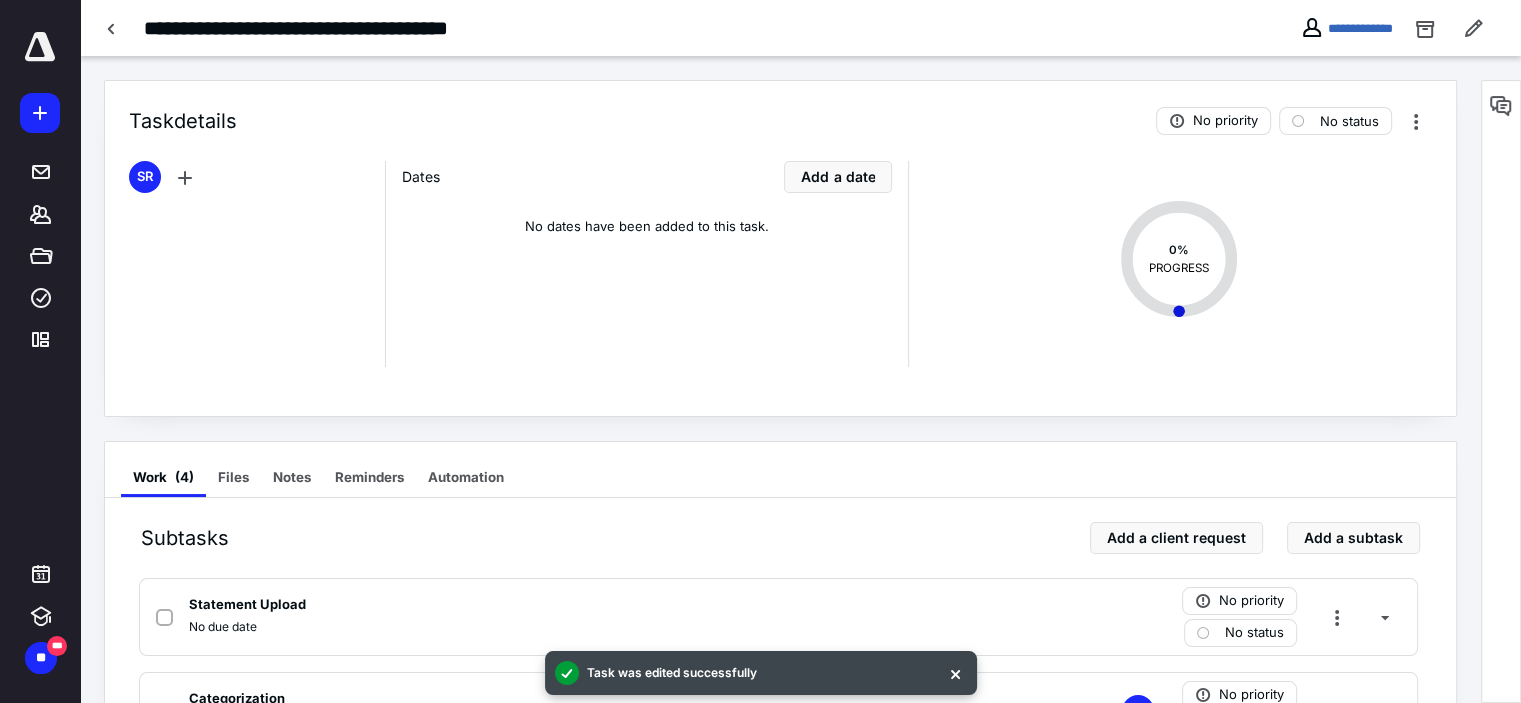 scroll, scrollTop: 283, scrollLeft: 0, axis: vertical 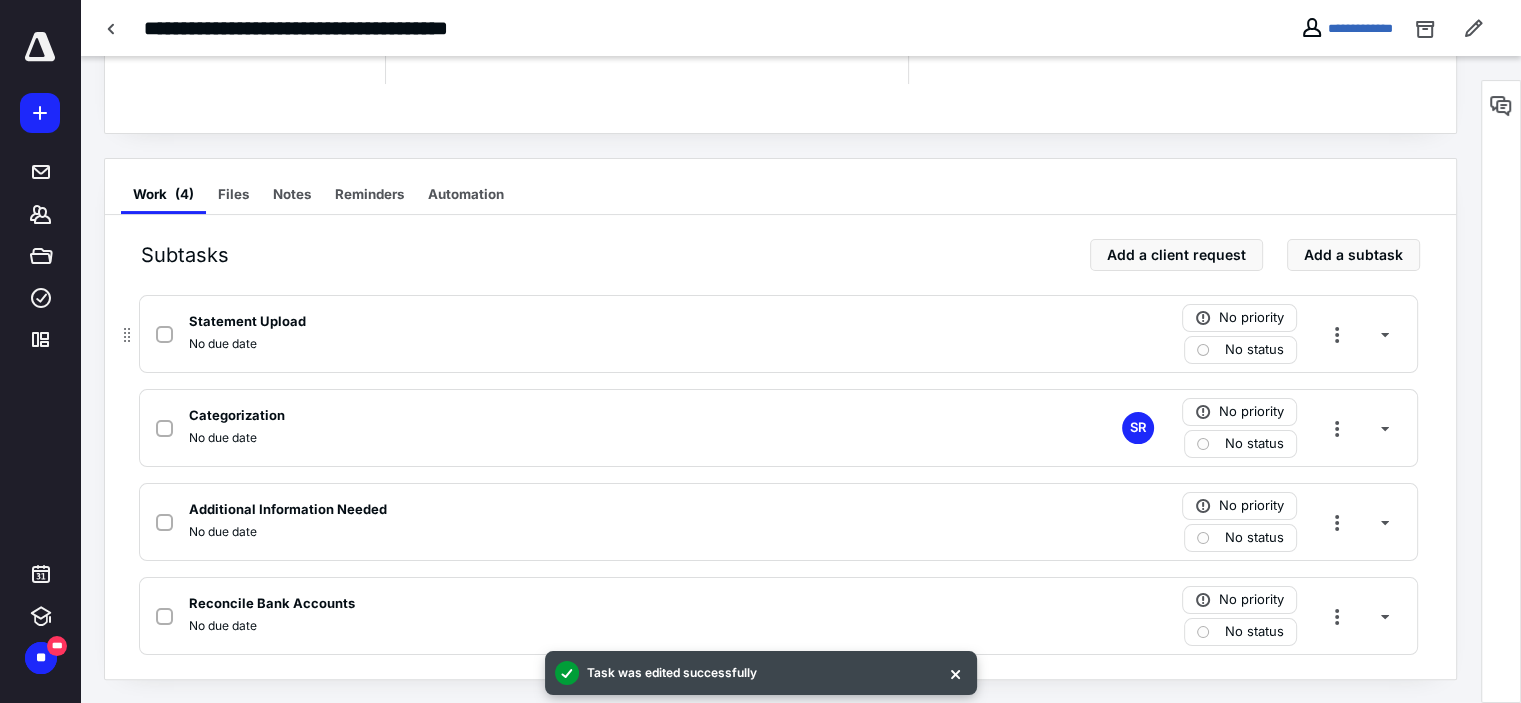 click at bounding box center [164, 335] 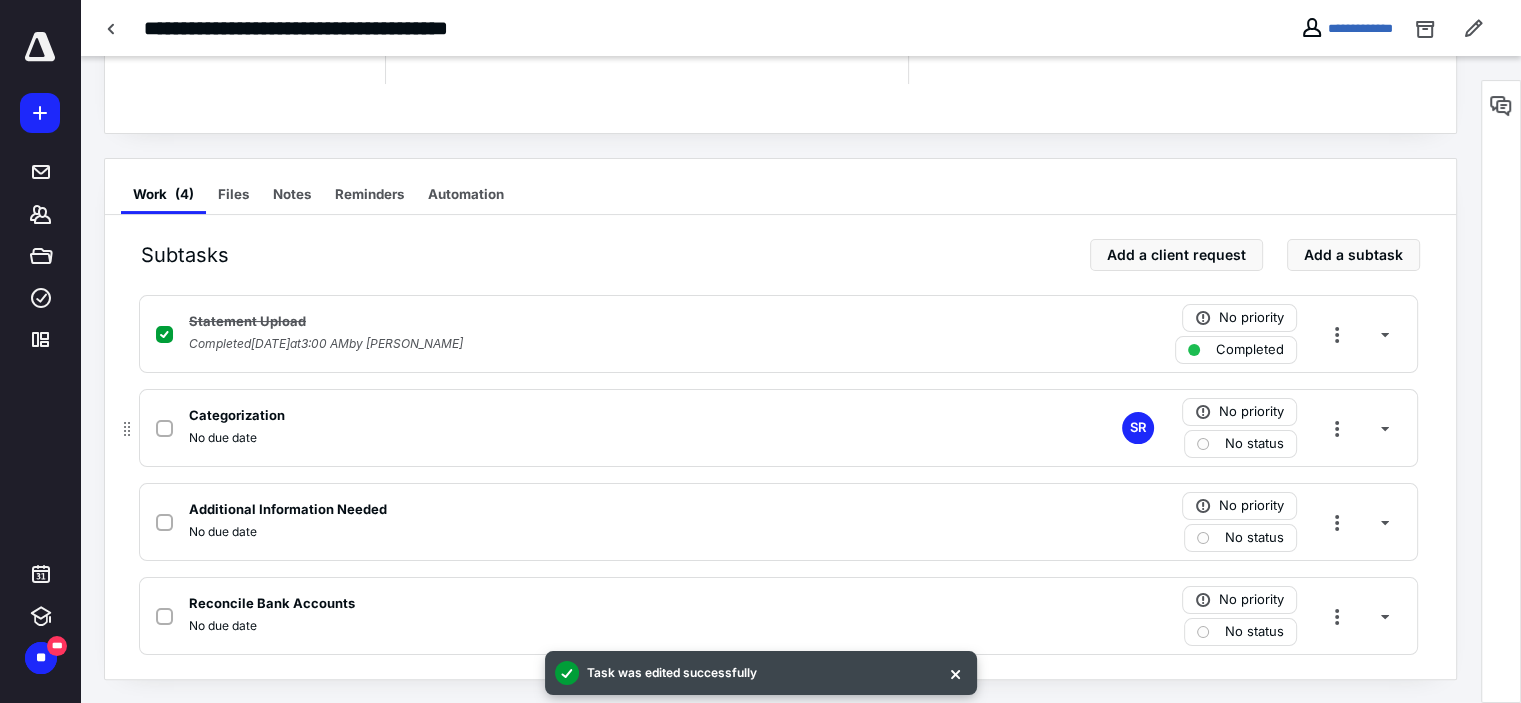 click 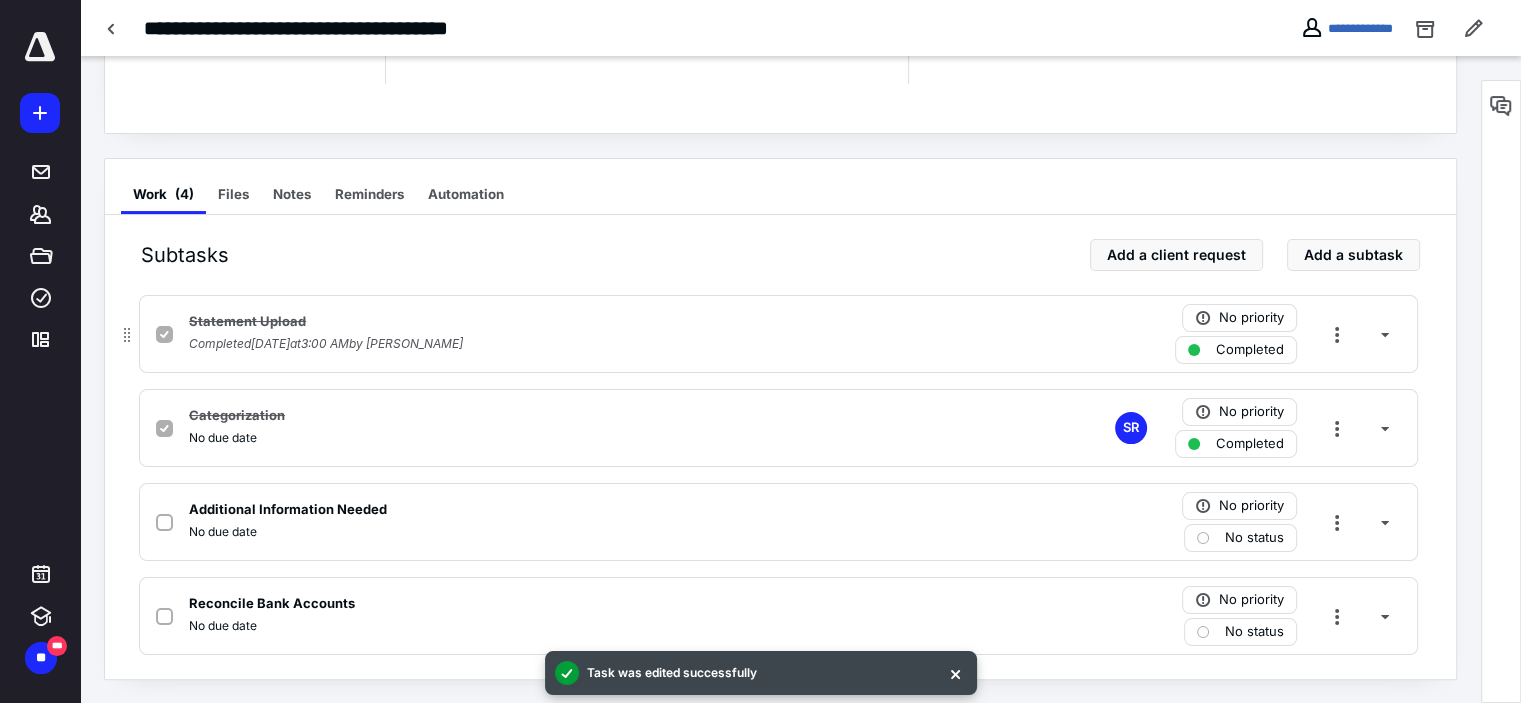 scroll, scrollTop: 0, scrollLeft: 0, axis: both 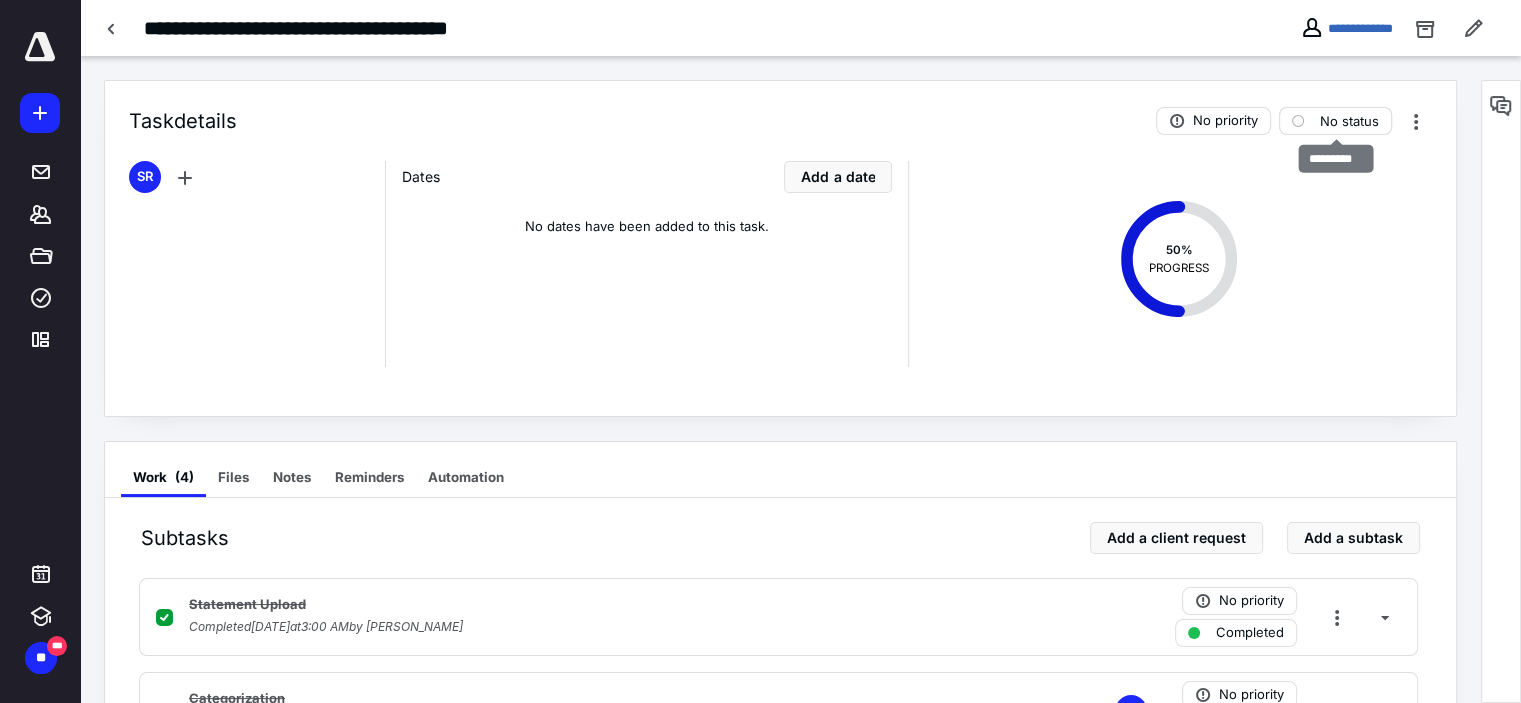 click on "No status" at bounding box center [1335, 121] 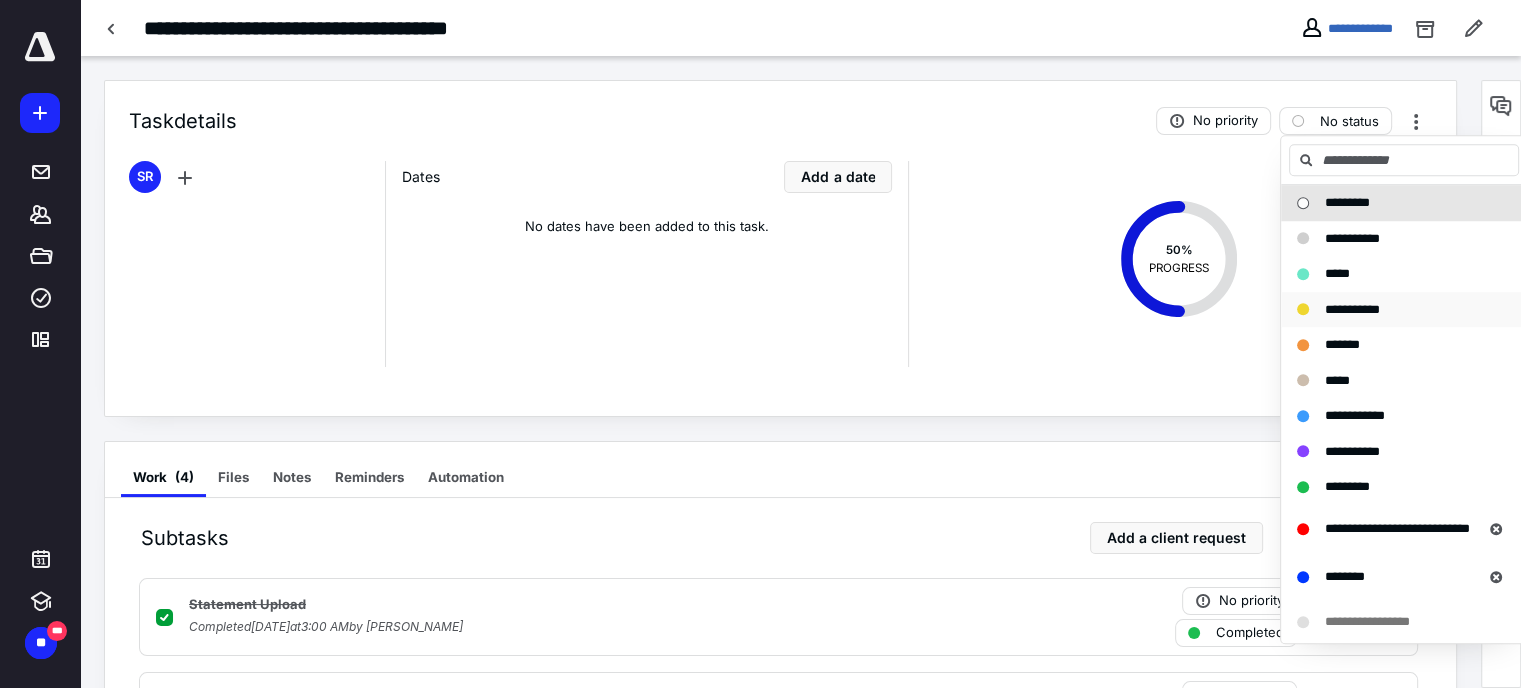 click on "**********" at bounding box center [1352, 309] 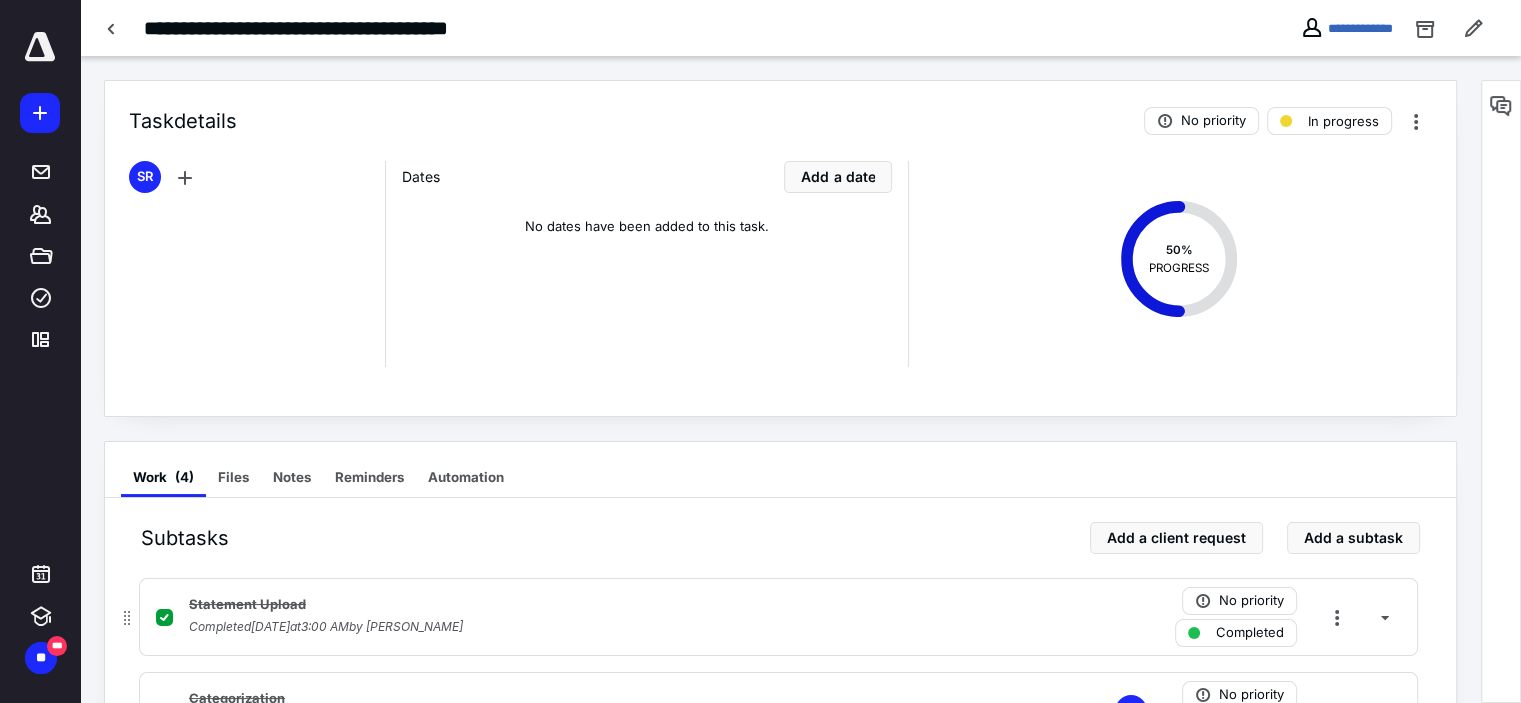 scroll, scrollTop: 283, scrollLeft: 0, axis: vertical 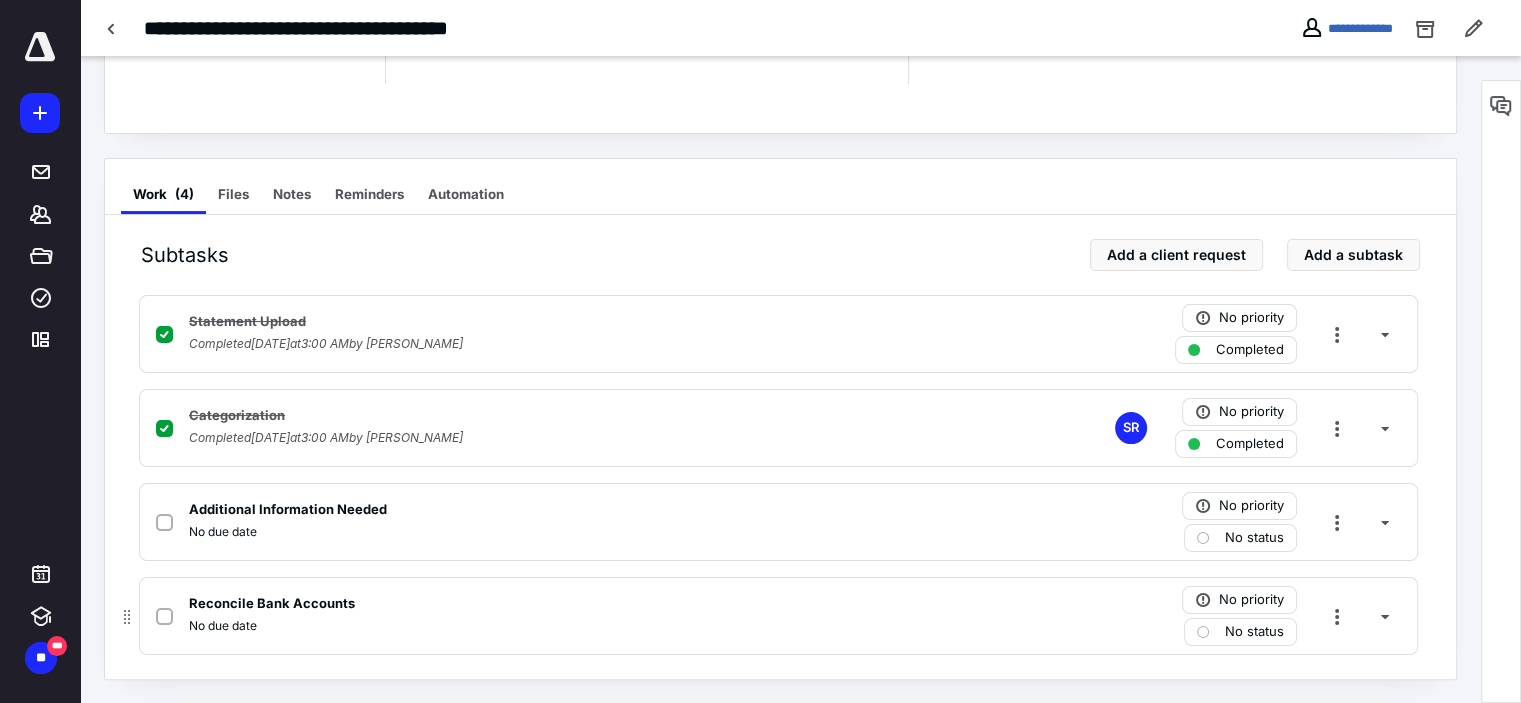 click at bounding box center (164, 617) 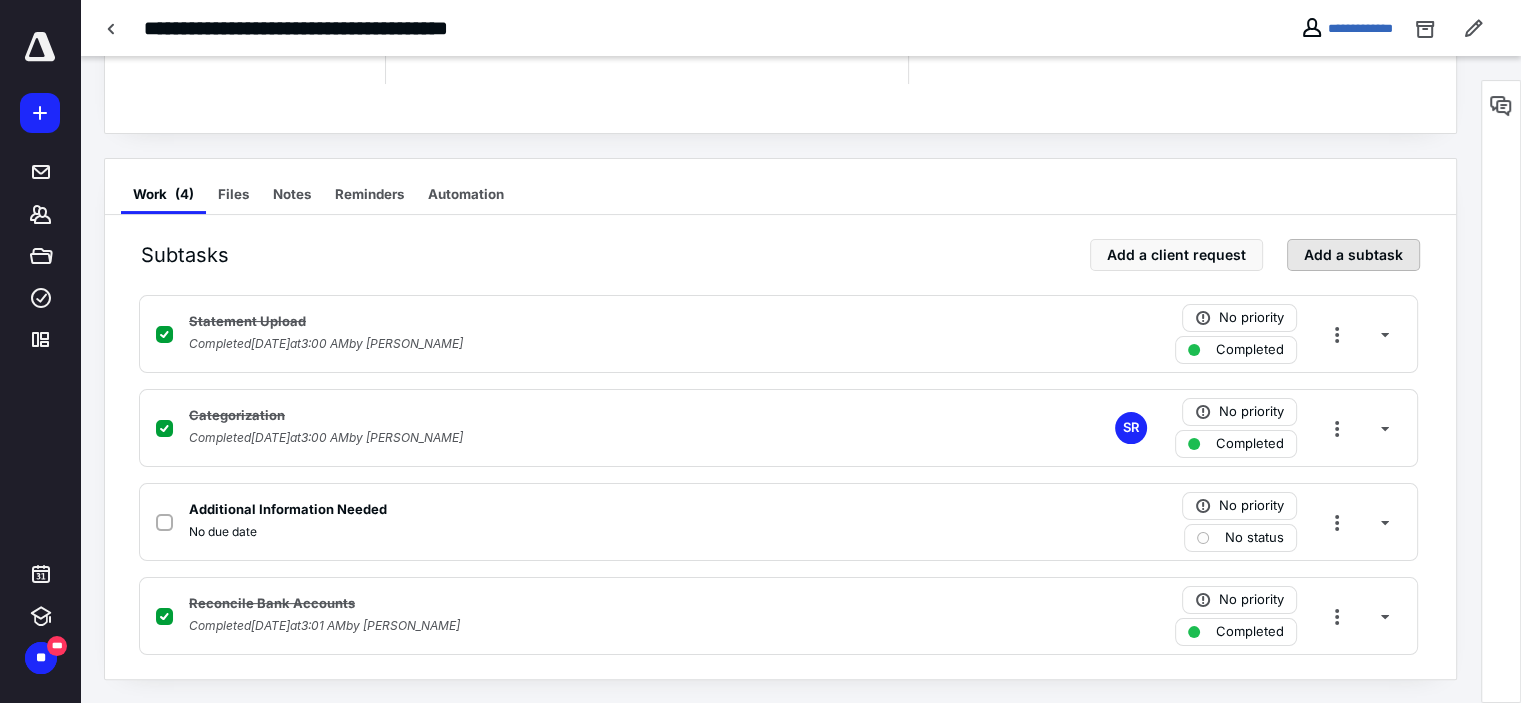 click on "Add a subtask" at bounding box center (1353, 255) 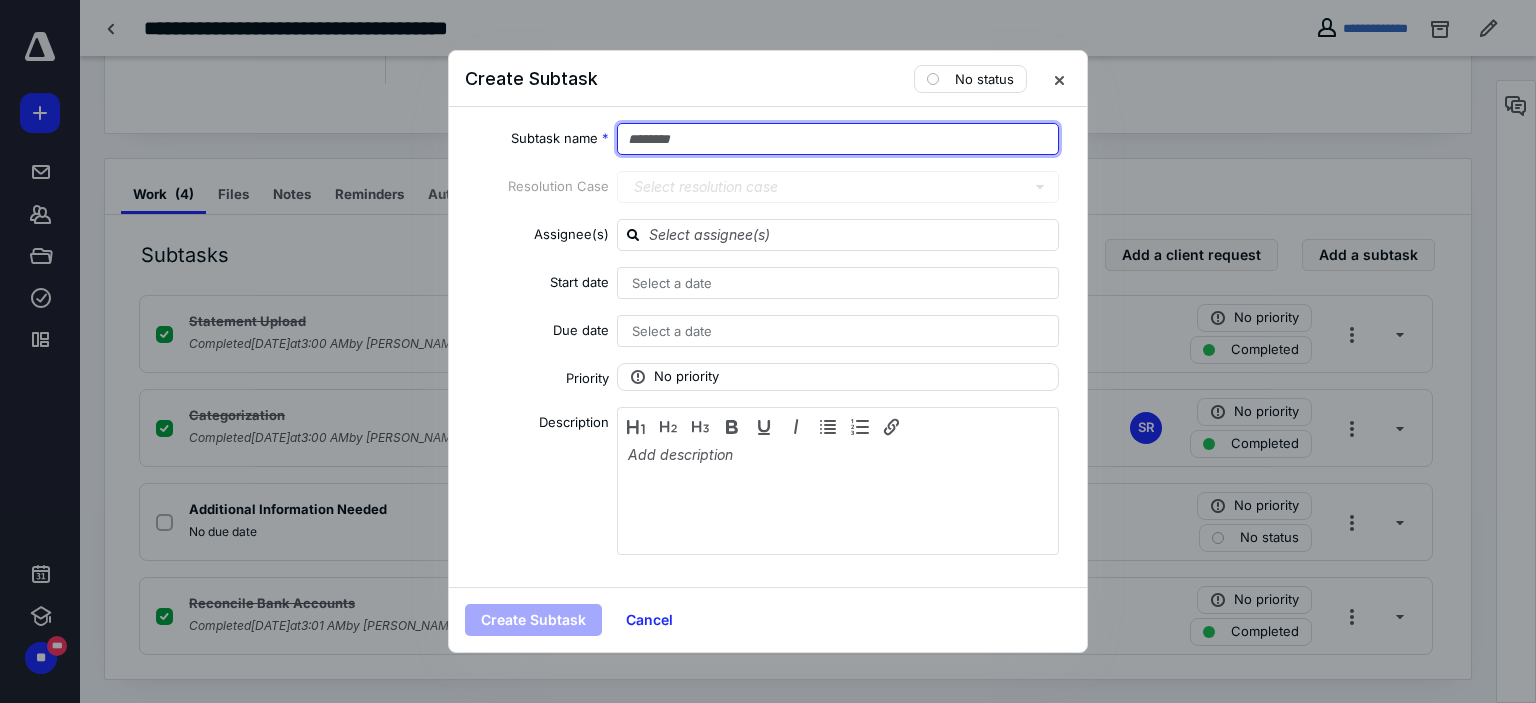 click at bounding box center [838, 139] 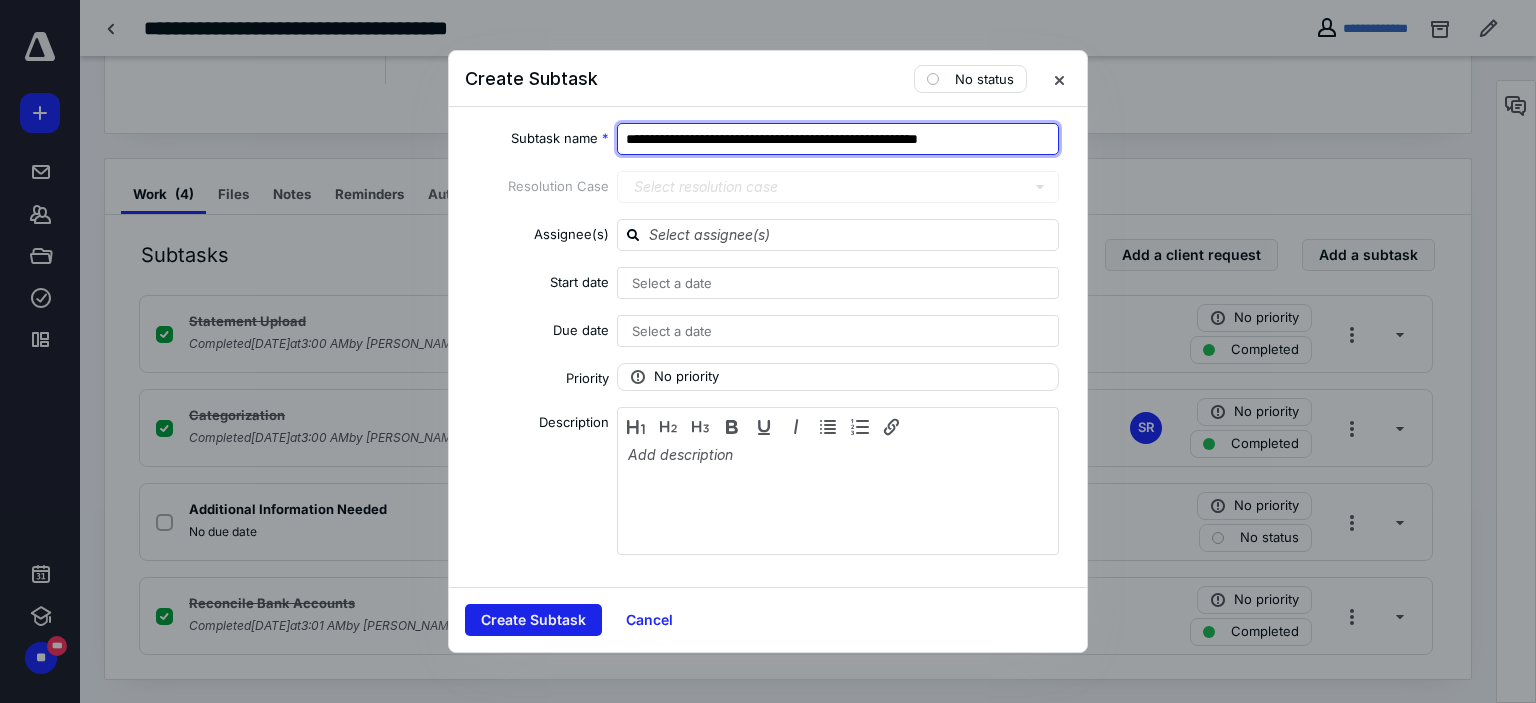 type on "**********" 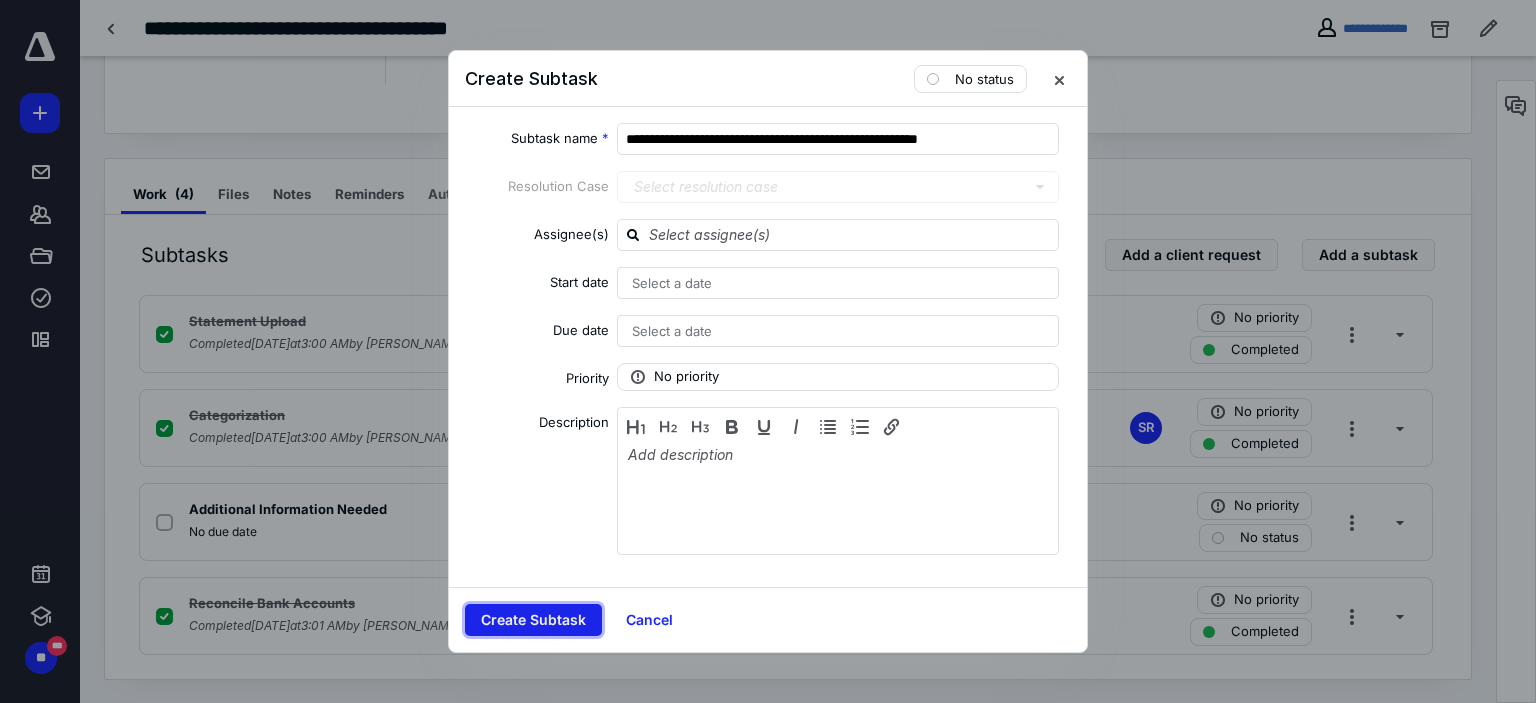 click on "Create Subtask" at bounding box center (533, 620) 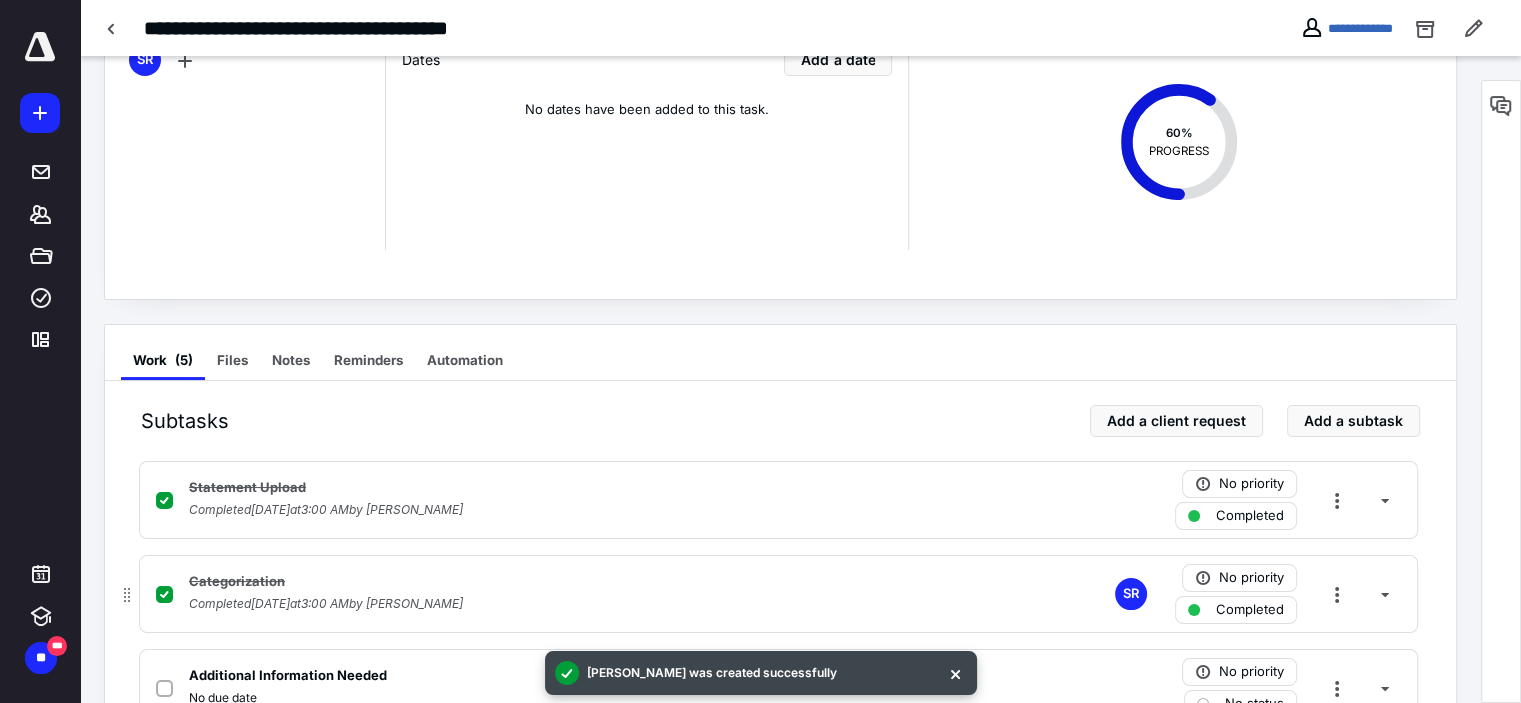 scroll, scrollTop: 377, scrollLeft: 0, axis: vertical 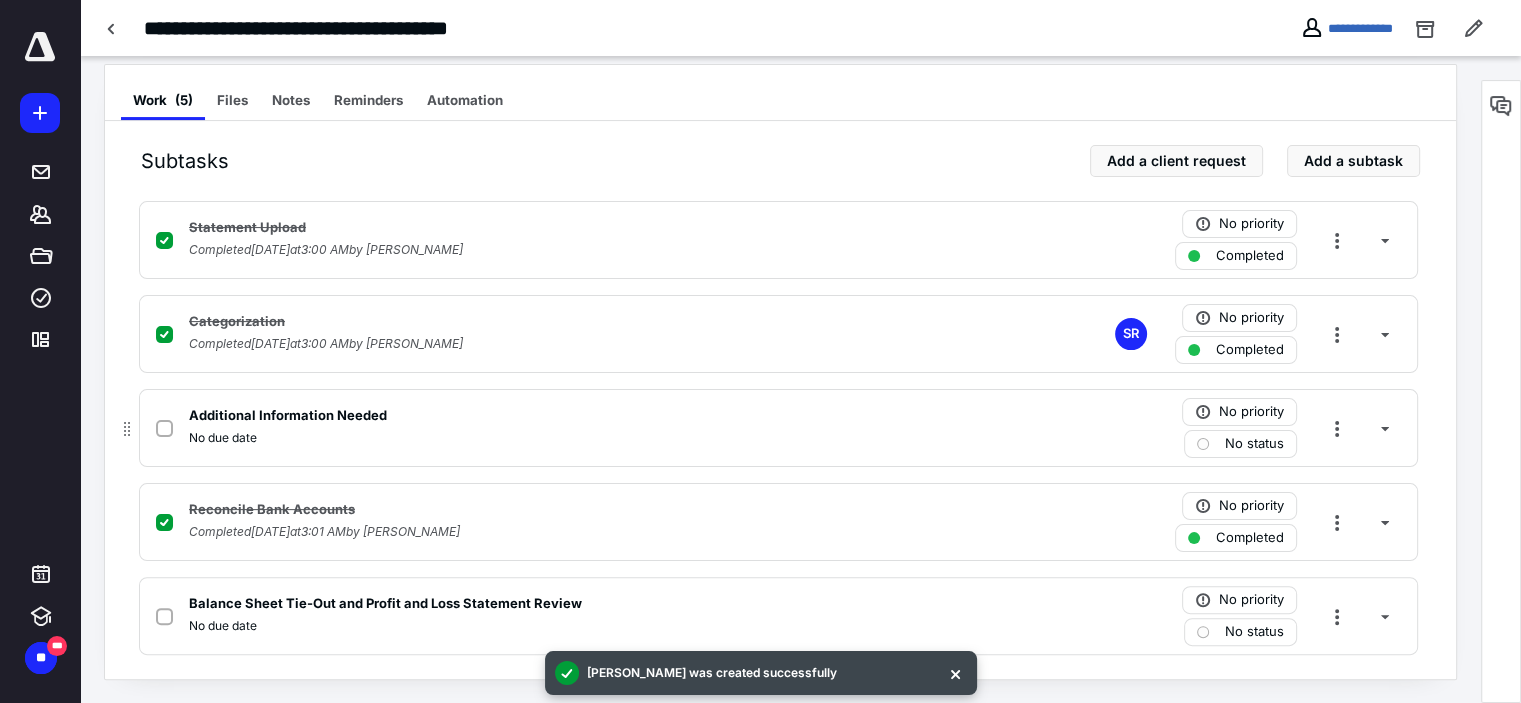 click on "No due date" at bounding box center [516, 438] 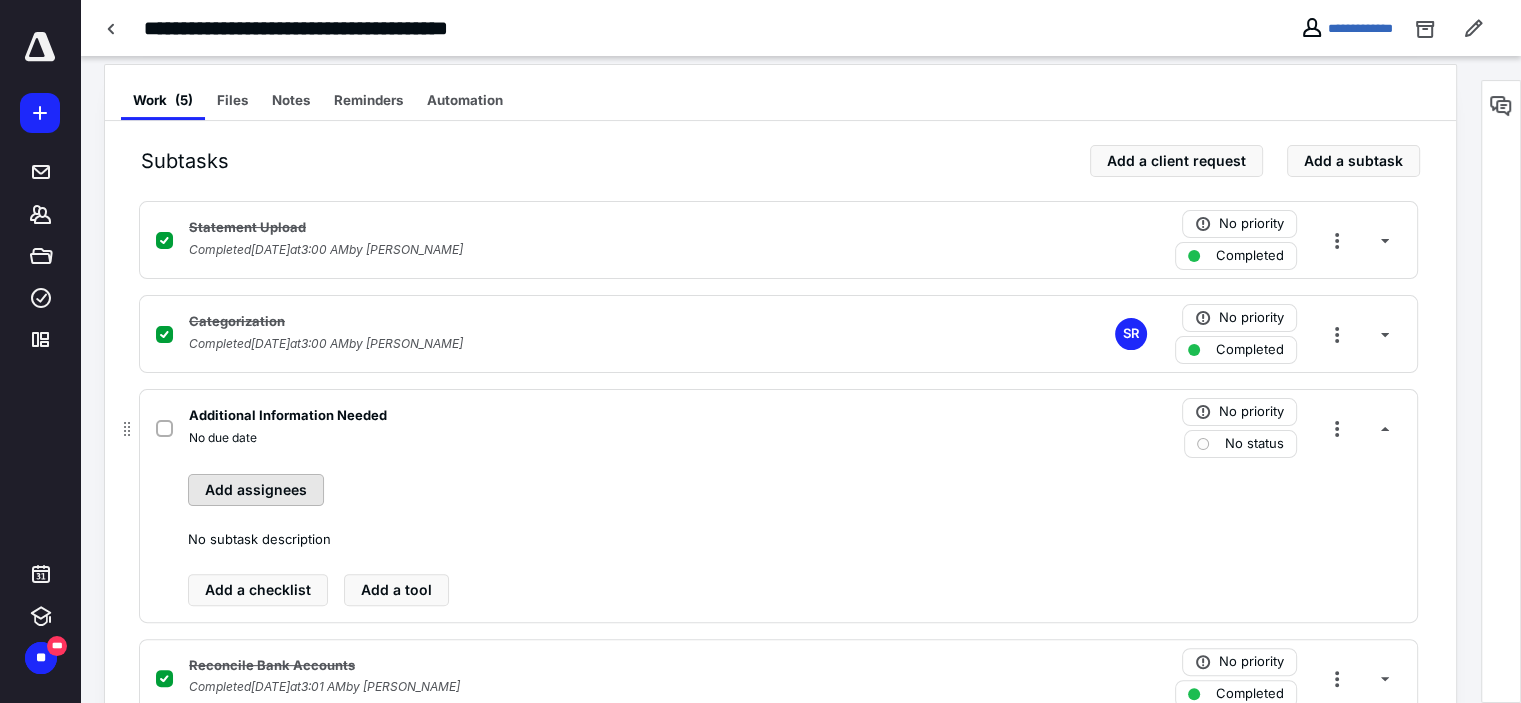 click on "Add assignees" at bounding box center [256, 490] 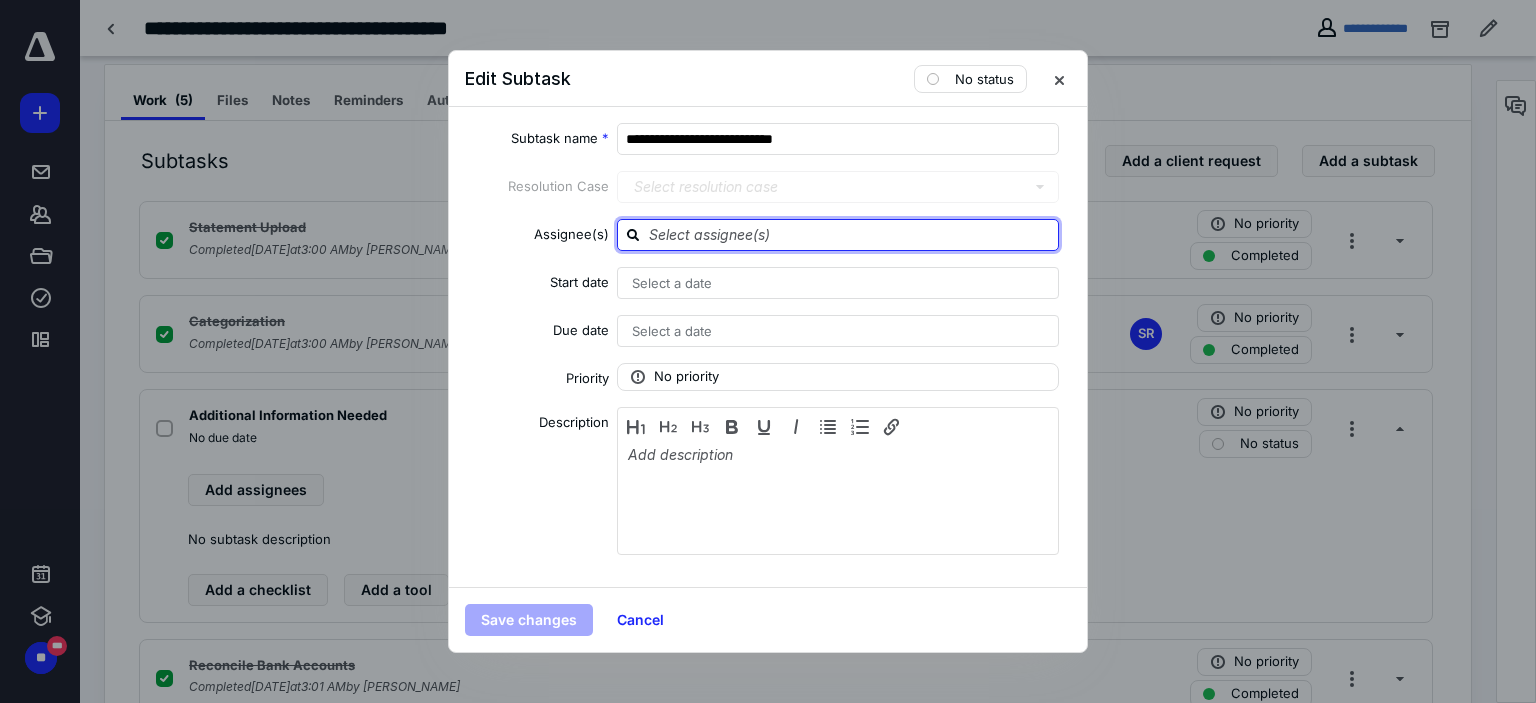 click at bounding box center (850, 234) 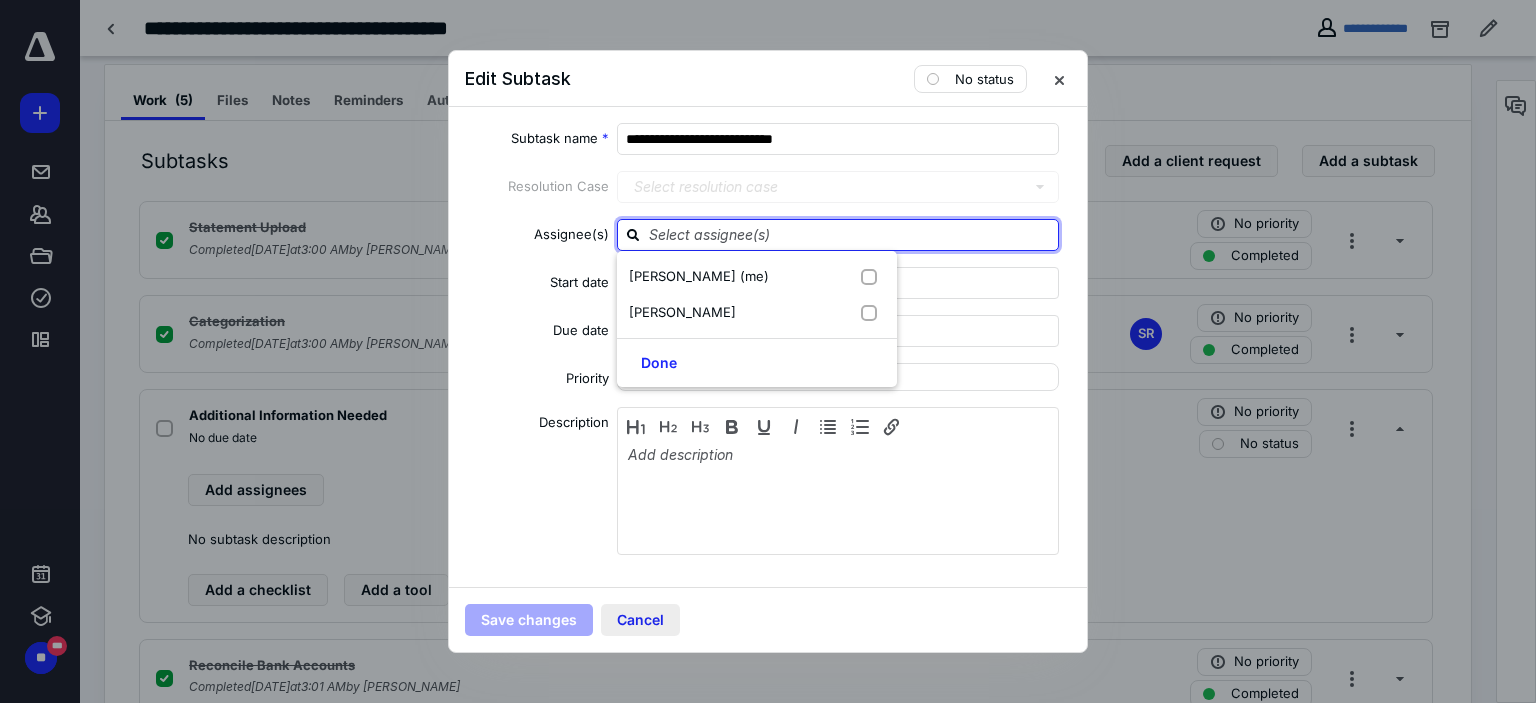 click on "Cancel" at bounding box center [640, 620] 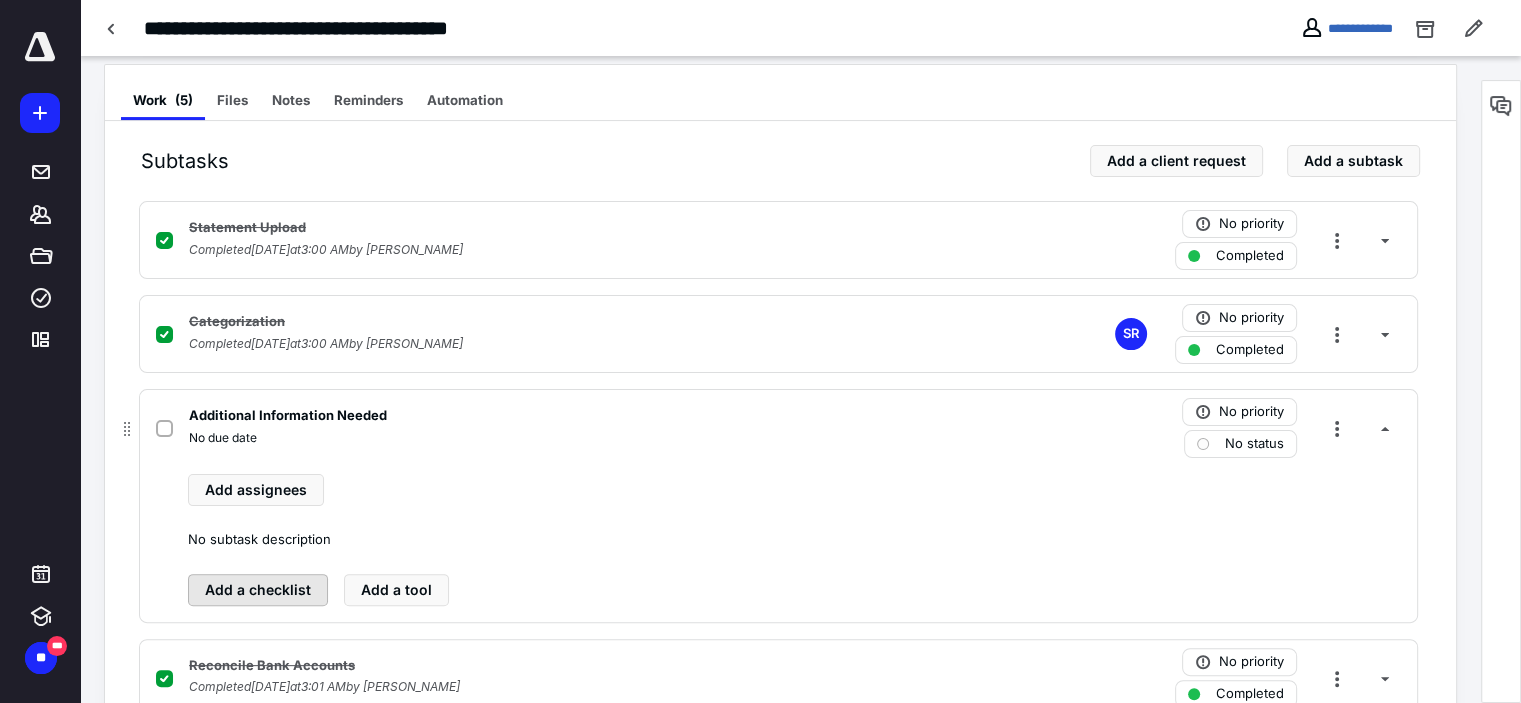 click on "Add a checklist" at bounding box center [258, 590] 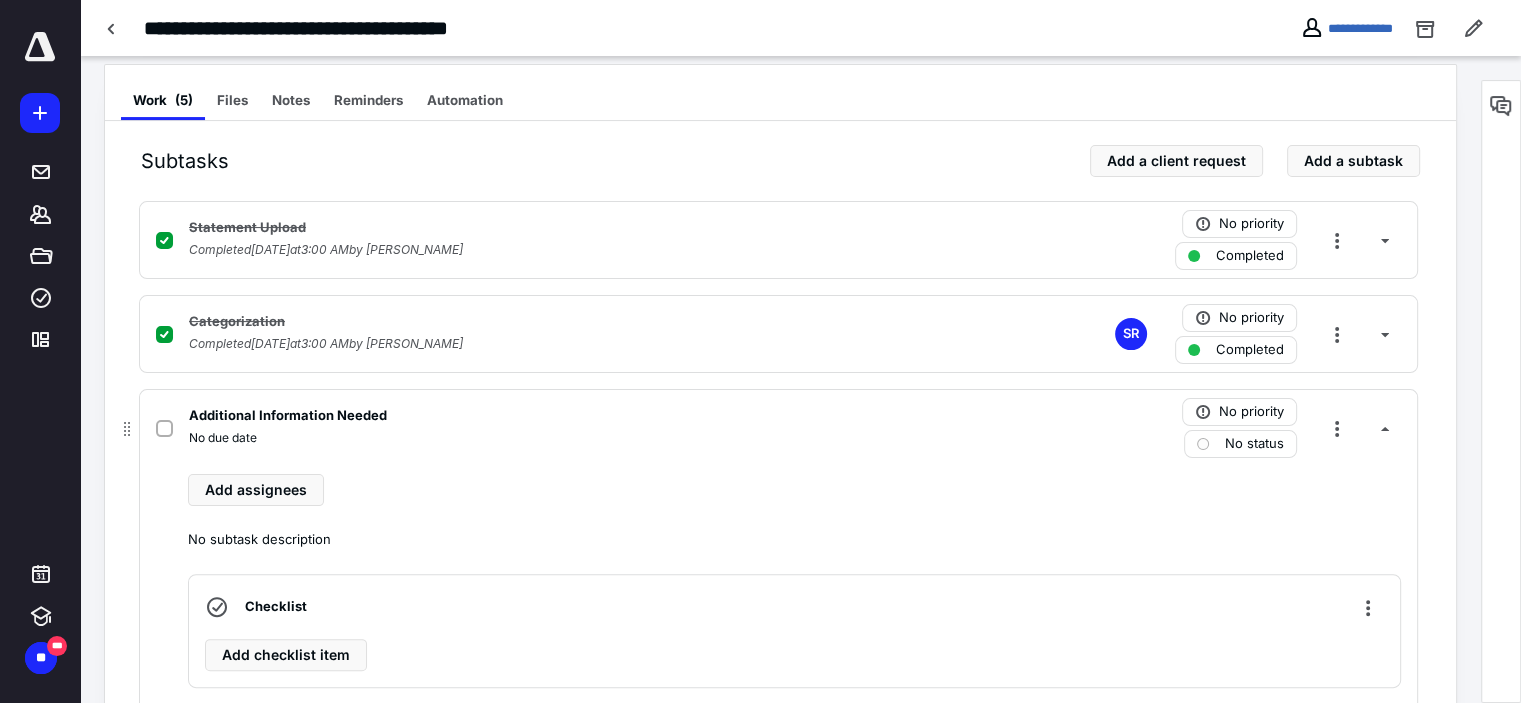 click on "Checklist" at bounding box center (276, 607) 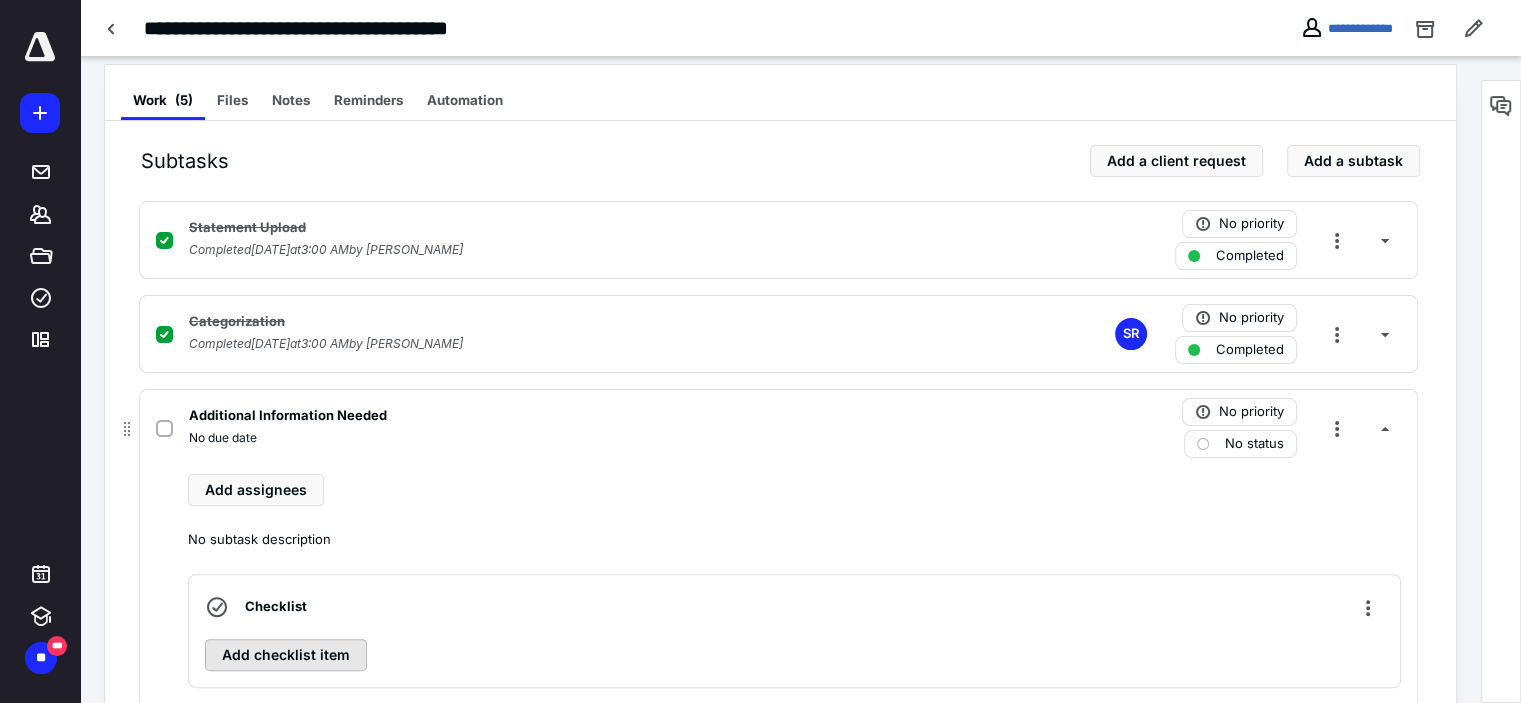 click on "Add checklist item" at bounding box center [286, 655] 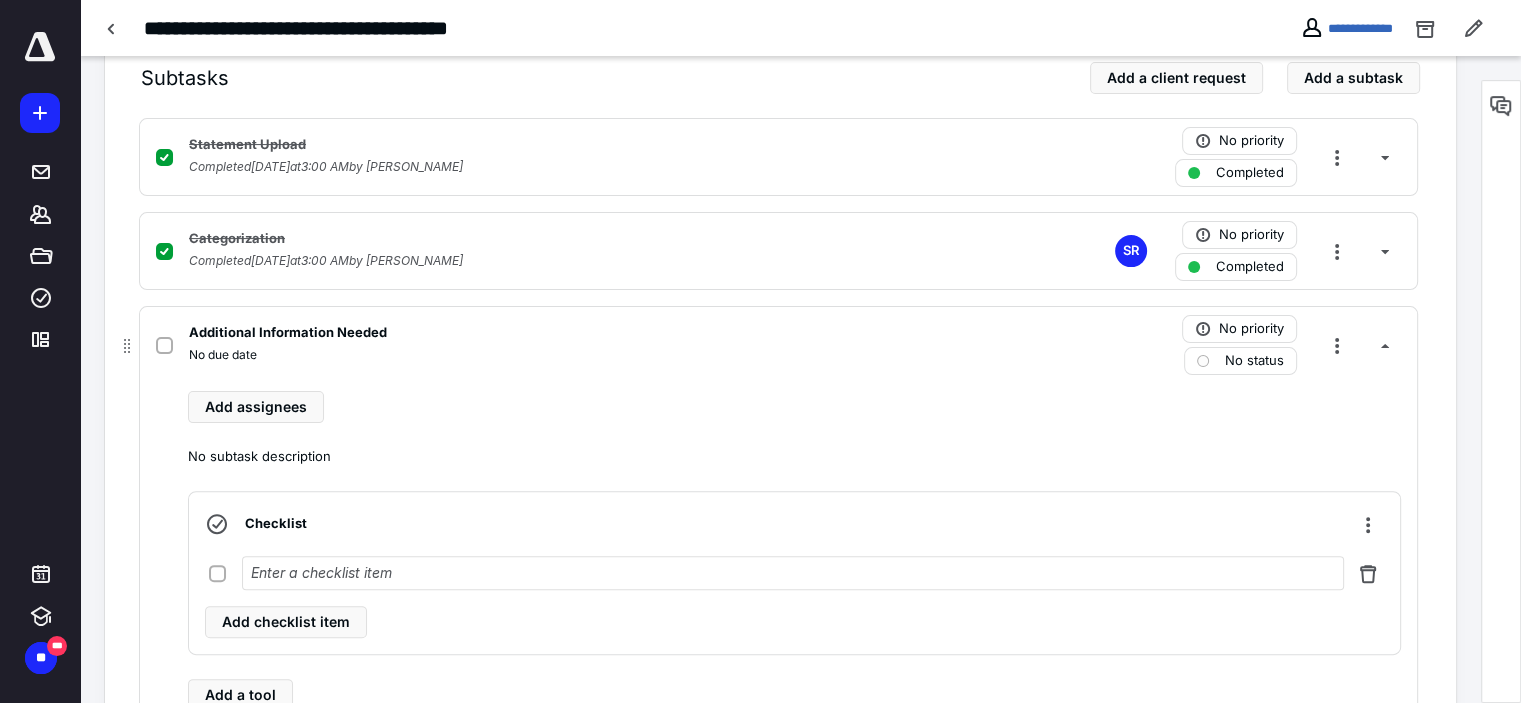 scroll, scrollTop: 720, scrollLeft: 0, axis: vertical 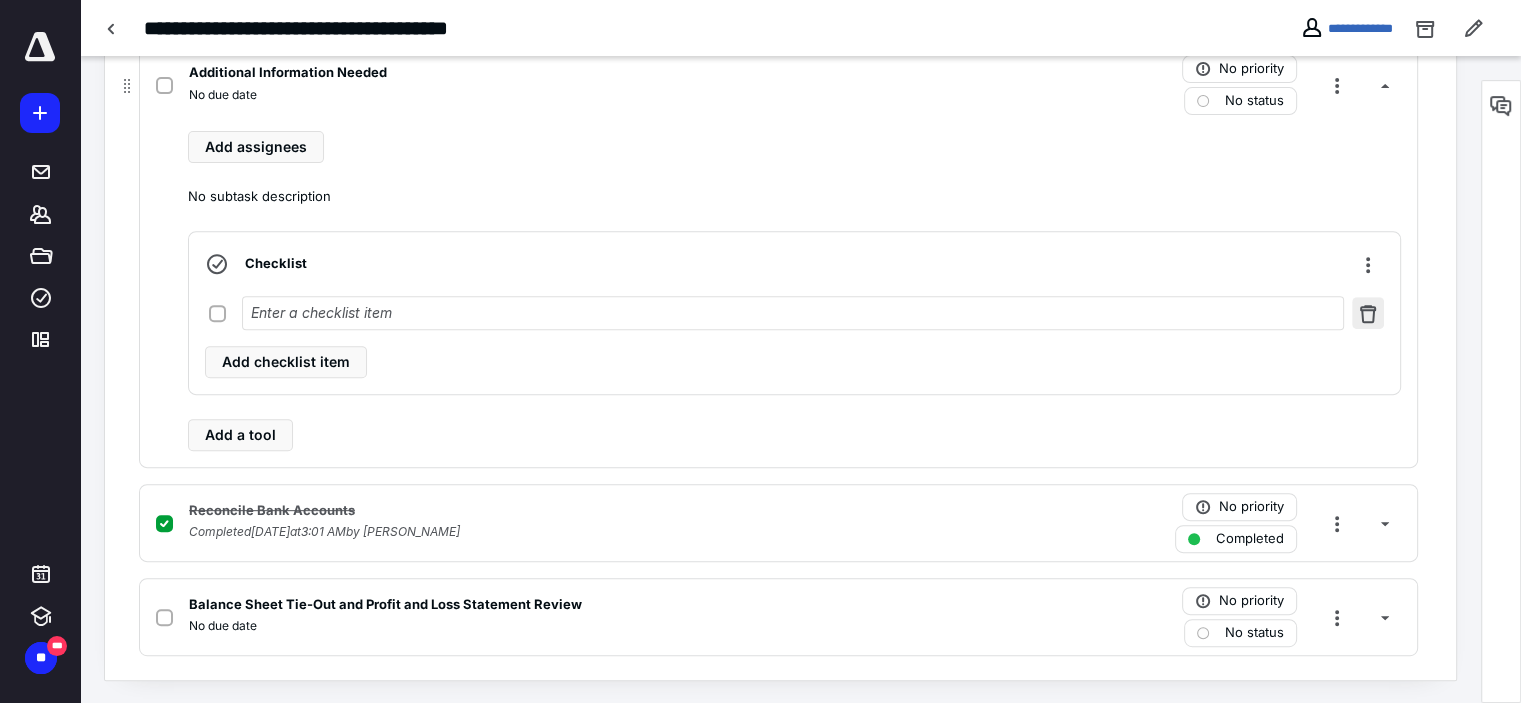click at bounding box center [1368, 313] 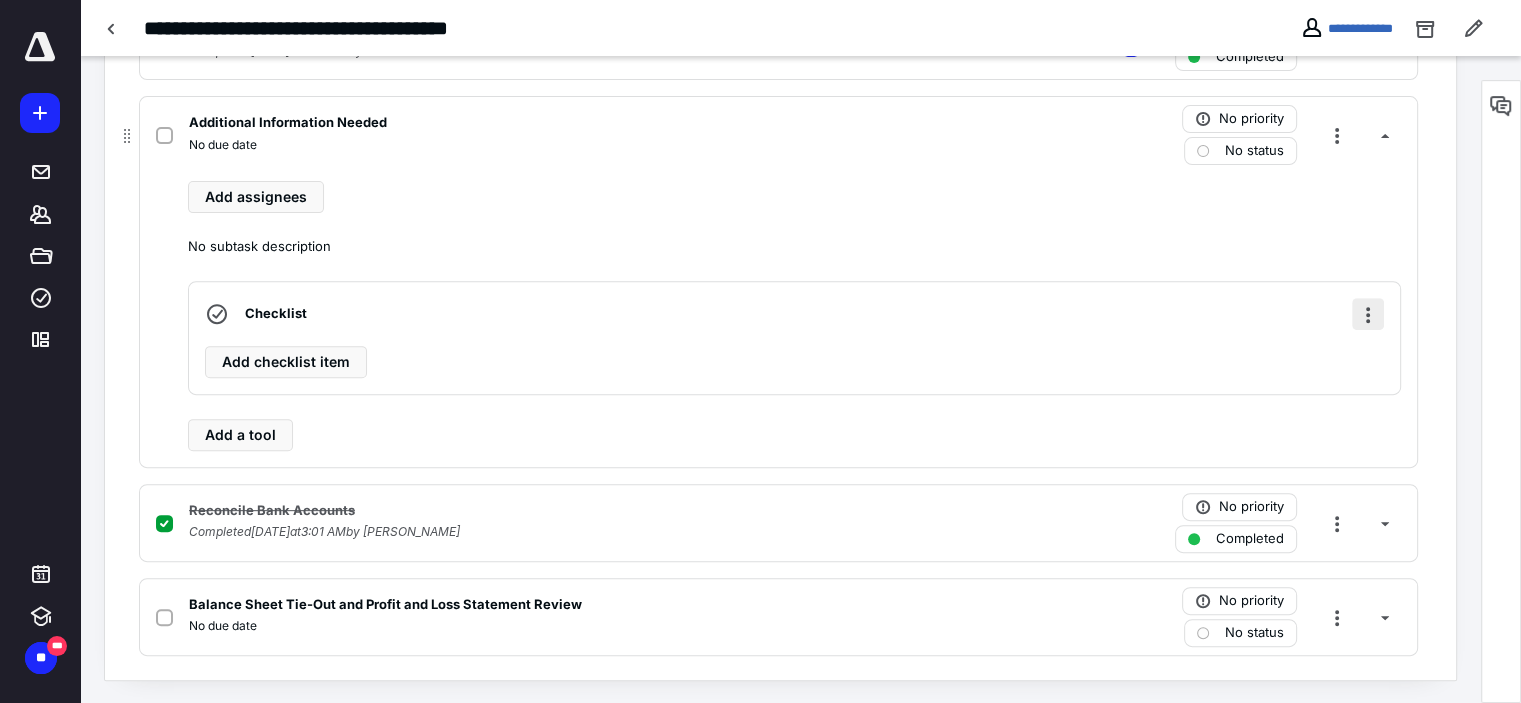 click at bounding box center [1368, 314] 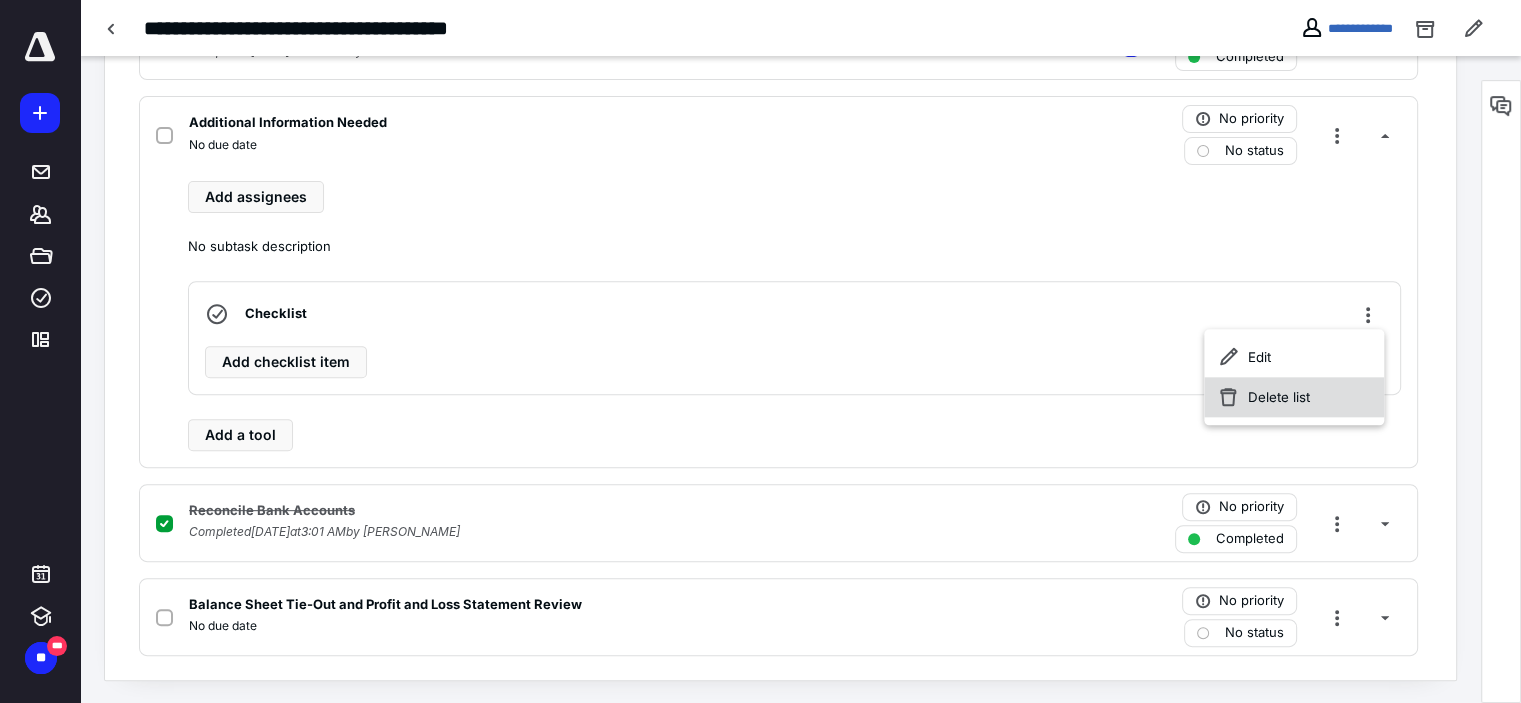 click on "Delete list" at bounding box center [1294, 397] 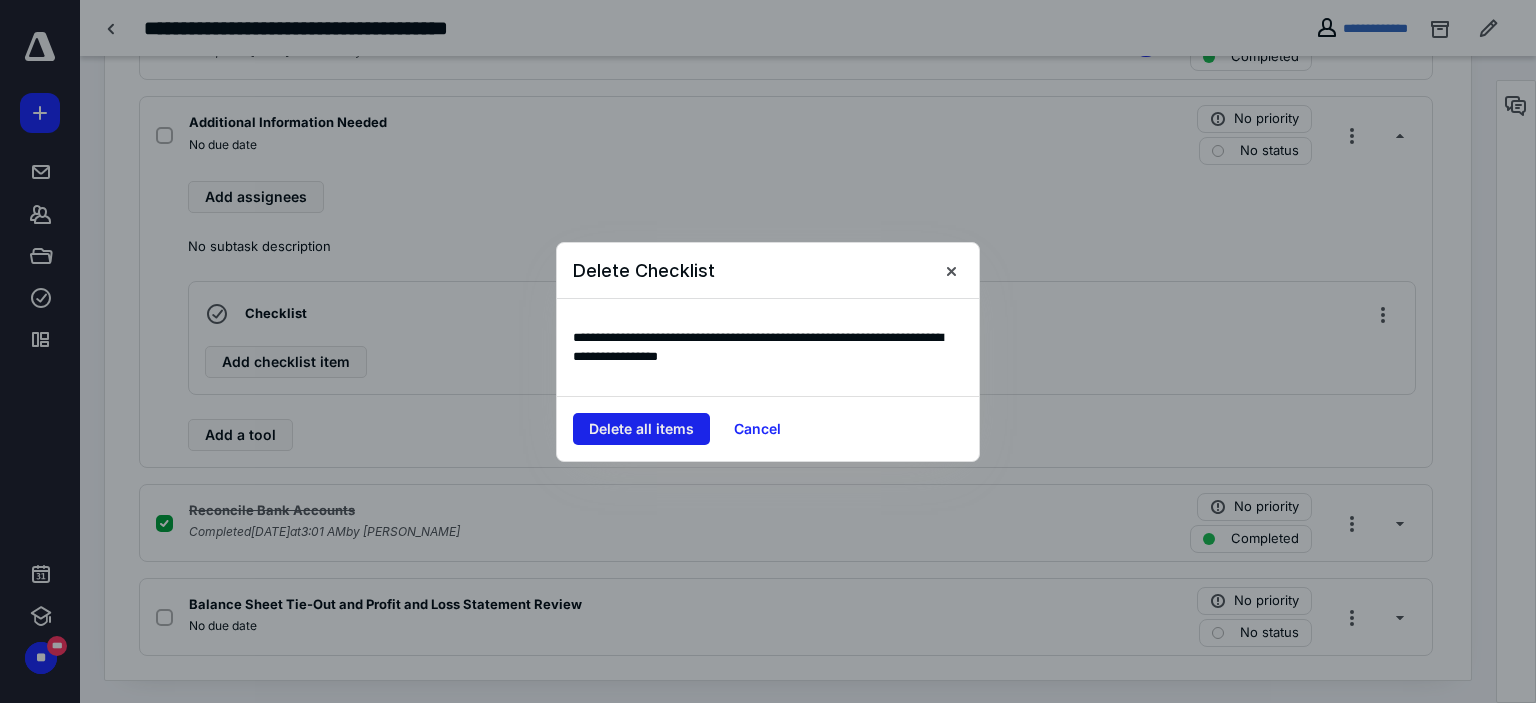 click on "Delete all items" at bounding box center (641, 429) 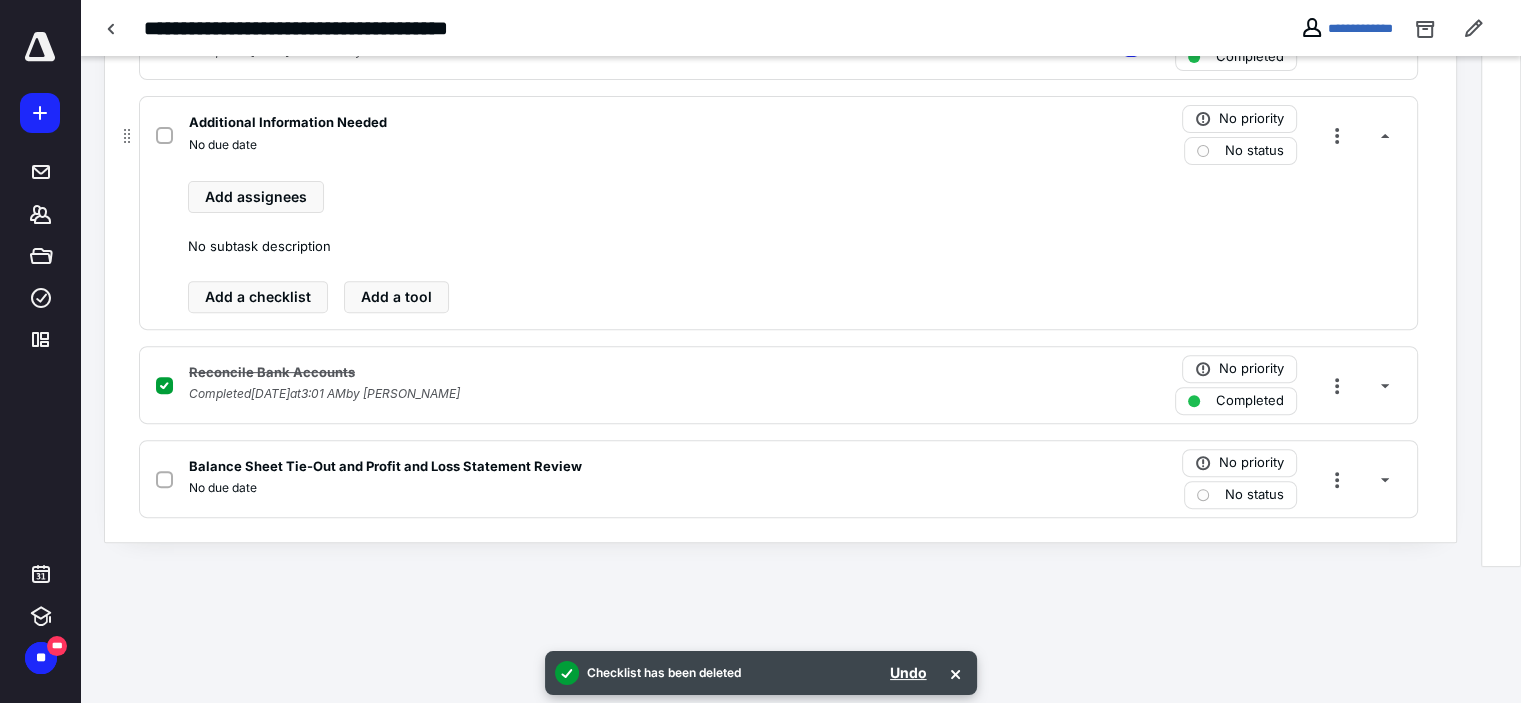 scroll, scrollTop: 532, scrollLeft: 0, axis: vertical 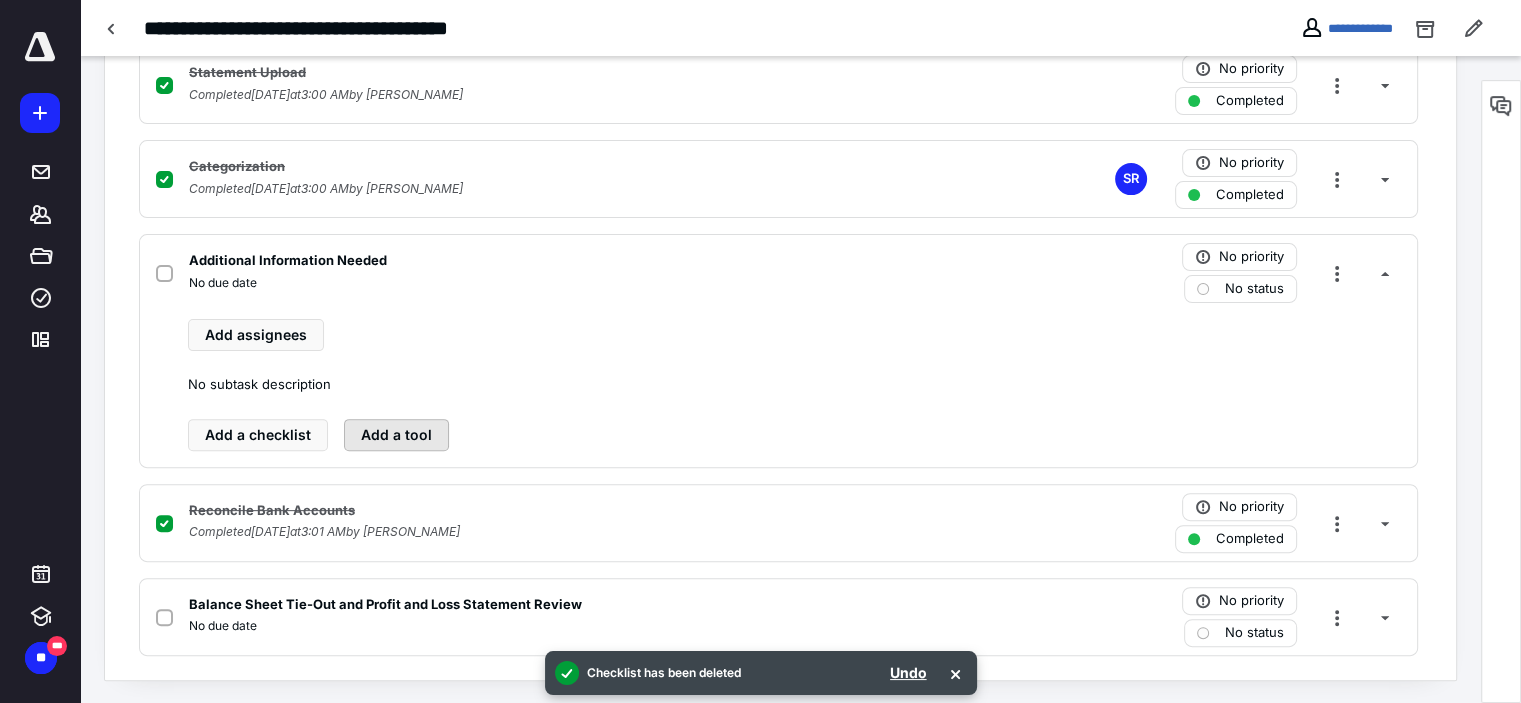 click on "Add a tool" at bounding box center (396, 435) 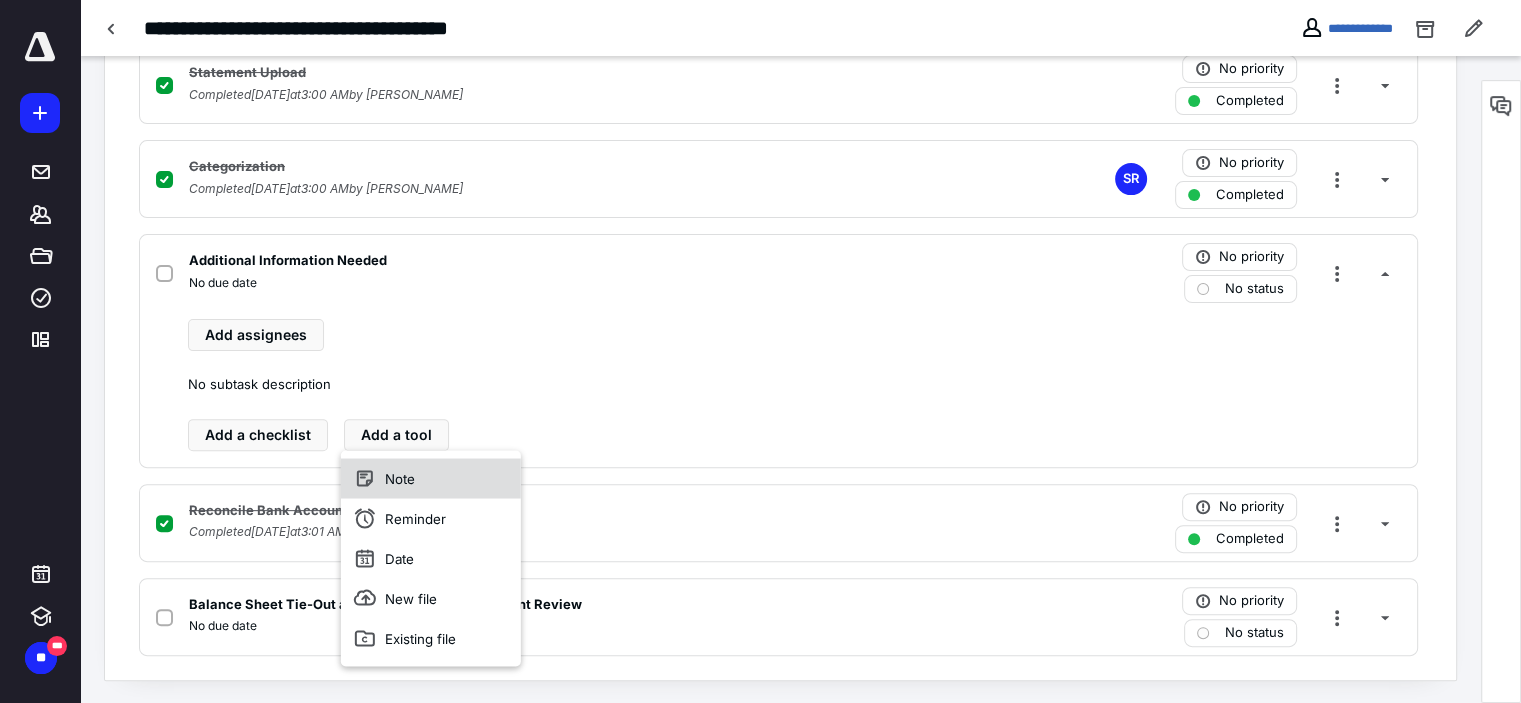 click on "Note" at bounding box center [431, 478] 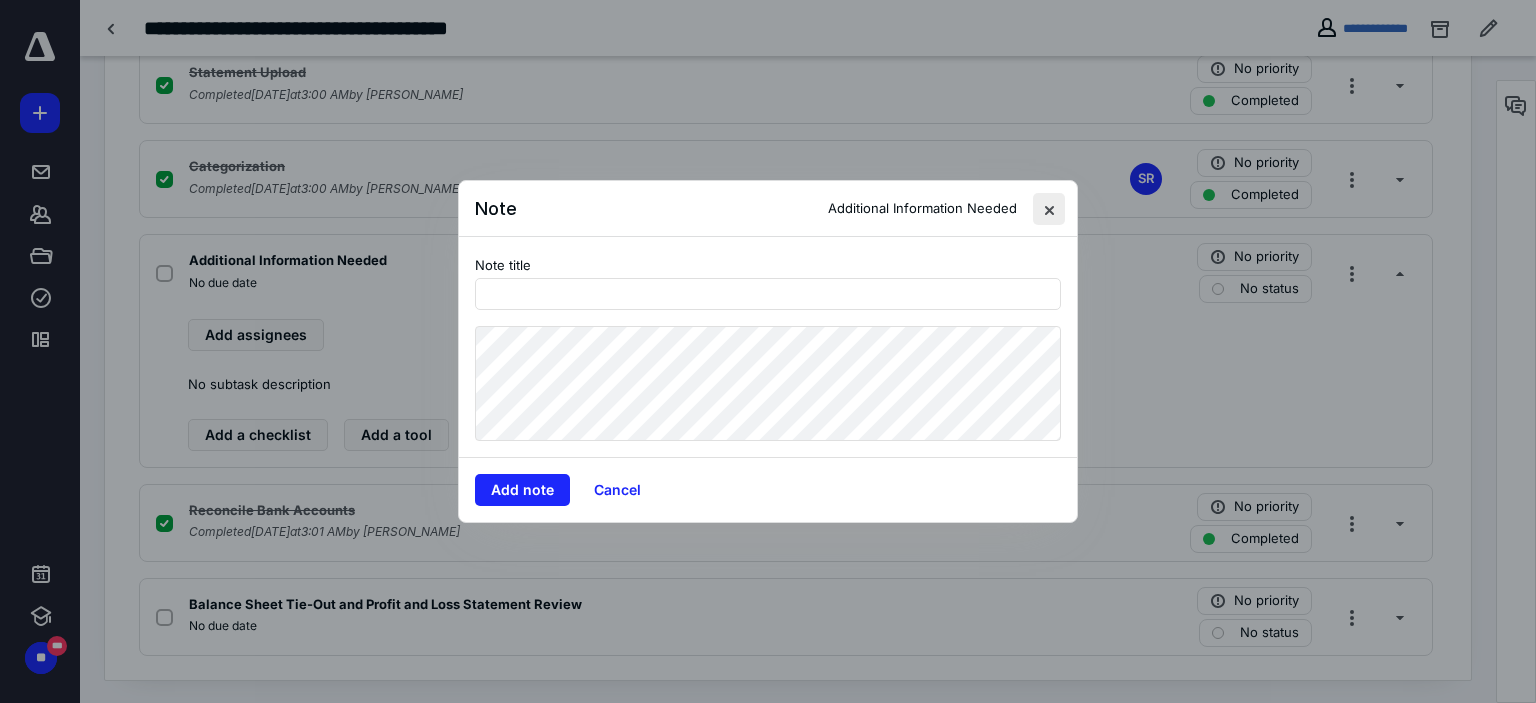 click at bounding box center (1049, 209) 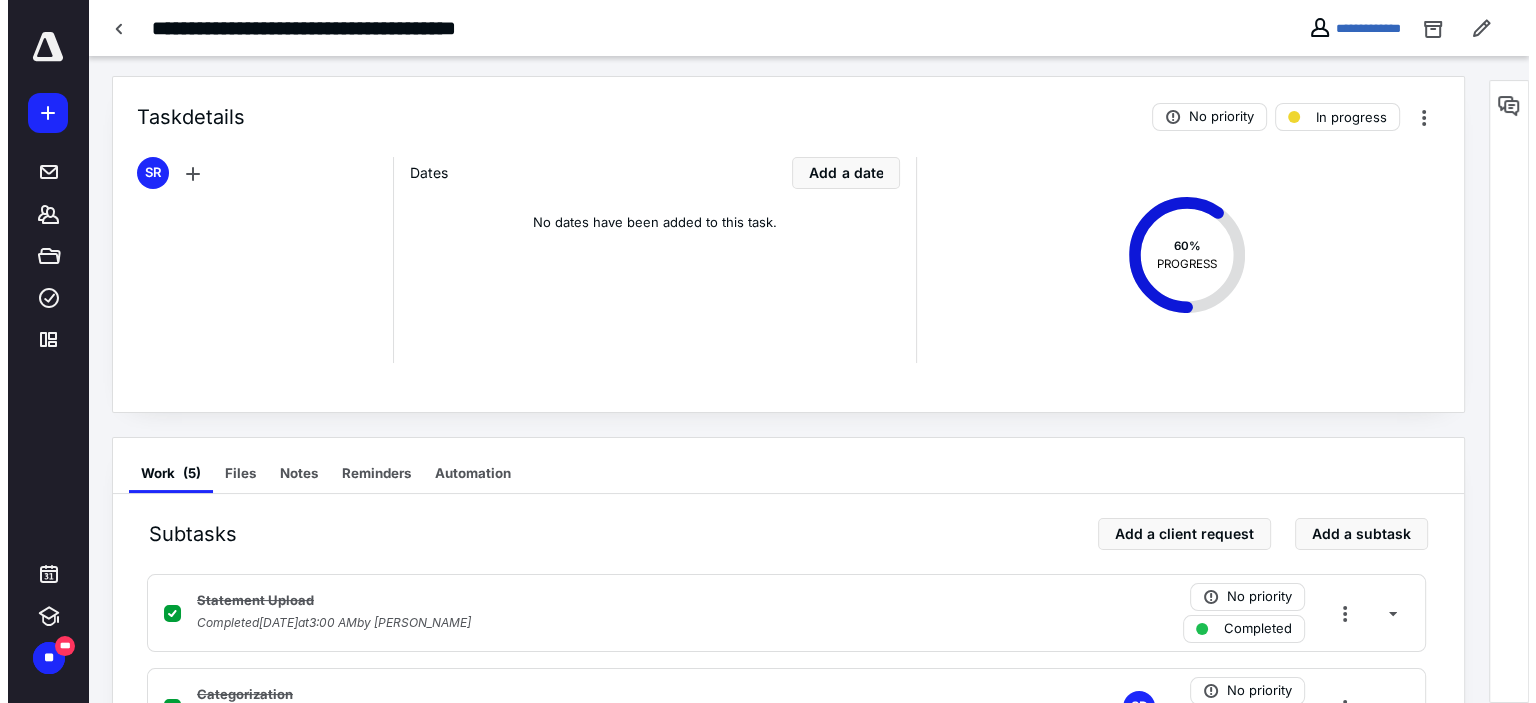 scroll, scrollTop: 0, scrollLeft: 0, axis: both 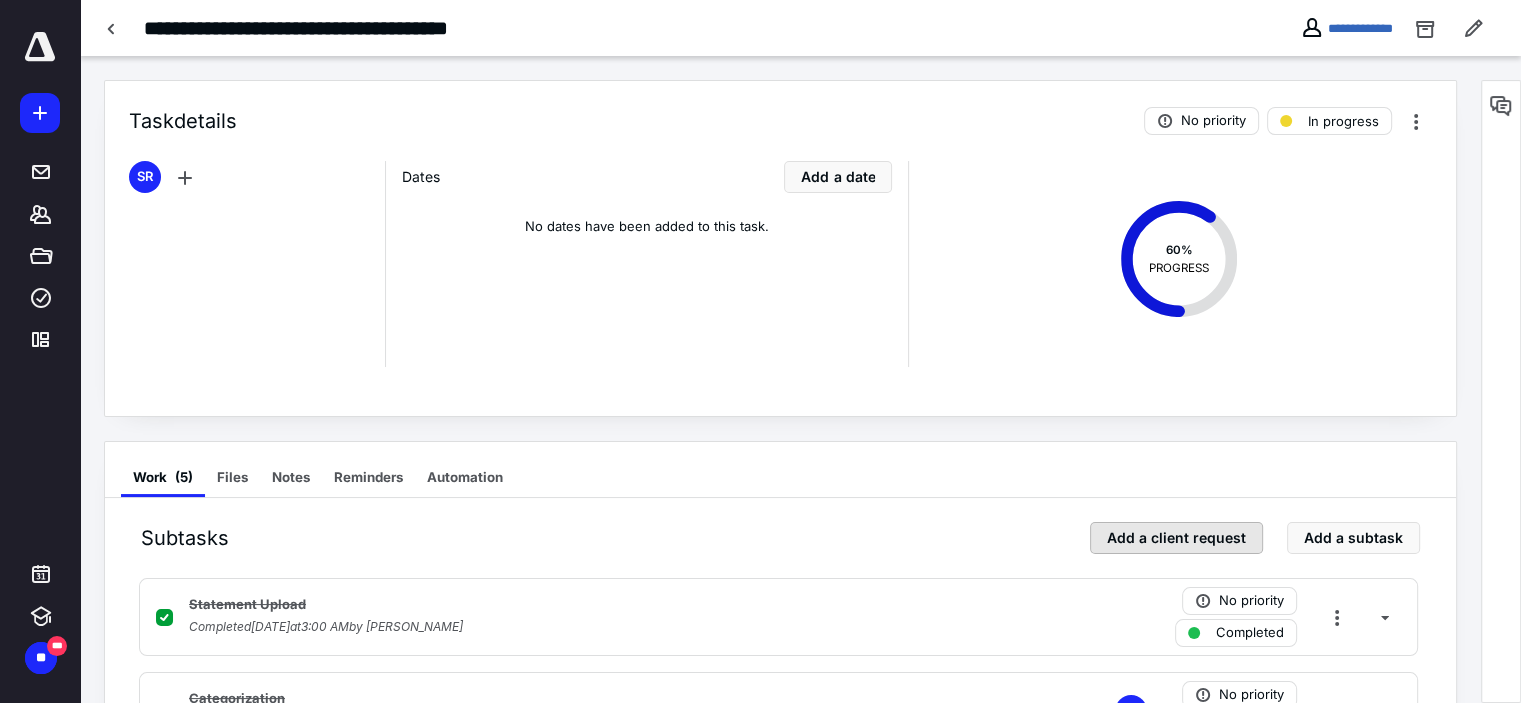 click on "Add a client request" at bounding box center [1176, 538] 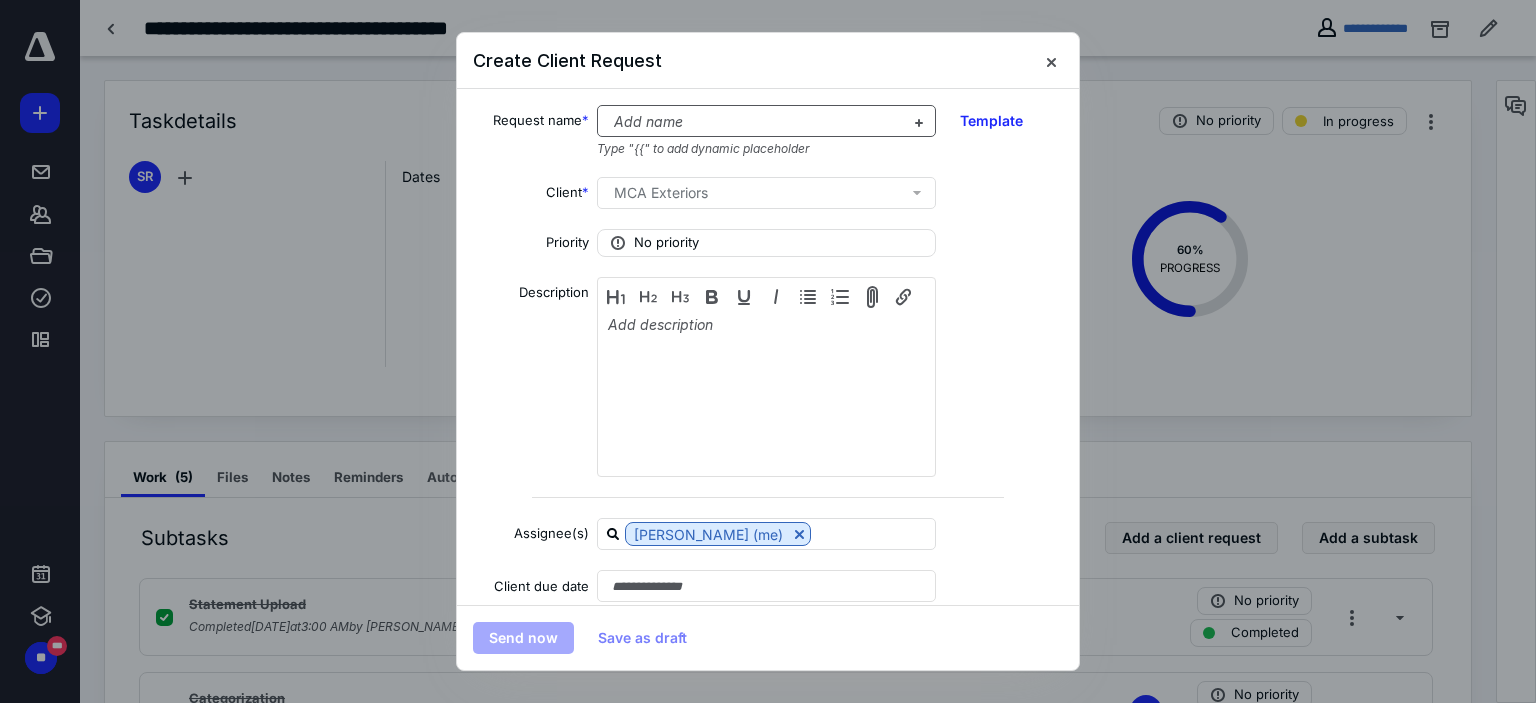 click at bounding box center (754, 122) 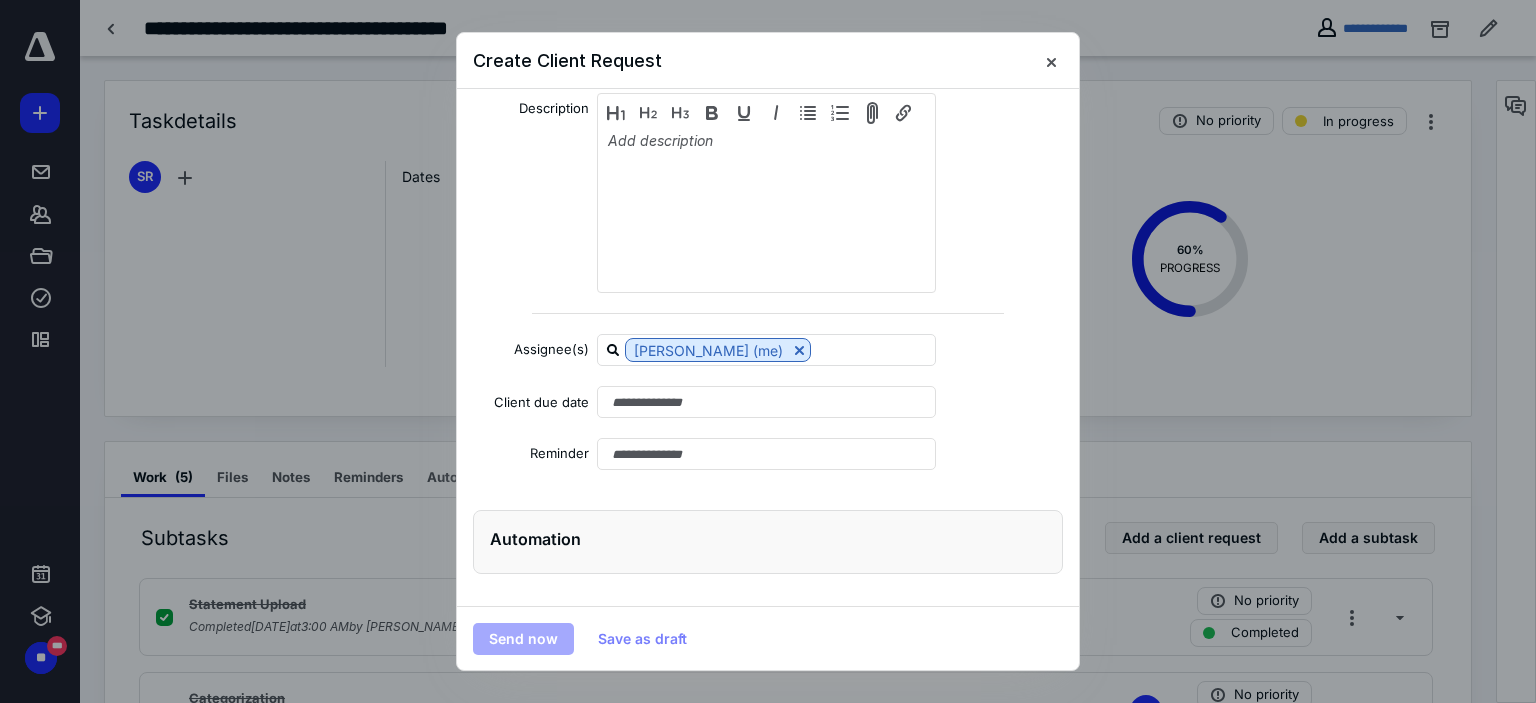 scroll, scrollTop: 0, scrollLeft: 0, axis: both 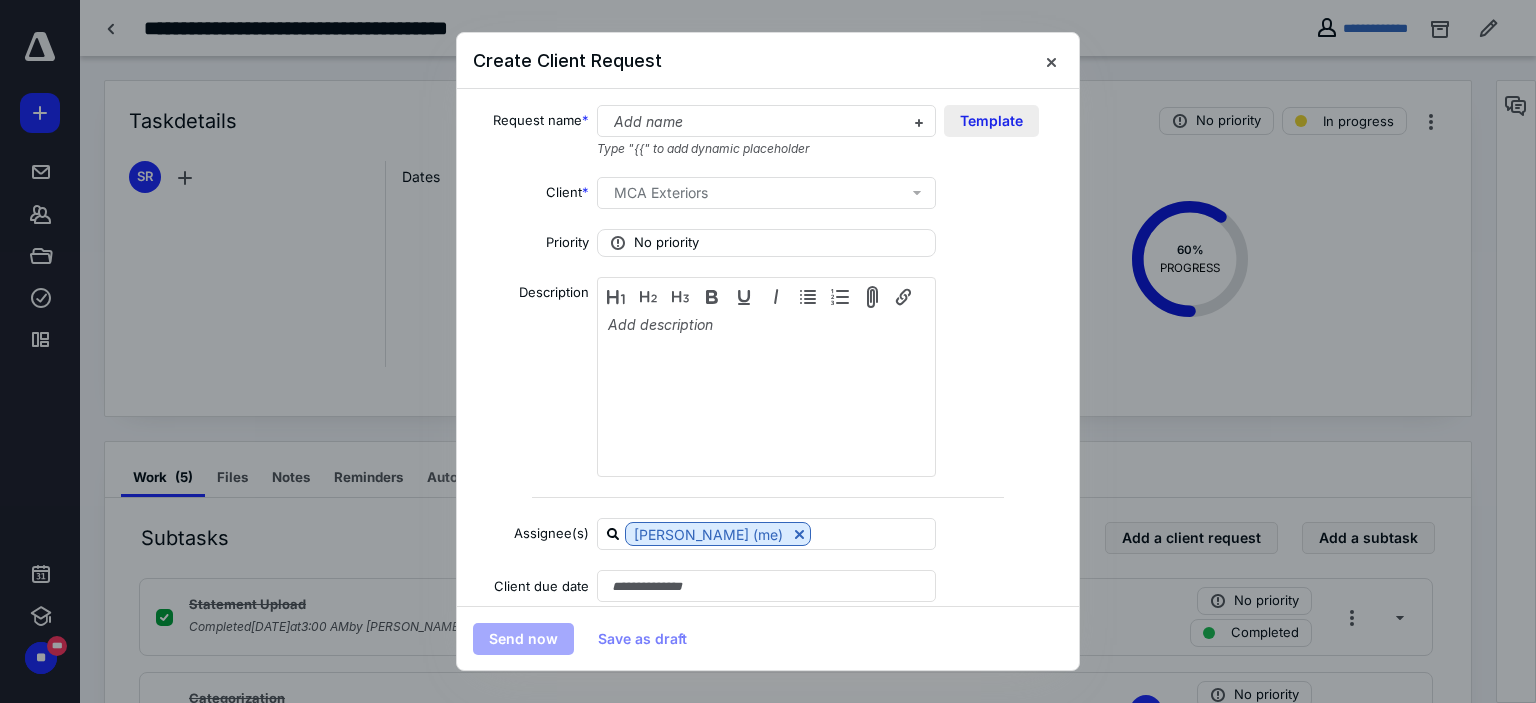 click on "Template" at bounding box center [991, 121] 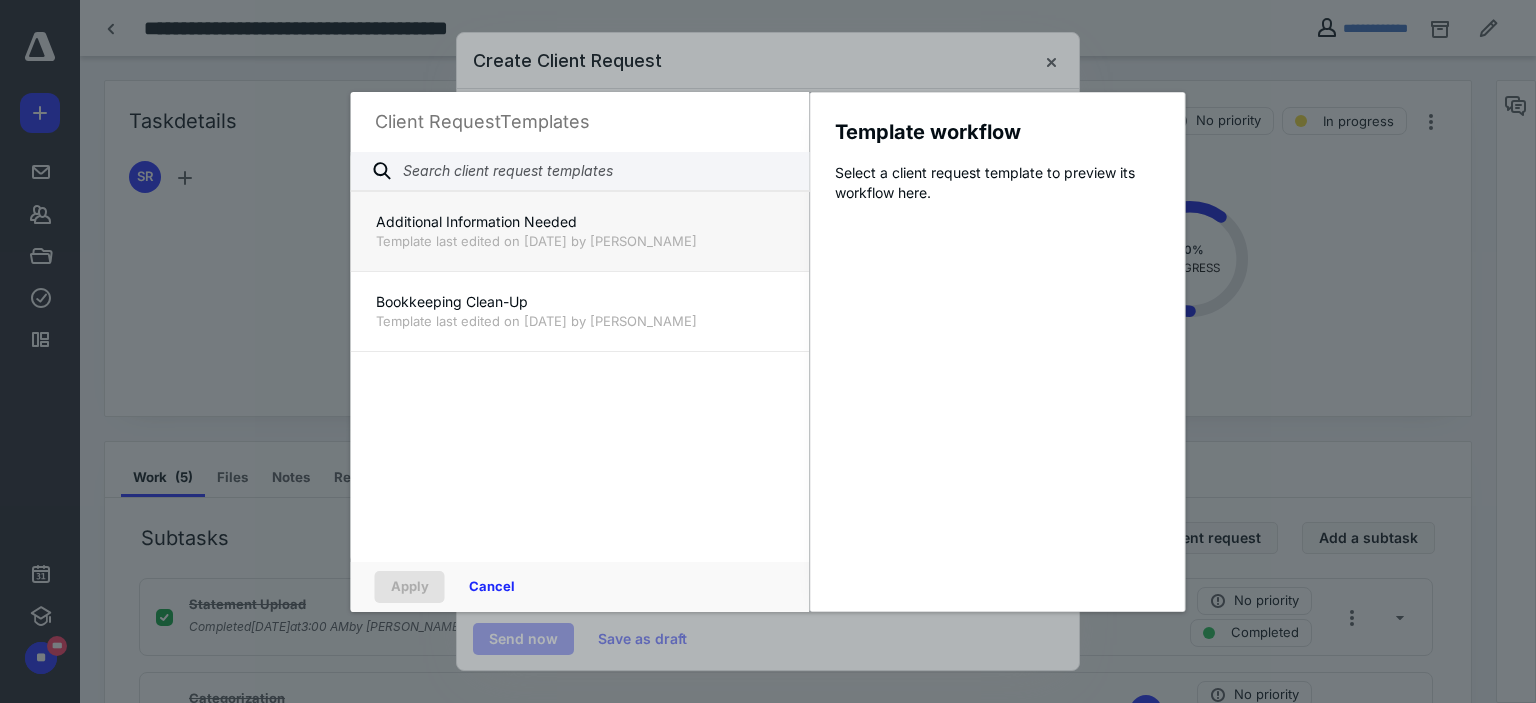 click on "Template last edited on 6/27/2023 by Trevor Densmore" at bounding box center (580, 241) 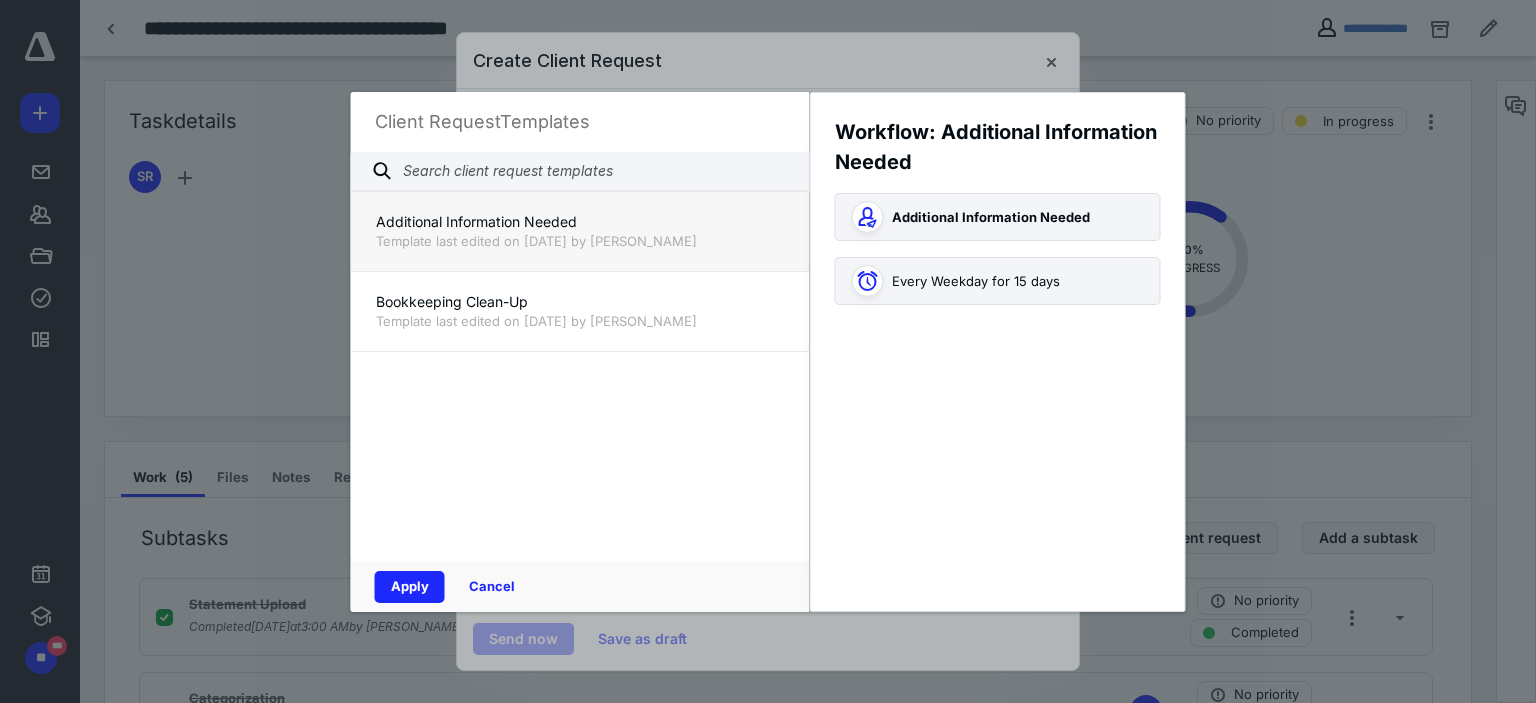 click on "Additional Information Needed" at bounding box center [580, 222] 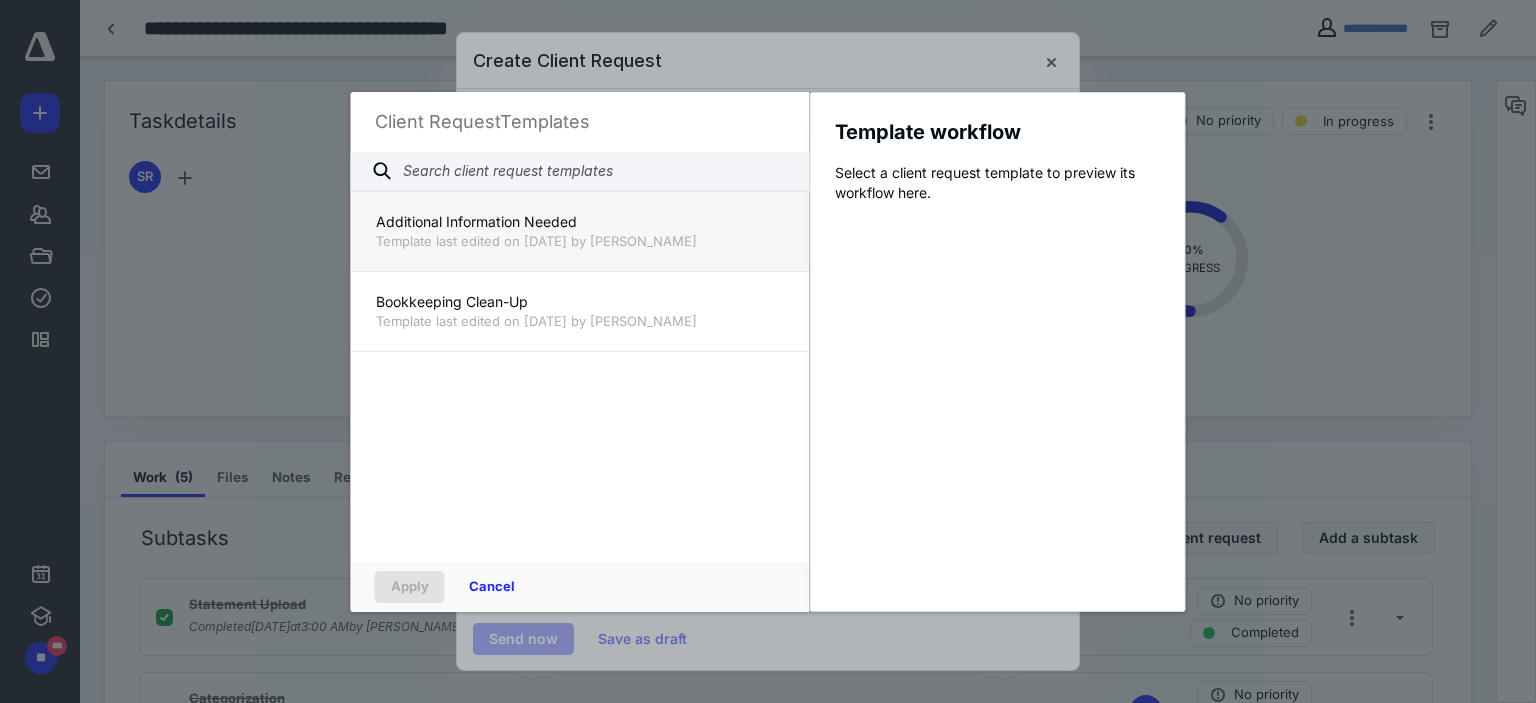 click on "Additional Information Needed" at bounding box center [580, 222] 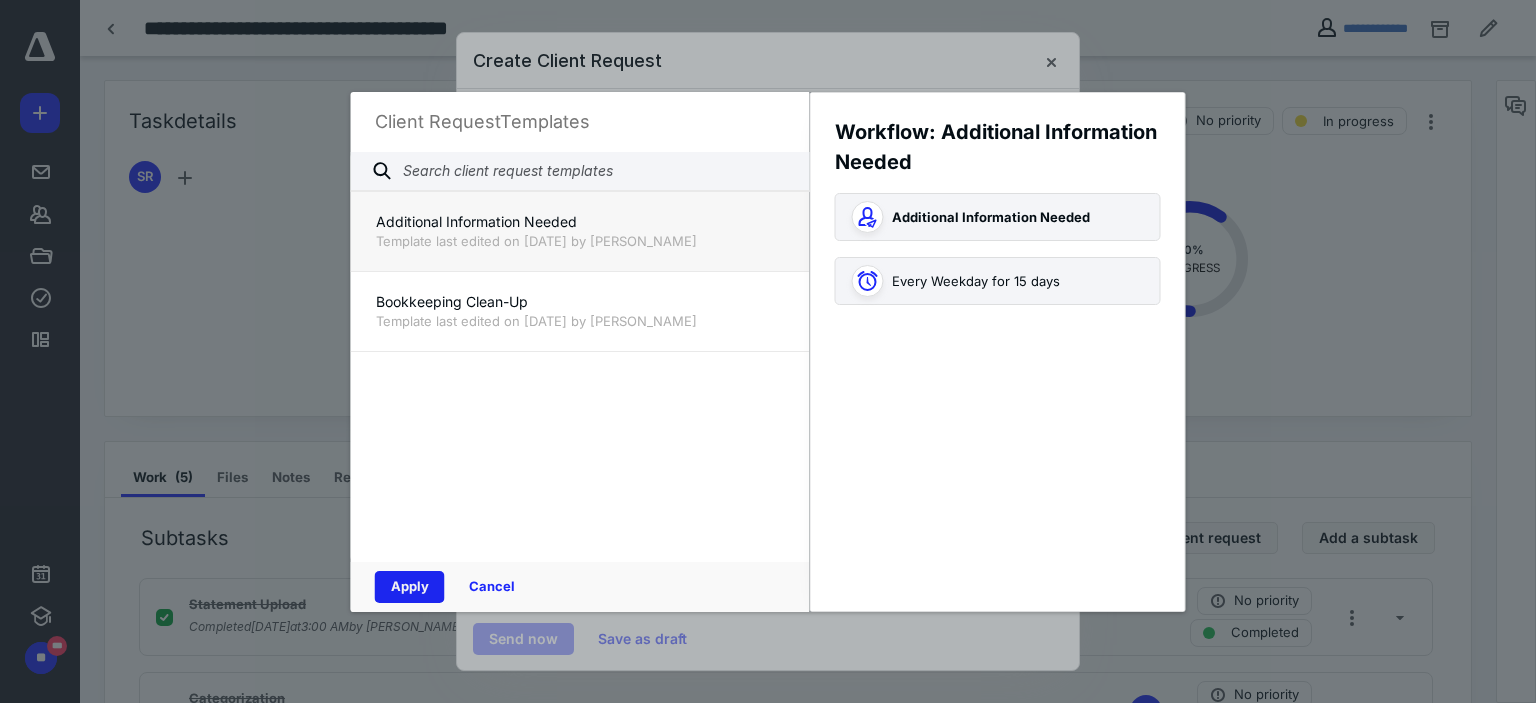 click on "Apply" at bounding box center [410, 587] 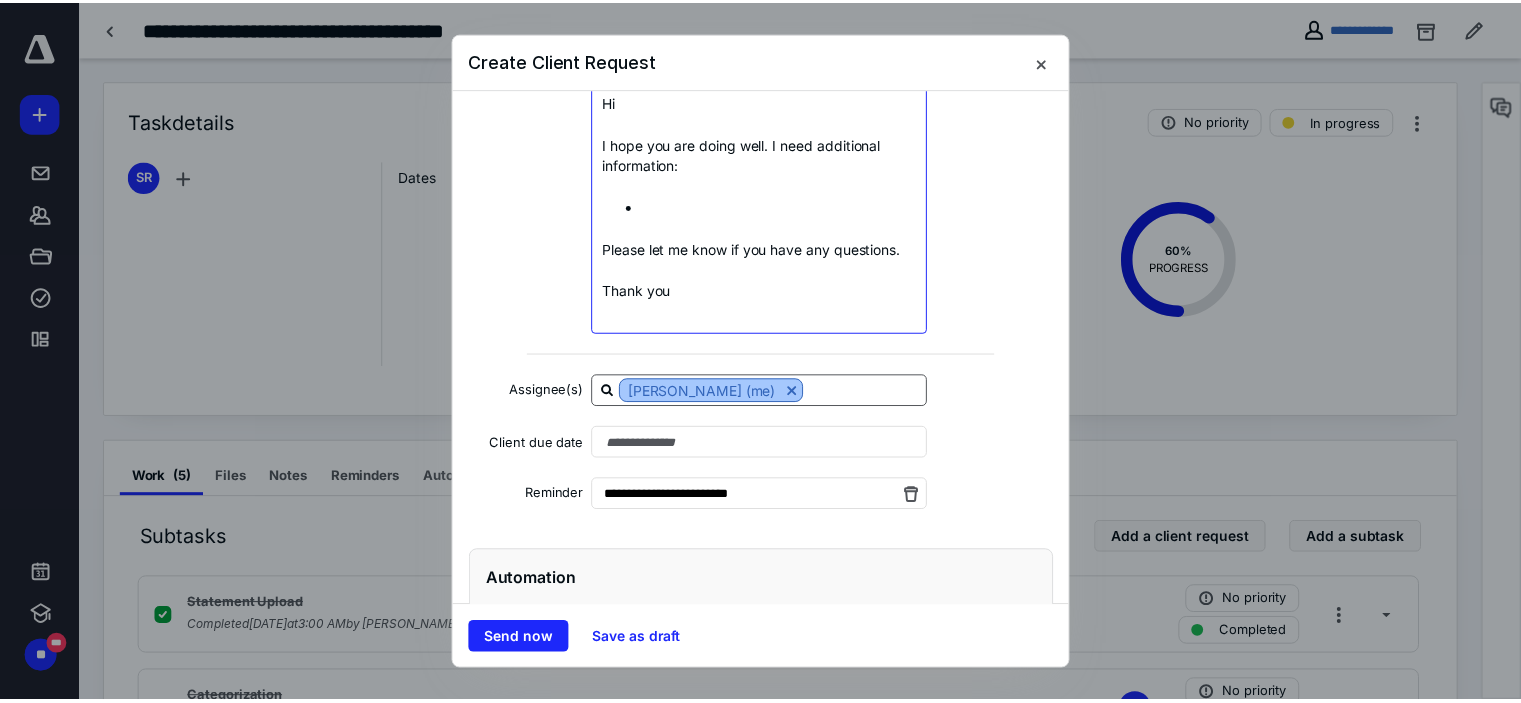 scroll, scrollTop: 264, scrollLeft: 0, axis: vertical 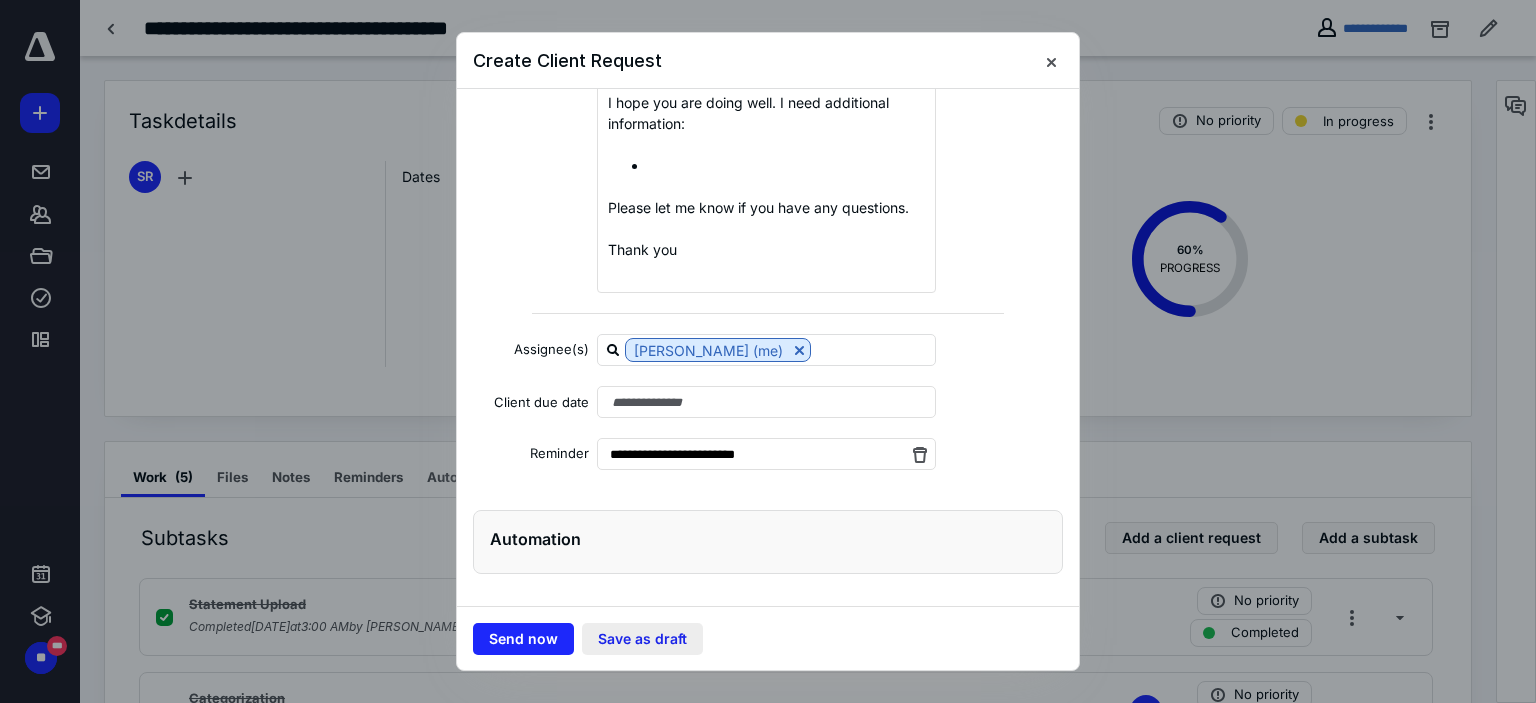 click on "Save as draft" at bounding box center (642, 639) 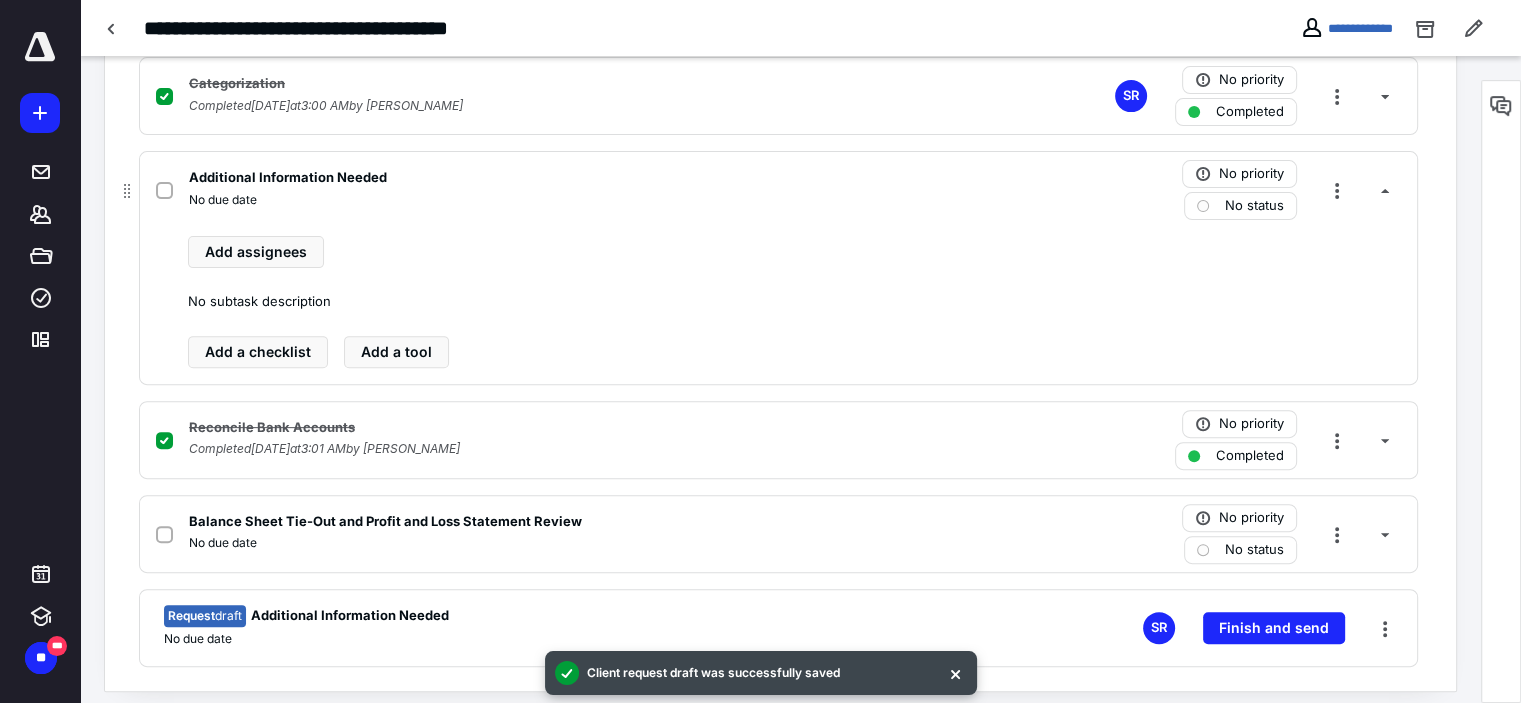 scroll, scrollTop: 626, scrollLeft: 0, axis: vertical 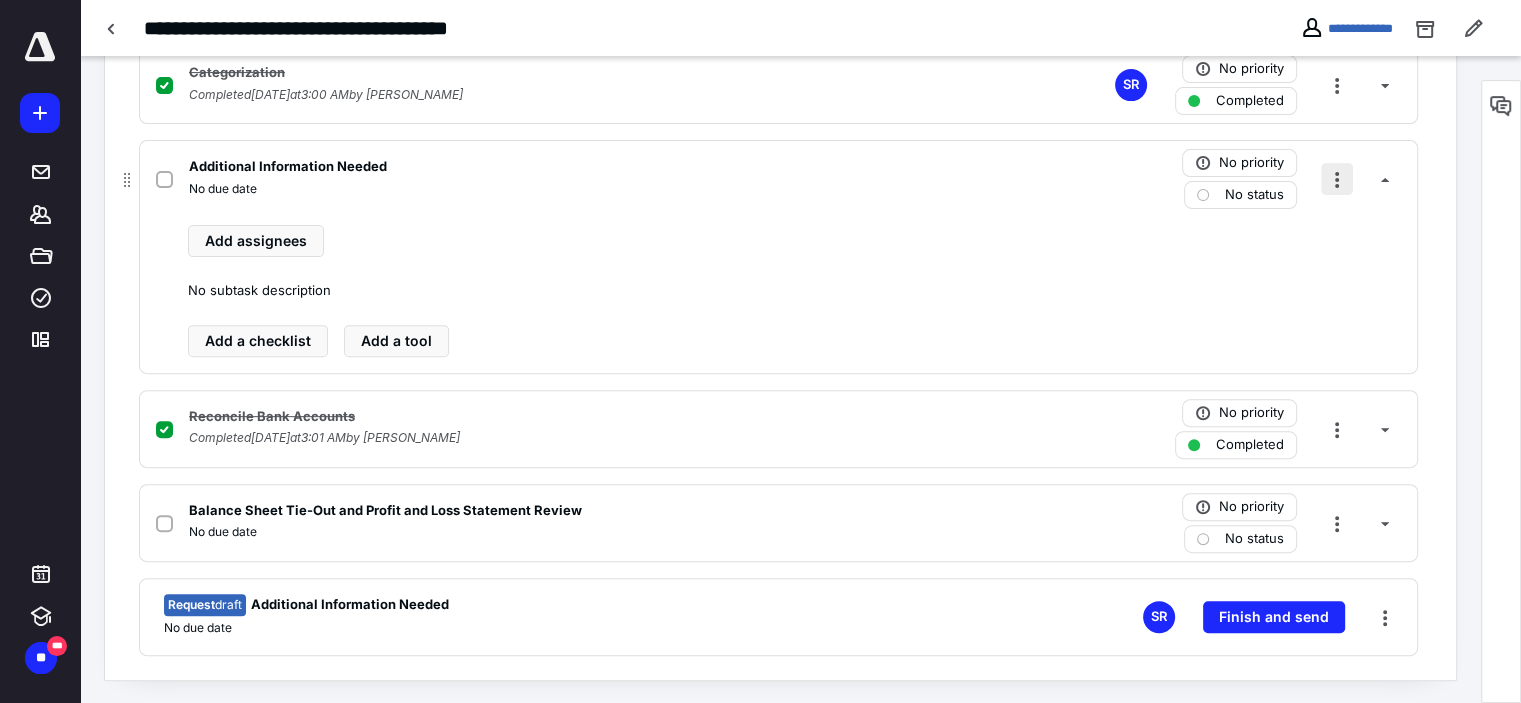 click at bounding box center (1337, 179) 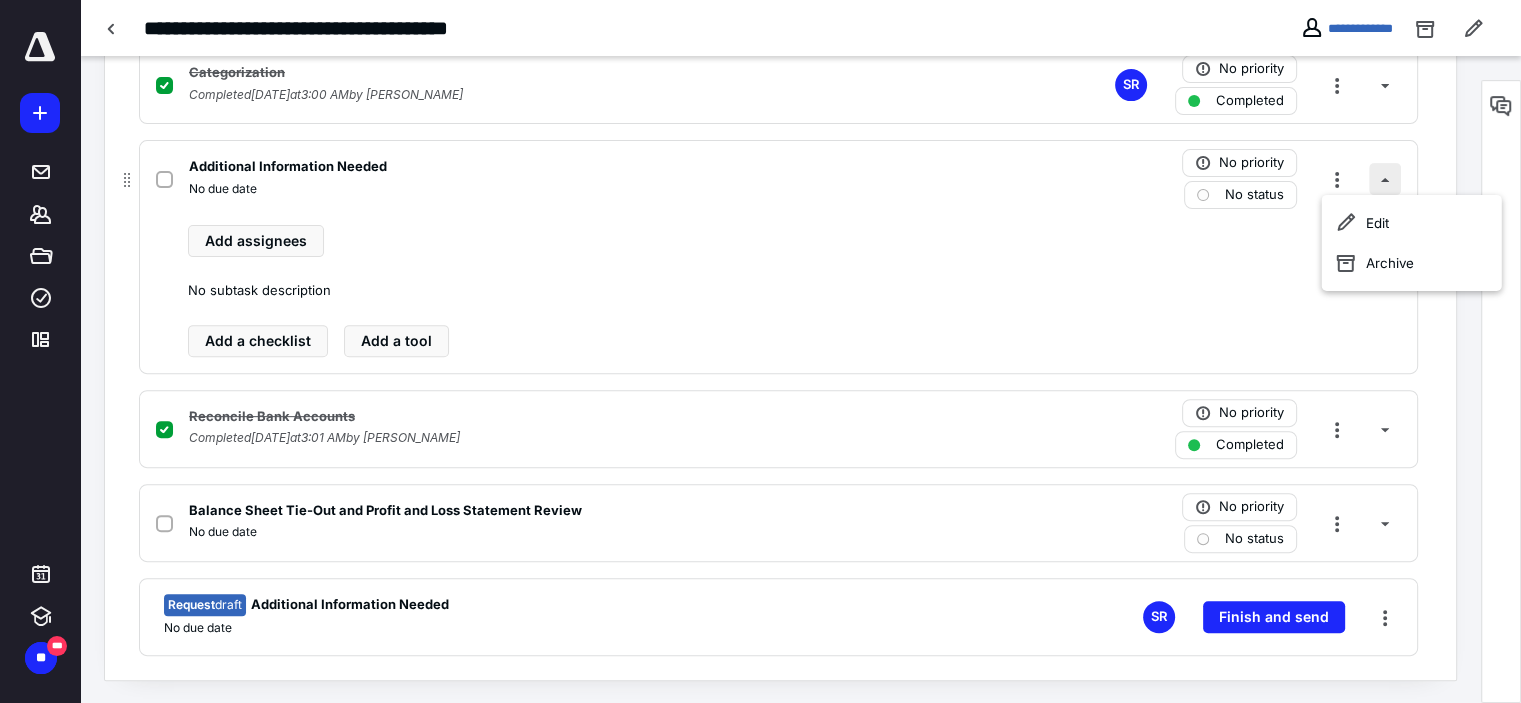 click at bounding box center [1385, 179] 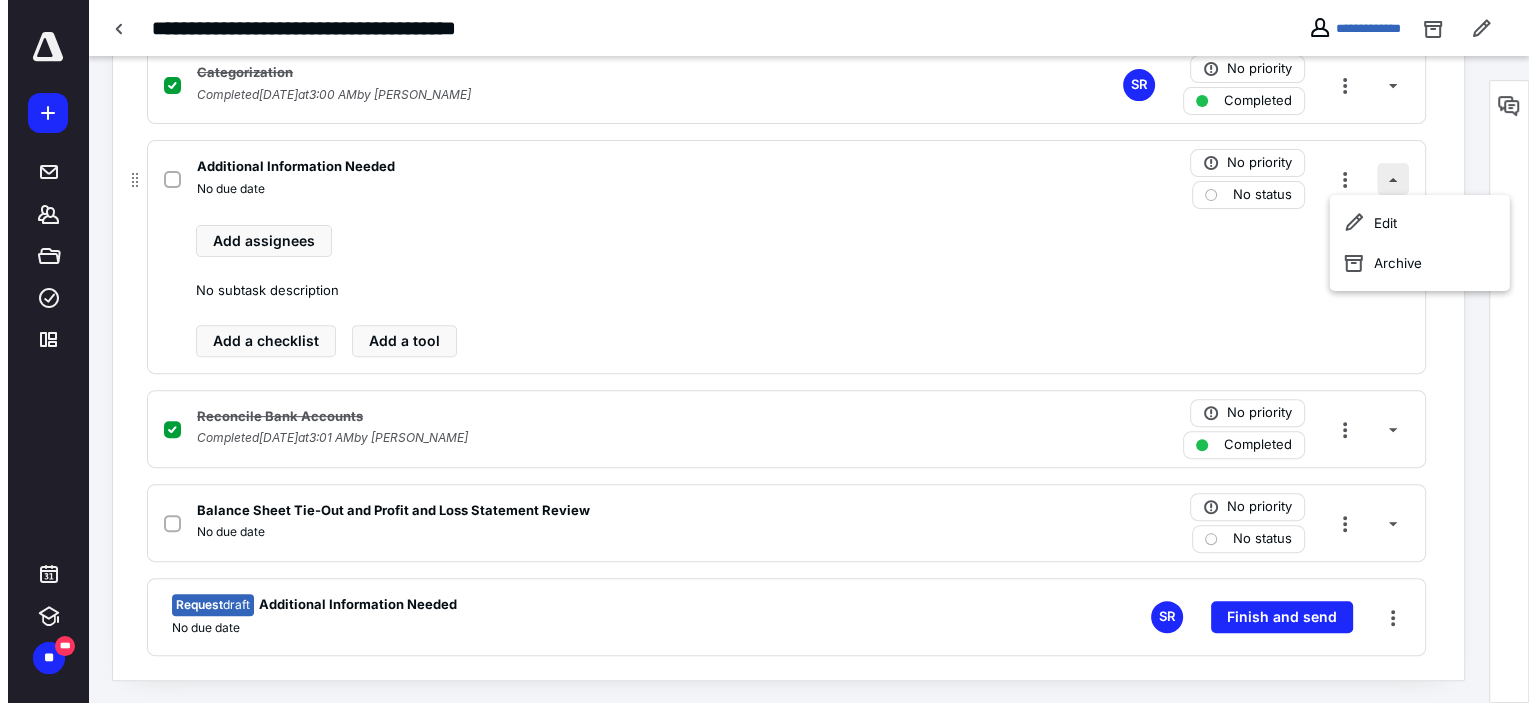 scroll, scrollTop: 471, scrollLeft: 0, axis: vertical 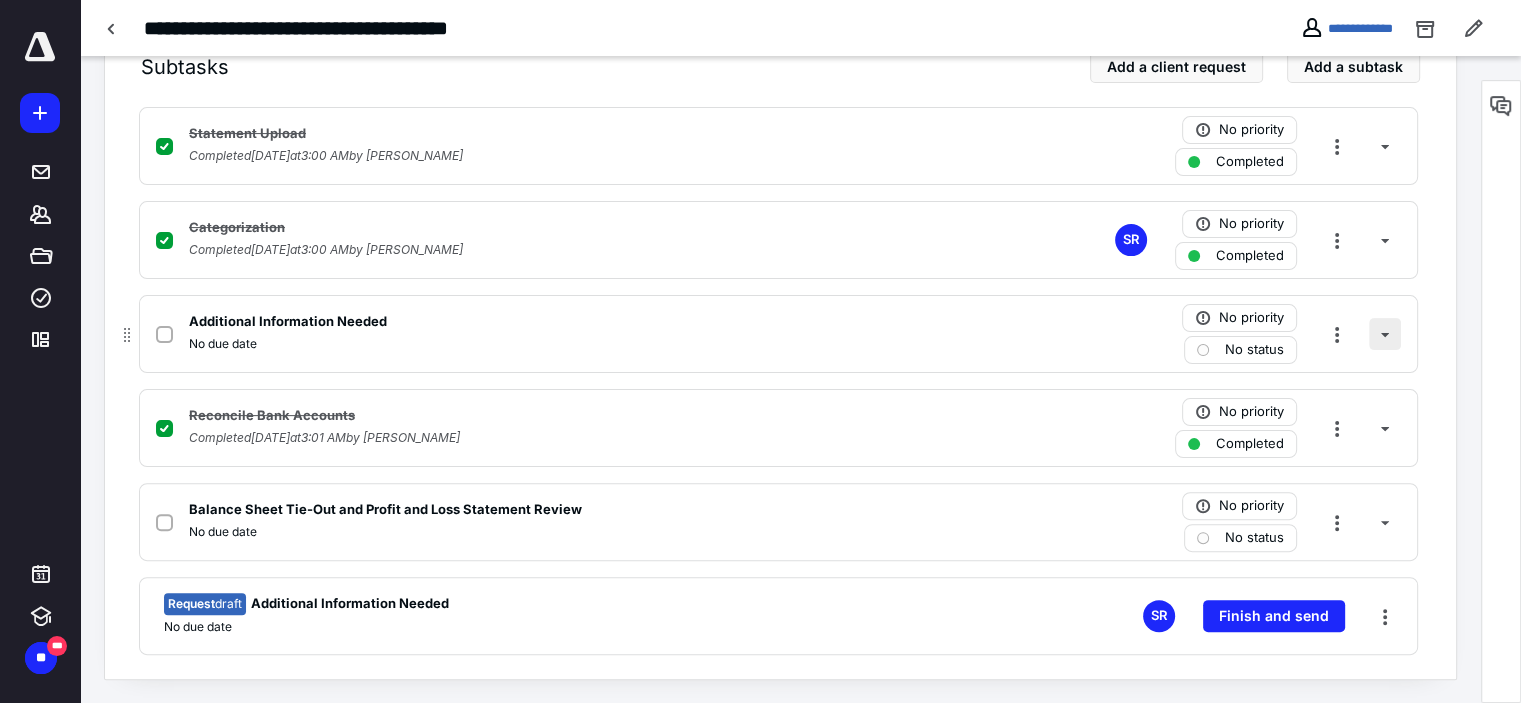 click at bounding box center [1385, 334] 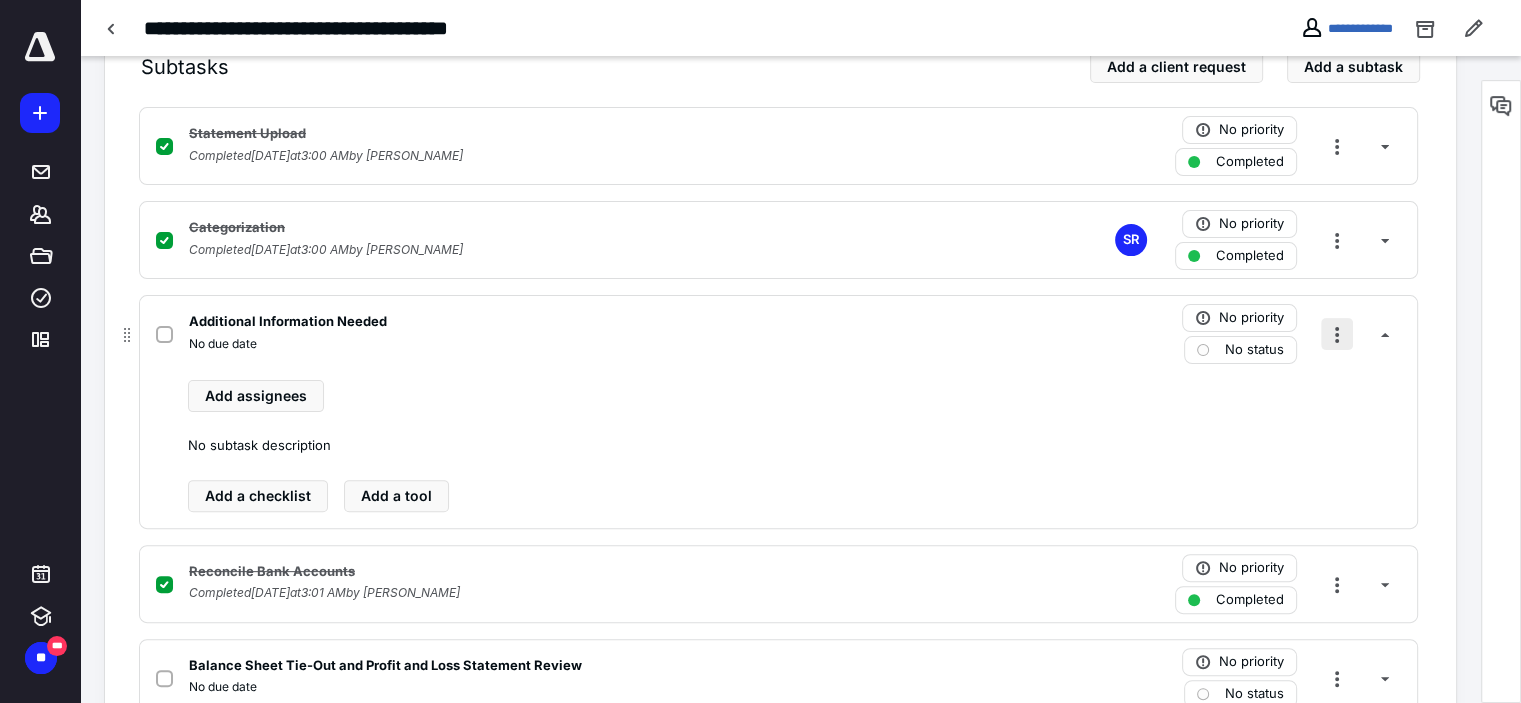 click at bounding box center [1337, 334] 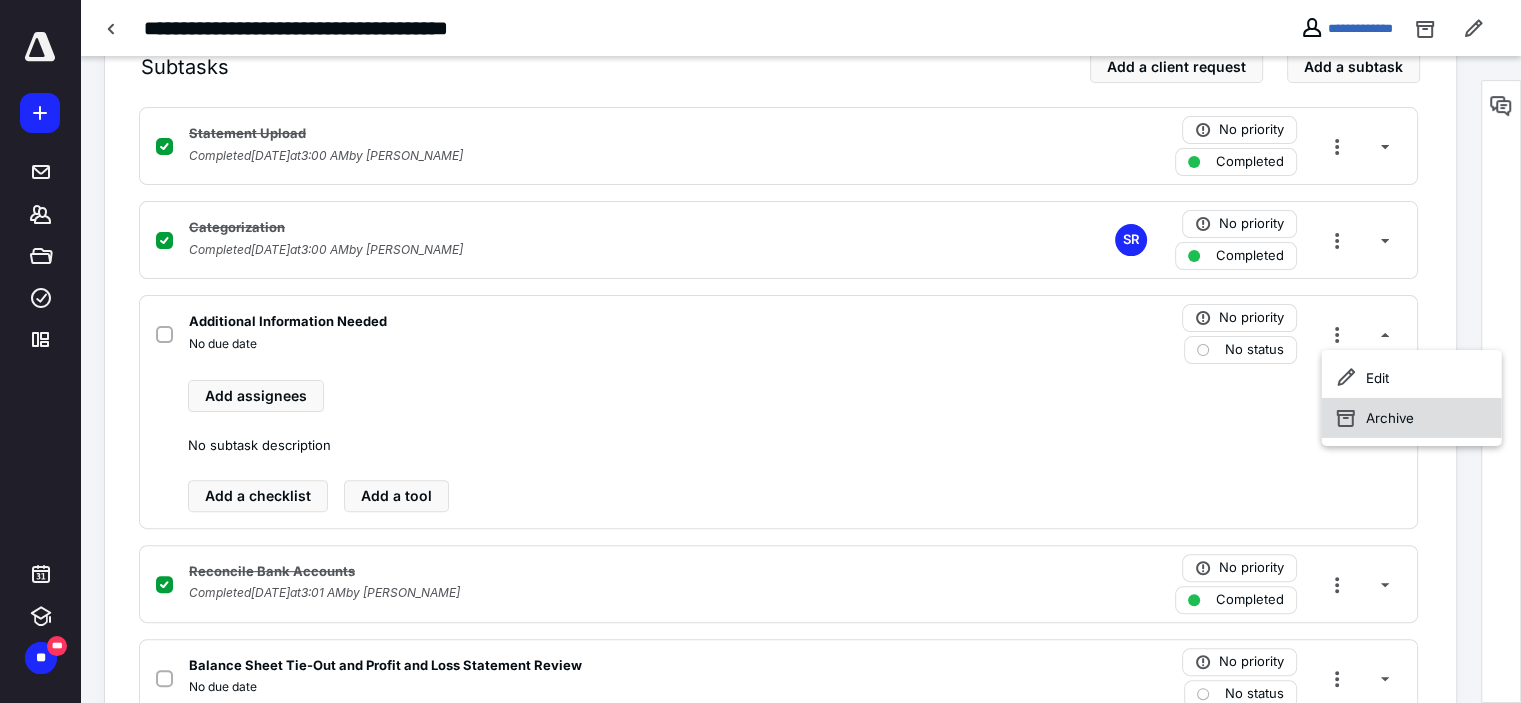 click on "Archive" at bounding box center [1412, 418] 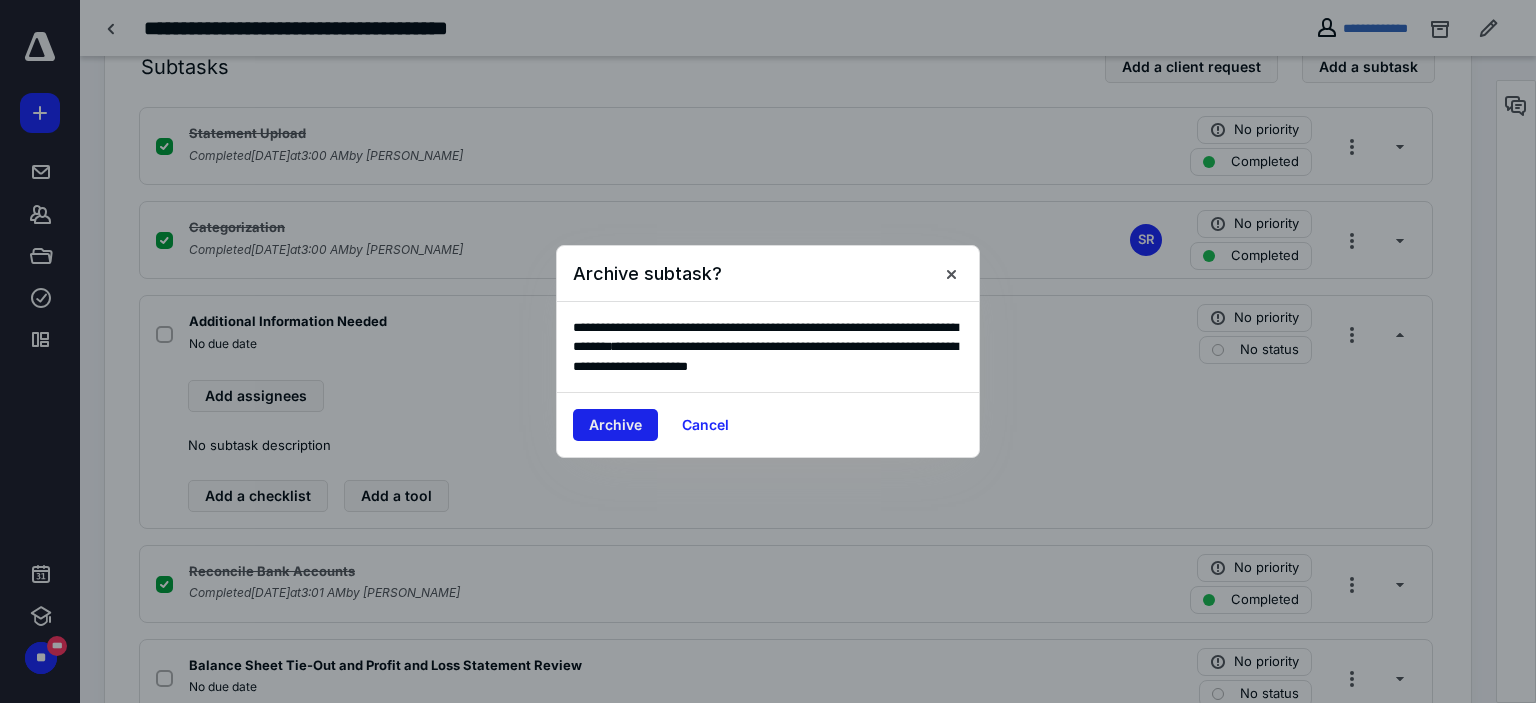 click on "Archive" at bounding box center (615, 425) 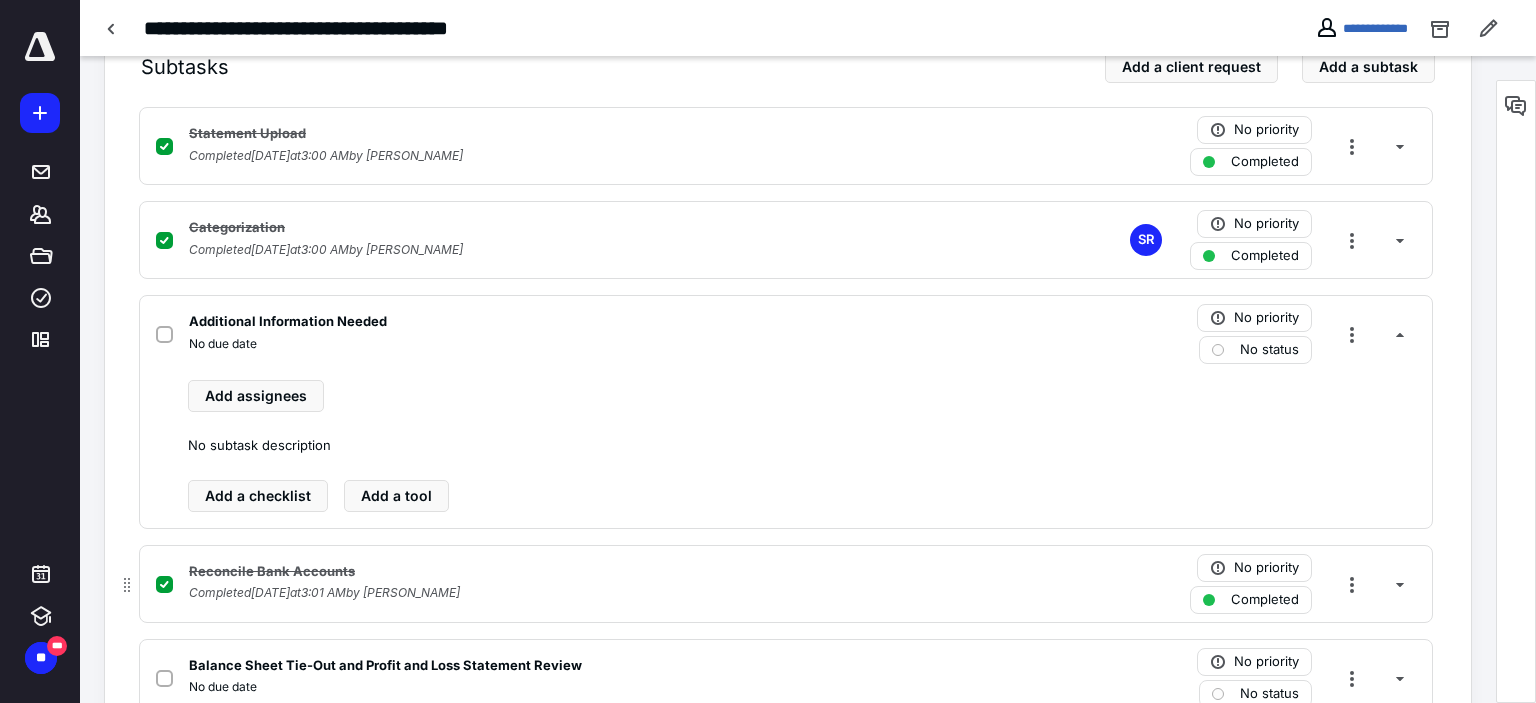 scroll, scrollTop: 377, scrollLeft: 0, axis: vertical 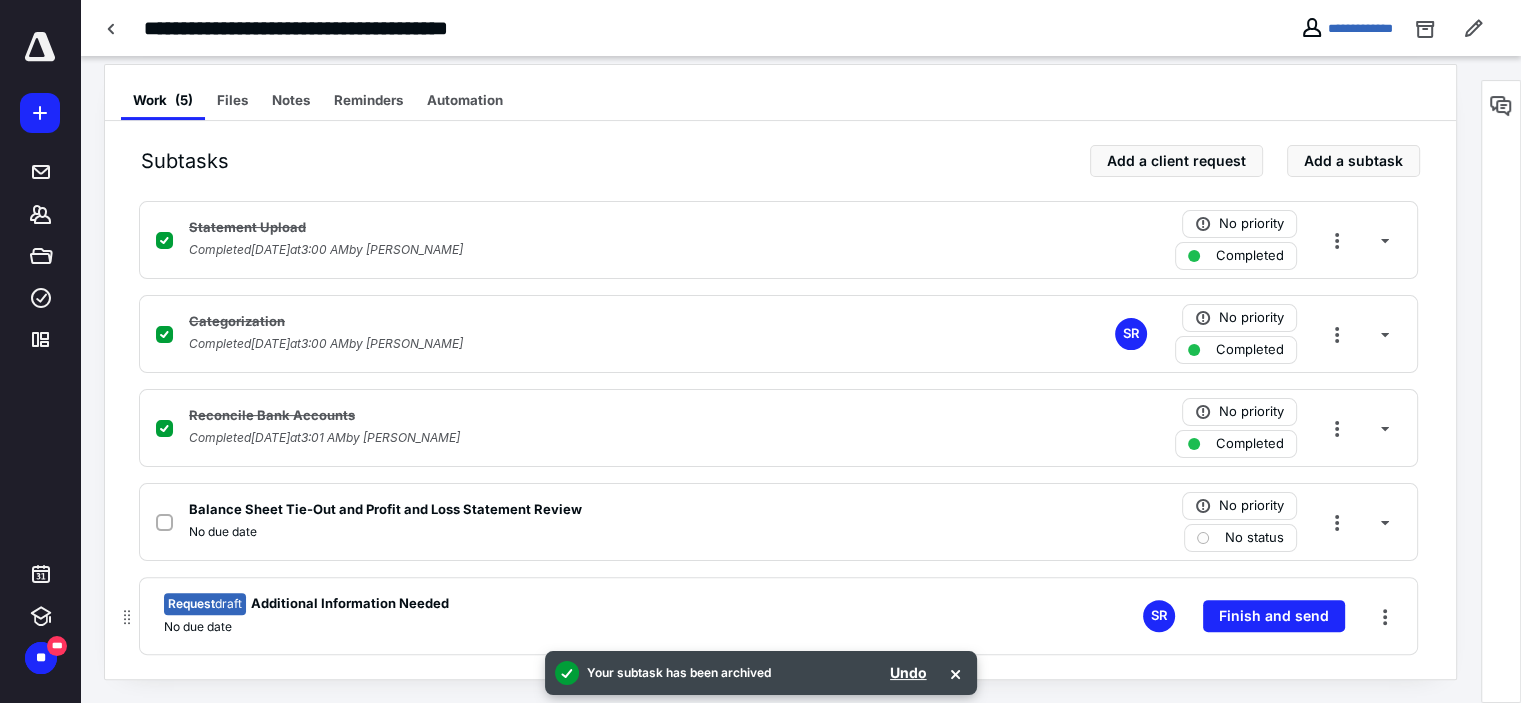 click on "Request  draft" at bounding box center [205, 604] 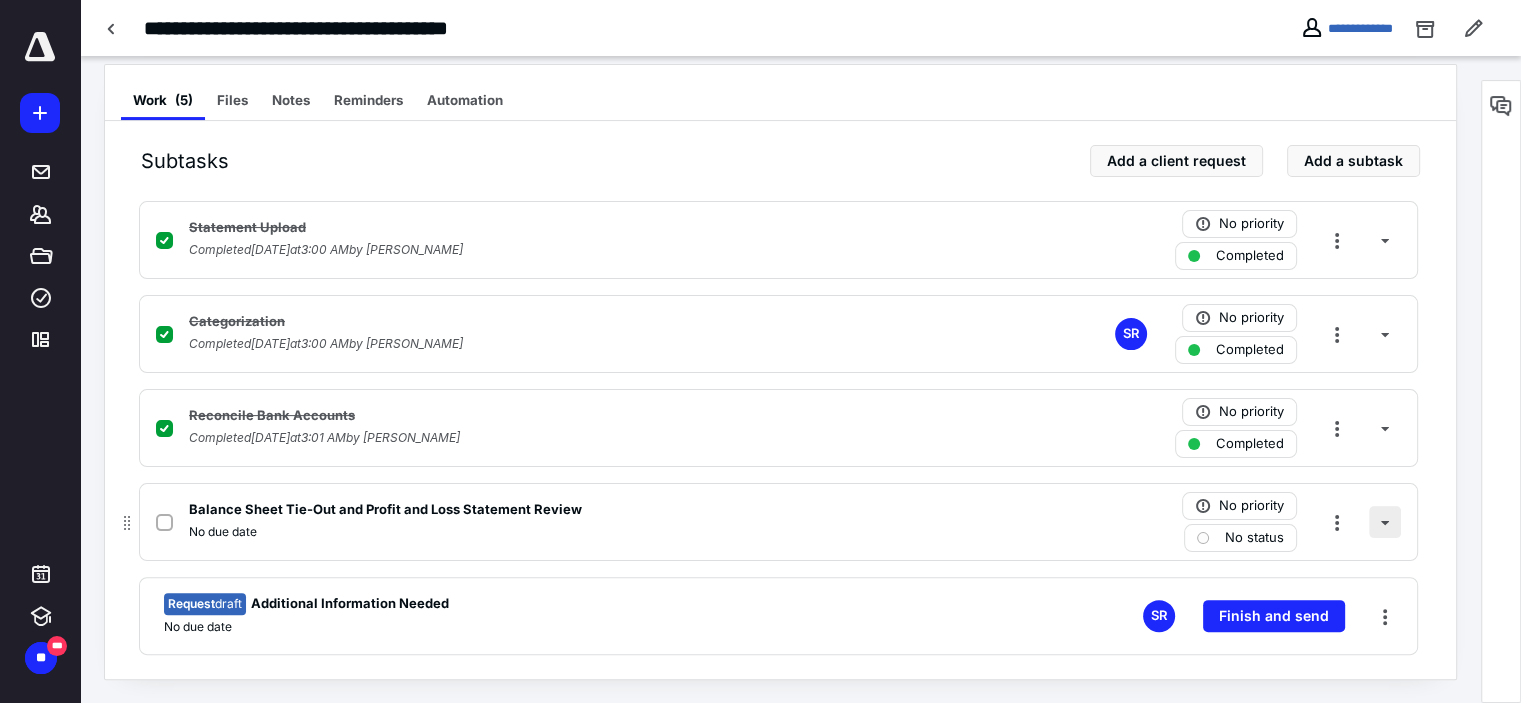 click at bounding box center (1385, 522) 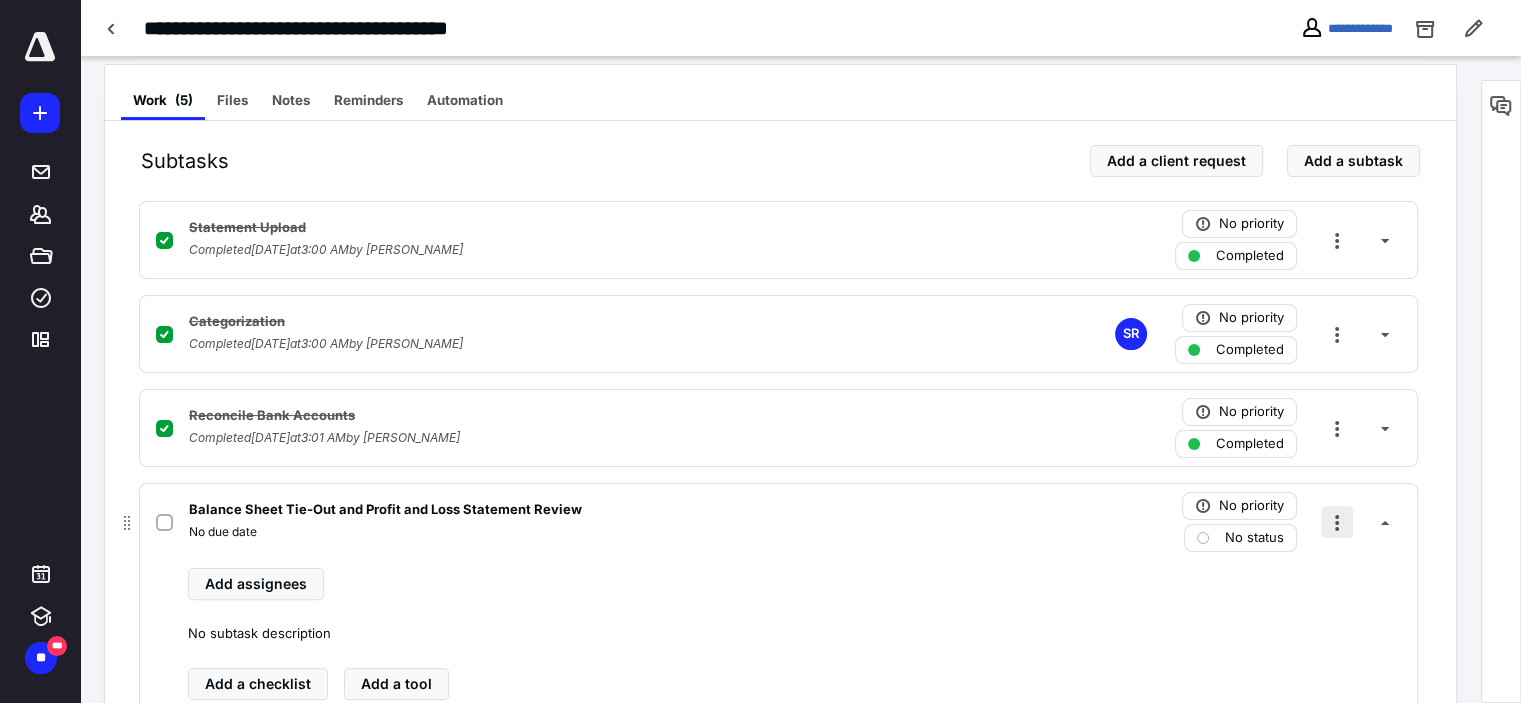 click at bounding box center (1337, 522) 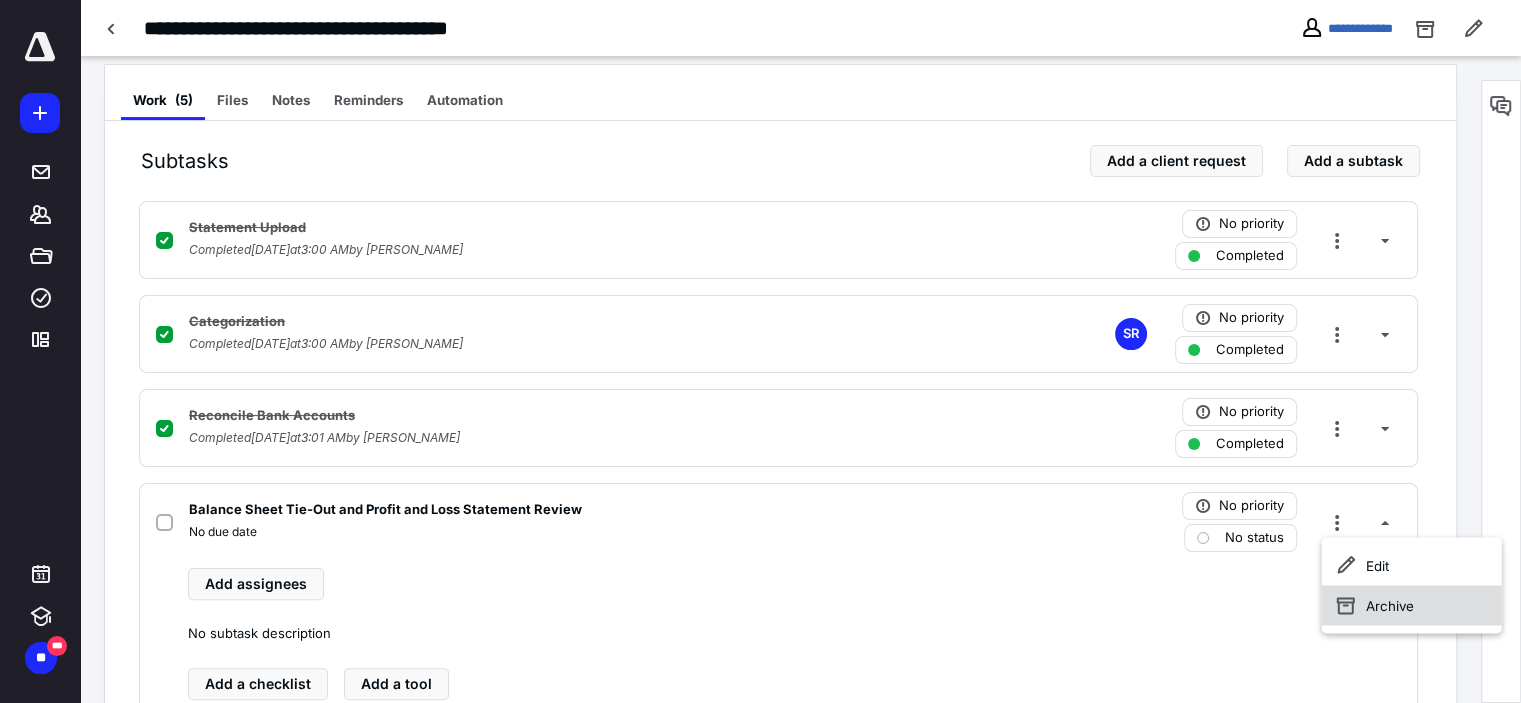 click on "Archive" at bounding box center (1412, 605) 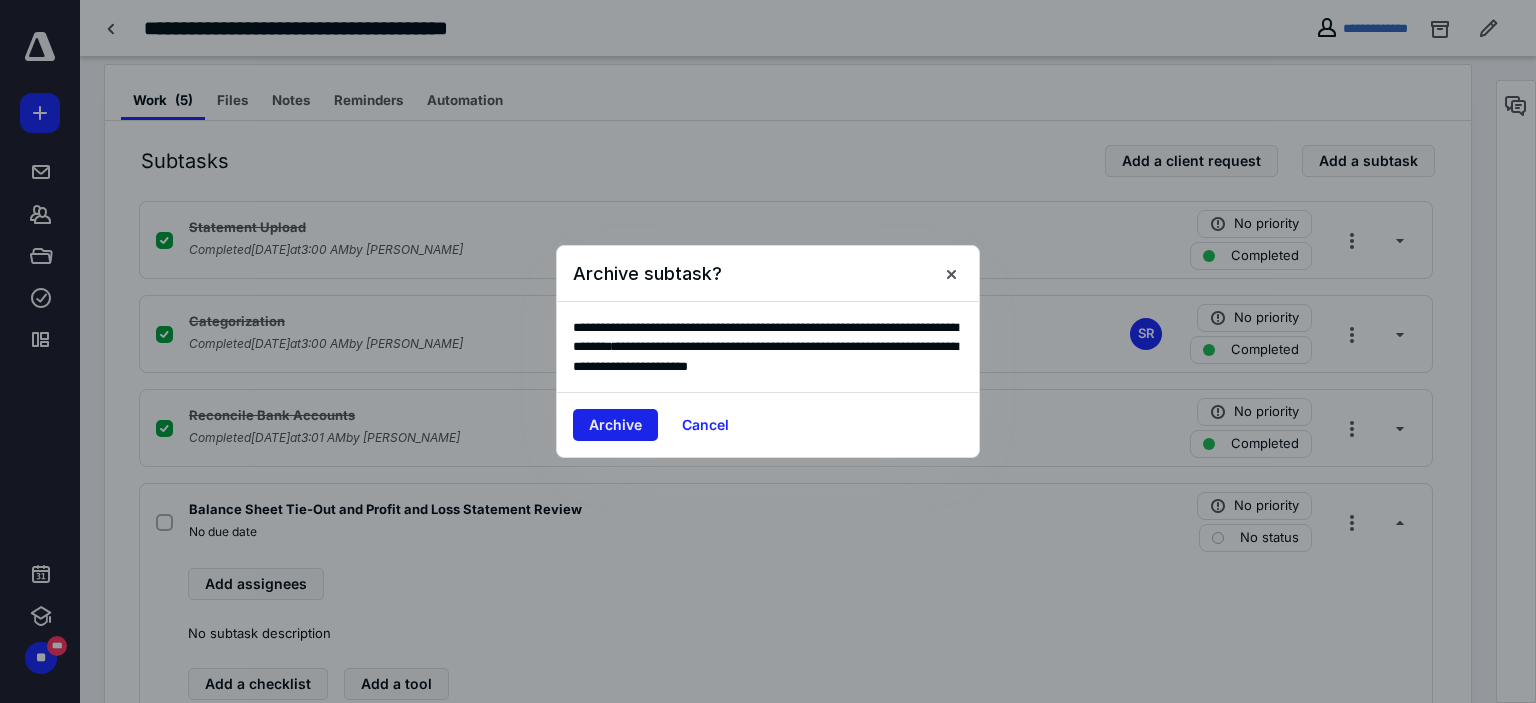 click on "Archive" at bounding box center [615, 425] 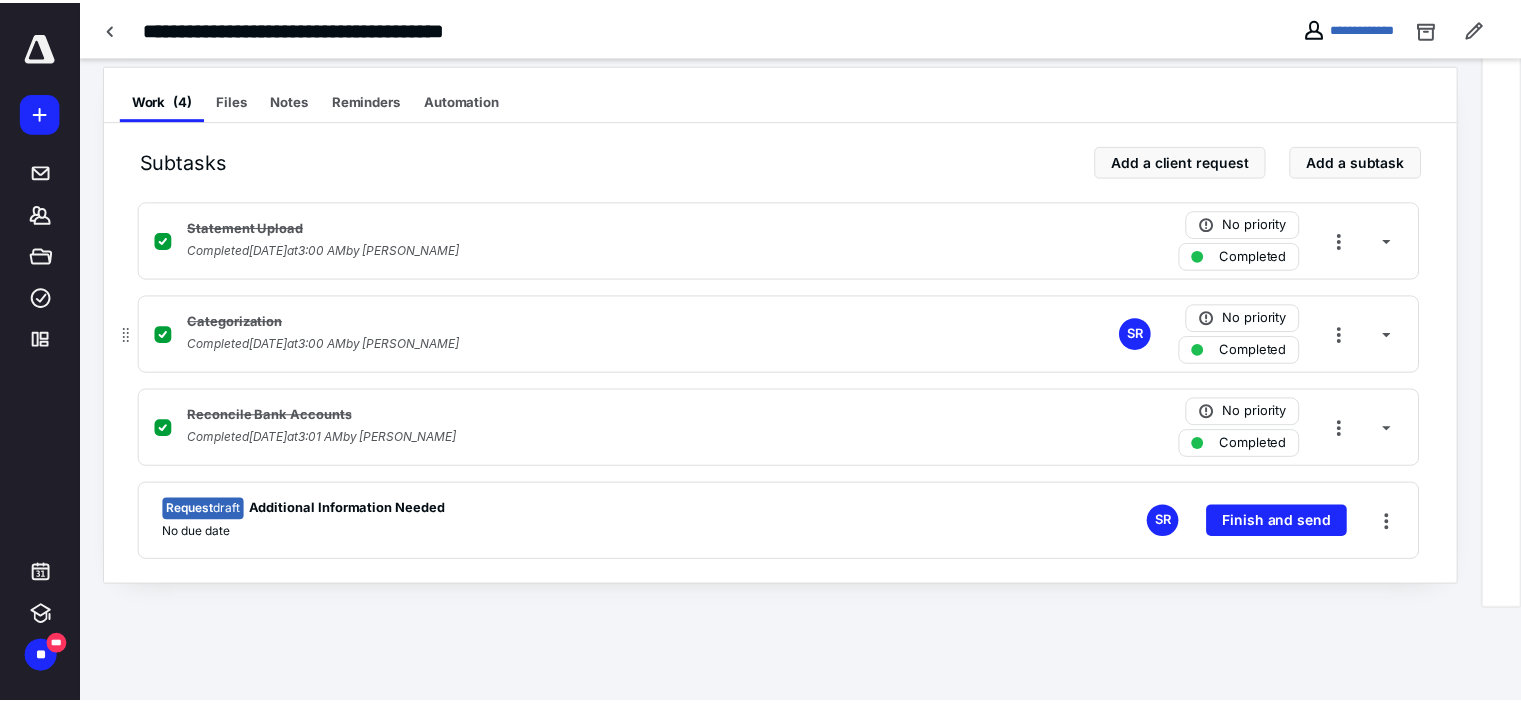 scroll, scrollTop: 283, scrollLeft: 0, axis: vertical 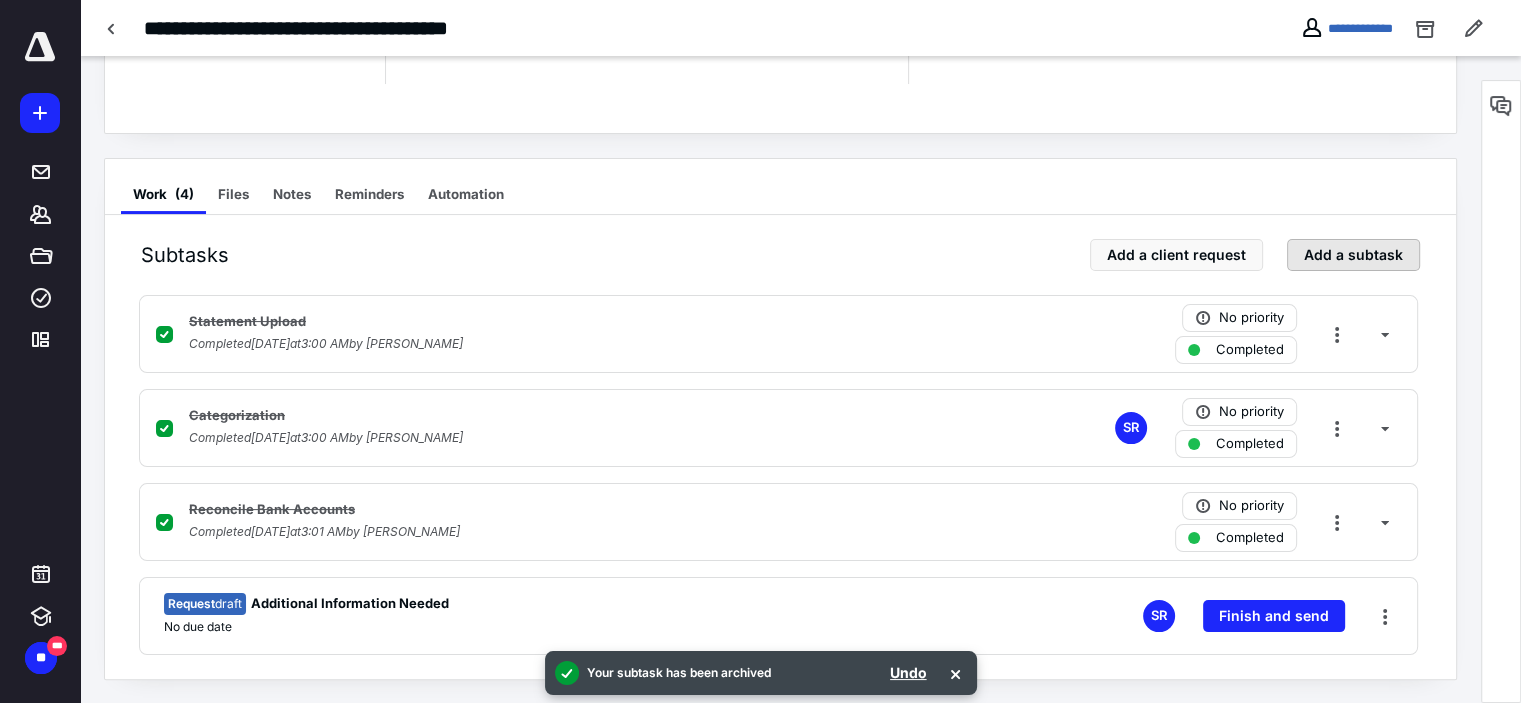 click on "Add a subtask" at bounding box center [1353, 255] 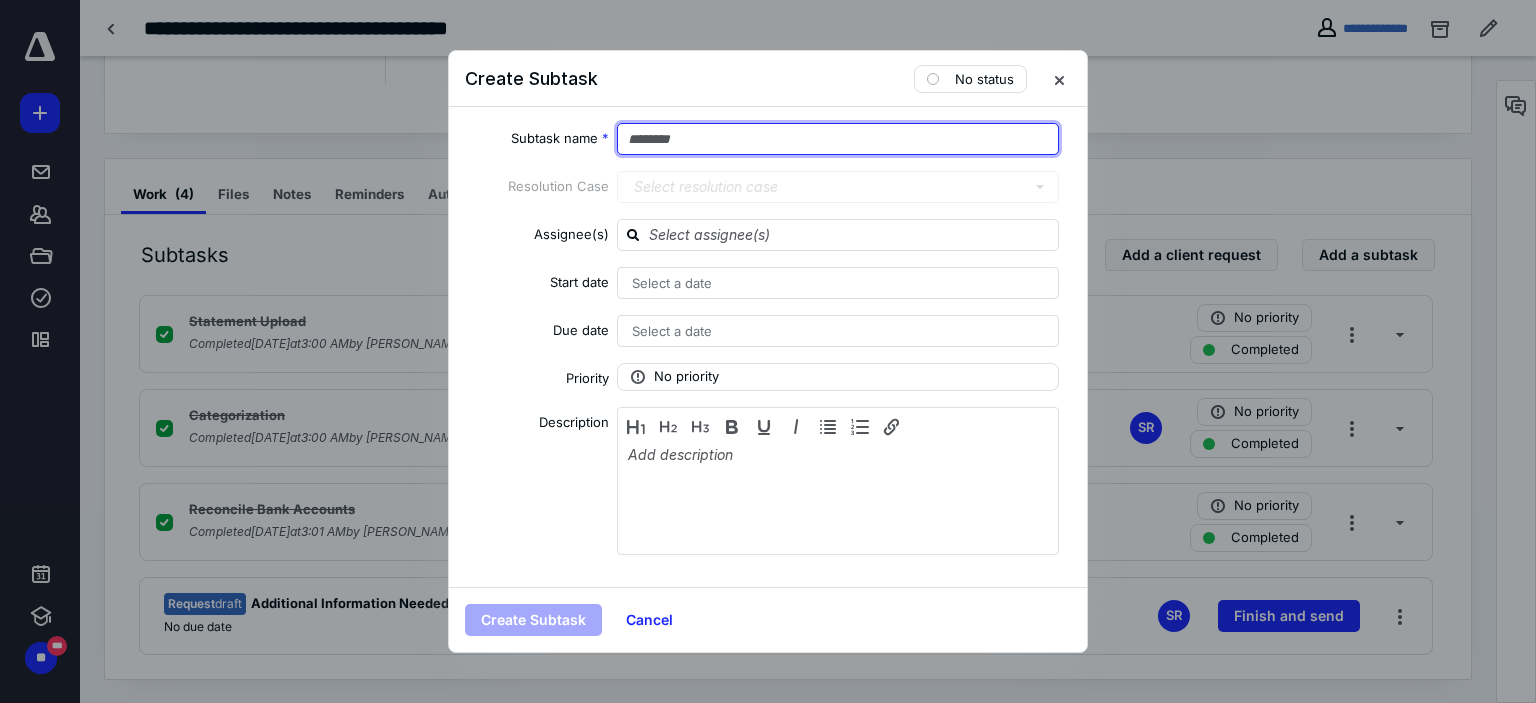 click at bounding box center (838, 139) 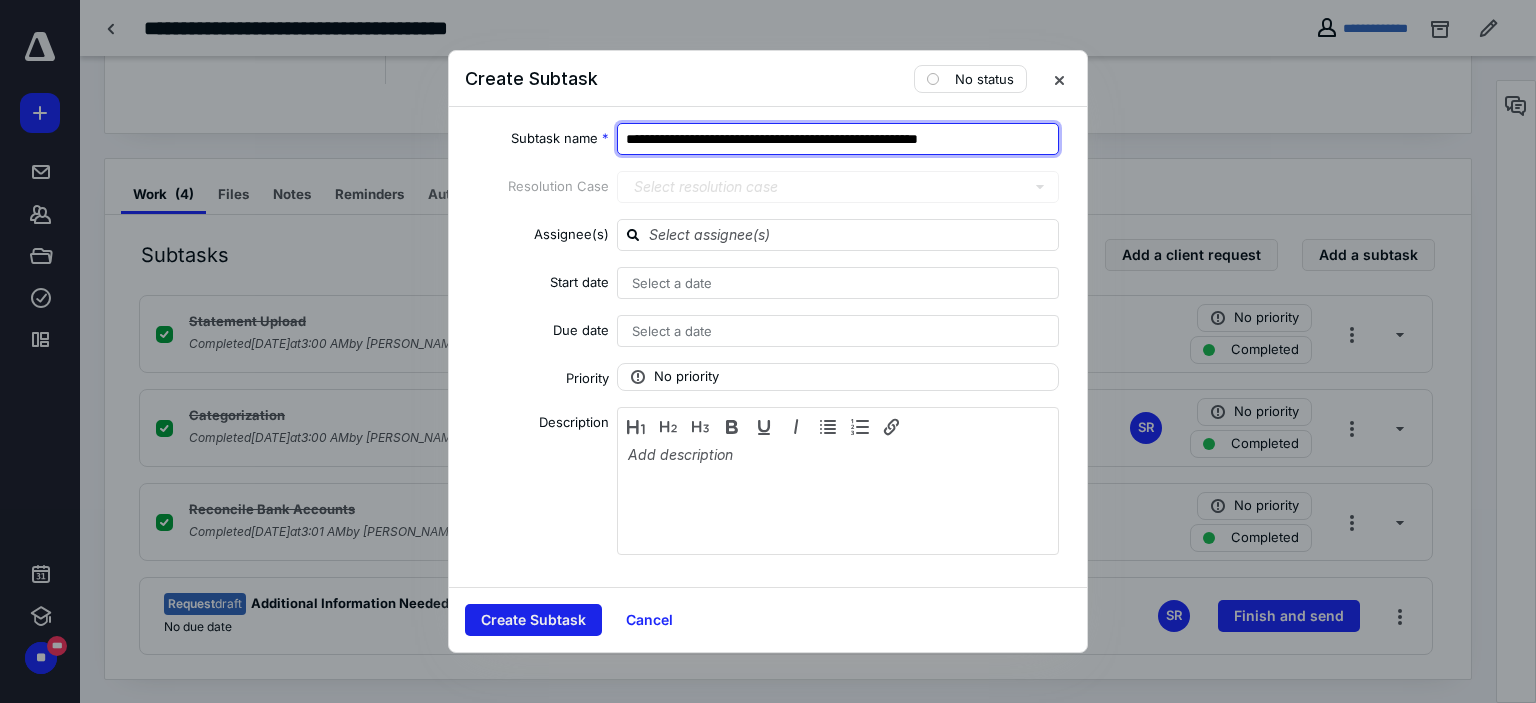 type on "**********" 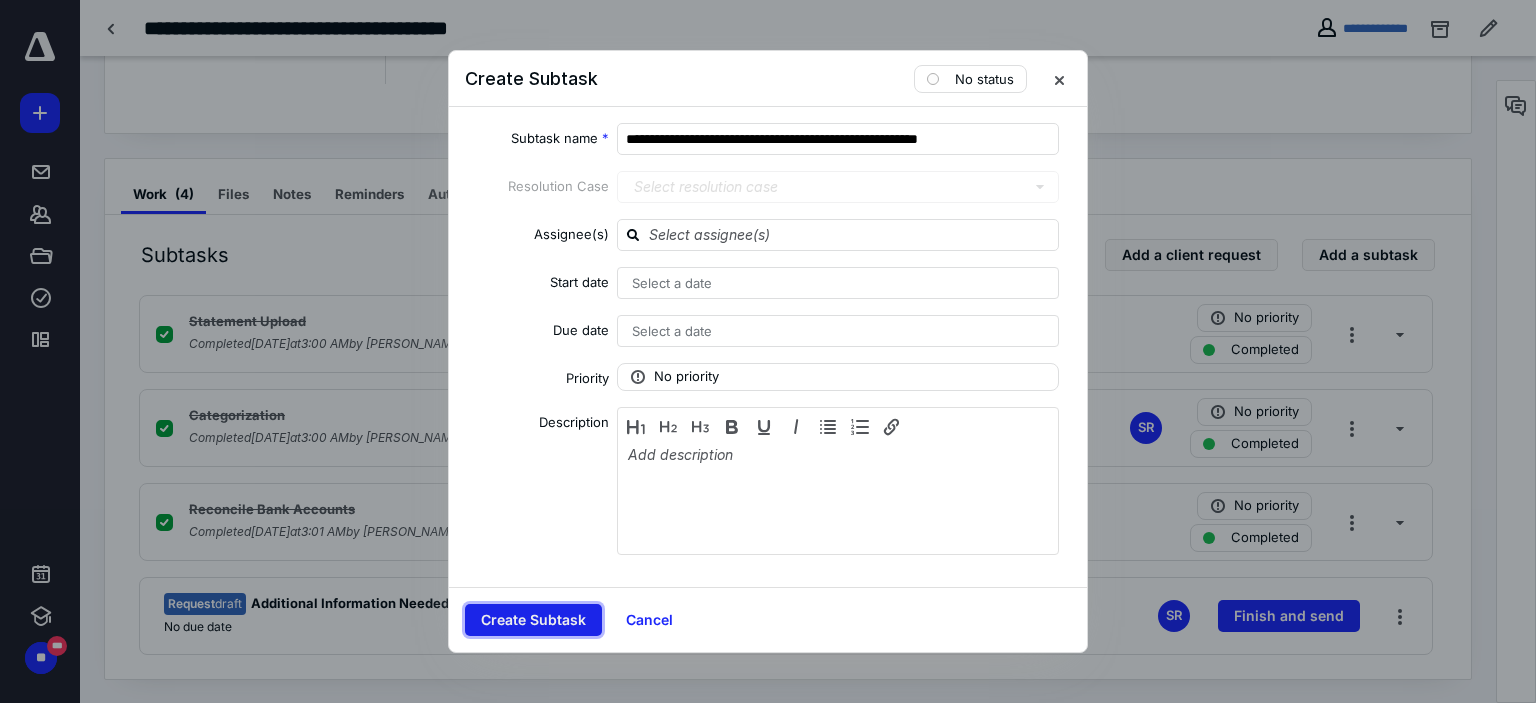 click on "Create Subtask" at bounding box center (533, 620) 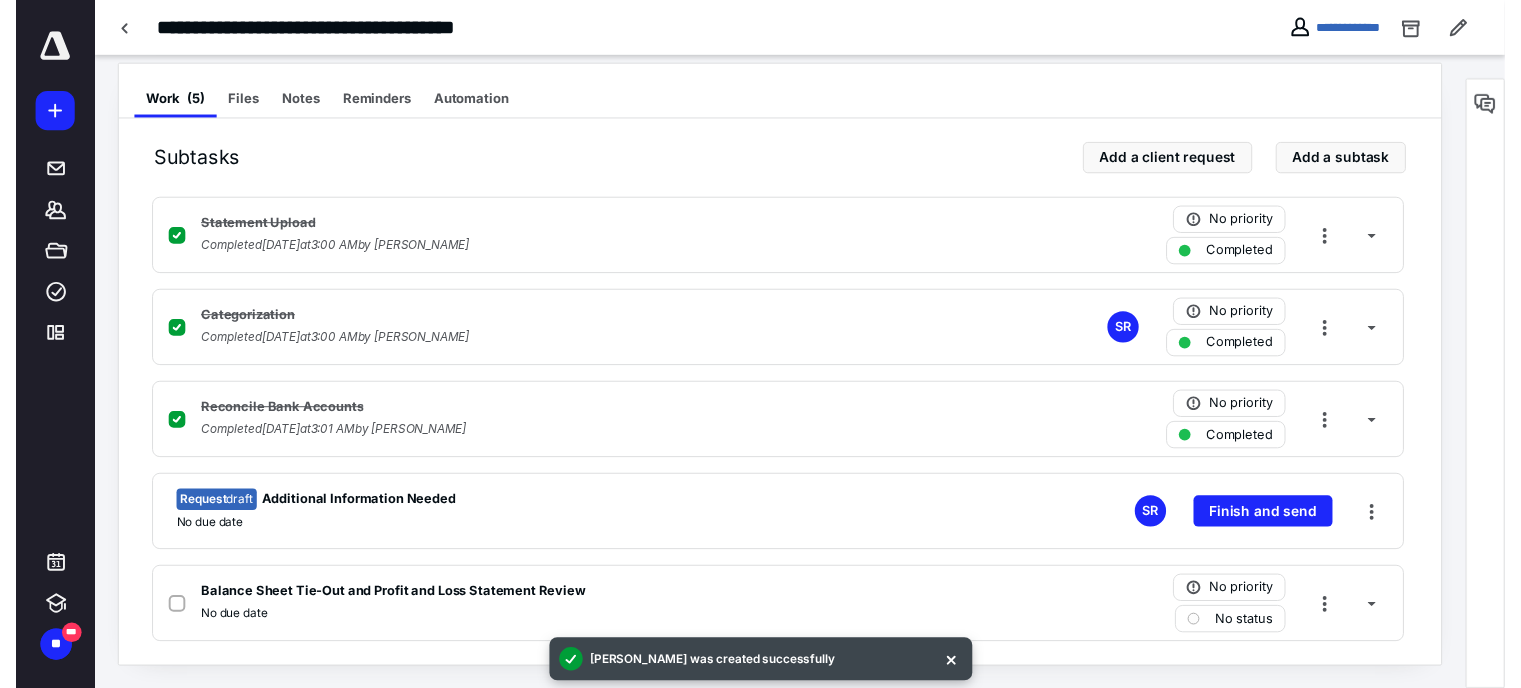 scroll, scrollTop: 0, scrollLeft: 0, axis: both 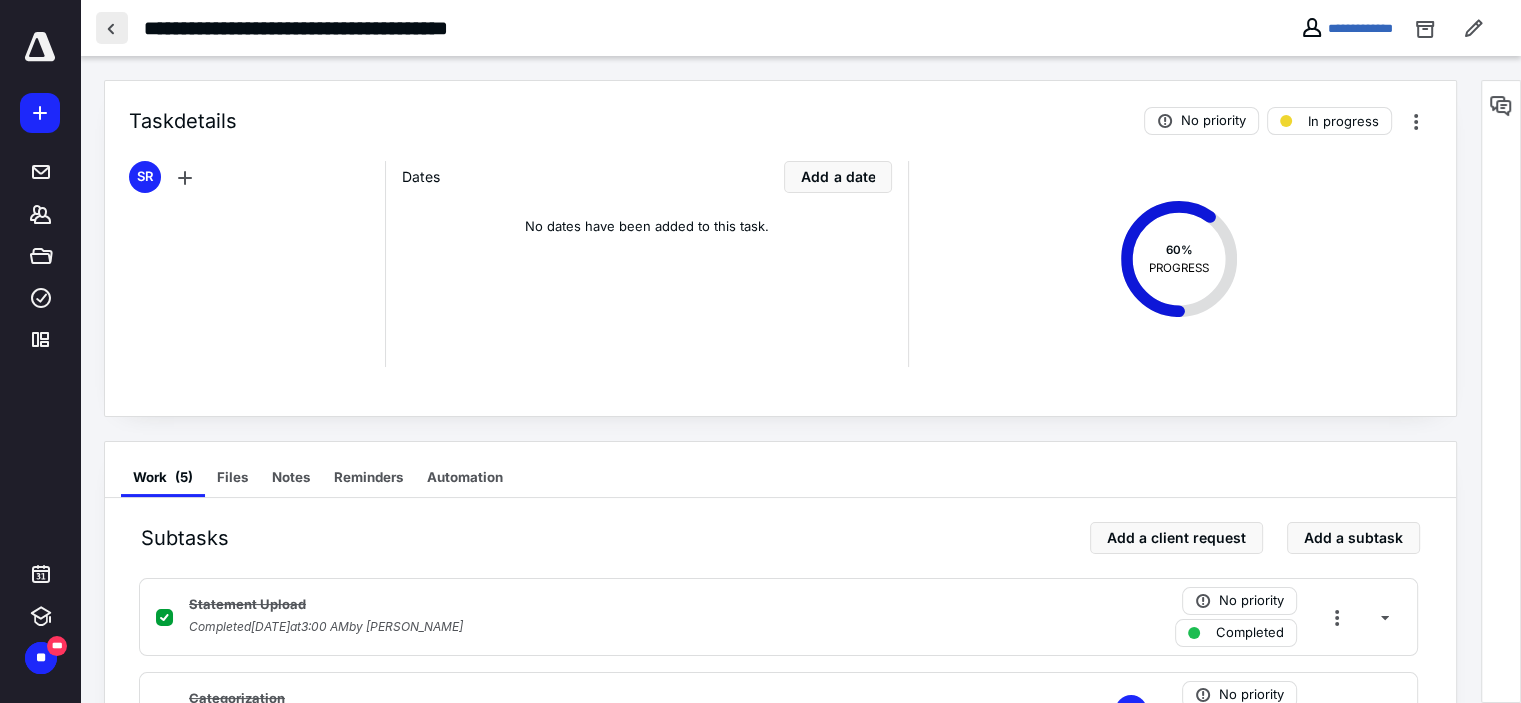 click at bounding box center (112, 28) 